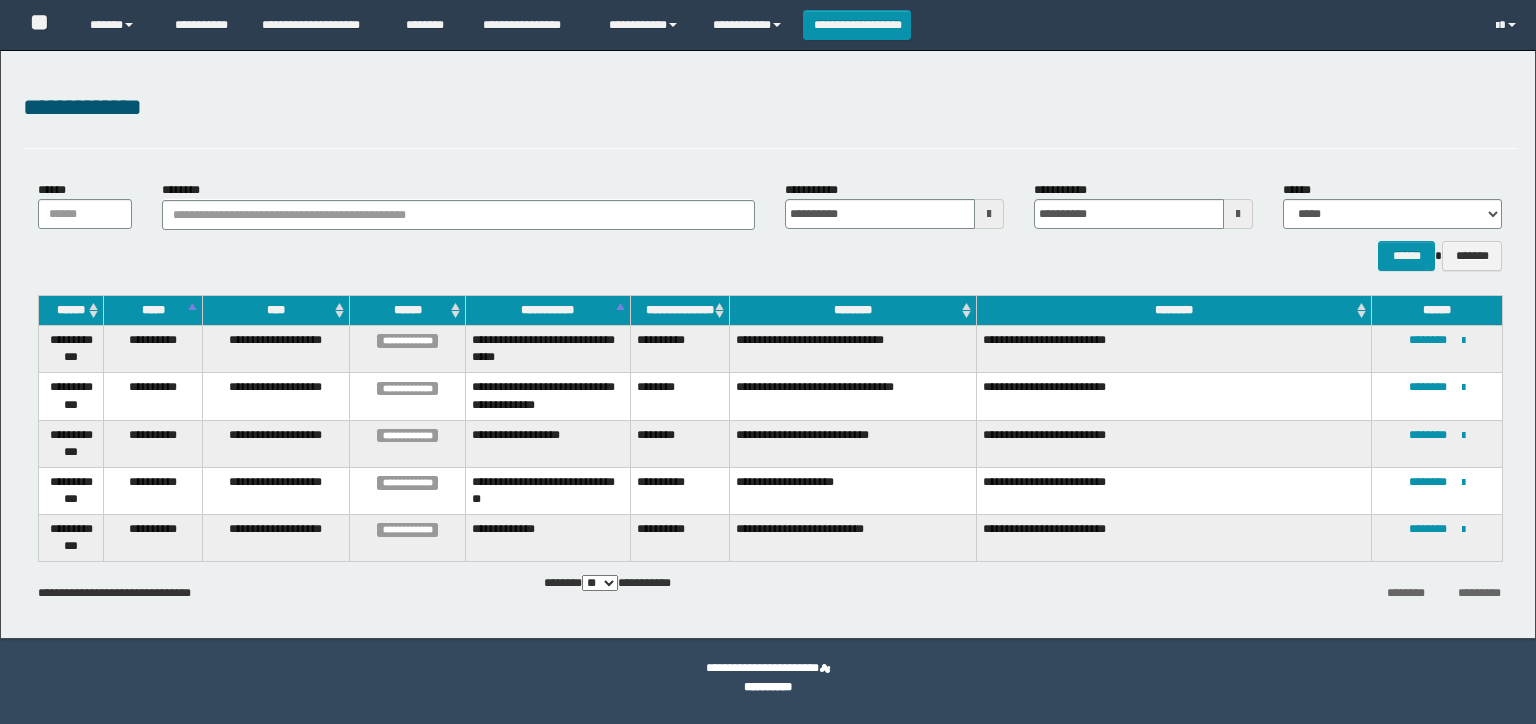scroll, scrollTop: 0, scrollLeft: 0, axis: both 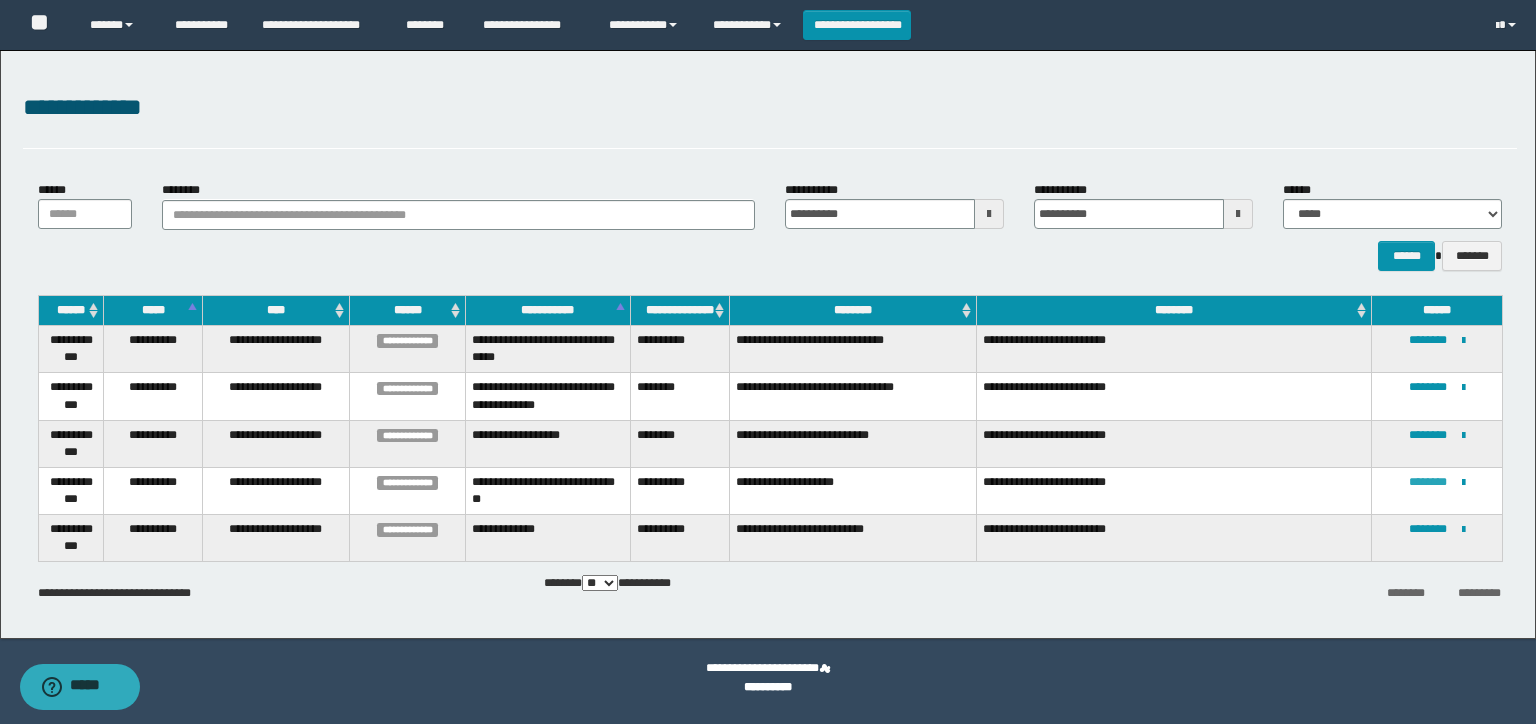 click on "********" at bounding box center [1428, 482] 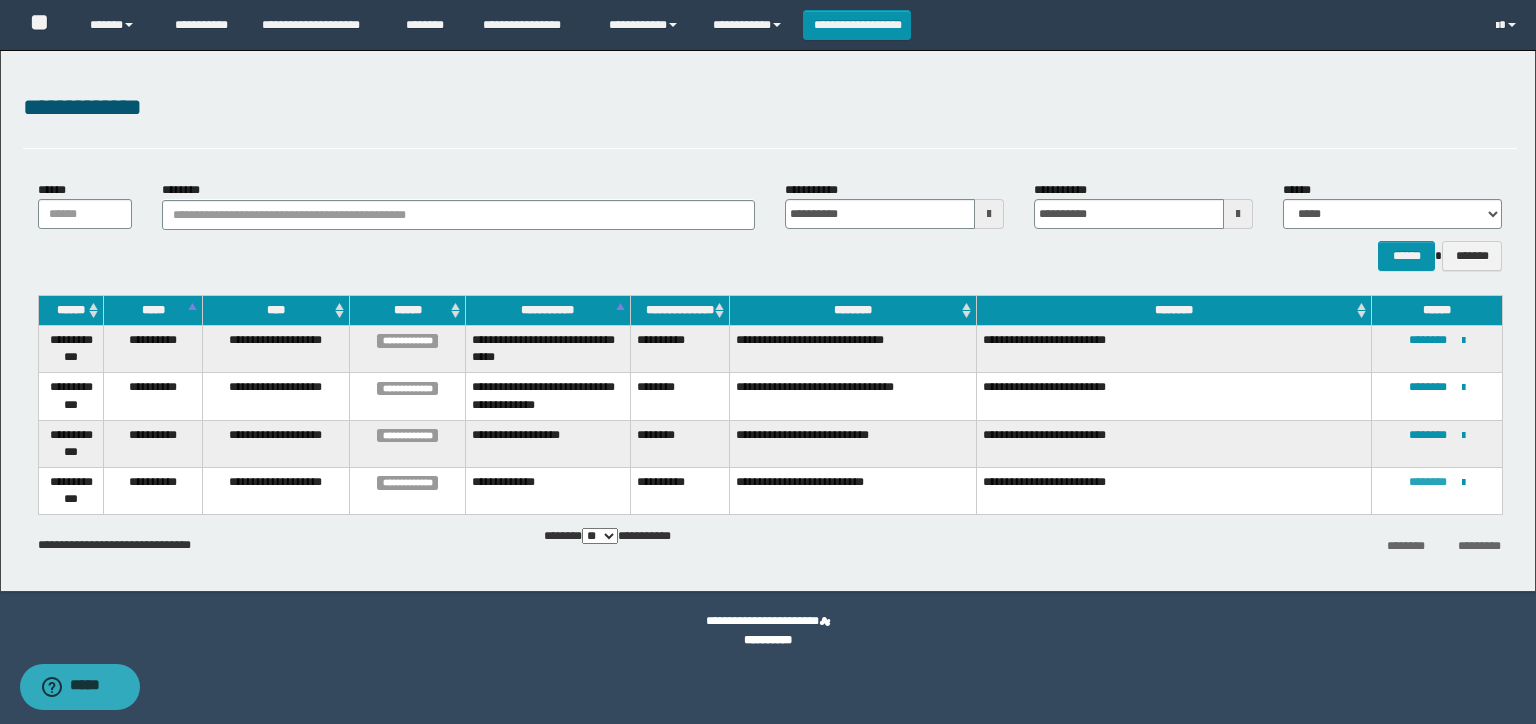 click on "********" at bounding box center (1428, 482) 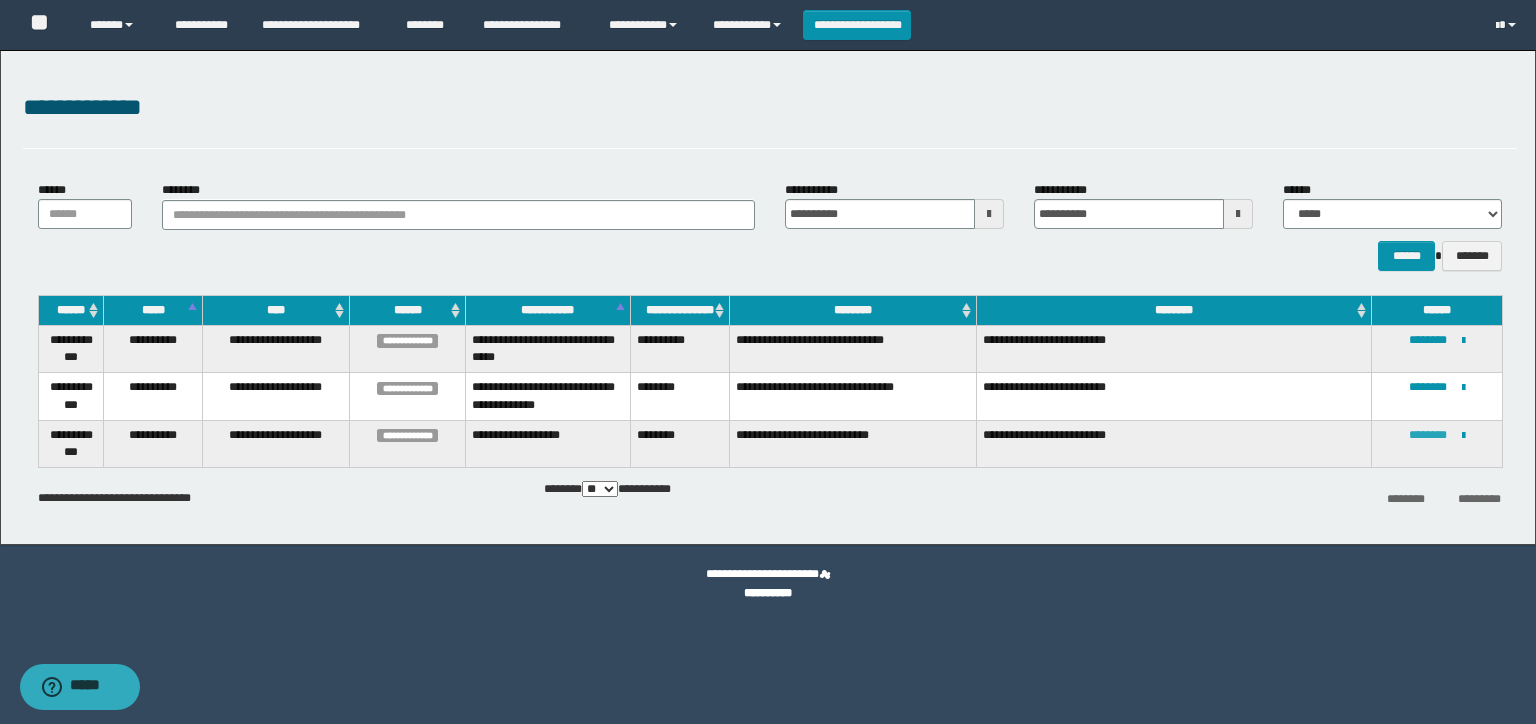 click on "********" at bounding box center [1428, 435] 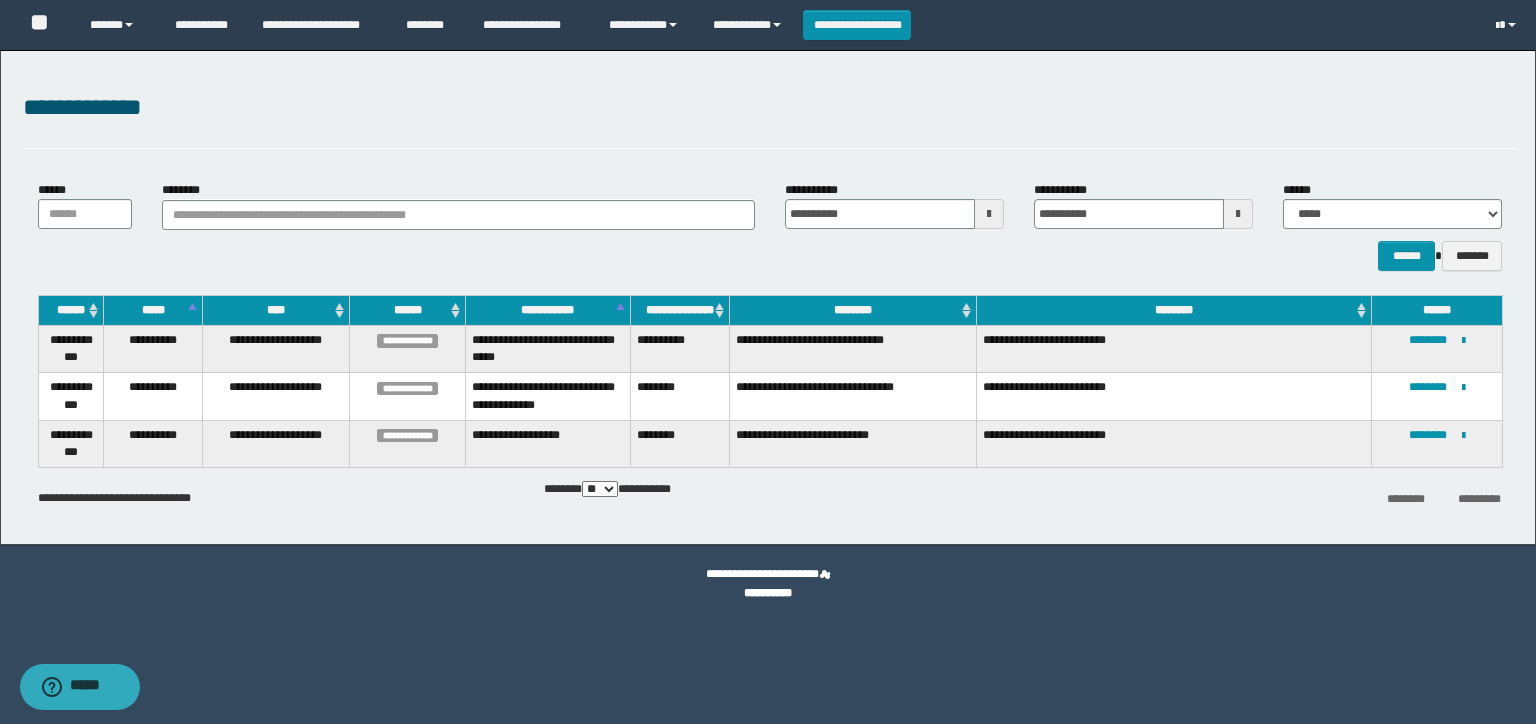 click on "**********" at bounding box center (770, 119) 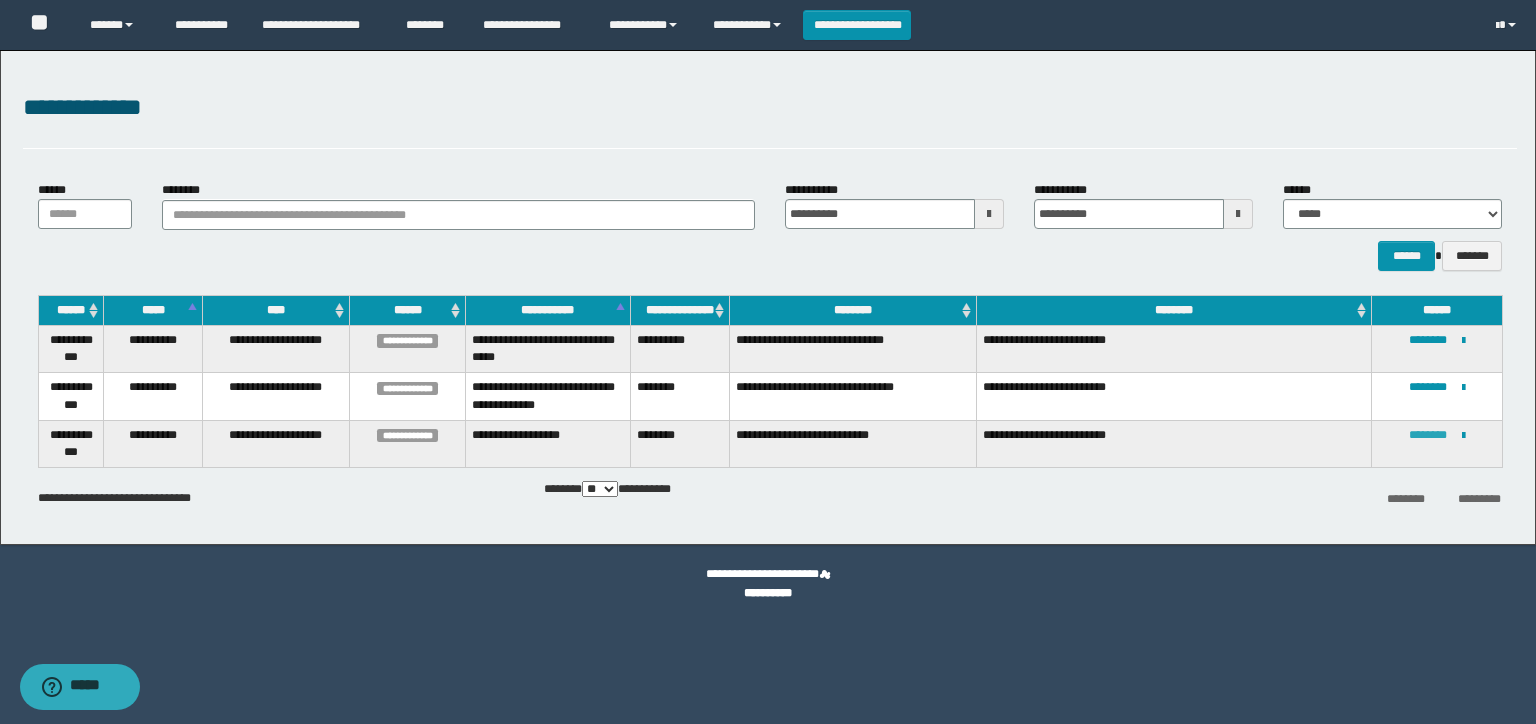 click on "********" at bounding box center [1428, 435] 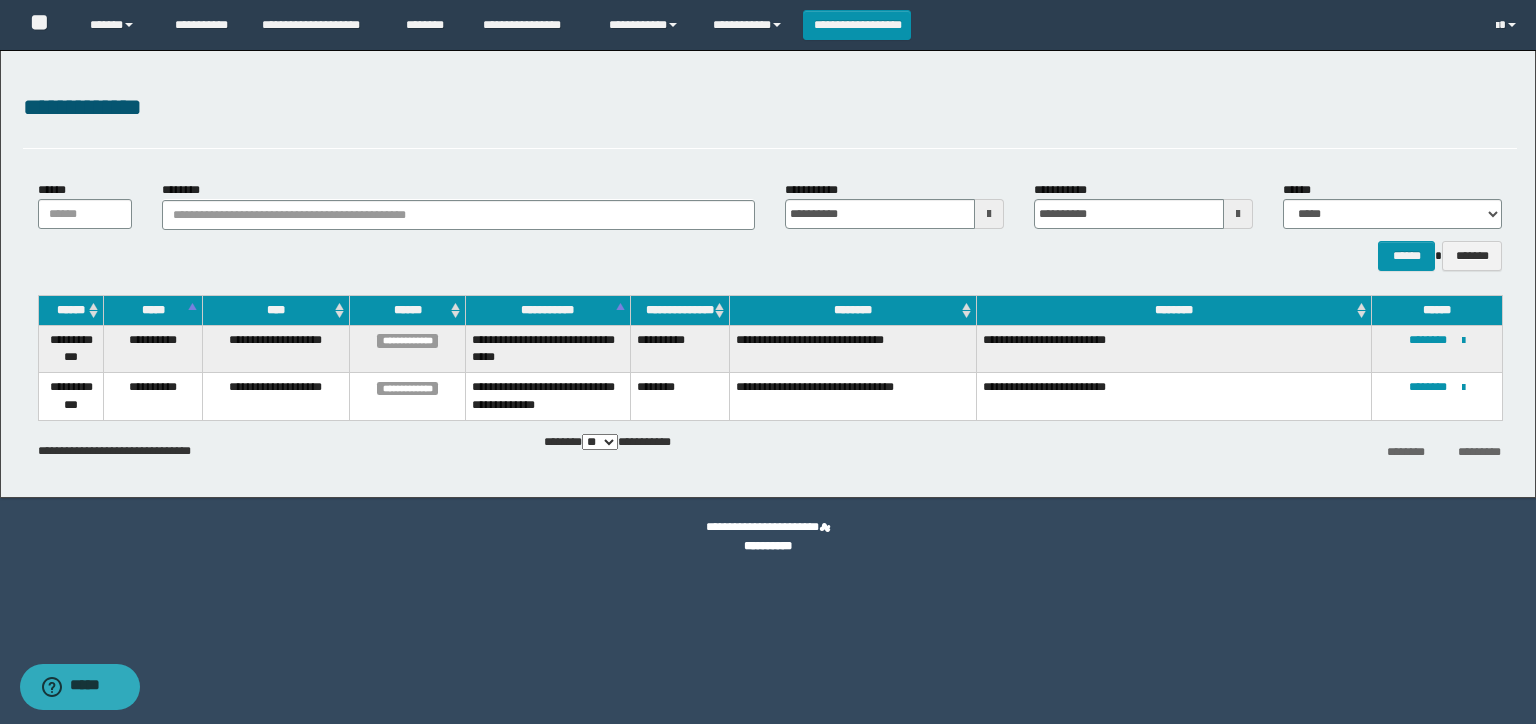 click on "******
*******" at bounding box center (770, 256) 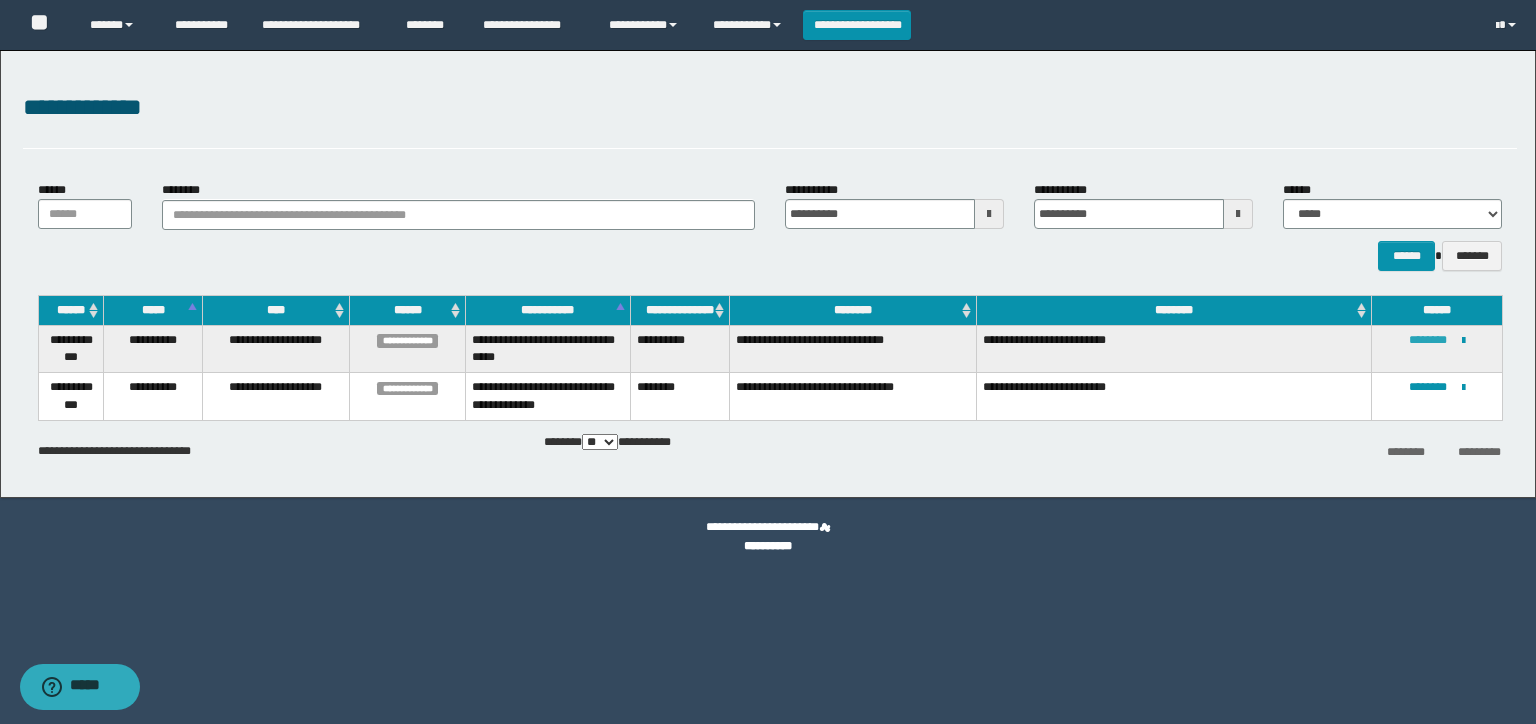 click on "********" at bounding box center (1428, 340) 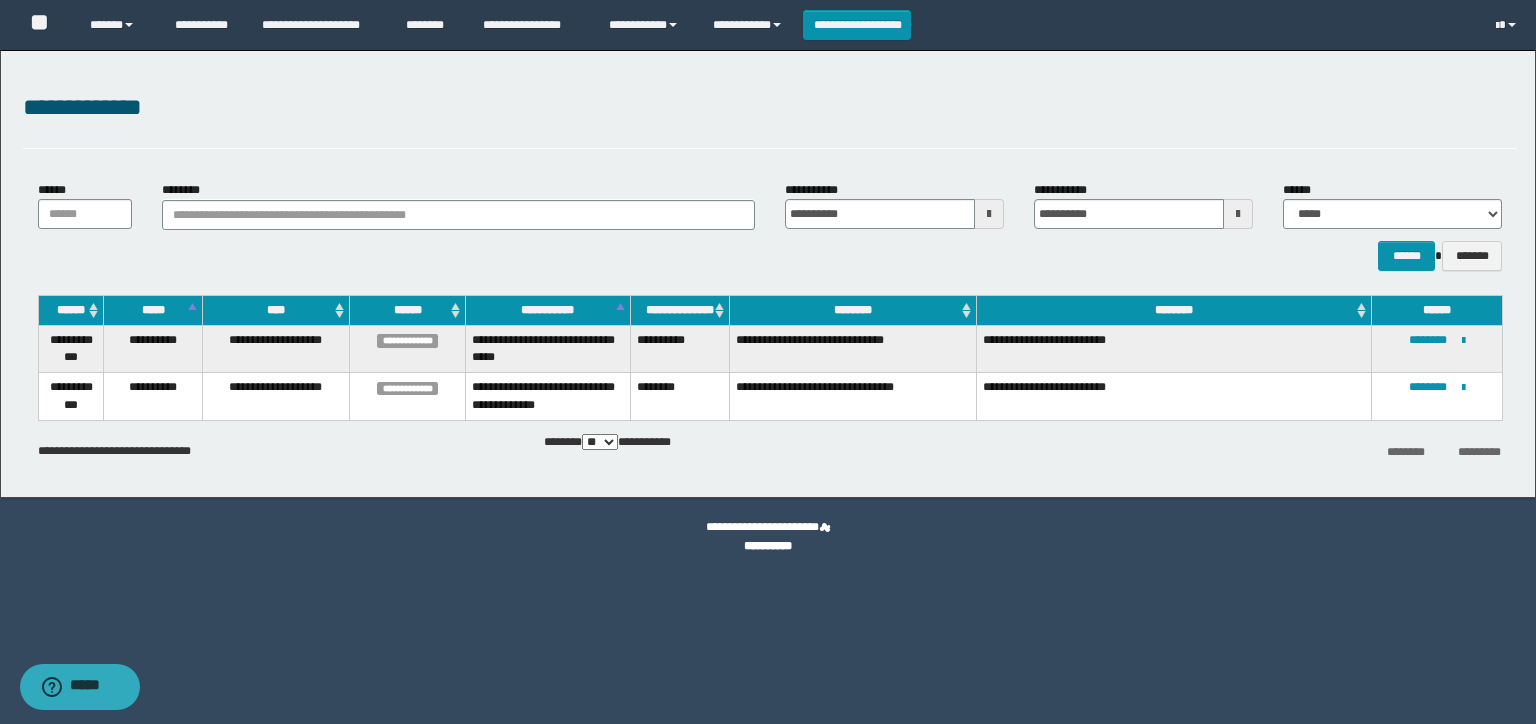 click on "**********" at bounding box center (770, 443) 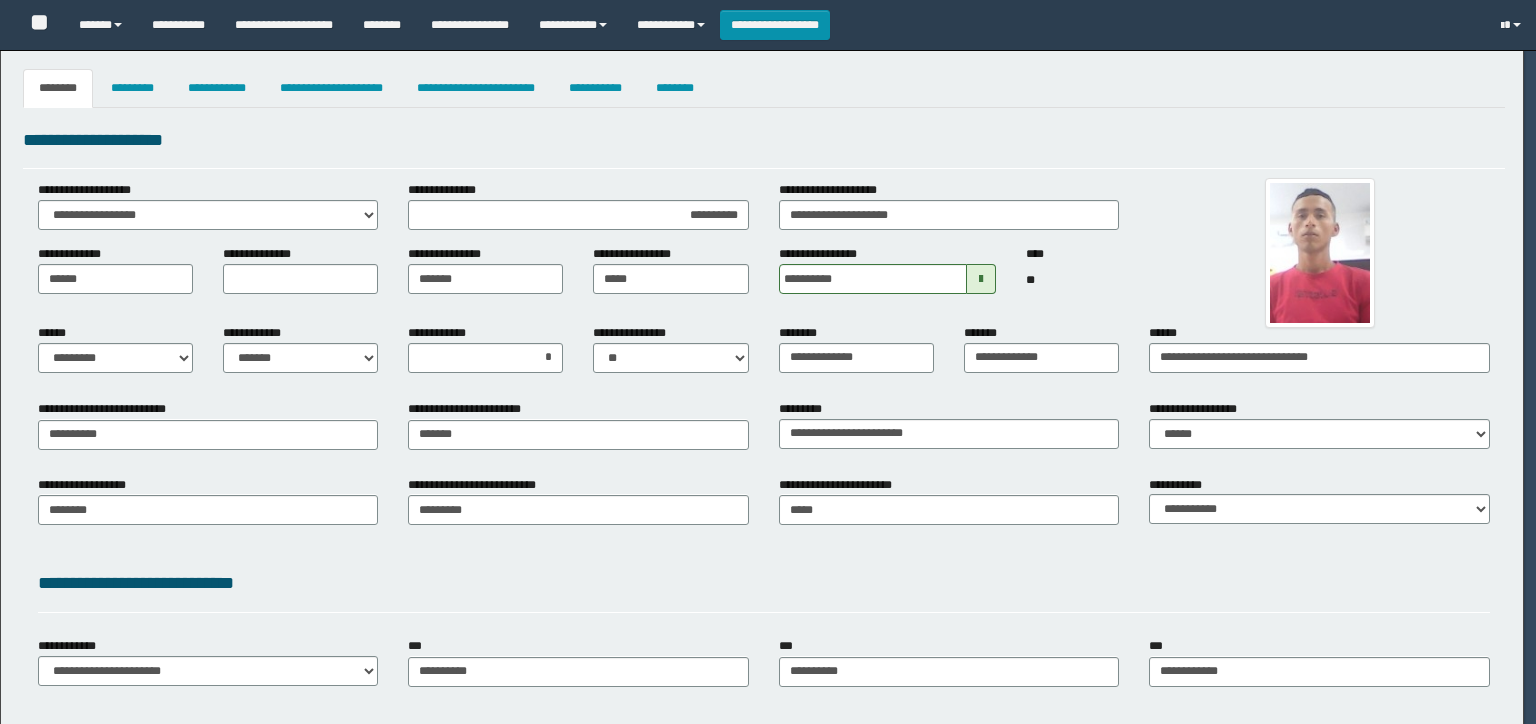 select on "*" 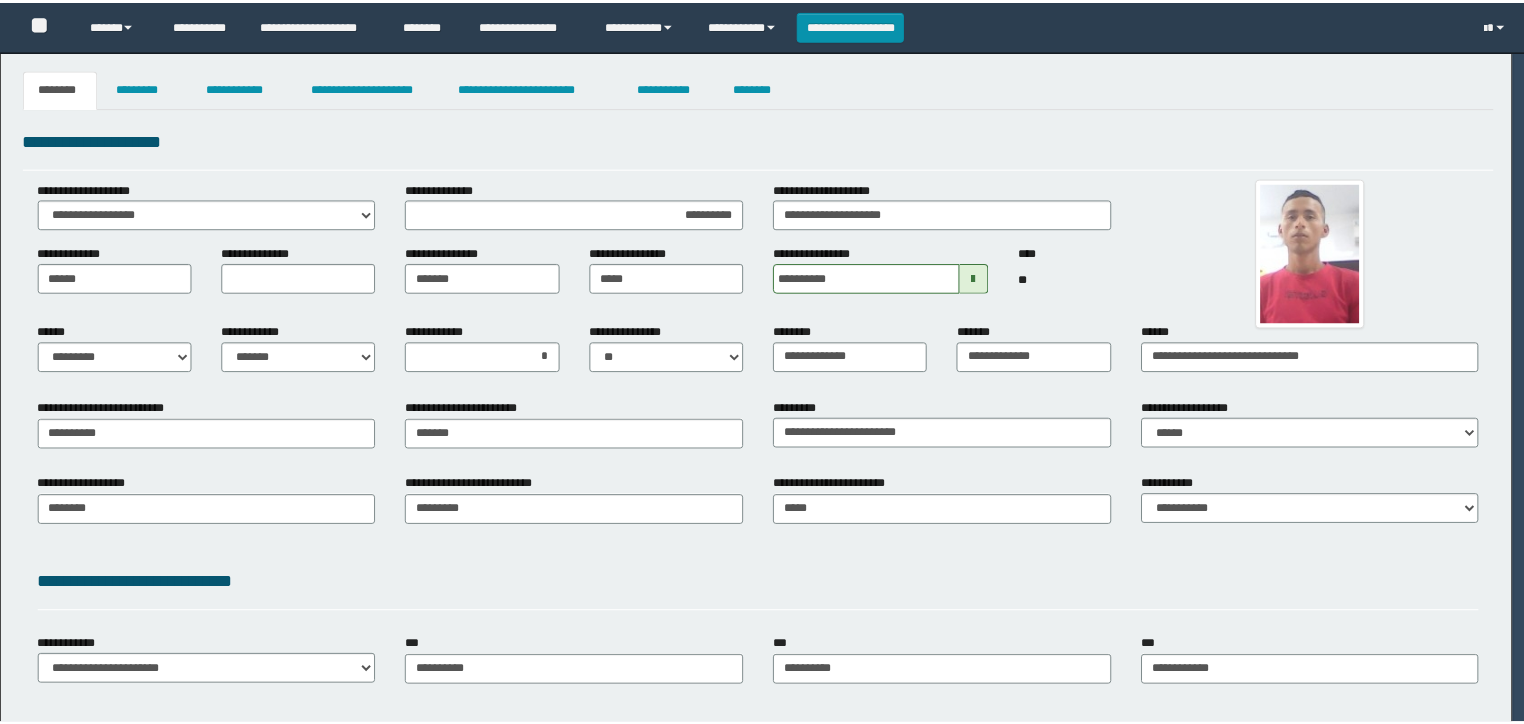 scroll, scrollTop: 0, scrollLeft: 0, axis: both 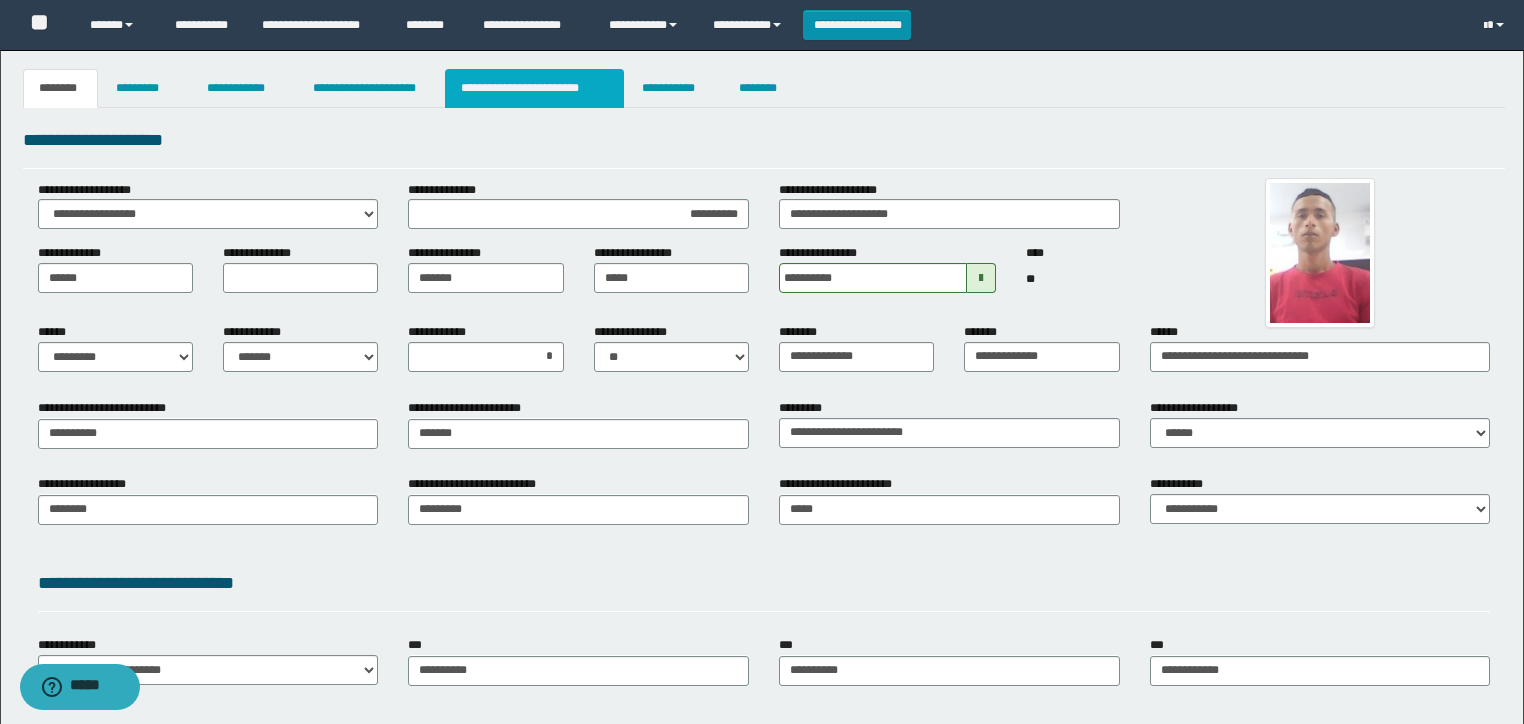 click on "**********" at bounding box center (534, 88) 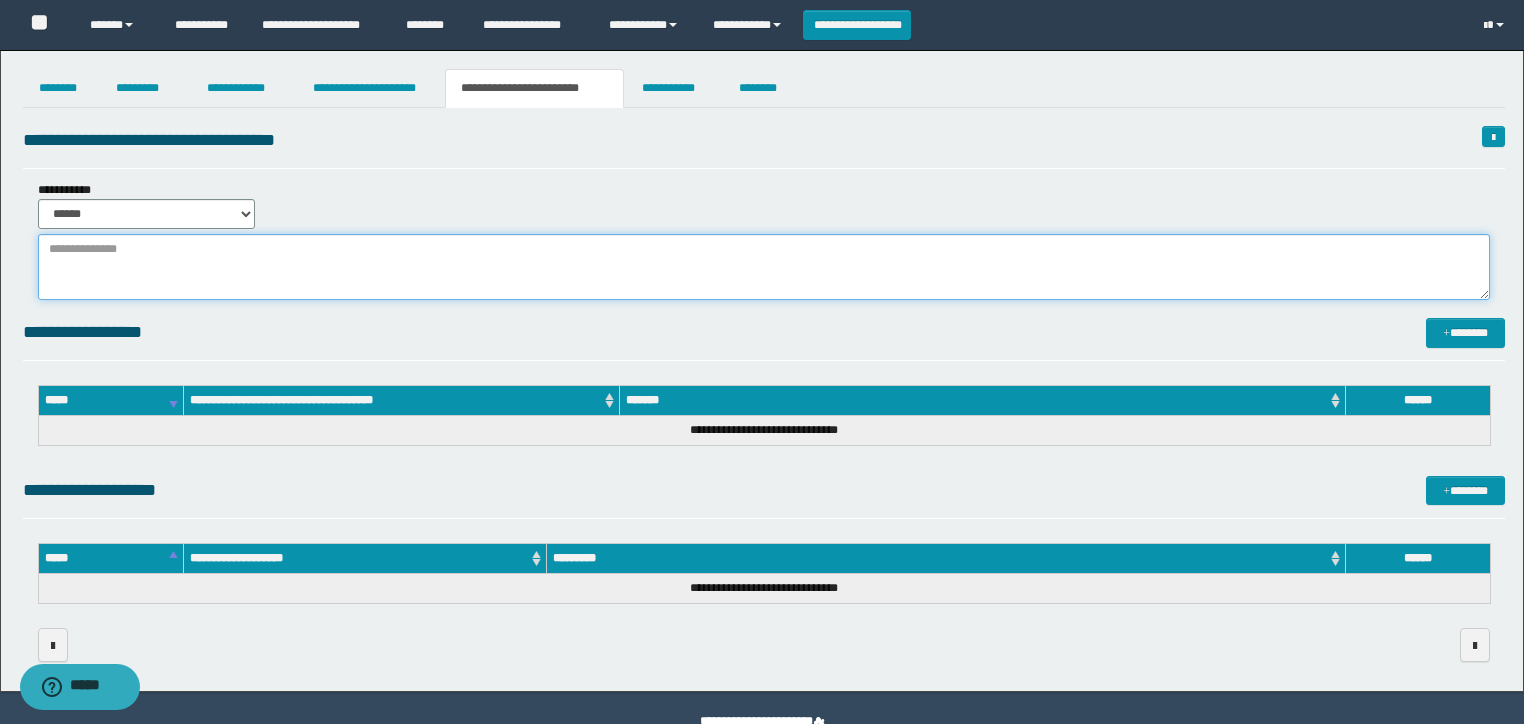 click at bounding box center [764, 267] 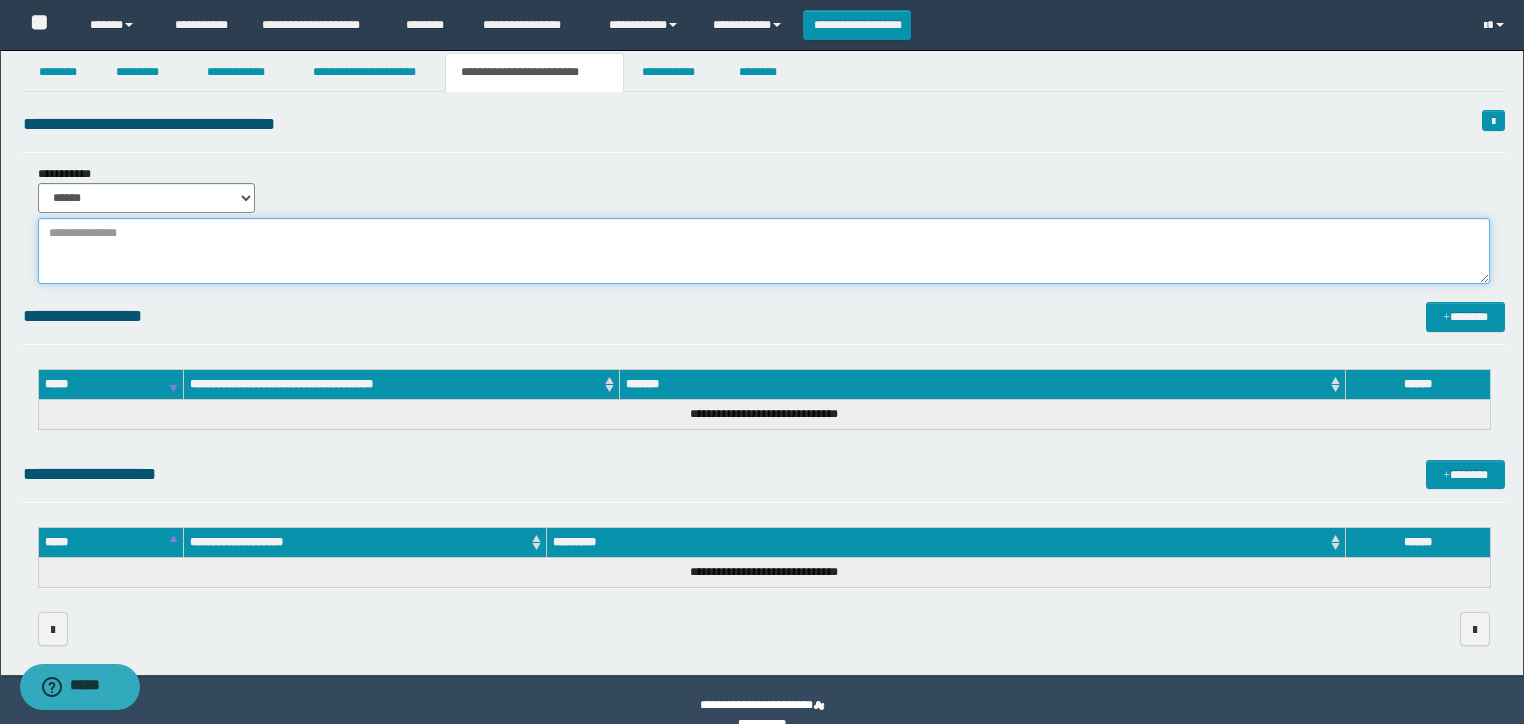 scroll, scrollTop: 0, scrollLeft: 0, axis: both 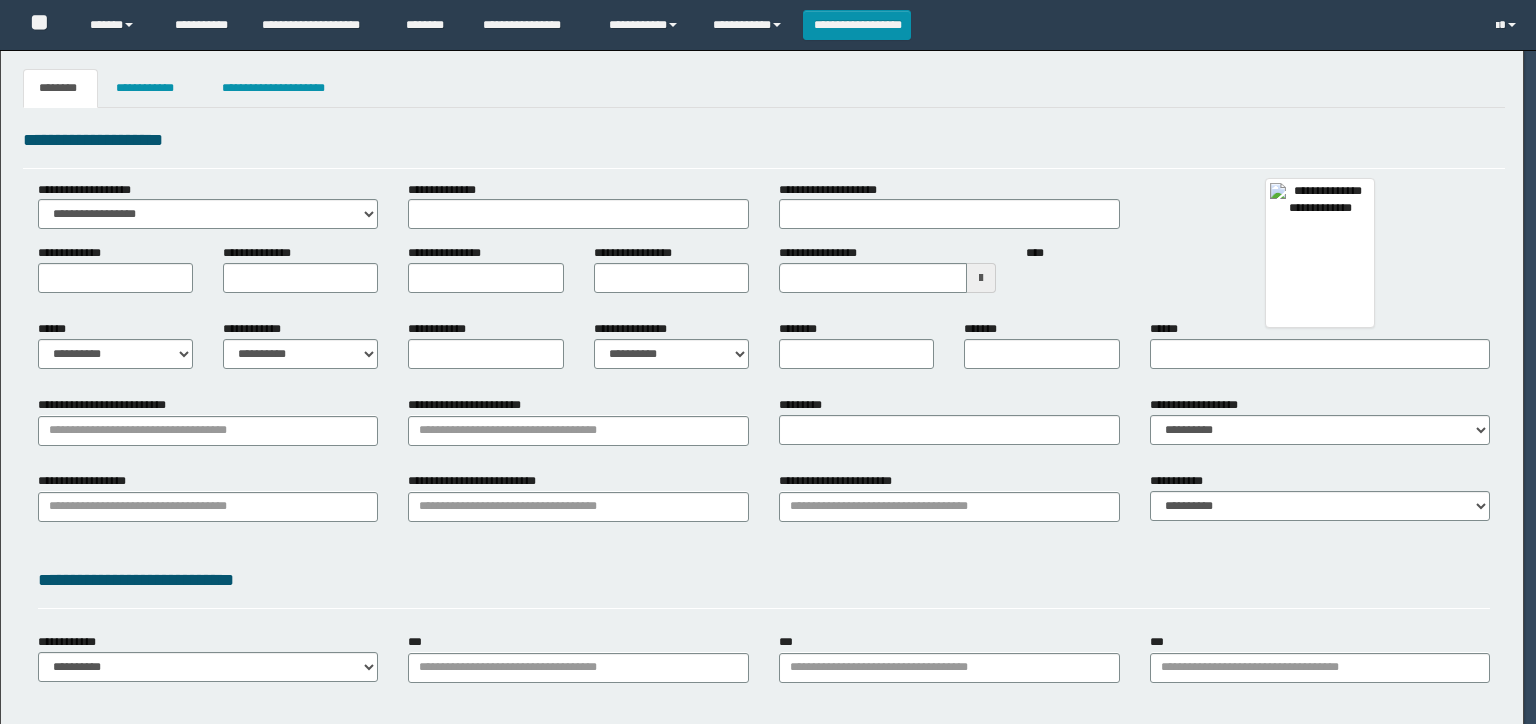 type on "**********" 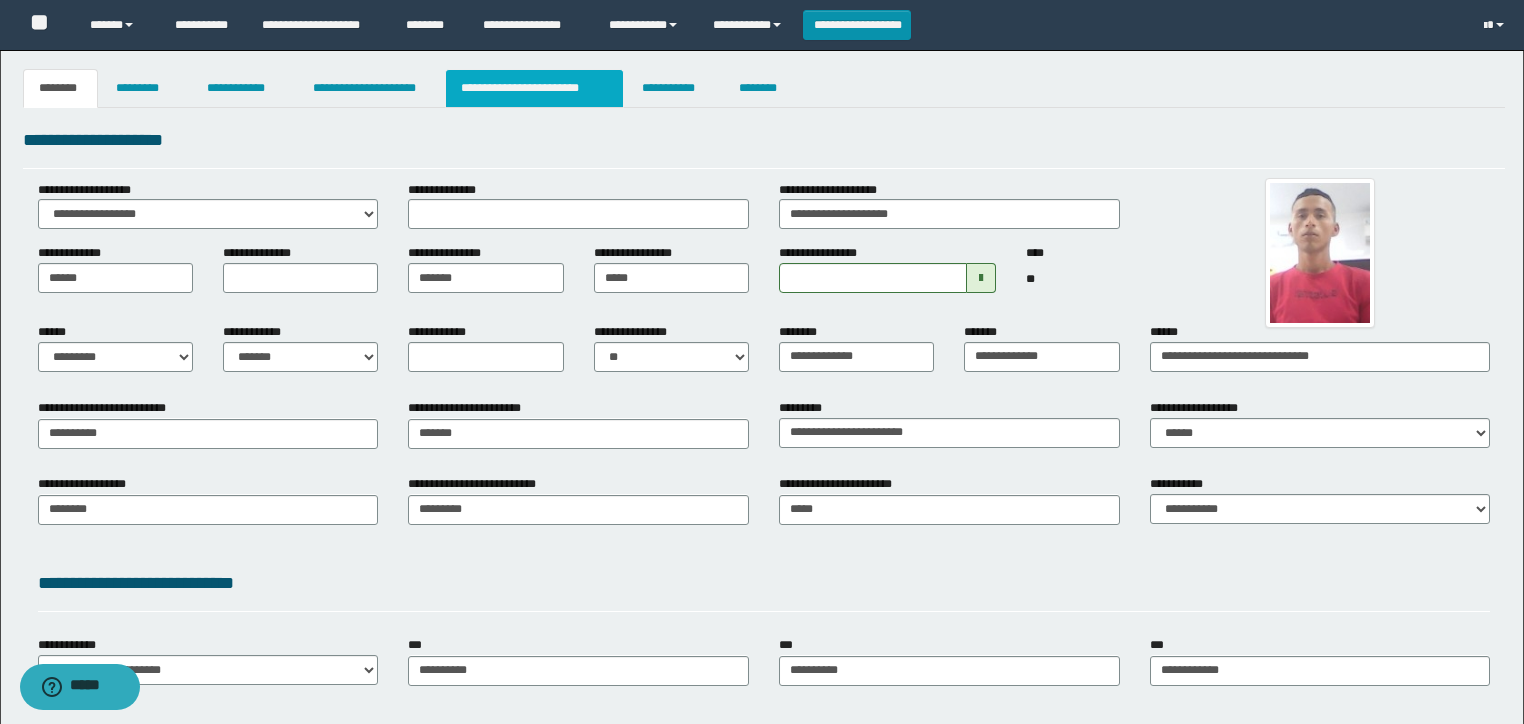 click on "**********" at bounding box center (534, 88) 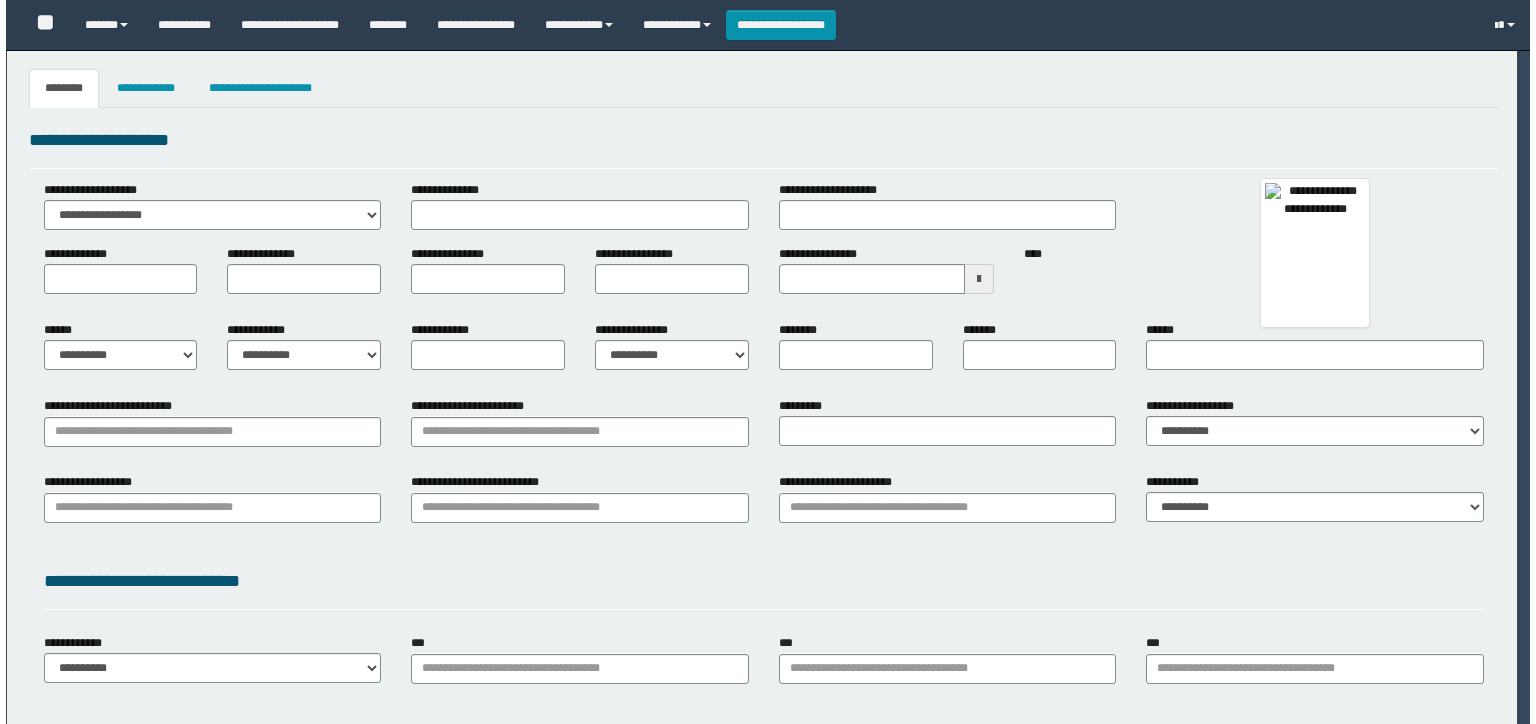 scroll, scrollTop: 0, scrollLeft: 0, axis: both 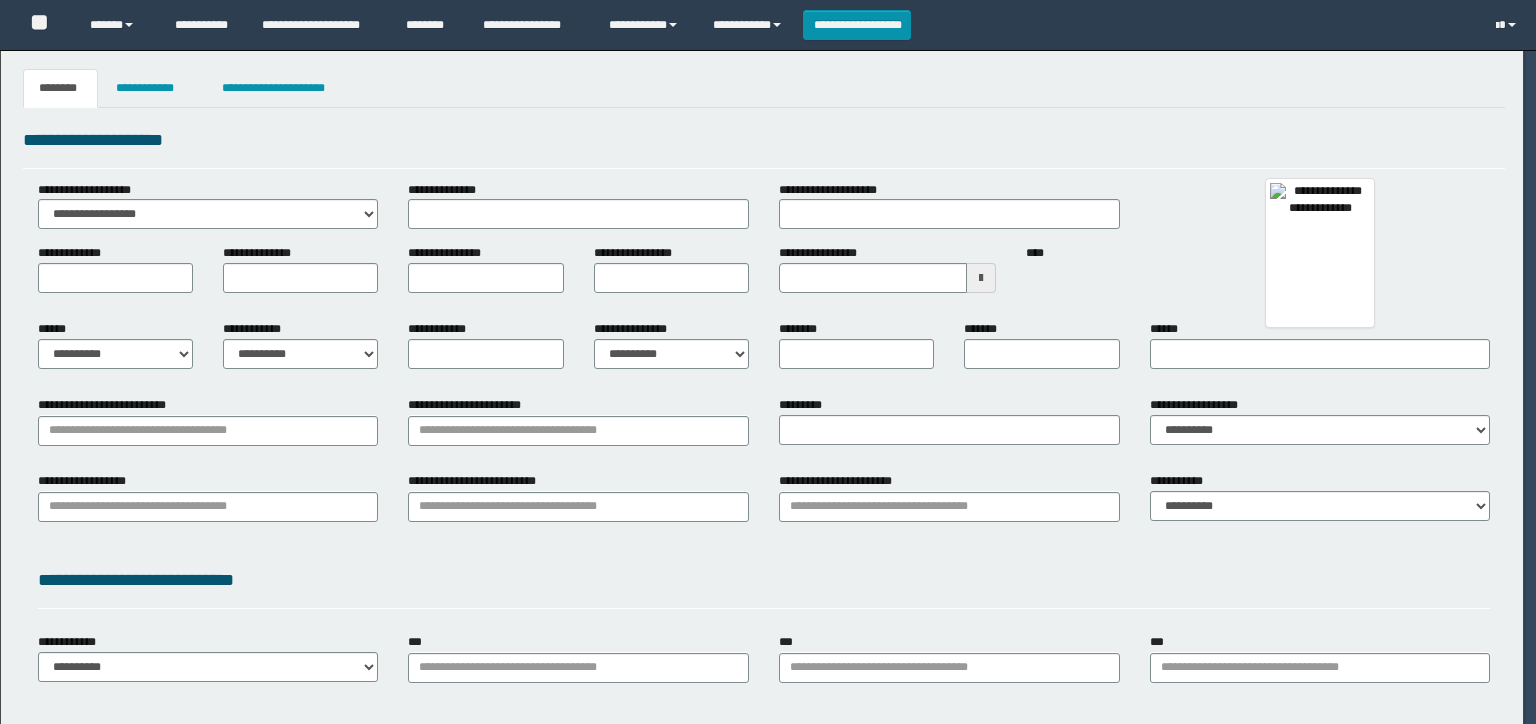 type on "**********" 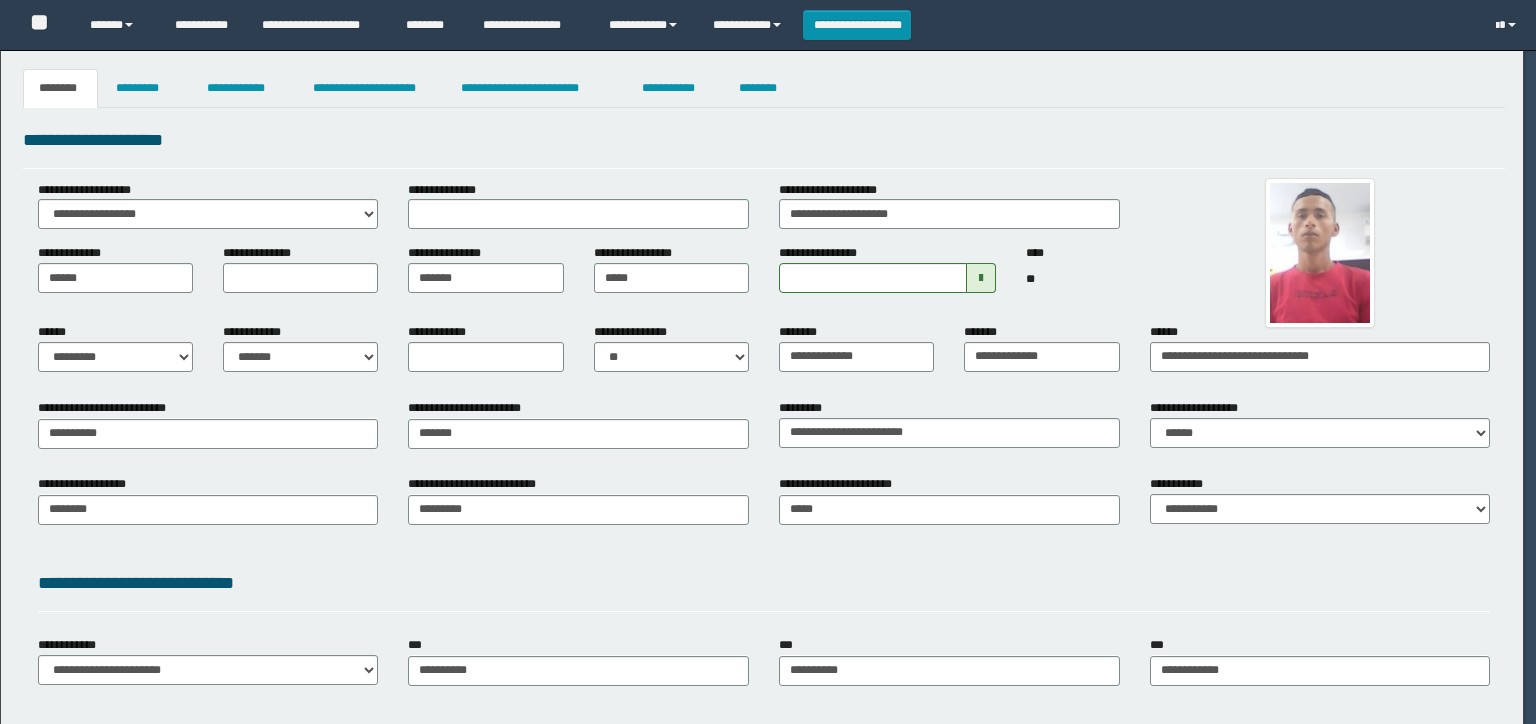 scroll, scrollTop: 0, scrollLeft: 0, axis: both 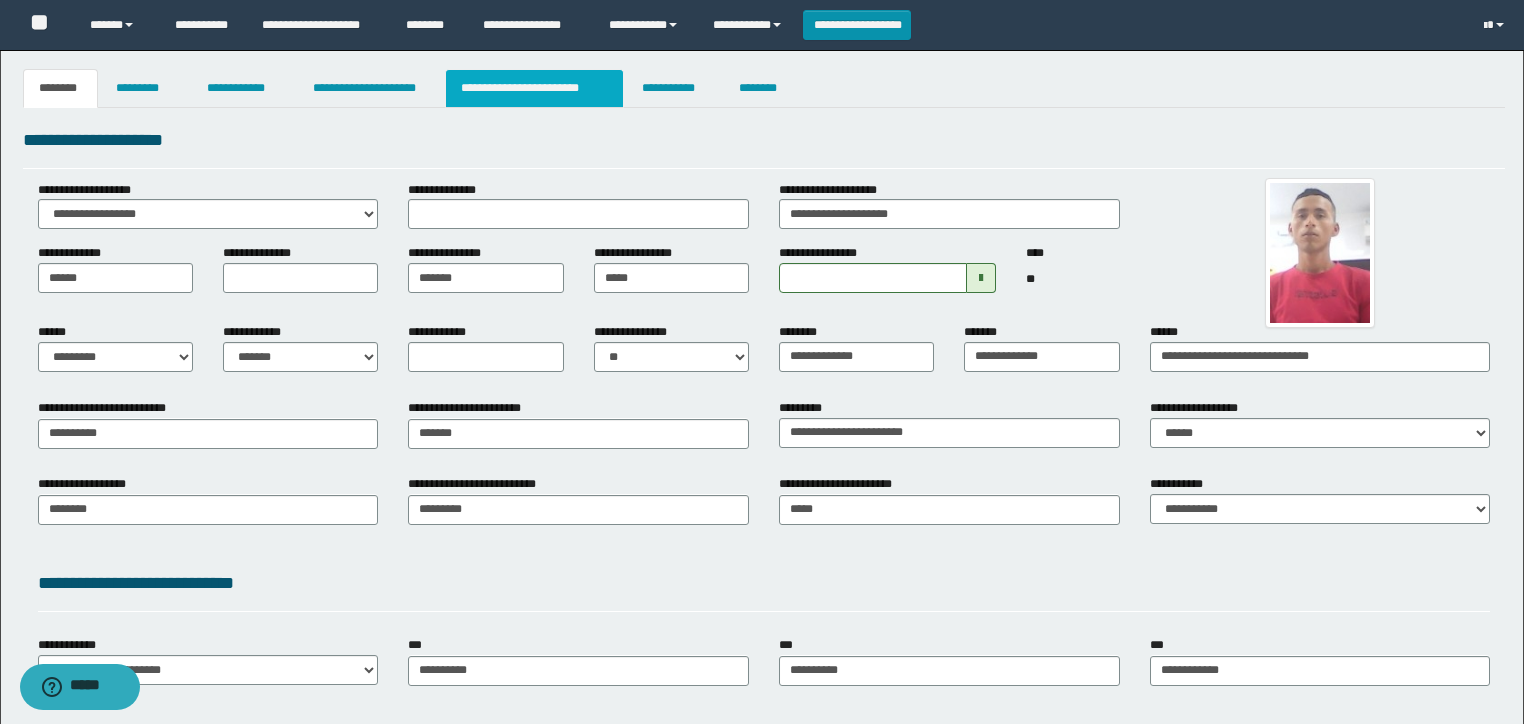 click on "**********" at bounding box center [534, 88] 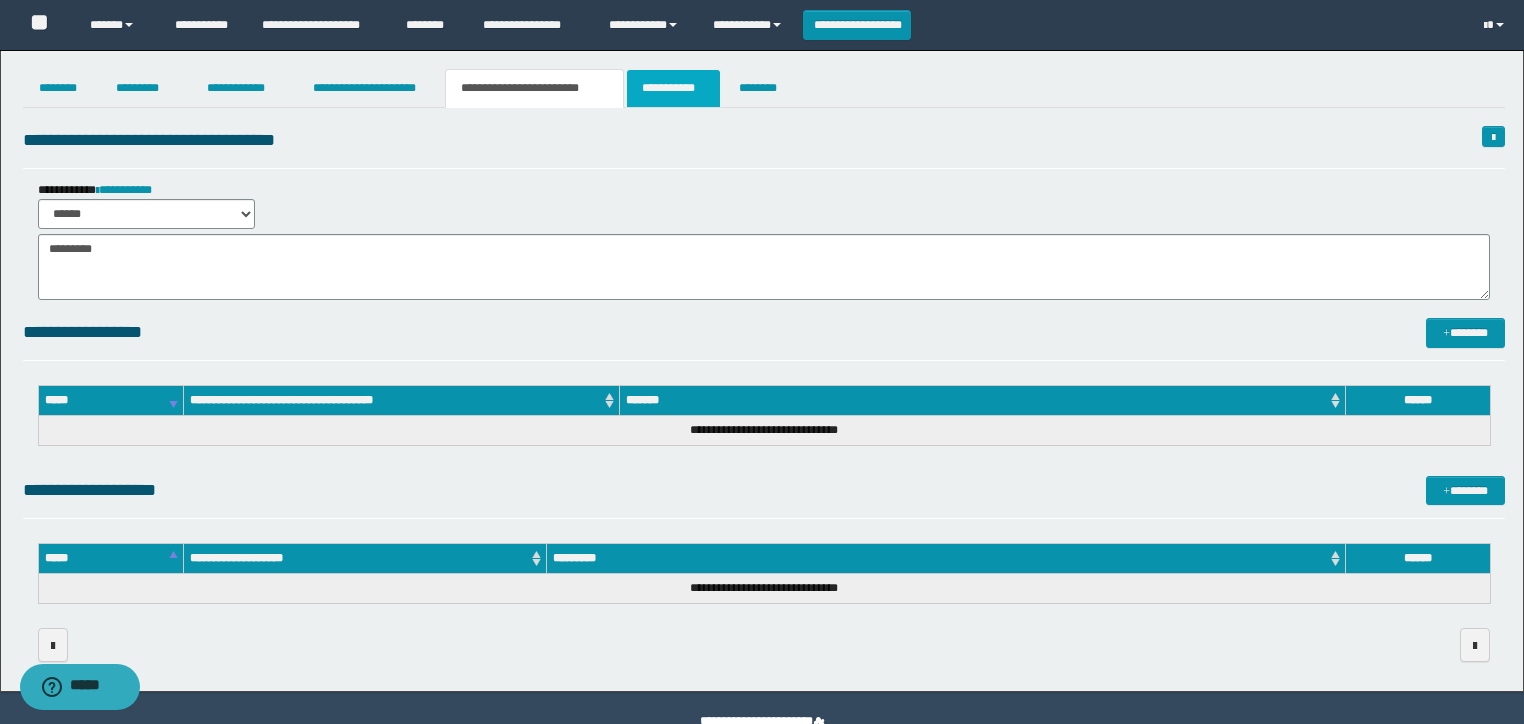 click on "**********" at bounding box center (673, 88) 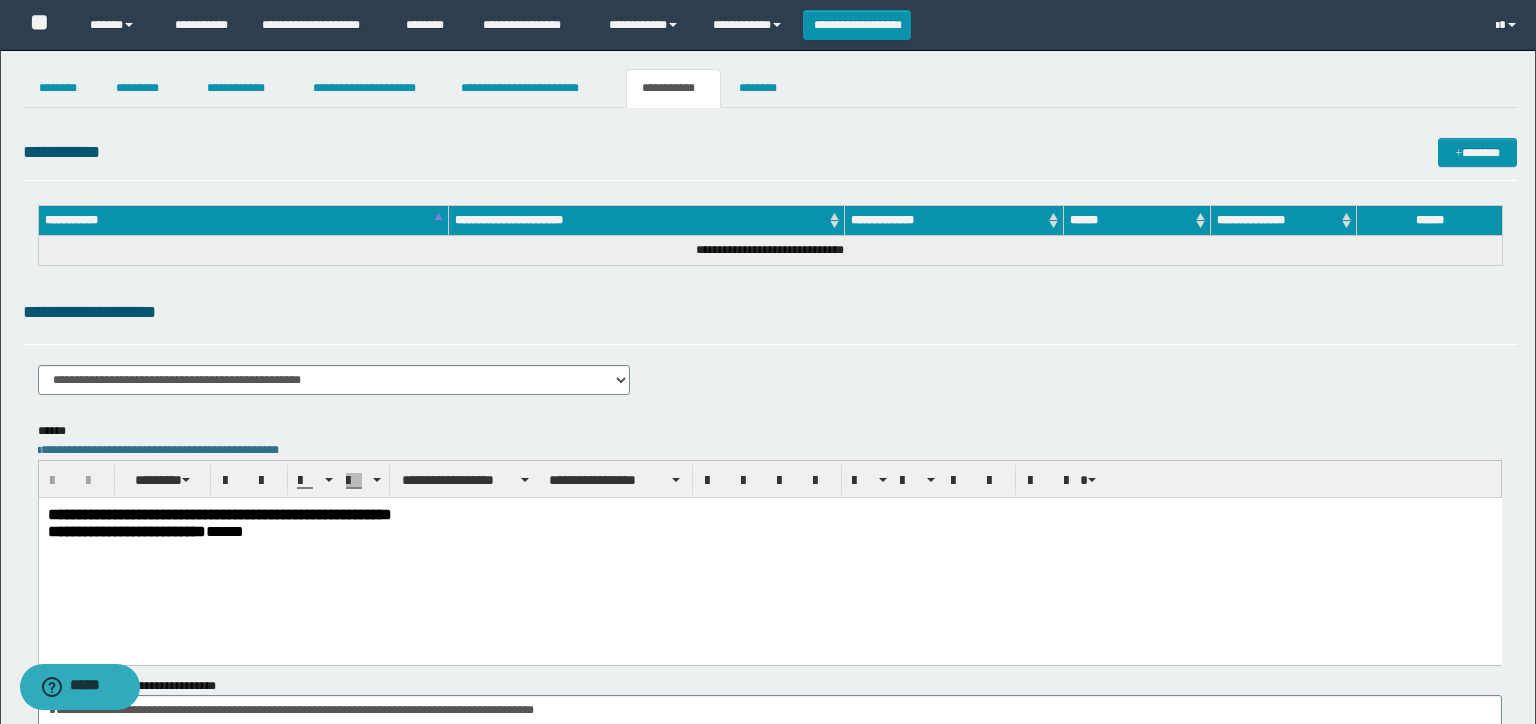scroll, scrollTop: 0, scrollLeft: 0, axis: both 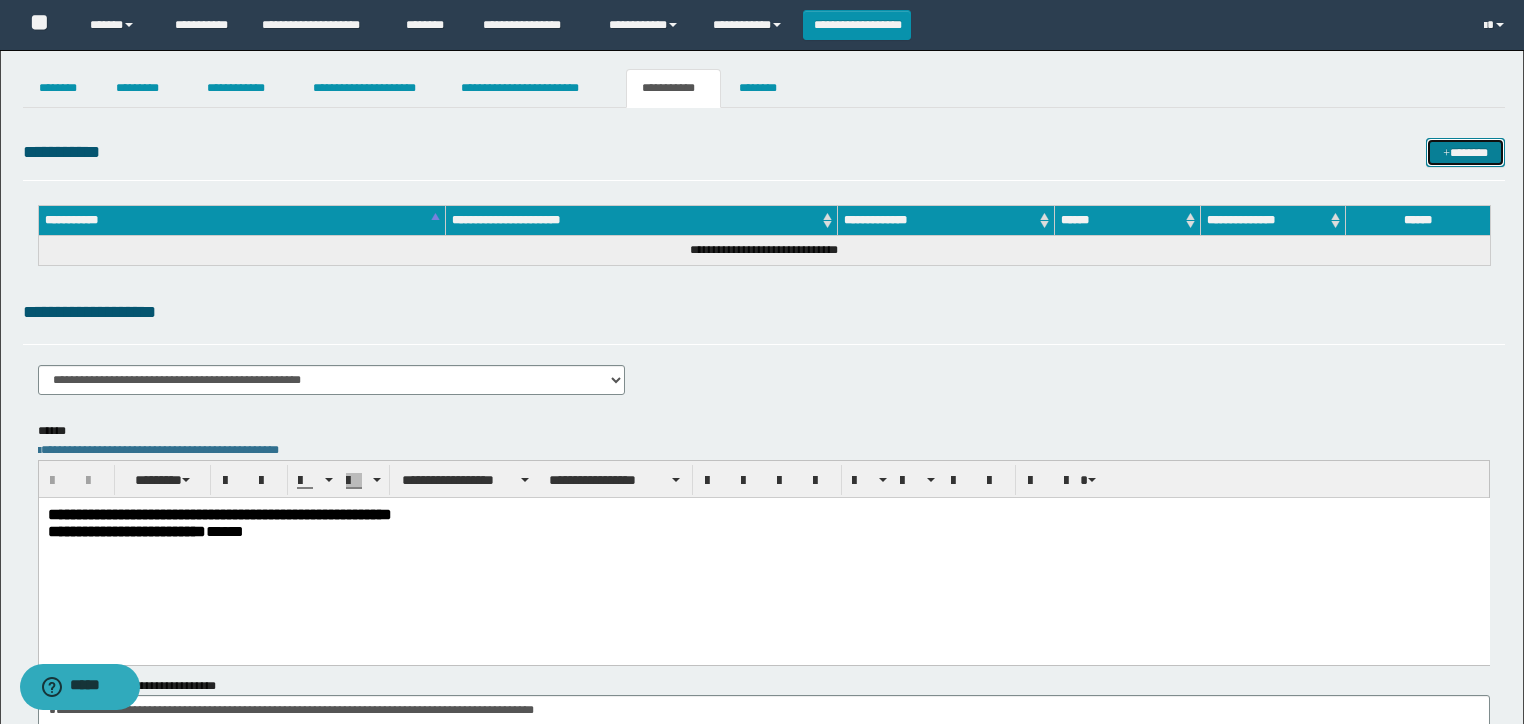 click on "*******" at bounding box center (1465, 153) 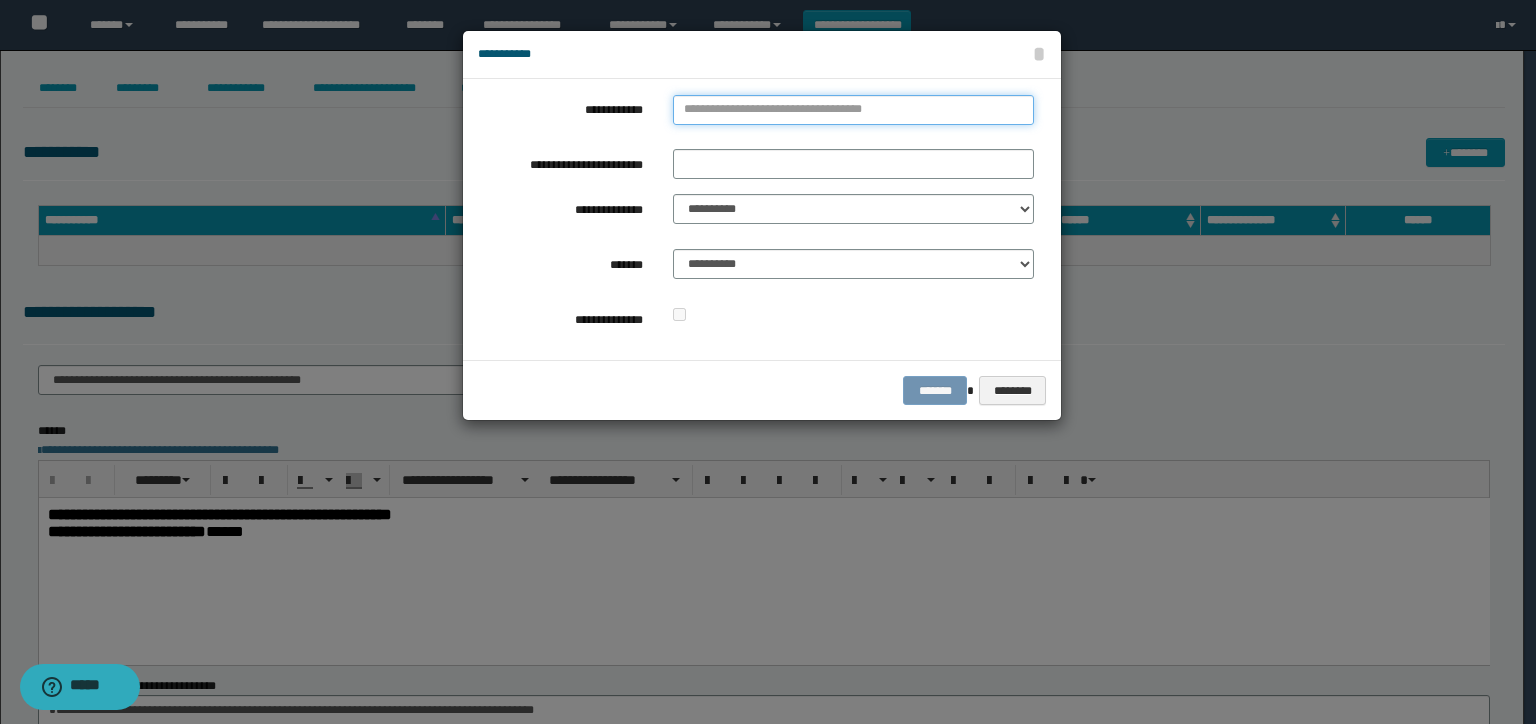 click on "**********" at bounding box center [853, 110] 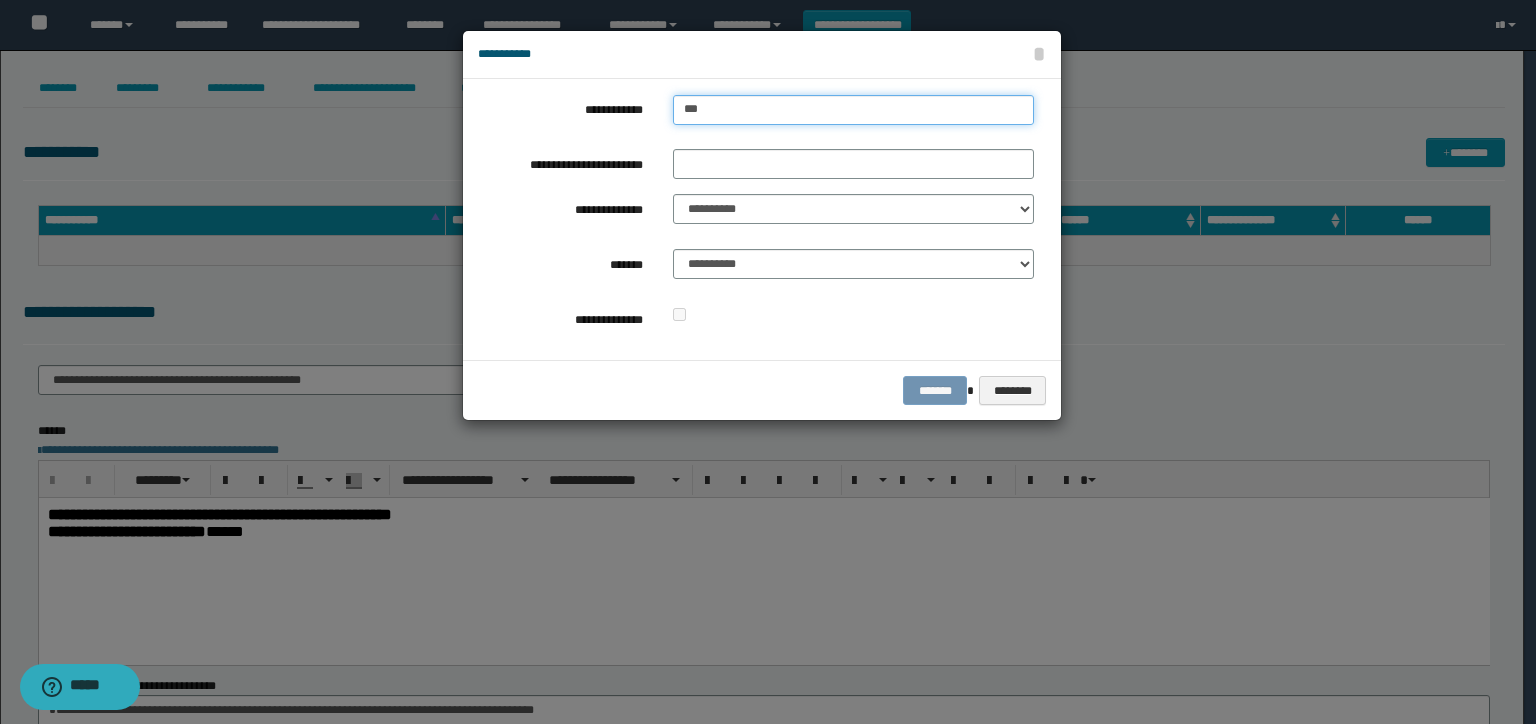 type on "****" 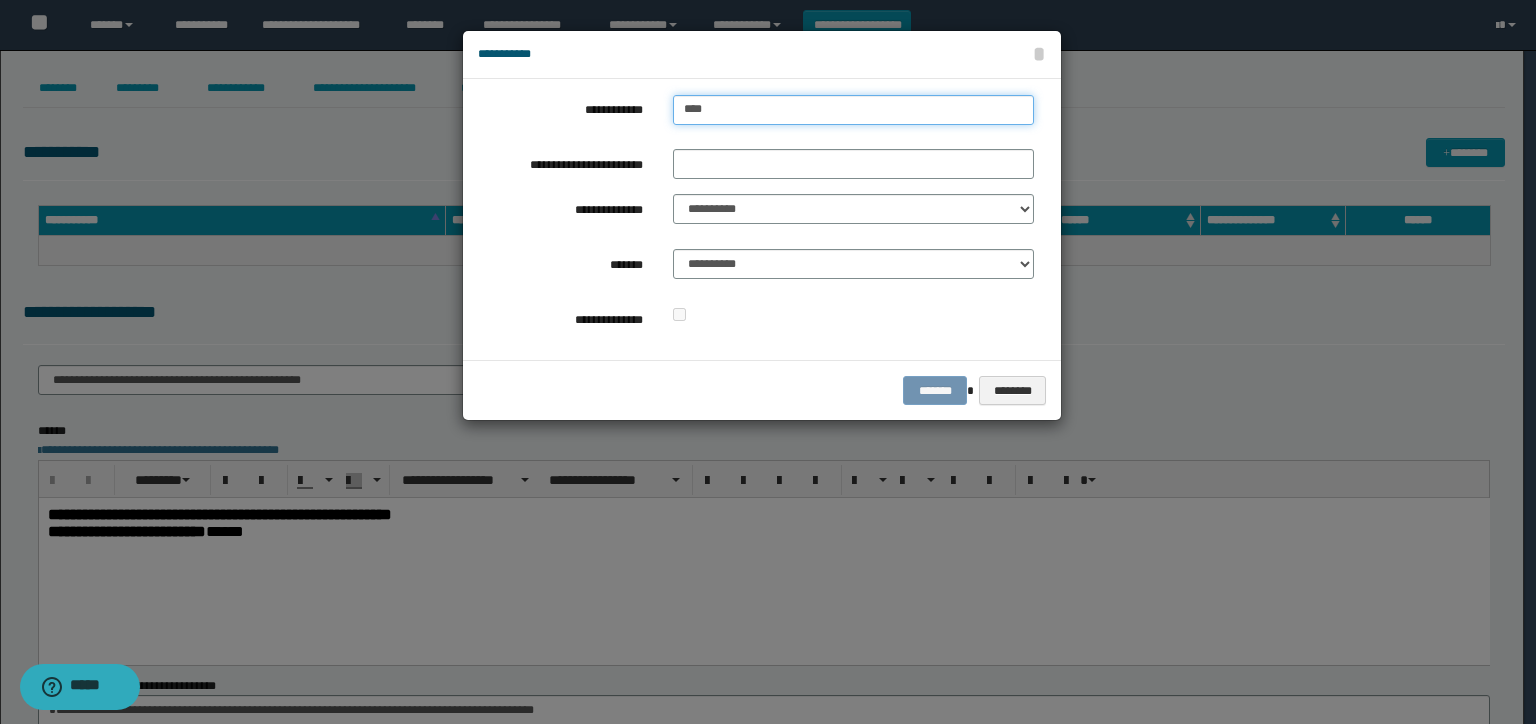 type on "****" 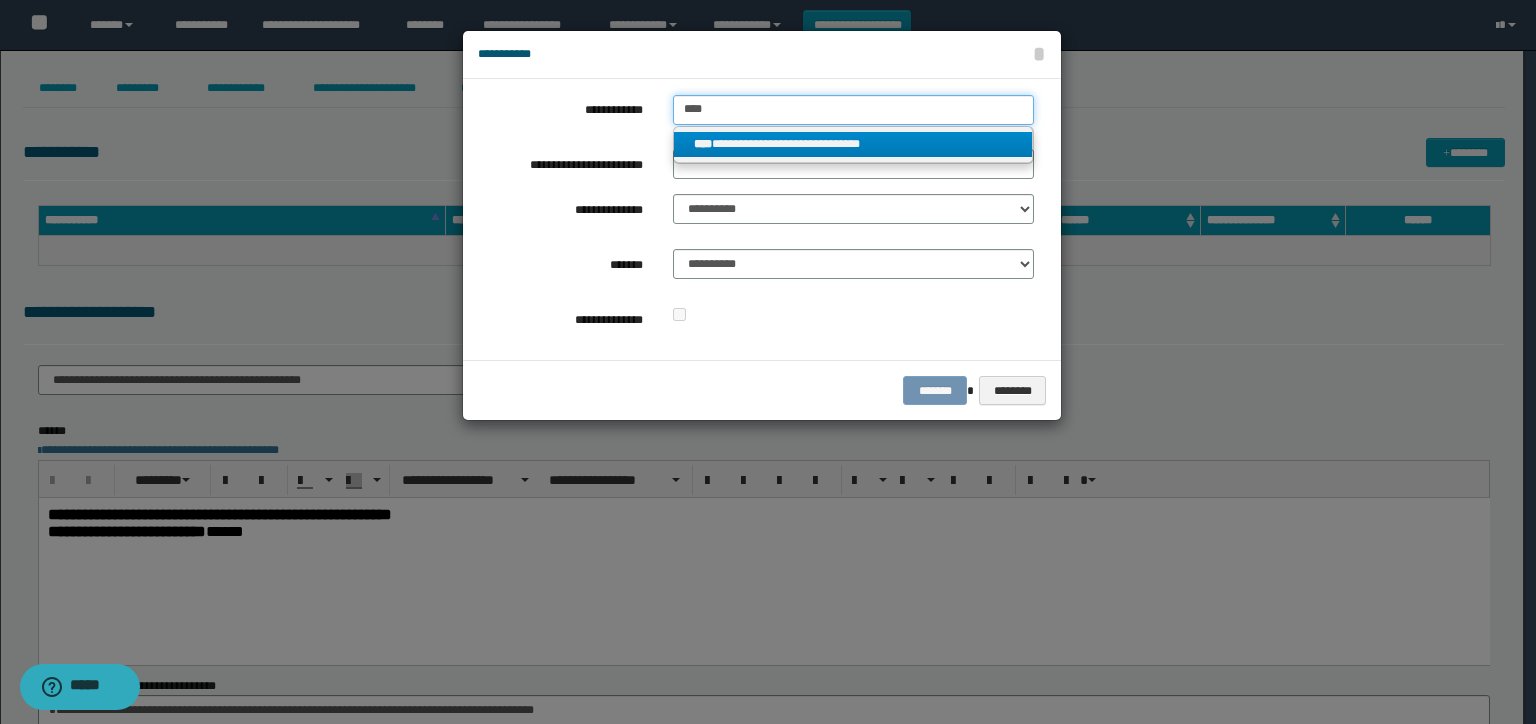 type on "****" 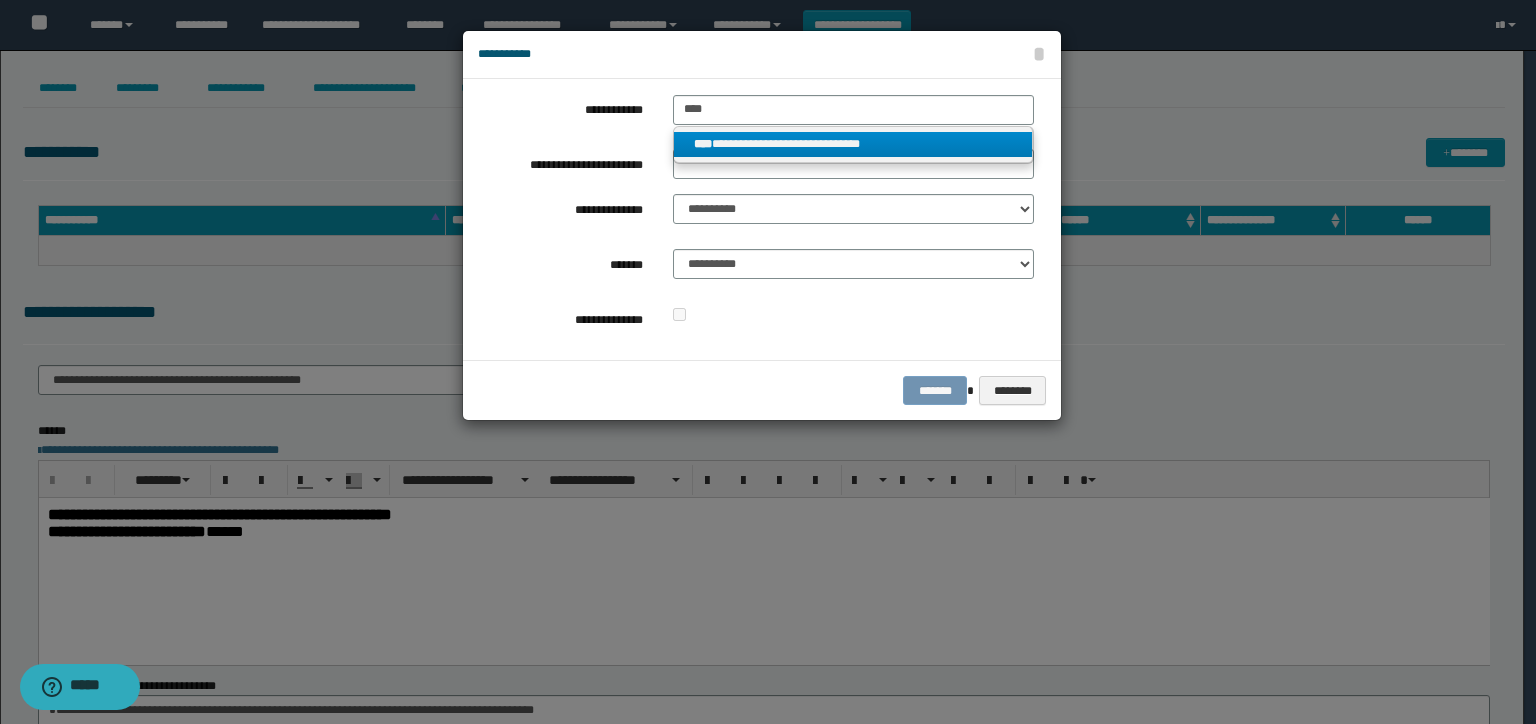 click on "**********" at bounding box center [853, 144] 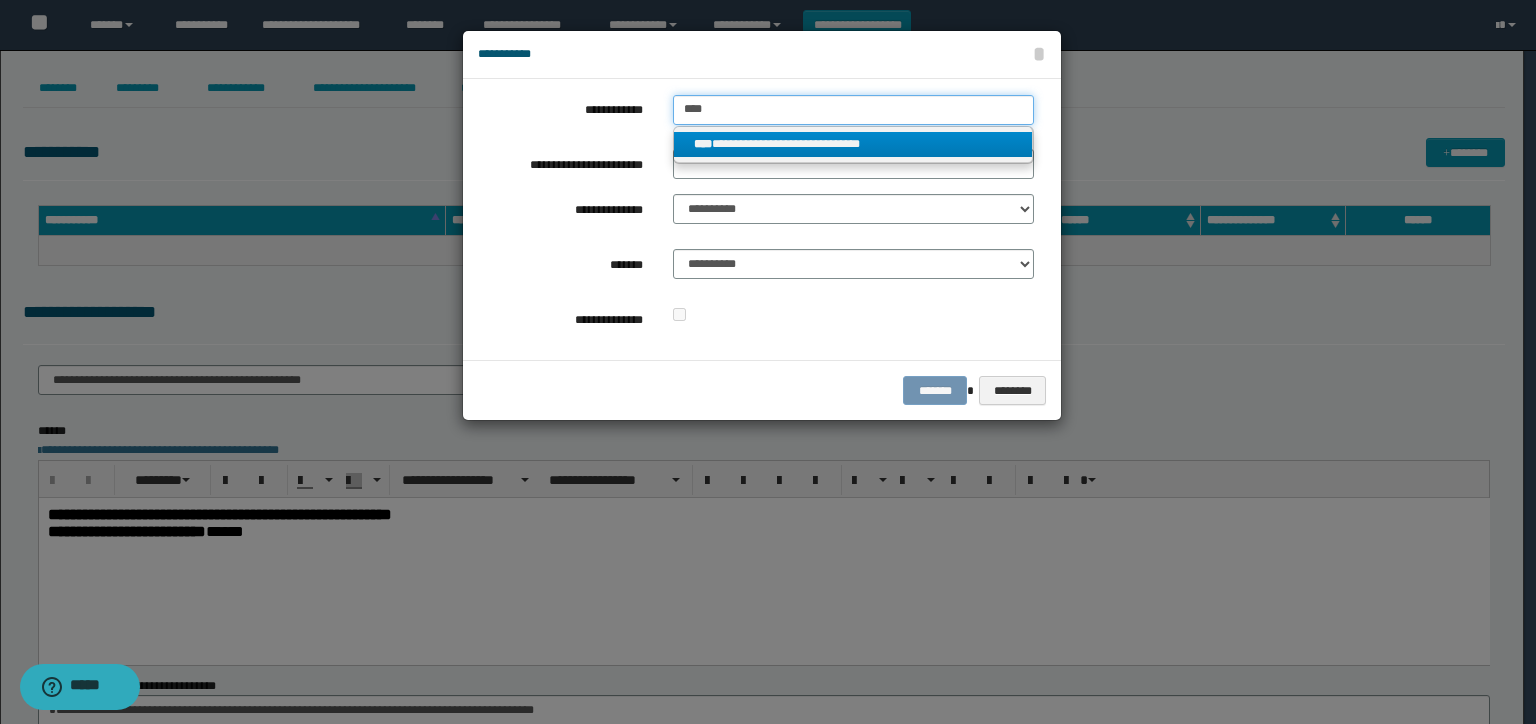 type 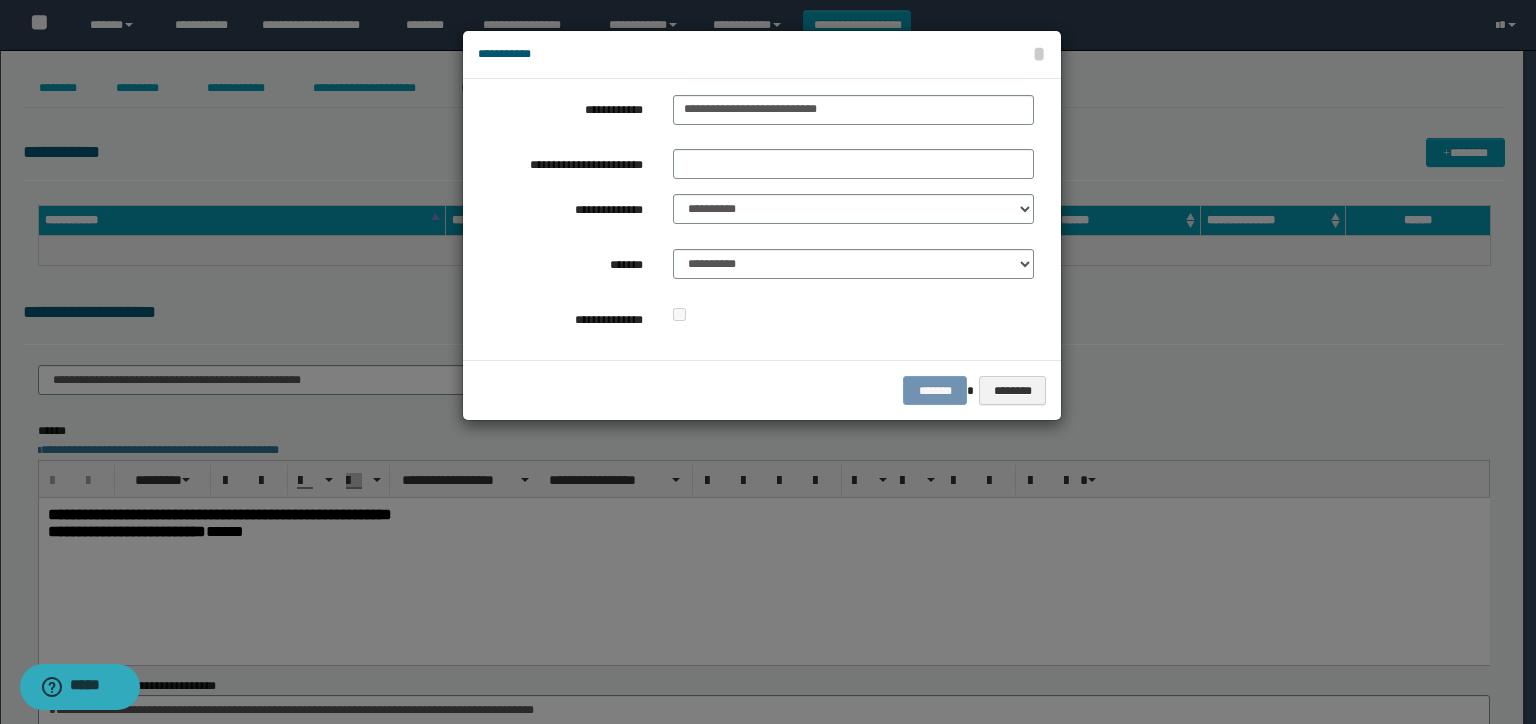click on "**********" at bounding box center (756, 219) 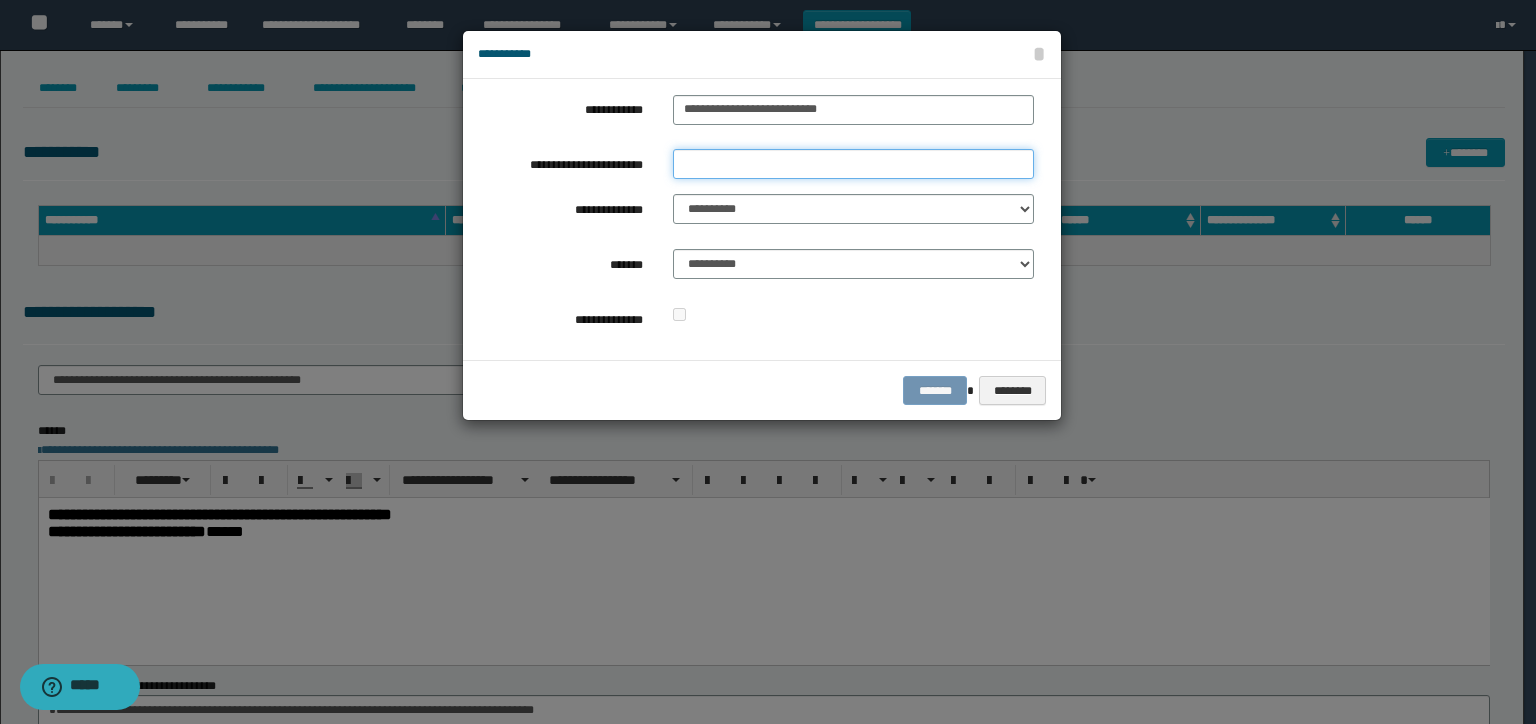 click on "**********" at bounding box center (853, 164) 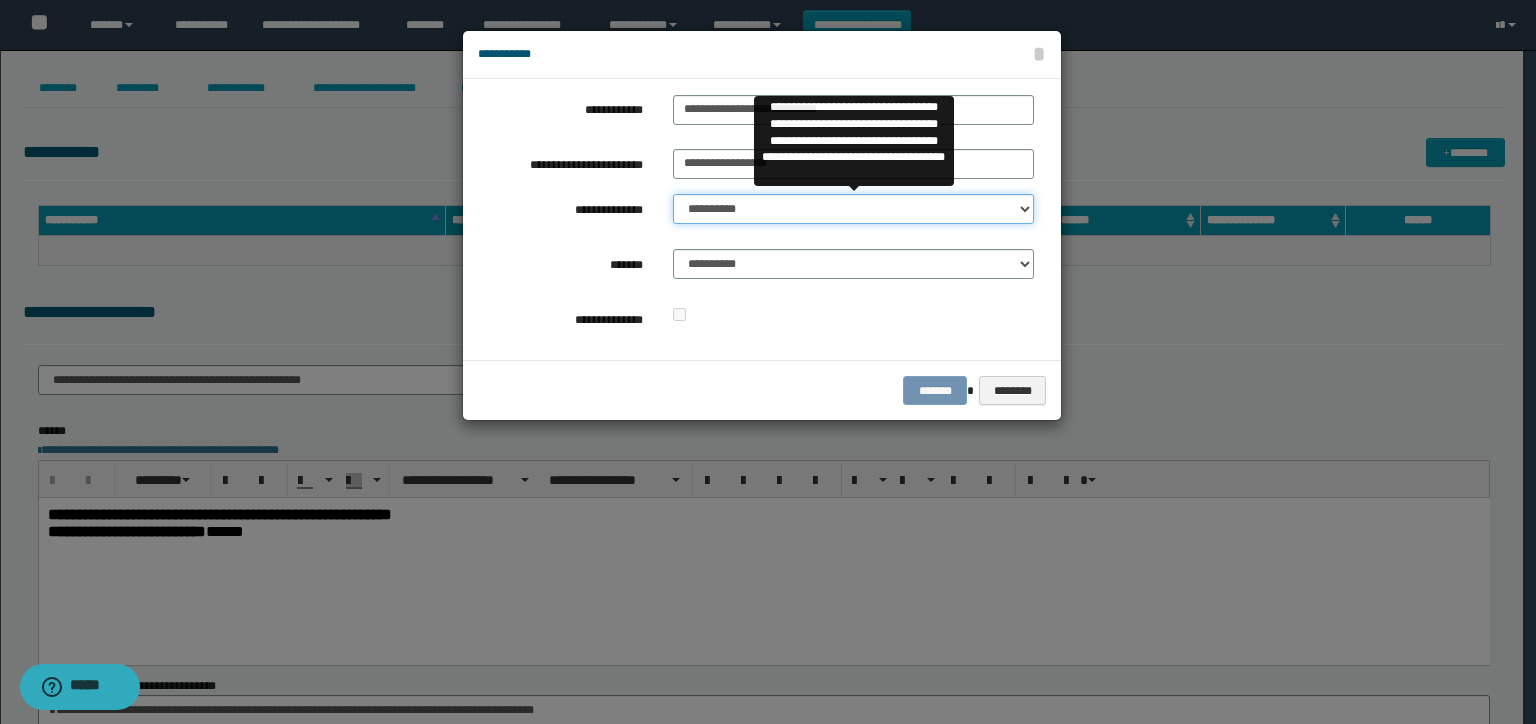 drag, startPoint x: 712, startPoint y: 204, endPoint x: 736, endPoint y: 220, distance: 28.84441 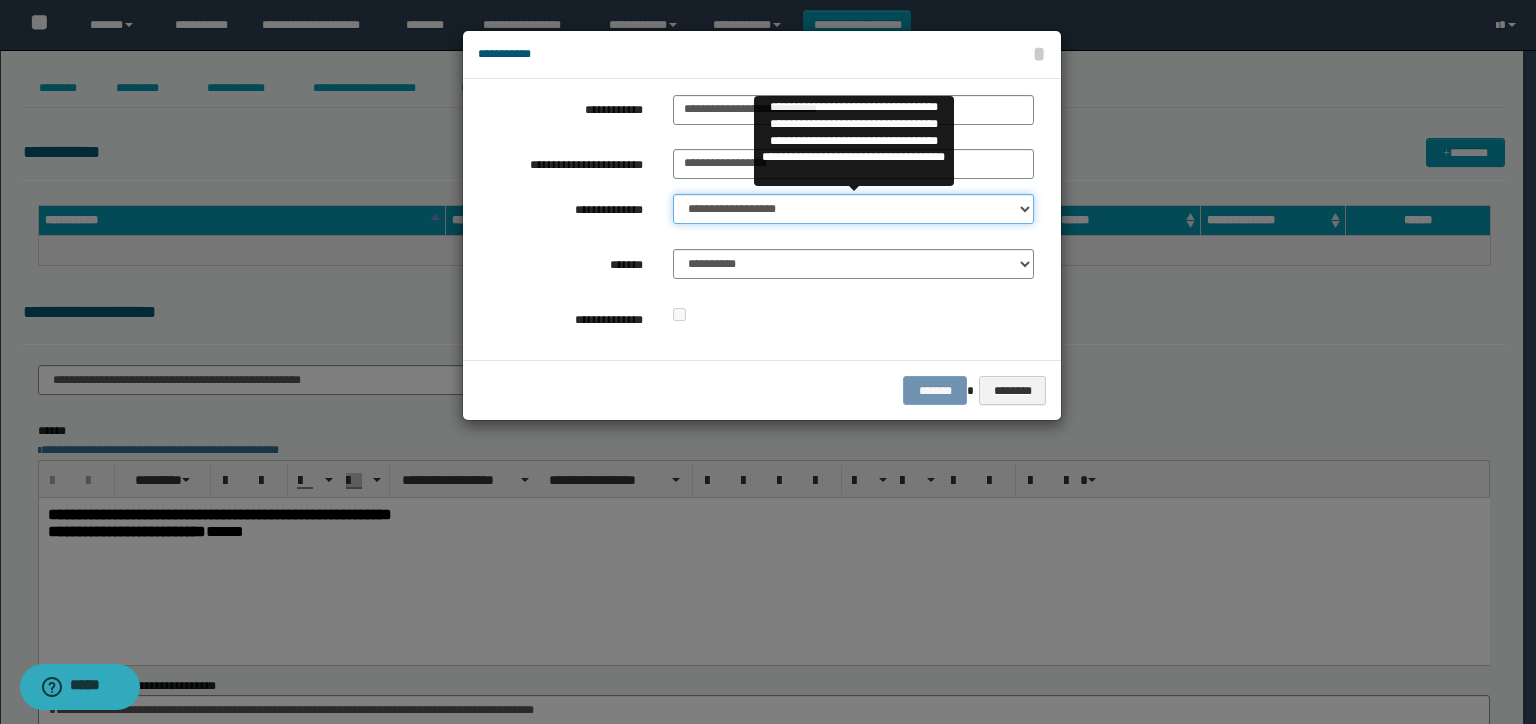 click on "**********" at bounding box center [853, 209] 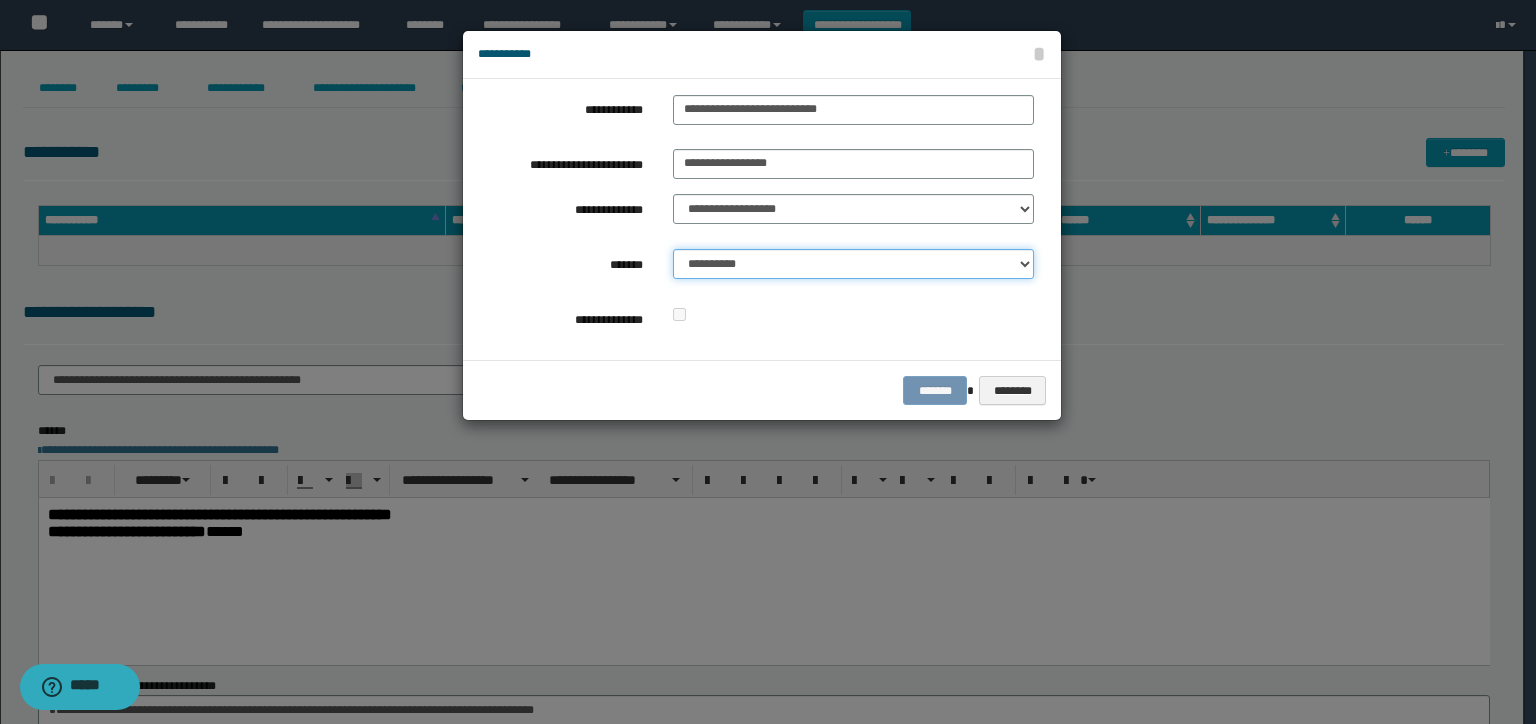 click on "**********" at bounding box center [853, 264] 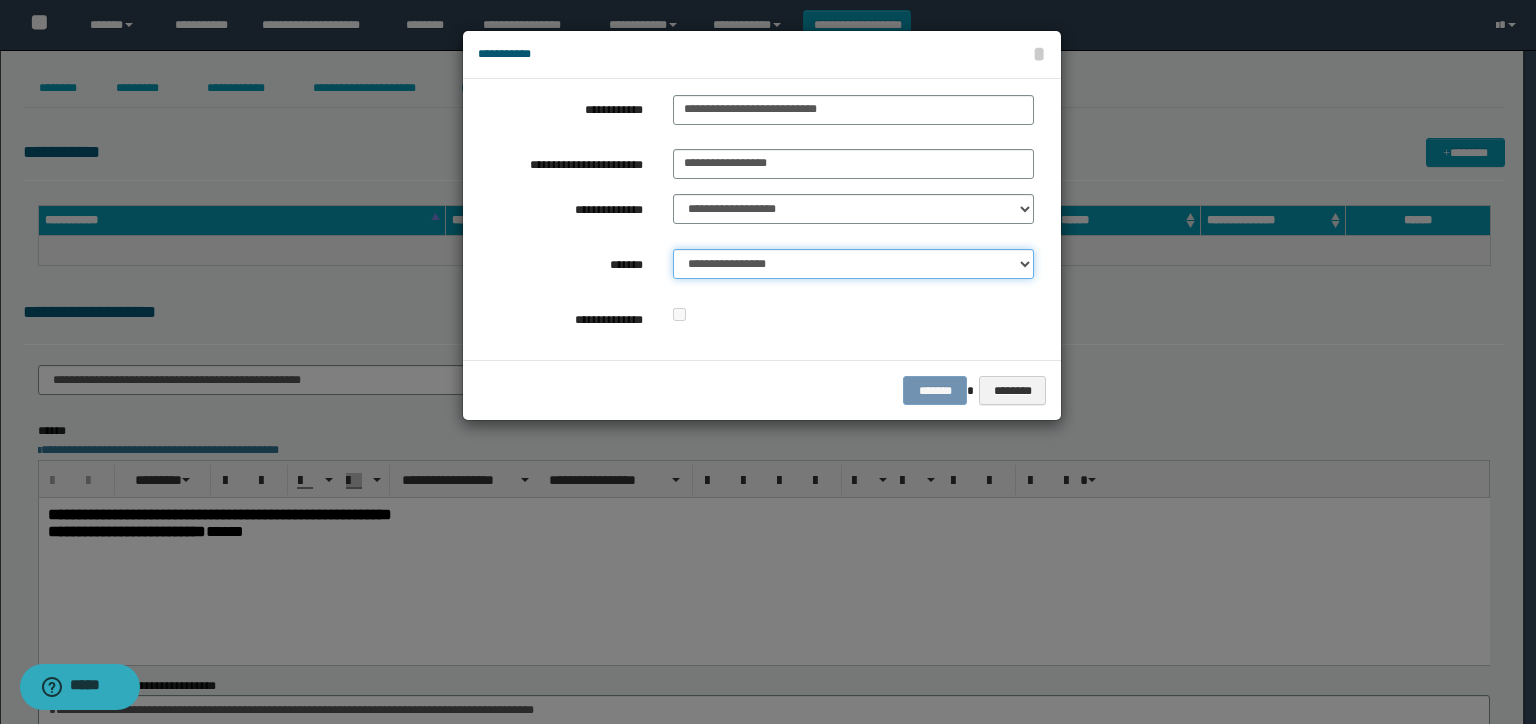 click on "**********" at bounding box center (853, 264) 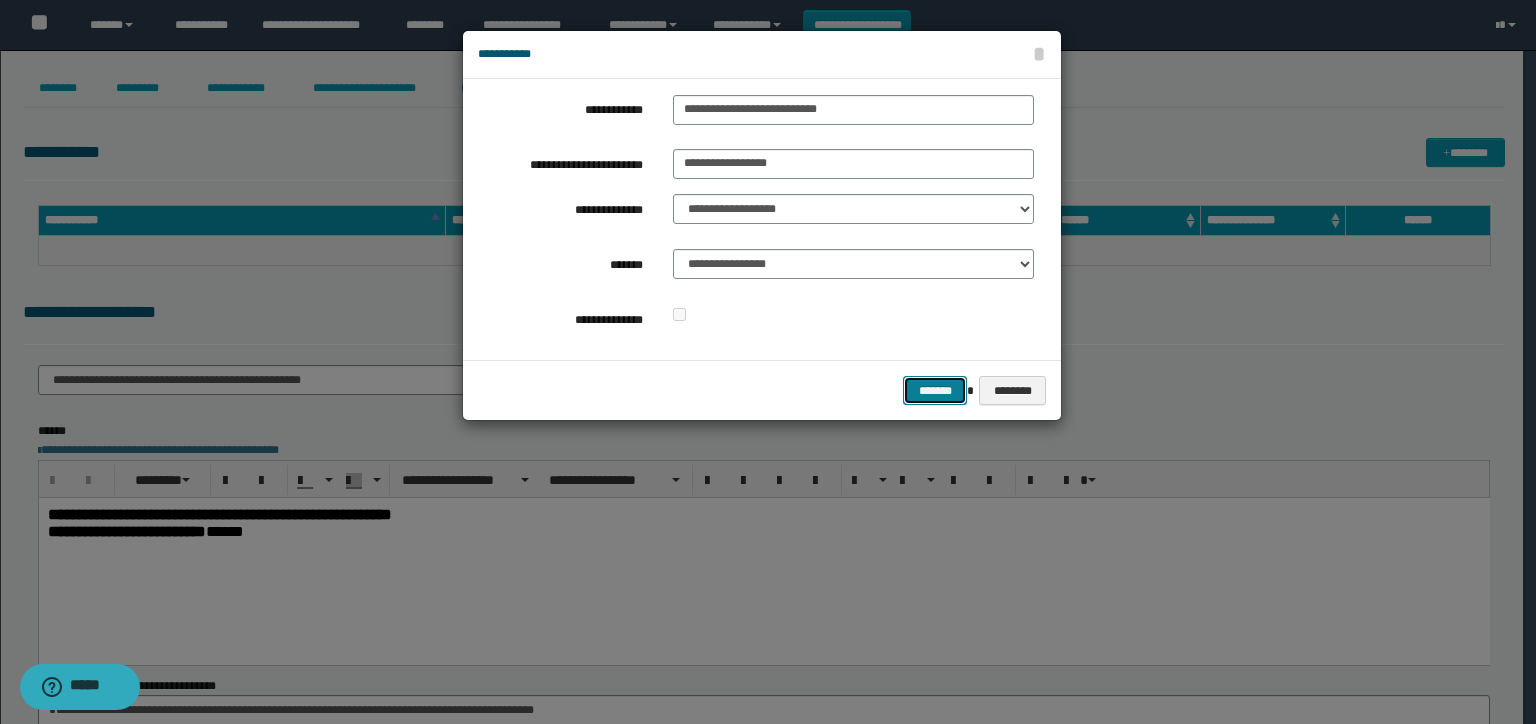 click on "*******" at bounding box center (935, 391) 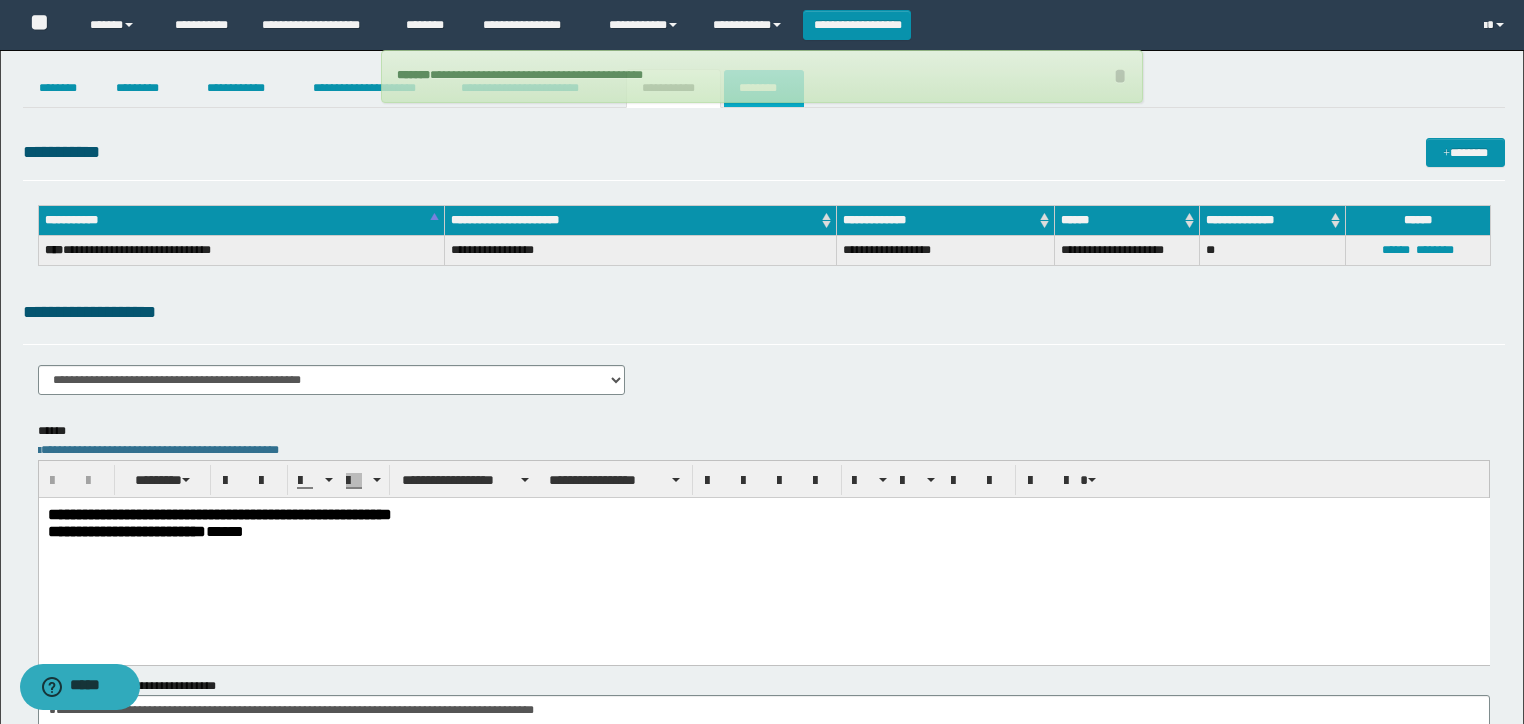 click on "********" at bounding box center [764, 88] 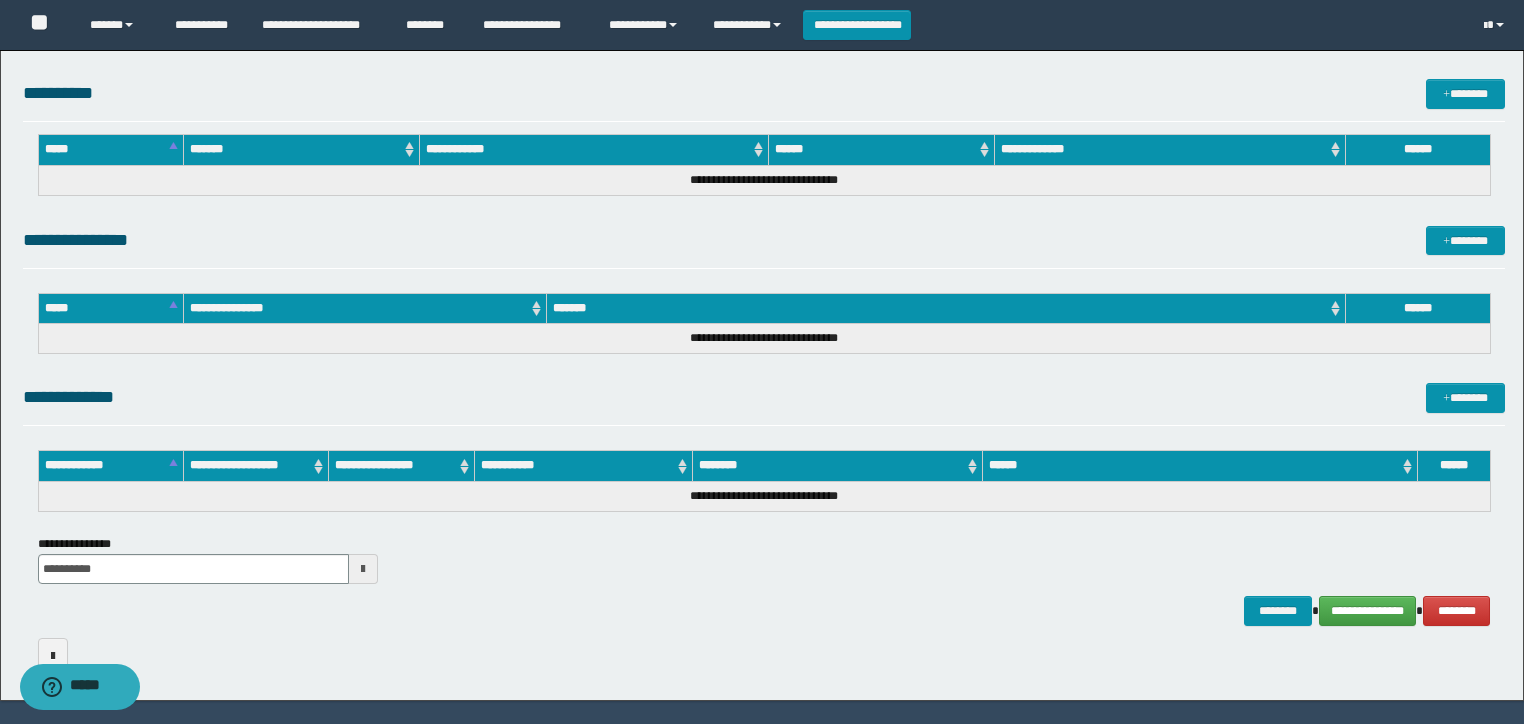 scroll, scrollTop: 935, scrollLeft: 0, axis: vertical 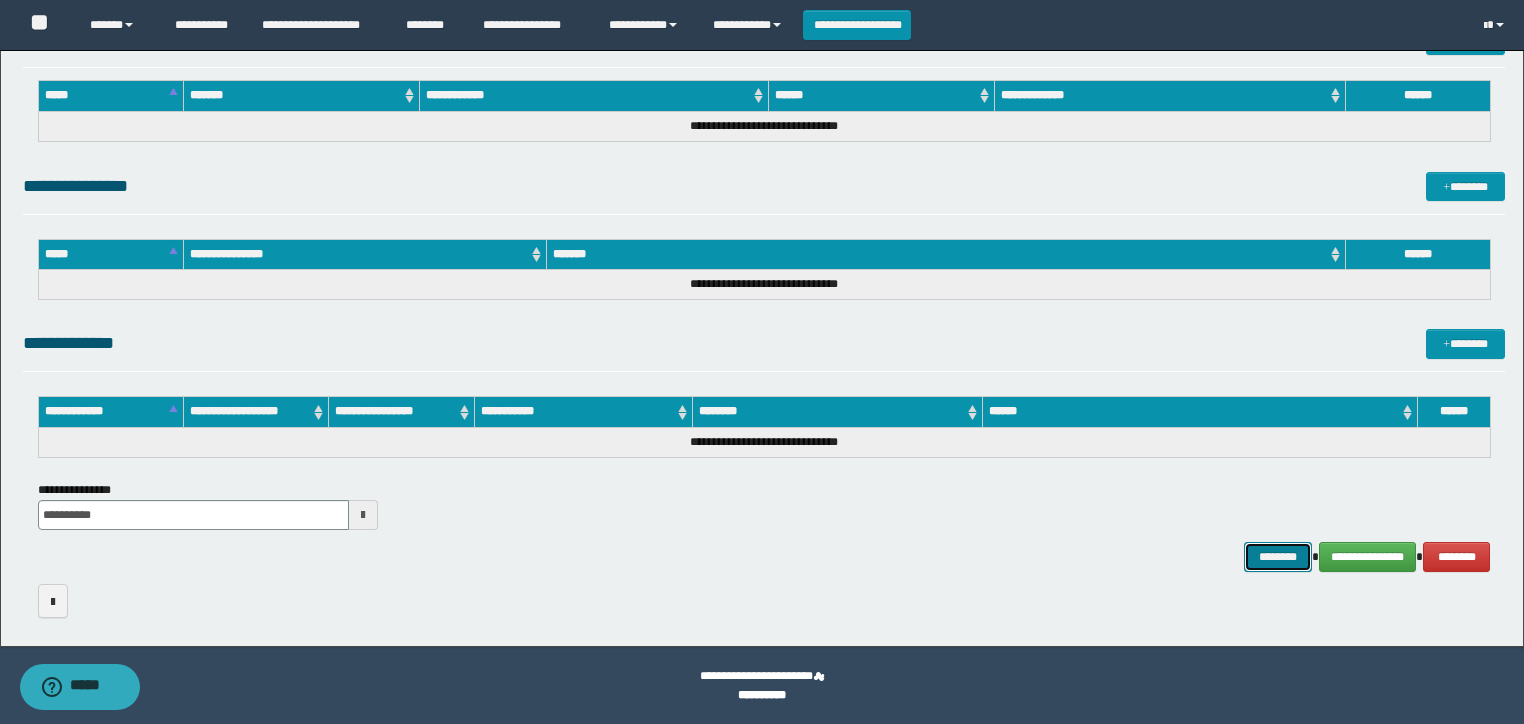 click on "********" at bounding box center [1277, 557] 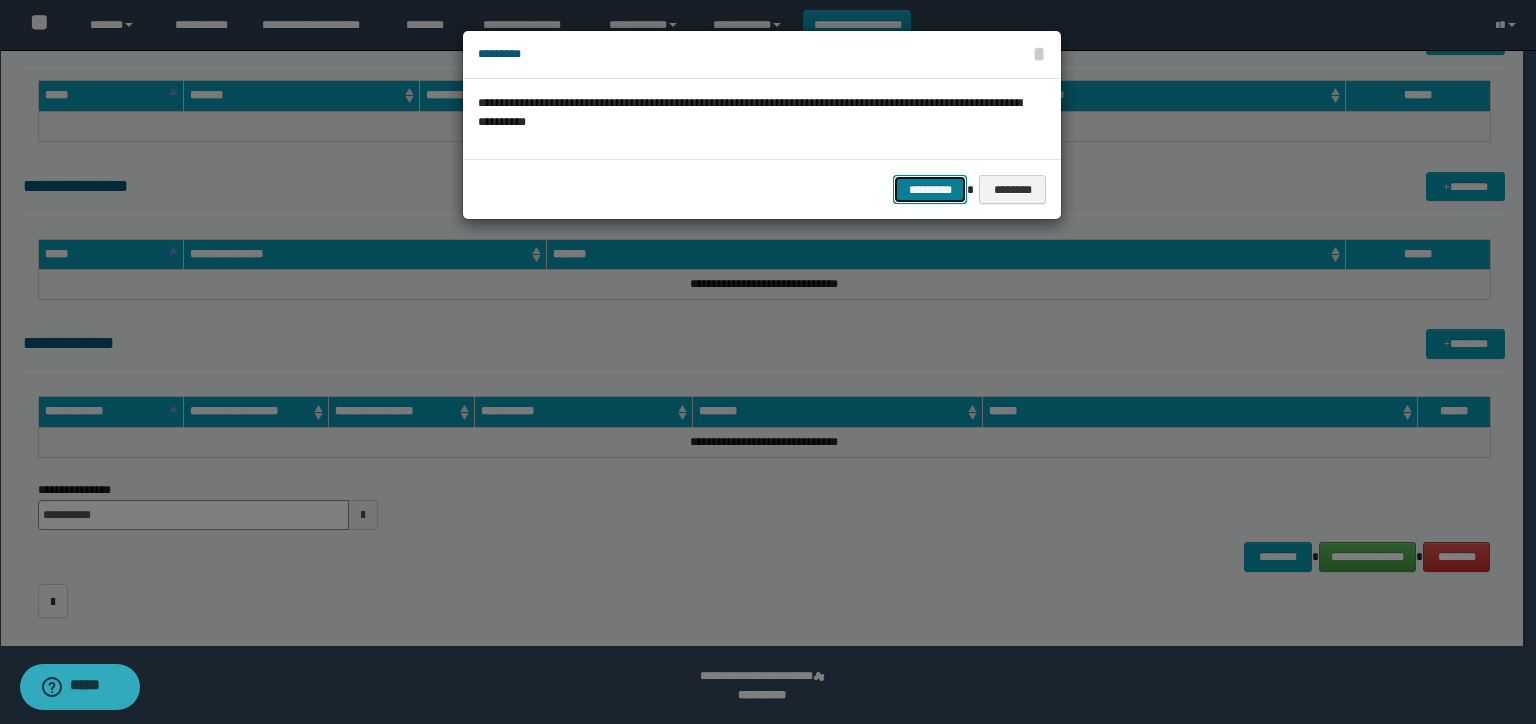 click on "*********" at bounding box center (930, 190) 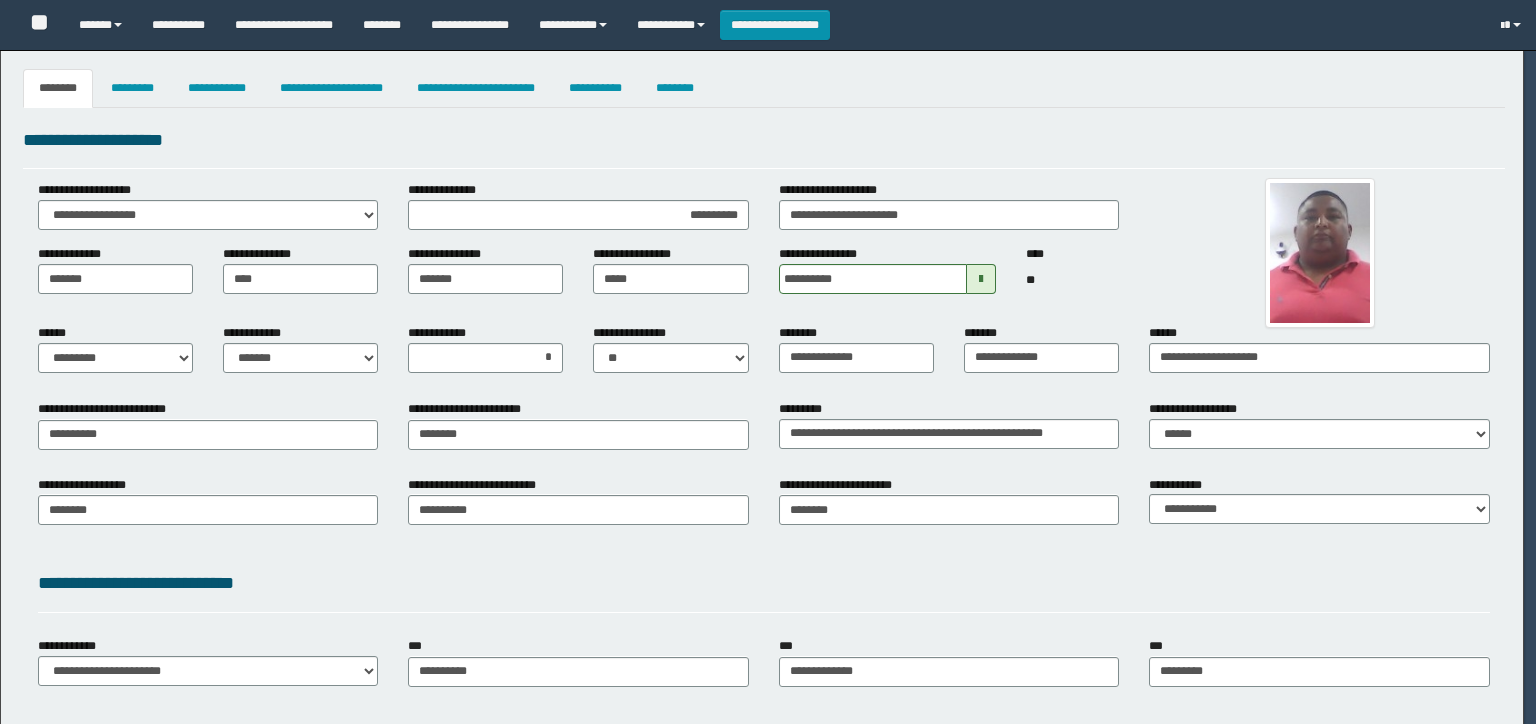 select on "*" 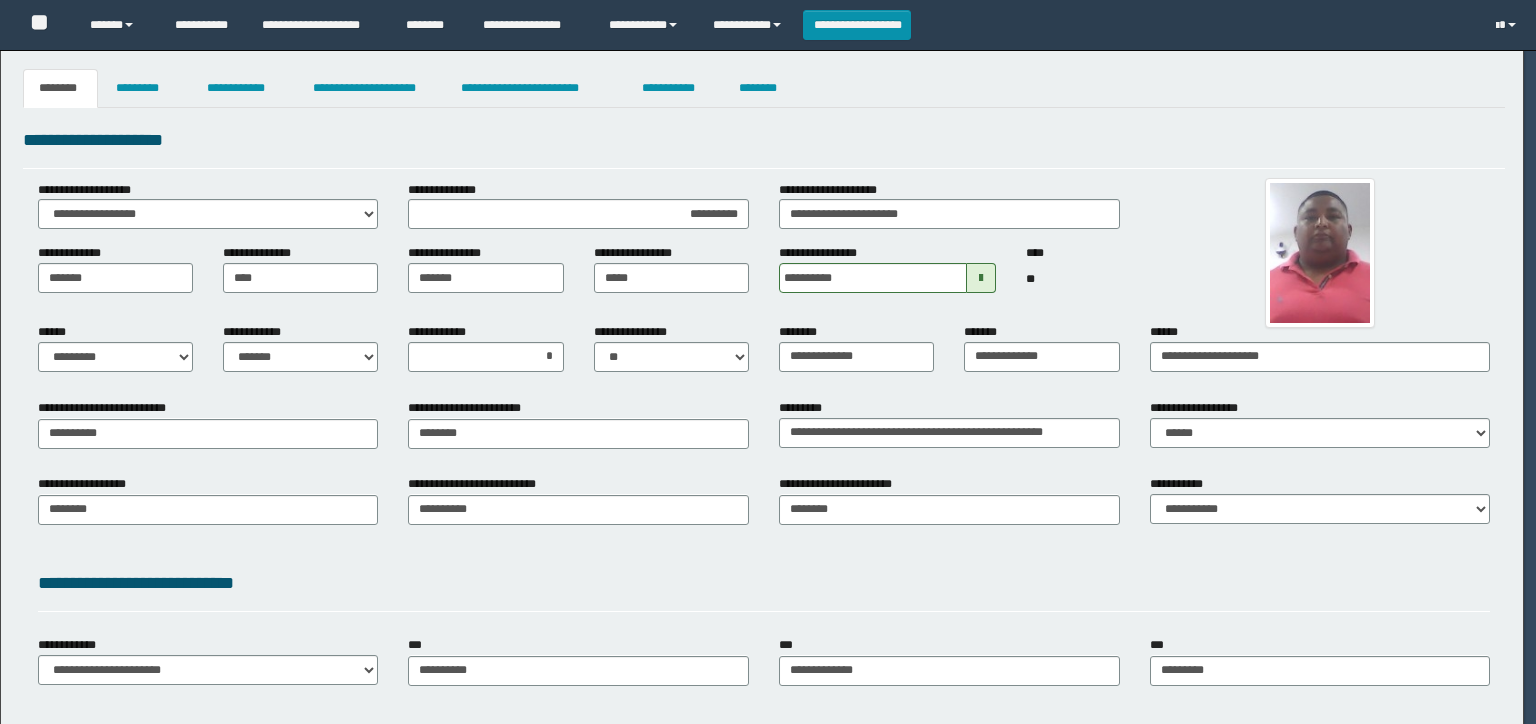scroll, scrollTop: 0, scrollLeft: 0, axis: both 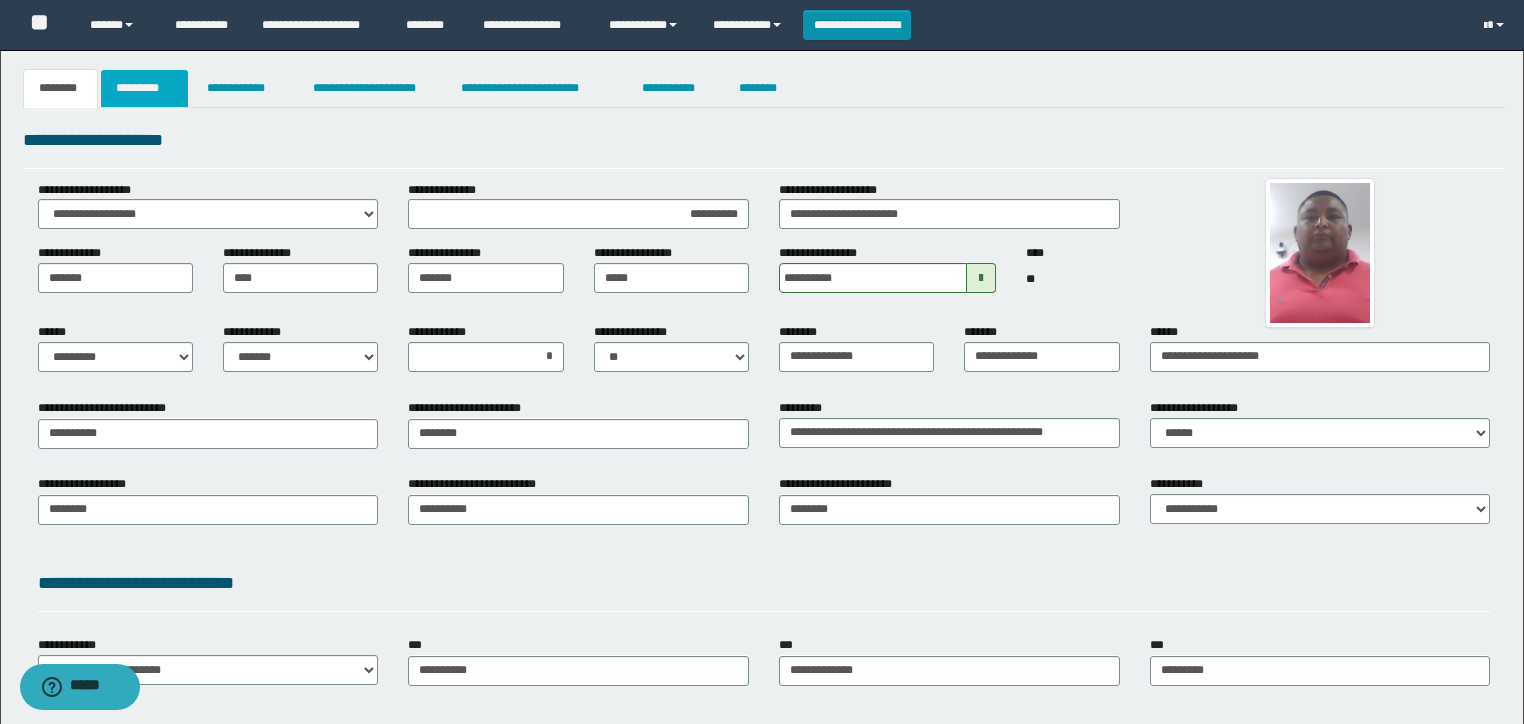 click on "*********" at bounding box center [144, 88] 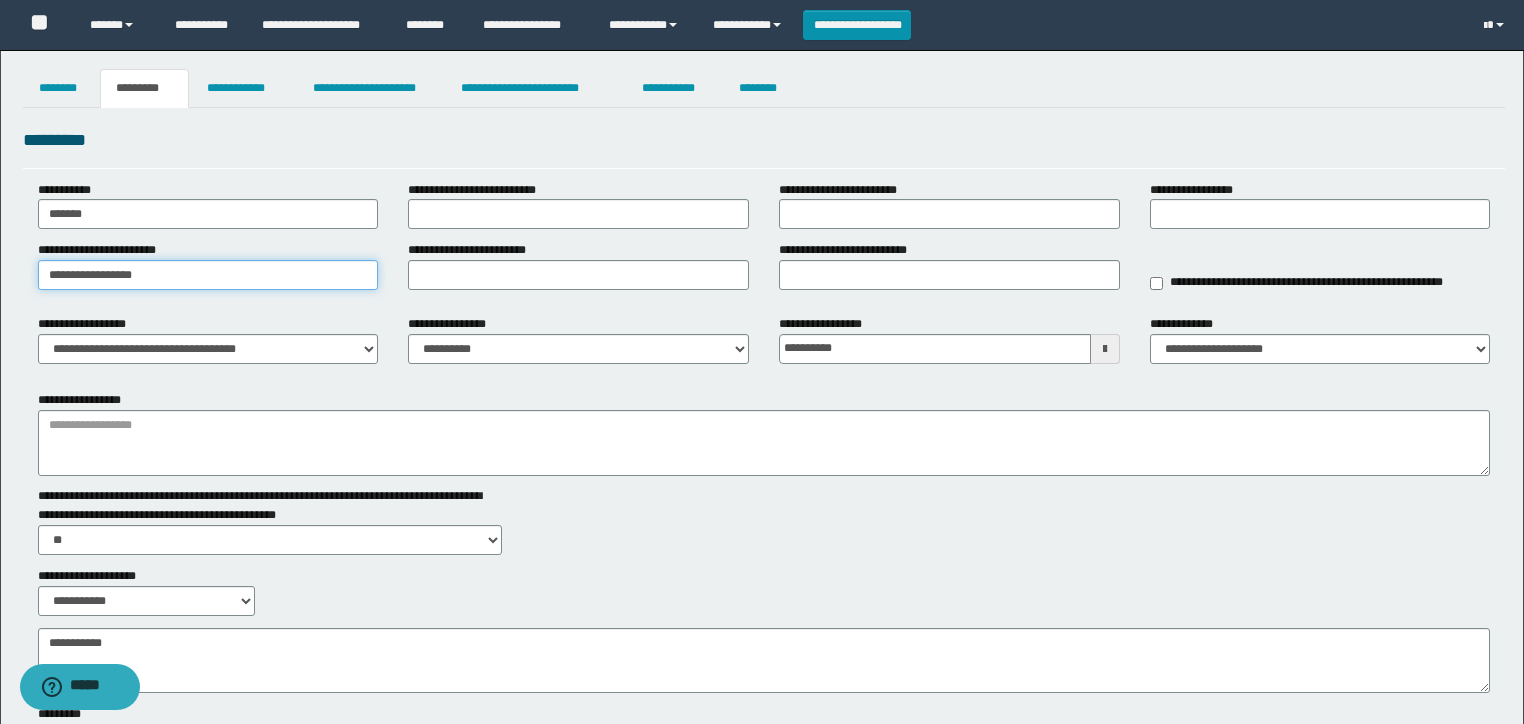 drag, startPoint x: 0, startPoint y: 262, endPoint x: 0, endPoint y: 193, distance: 69 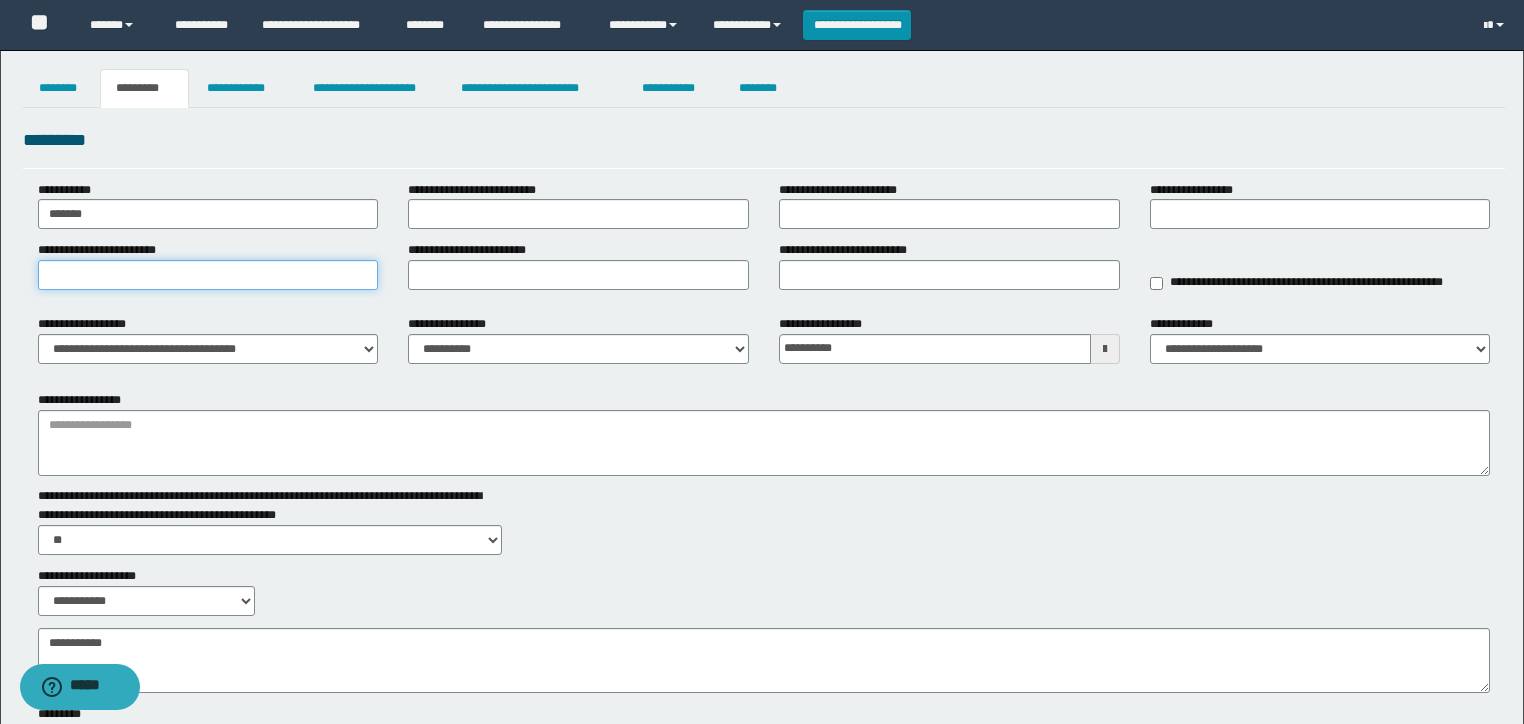 type 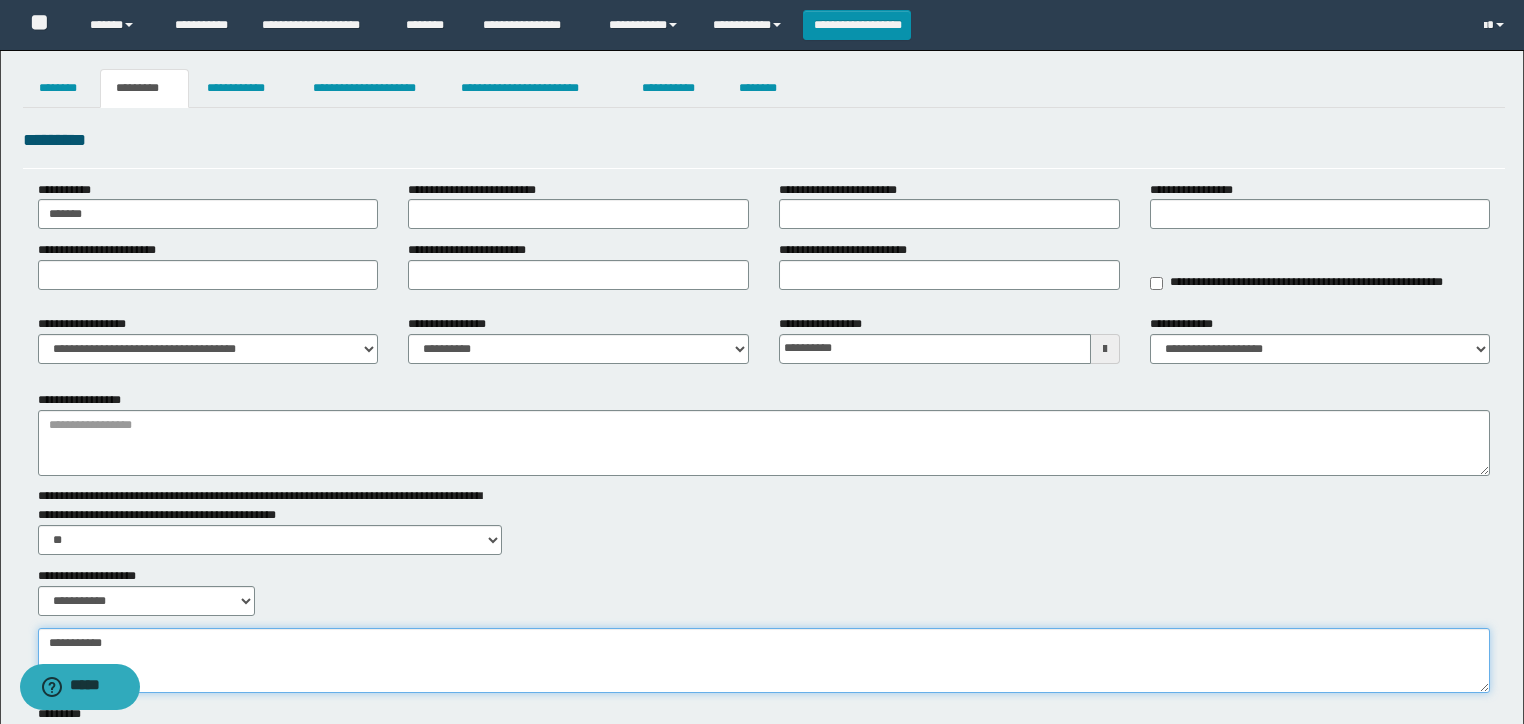 drag, startPoint x: 305, startPoint y: 674, endPoint x: 286, endPoint y: 675, distance: 19.026299 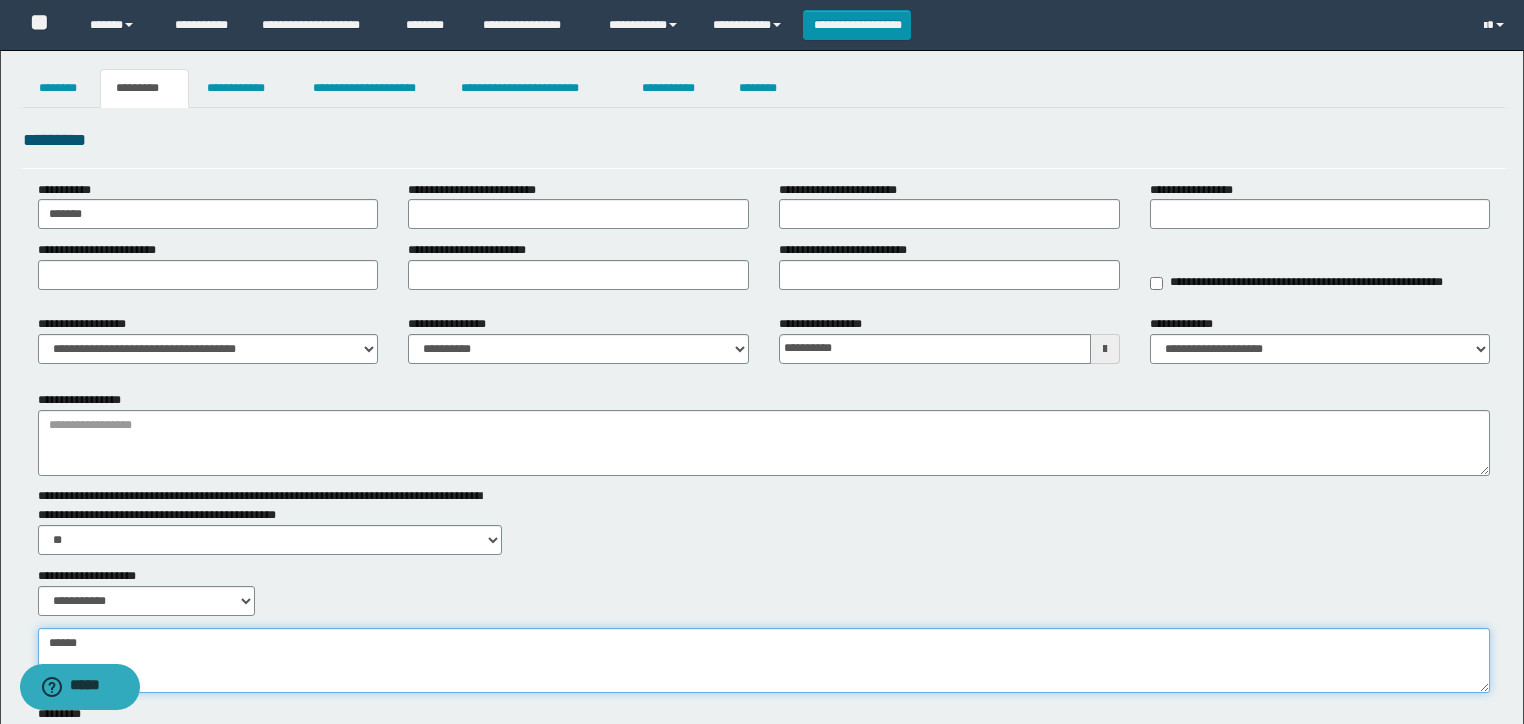 type on "*****" 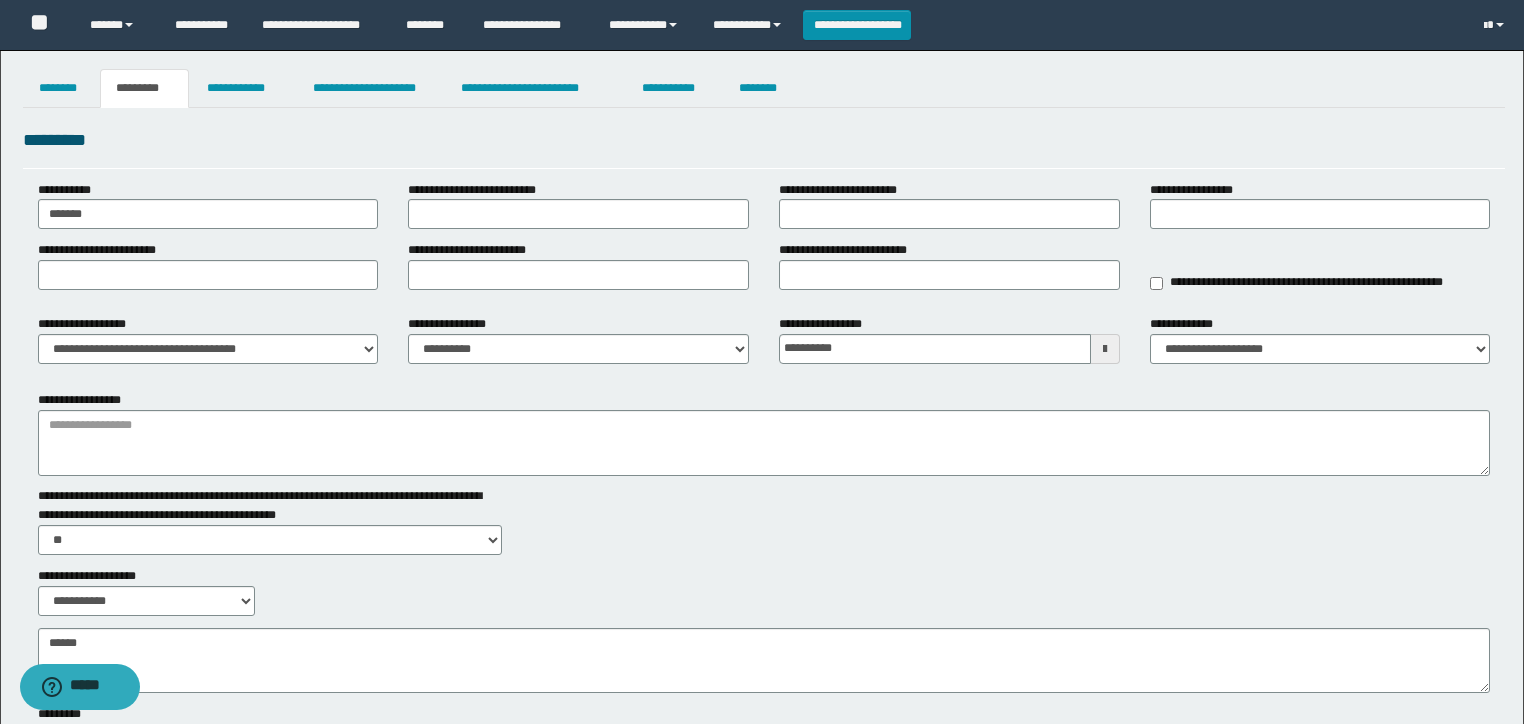 click on "**********" at bounding box center (578, 339) 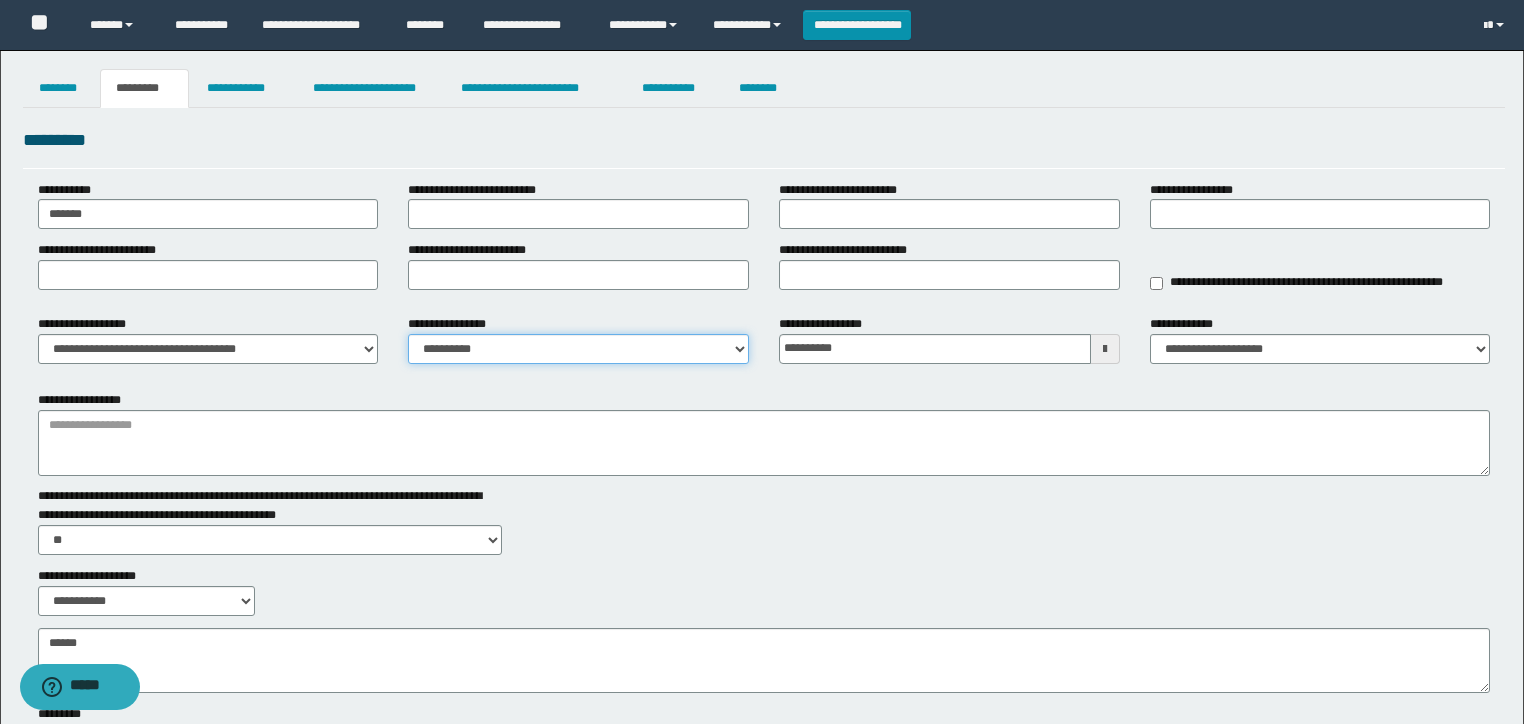 click on "**********" at bounding box center (578, 349) 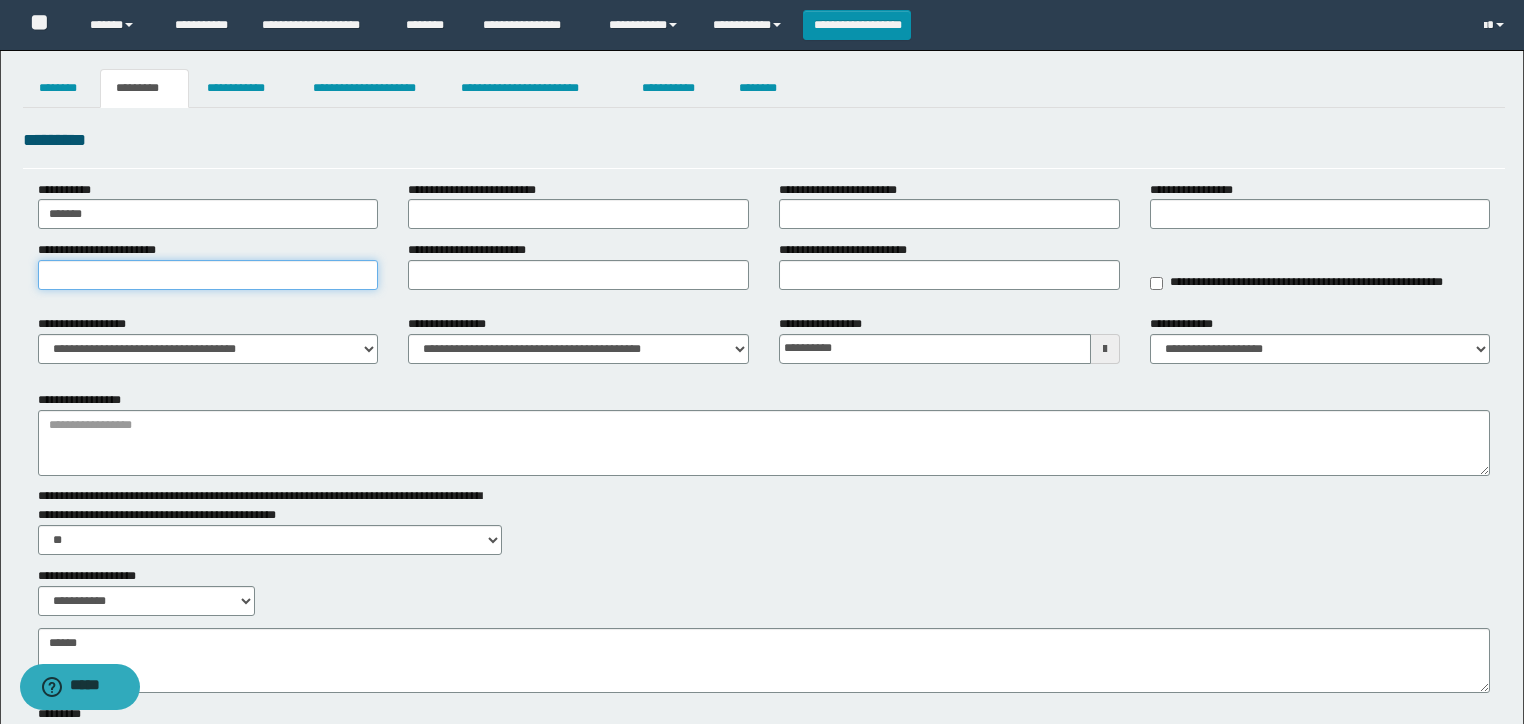 click on "**********" at bounding box center [208, 275] 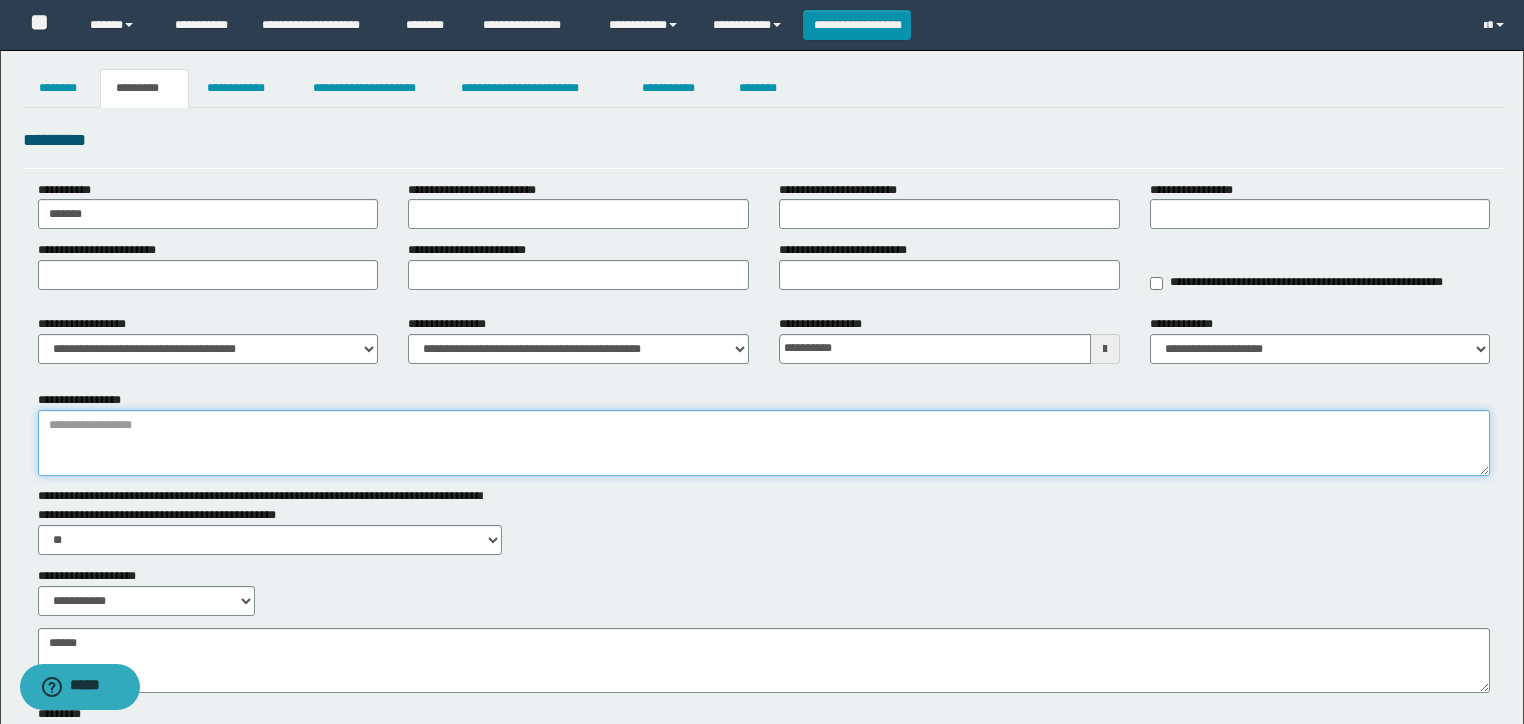 click on "**********" at bounding box center (764, 443) 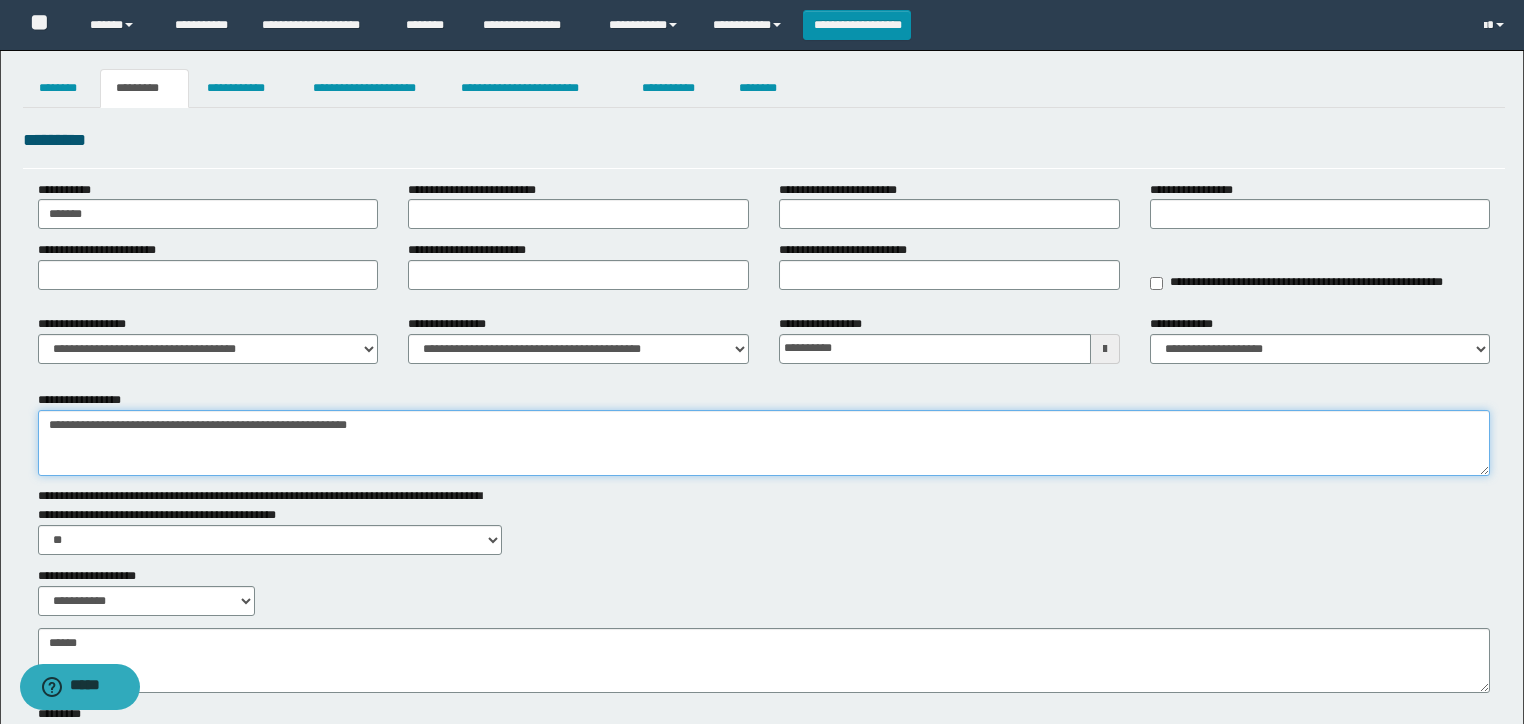 type on "**********" 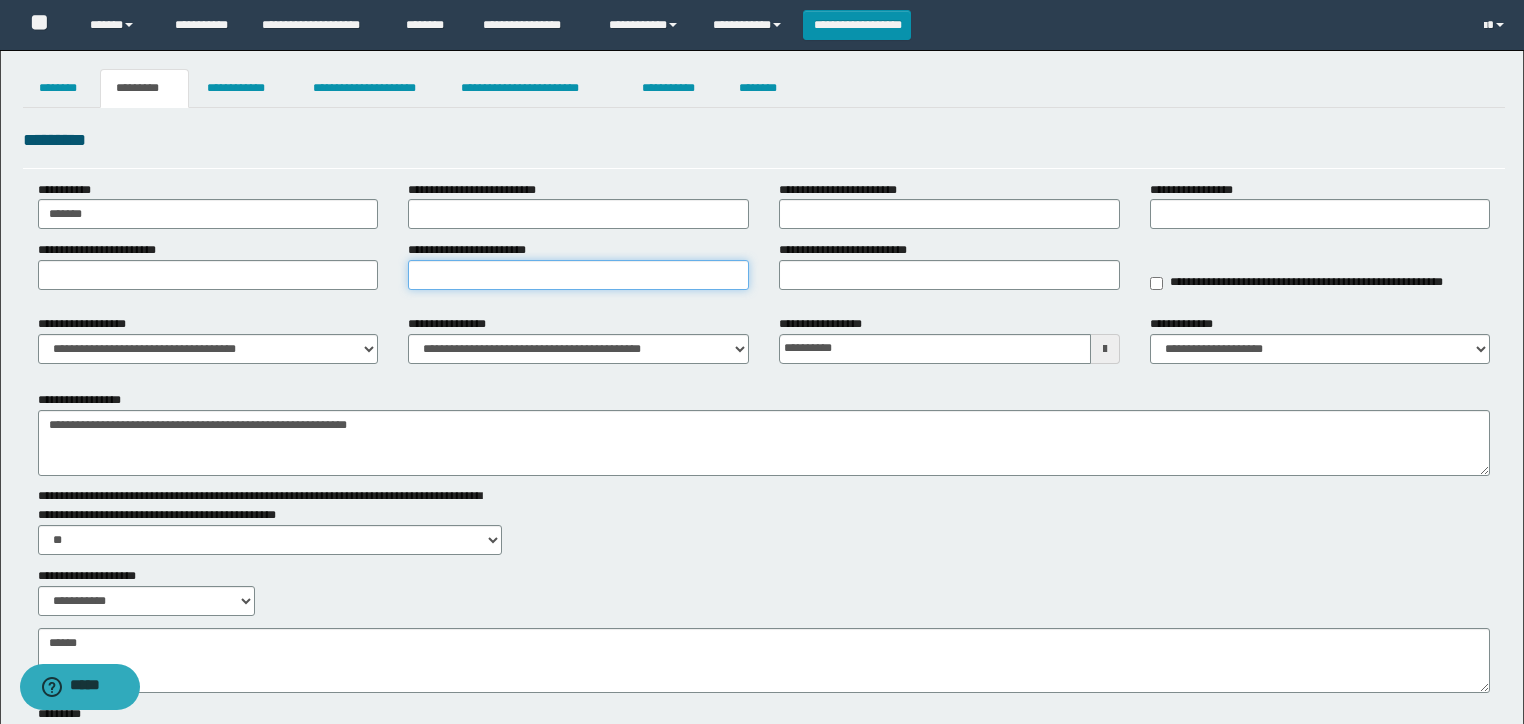 click on "**********" at bounding box center (578, 275) 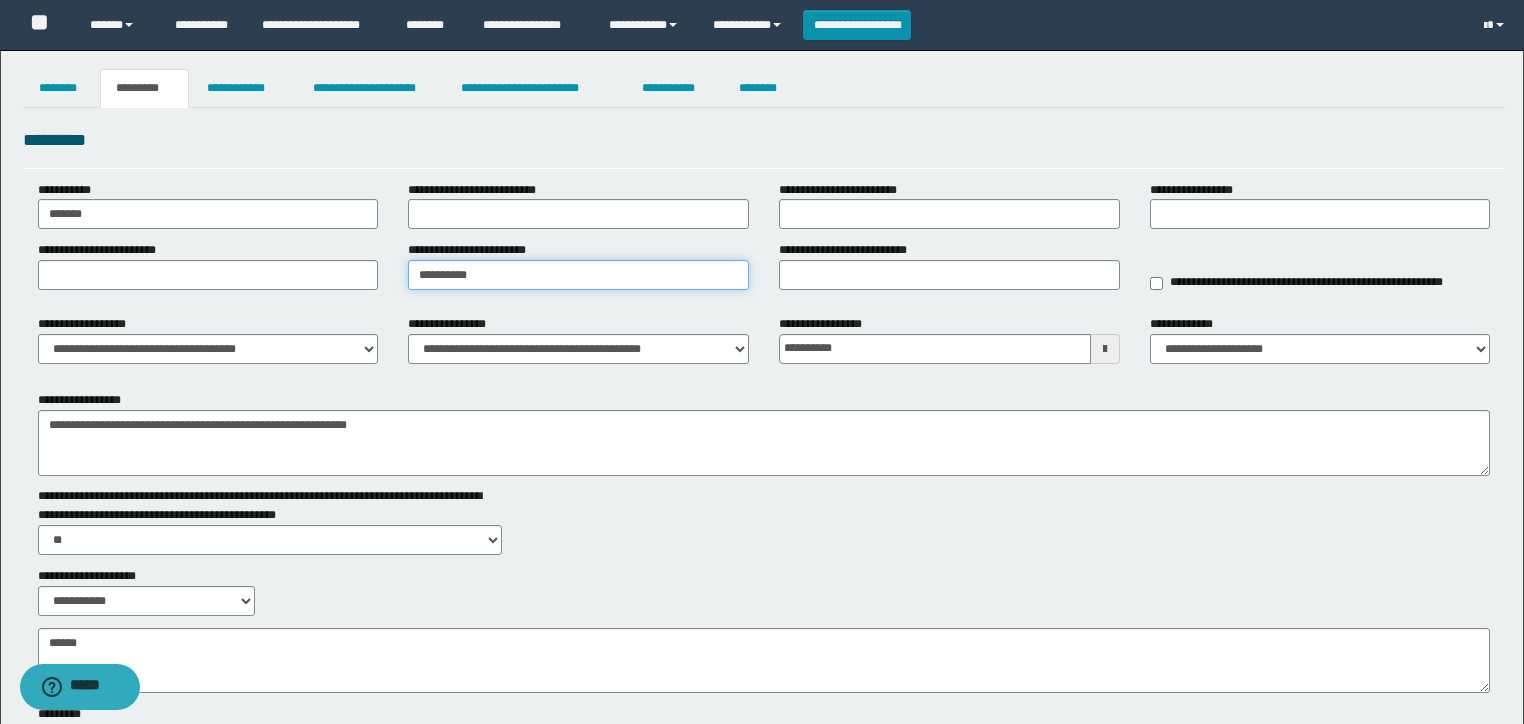 type on "**********" 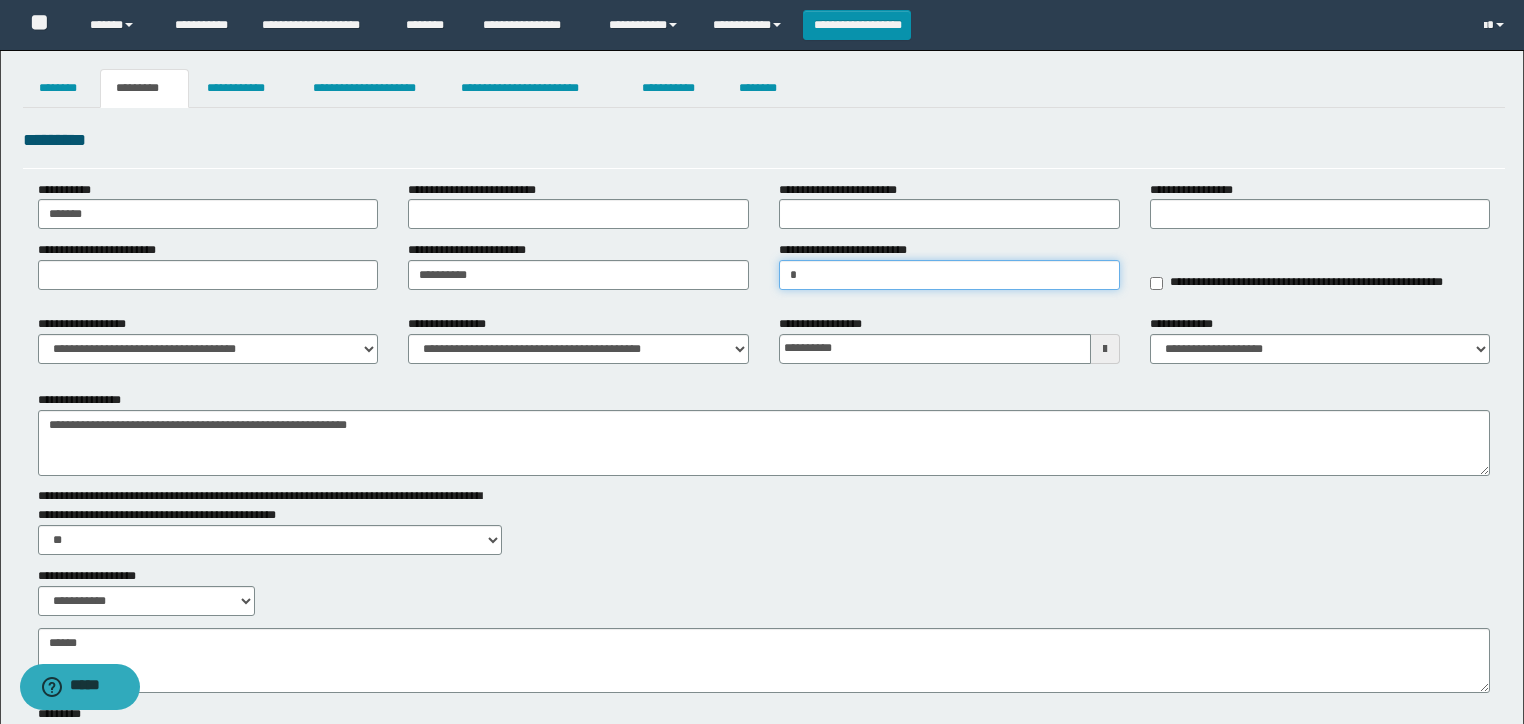type on "**********" 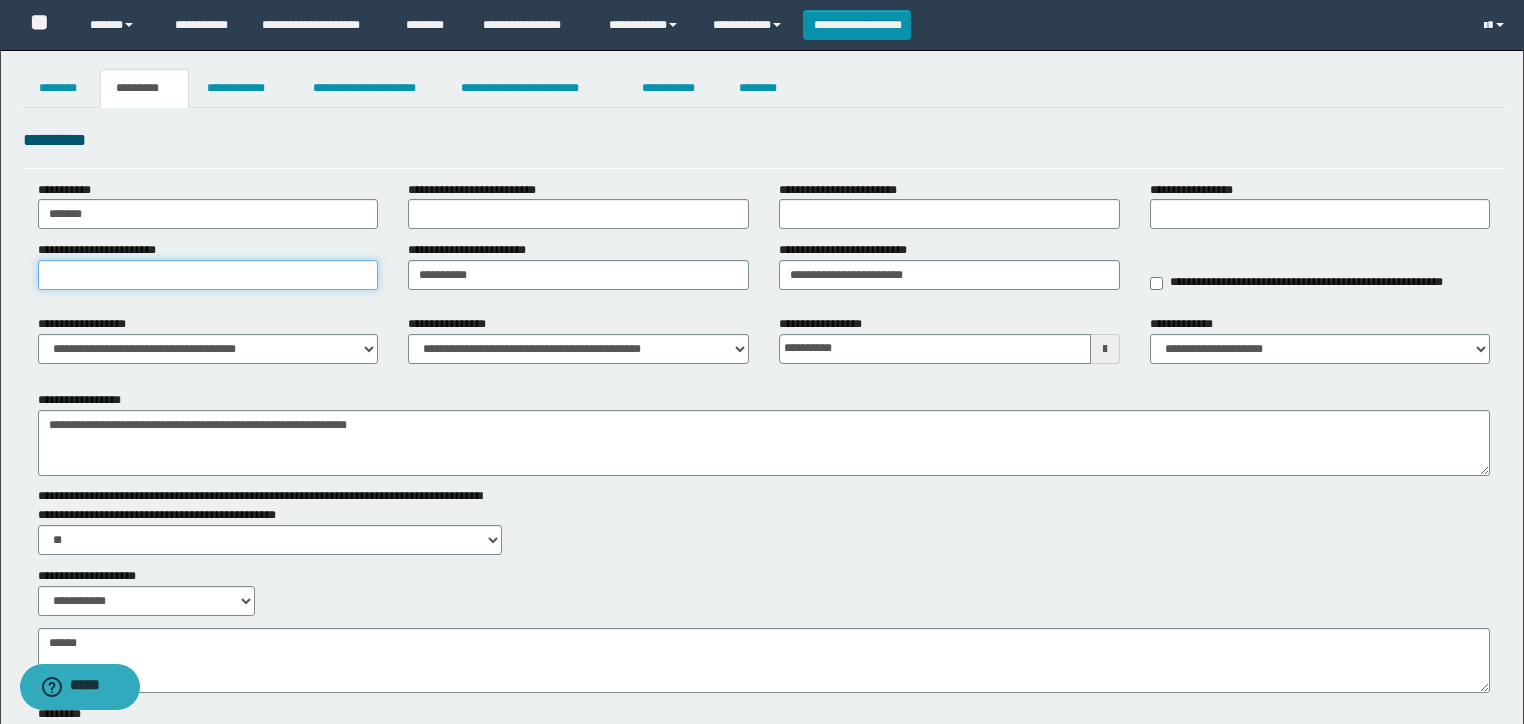 click on "**********" at bounding box center [208, 275] 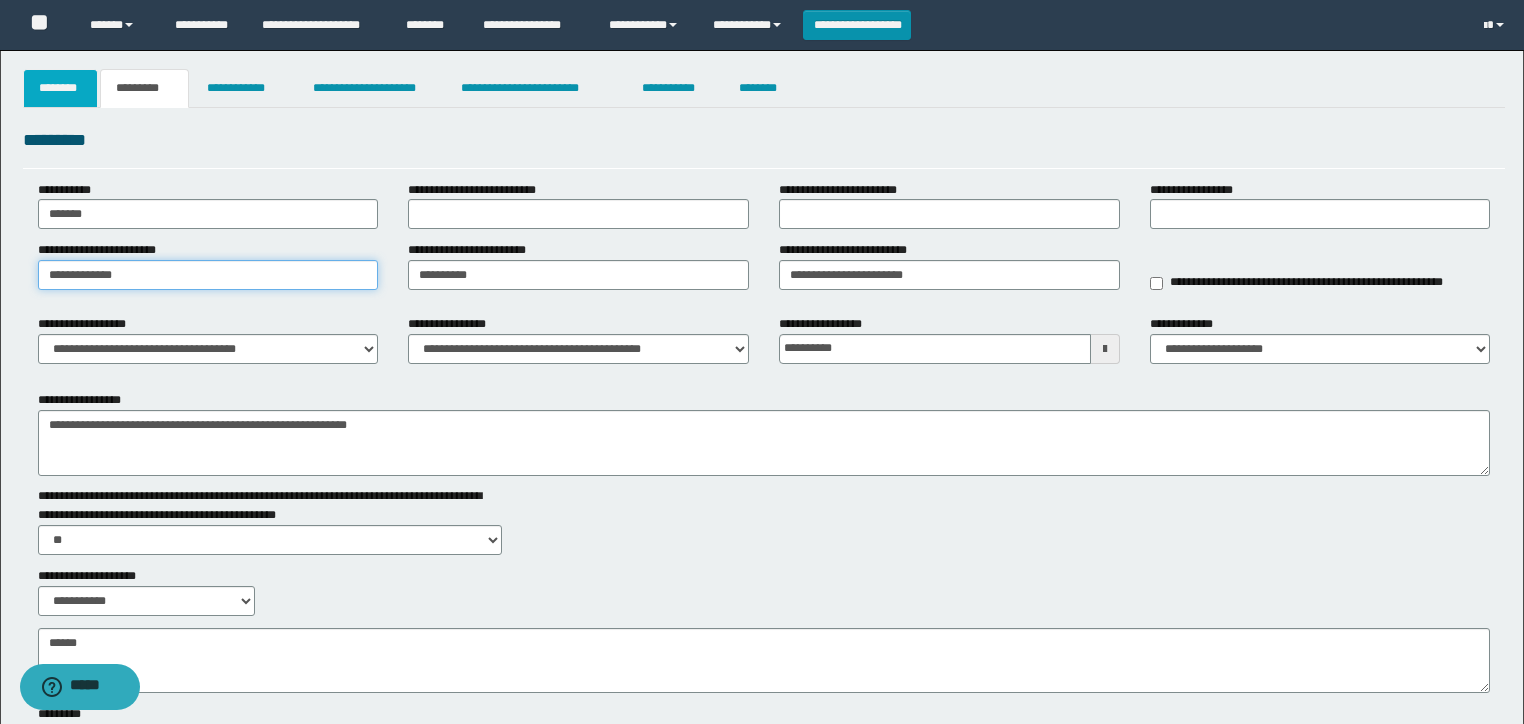 type on "**********" 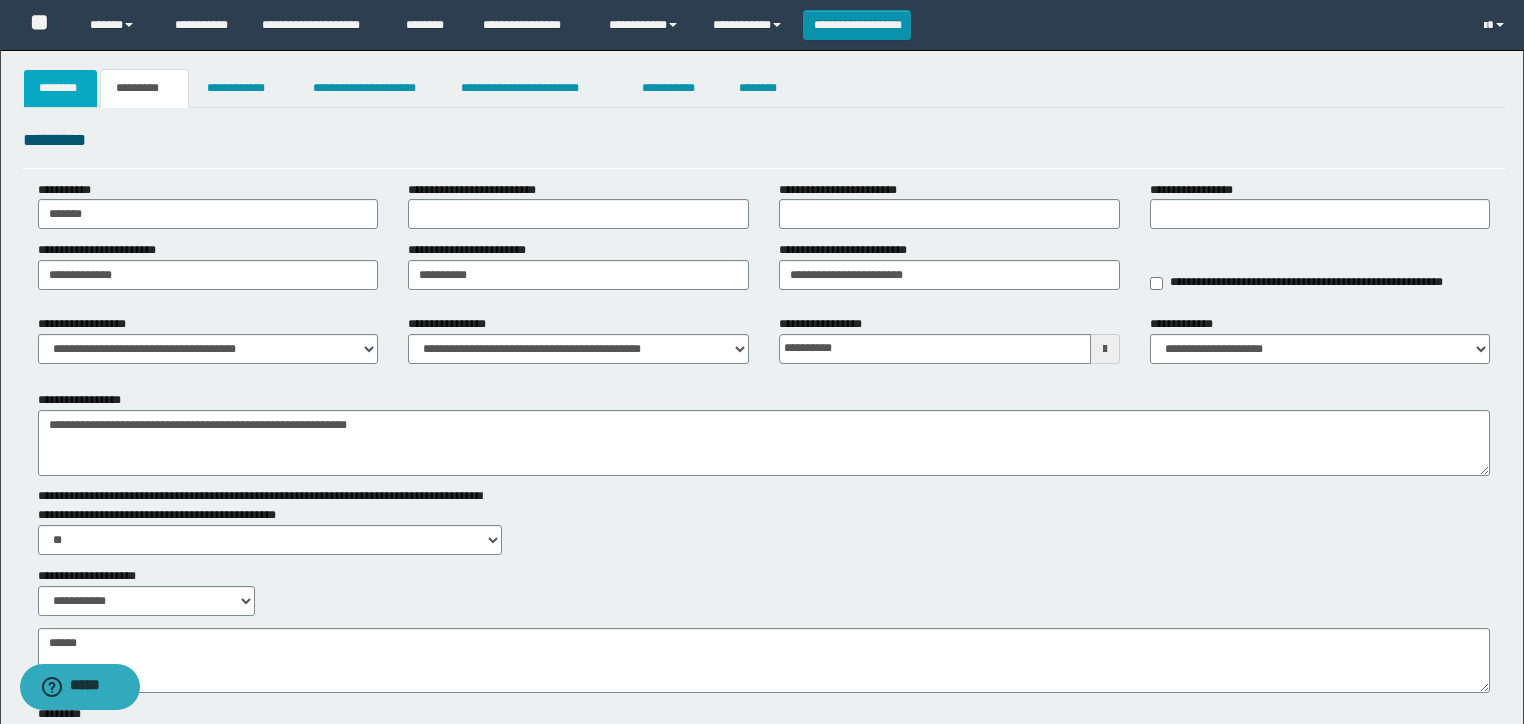 click on "********" at bounding box center (61, 88) 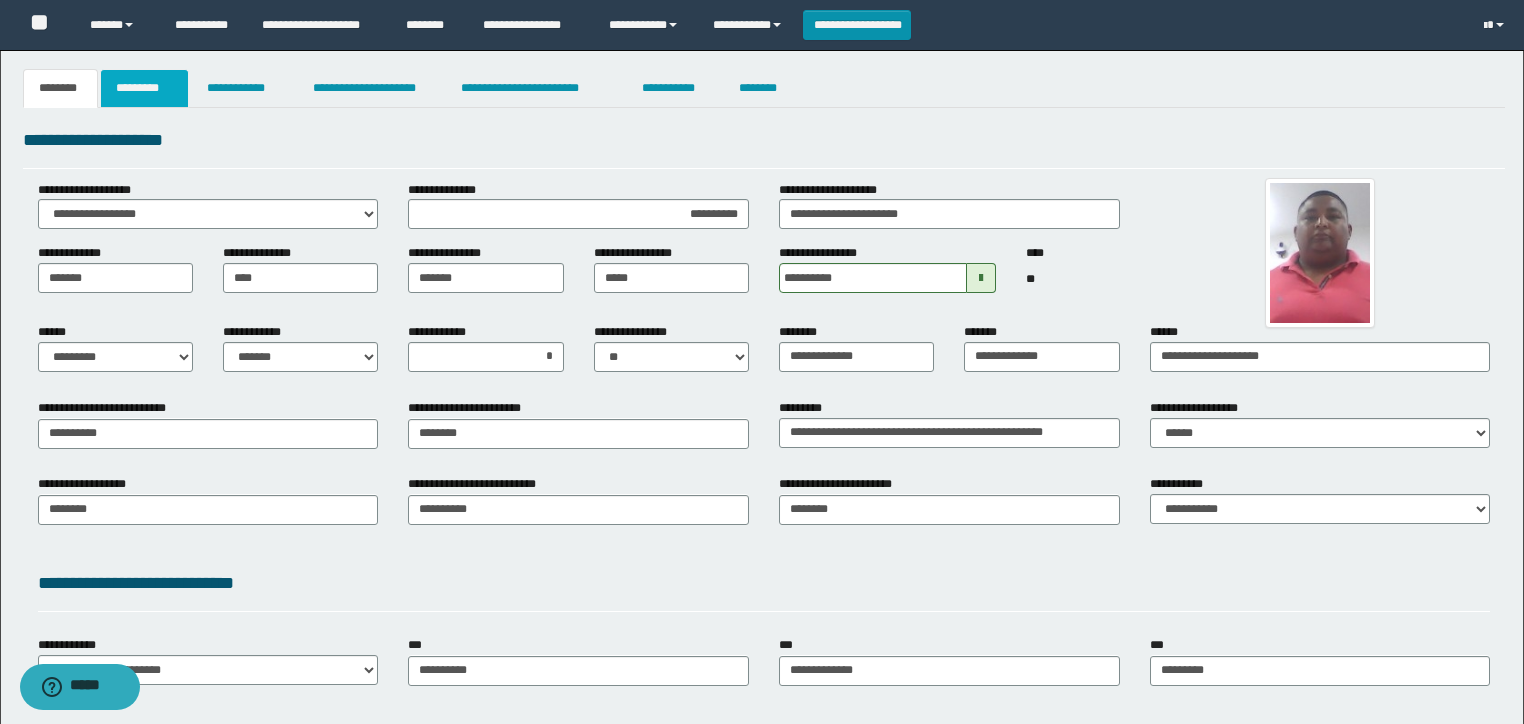 click on "*********" at bounding box center [144, 88] 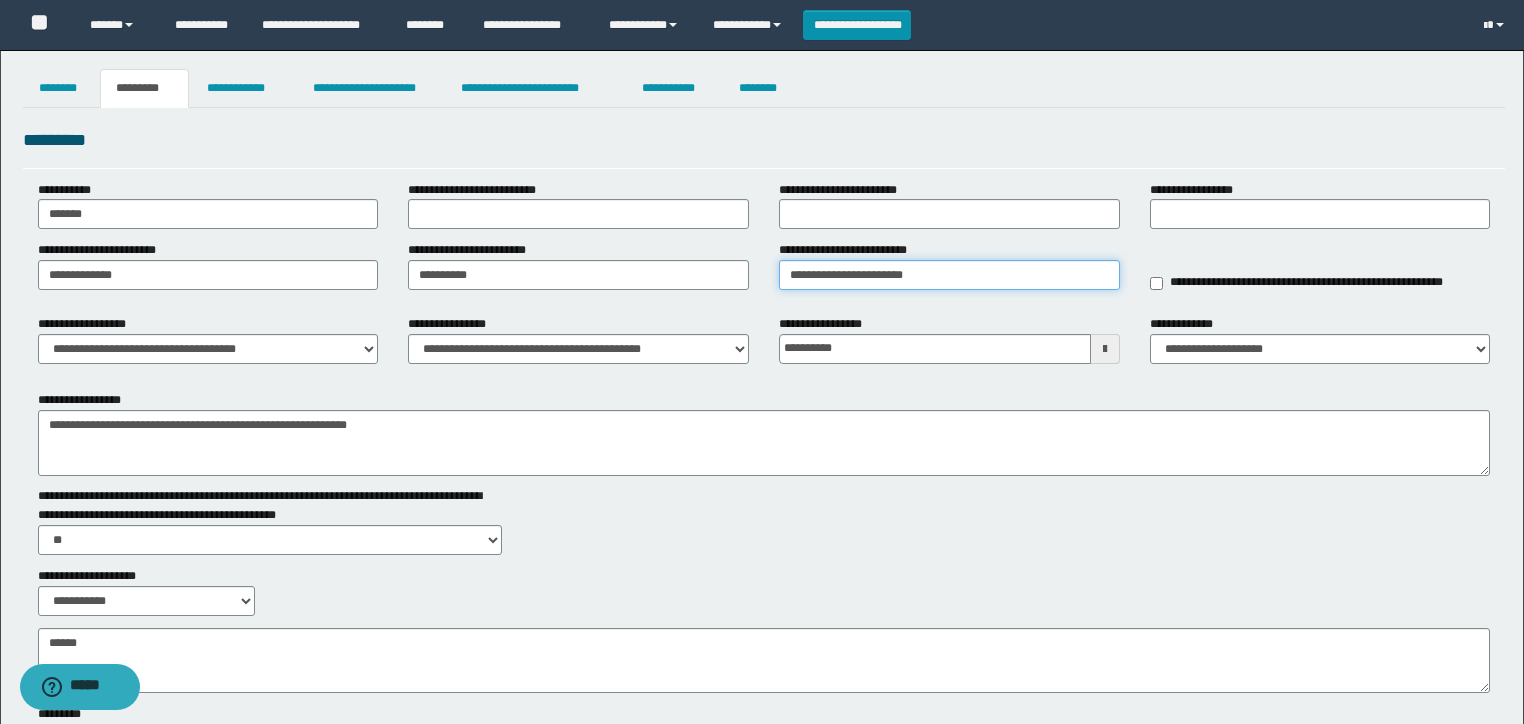 click on "**********" at bounding box center [949, 275] 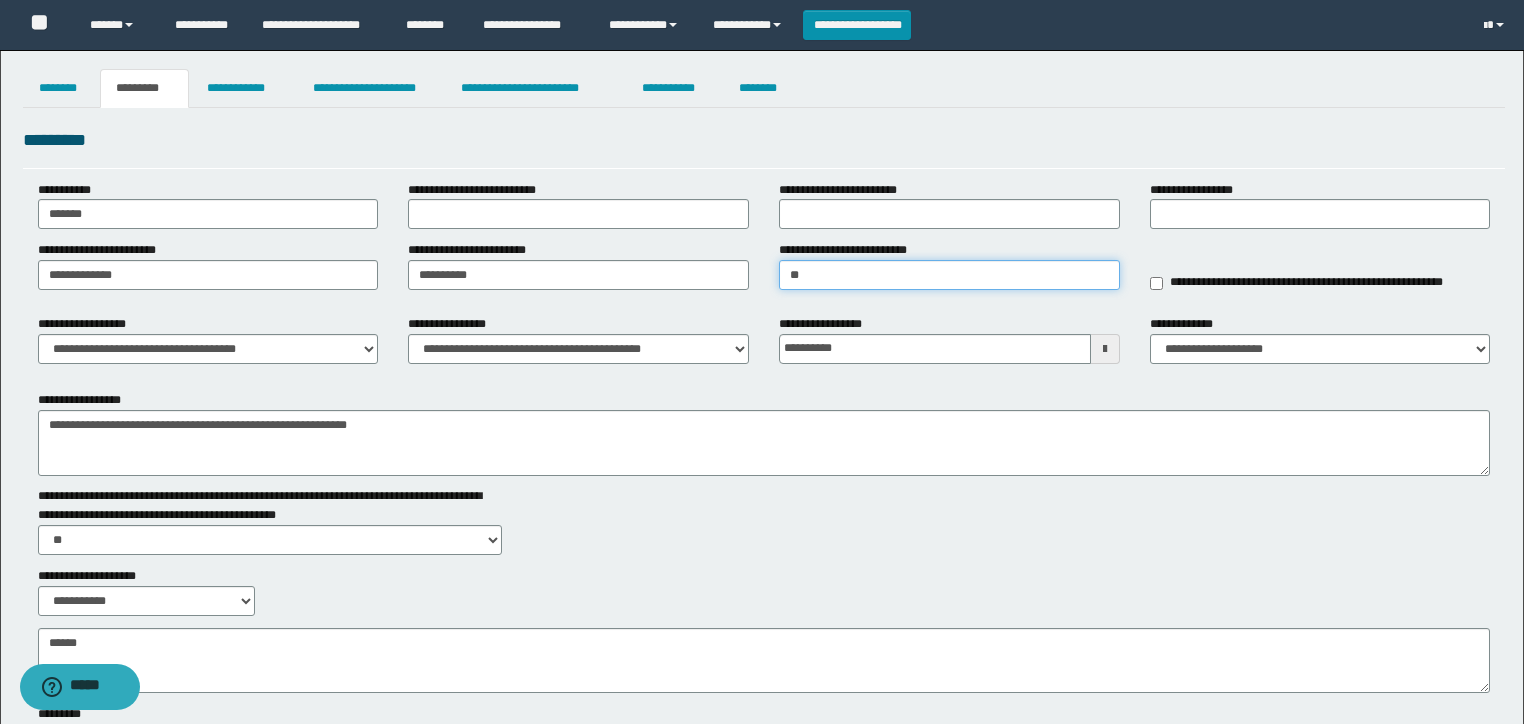 type on "******" 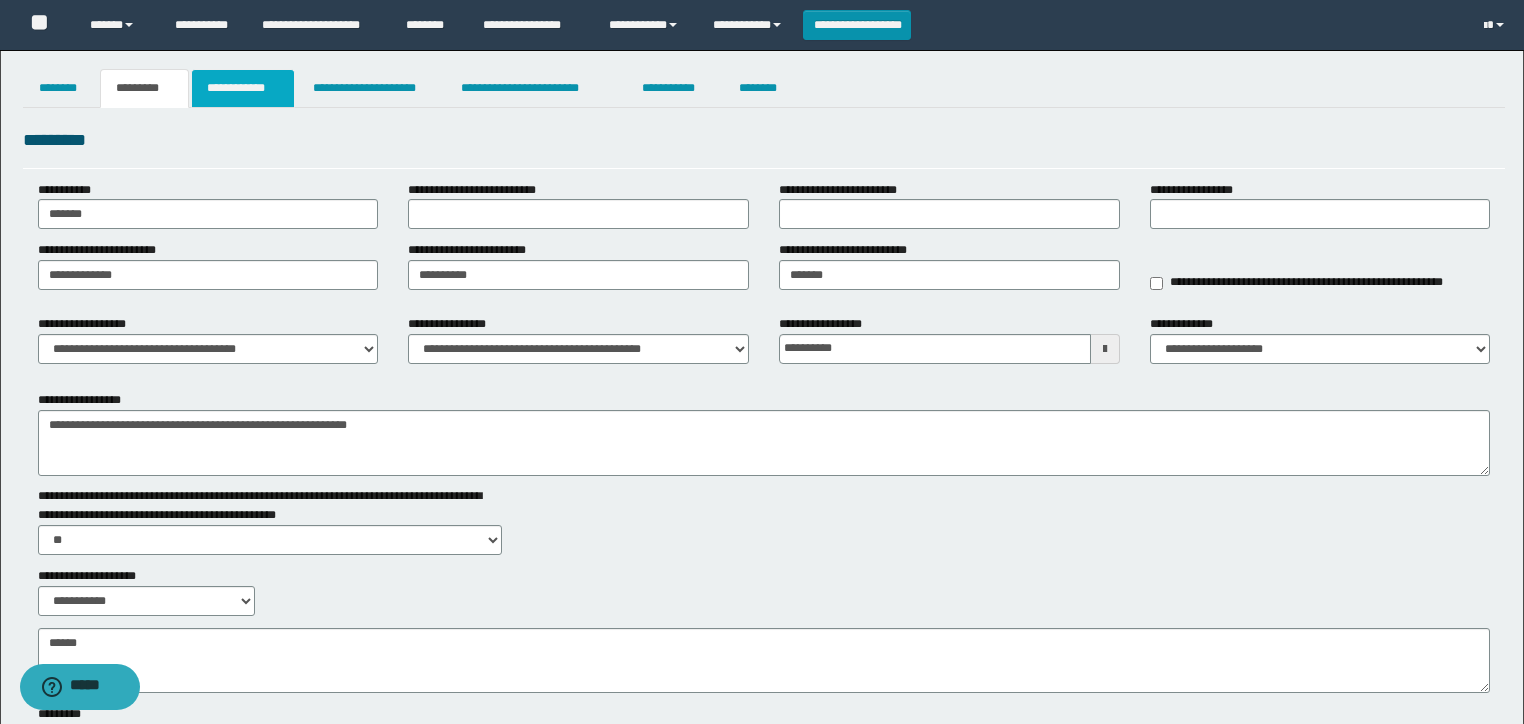 click on "**********" at bounding box center (243, 88) 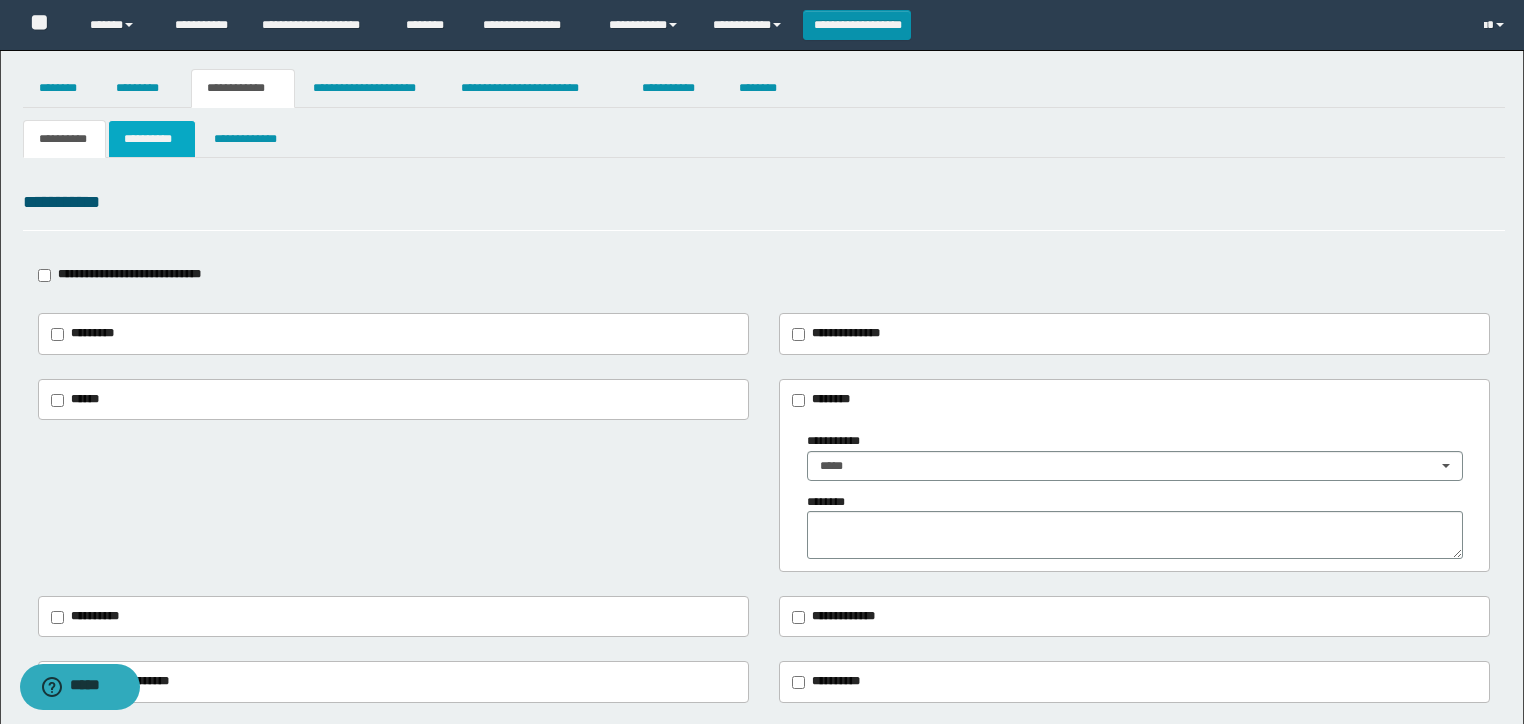 click on "**********" at bounding box center [152, 139] 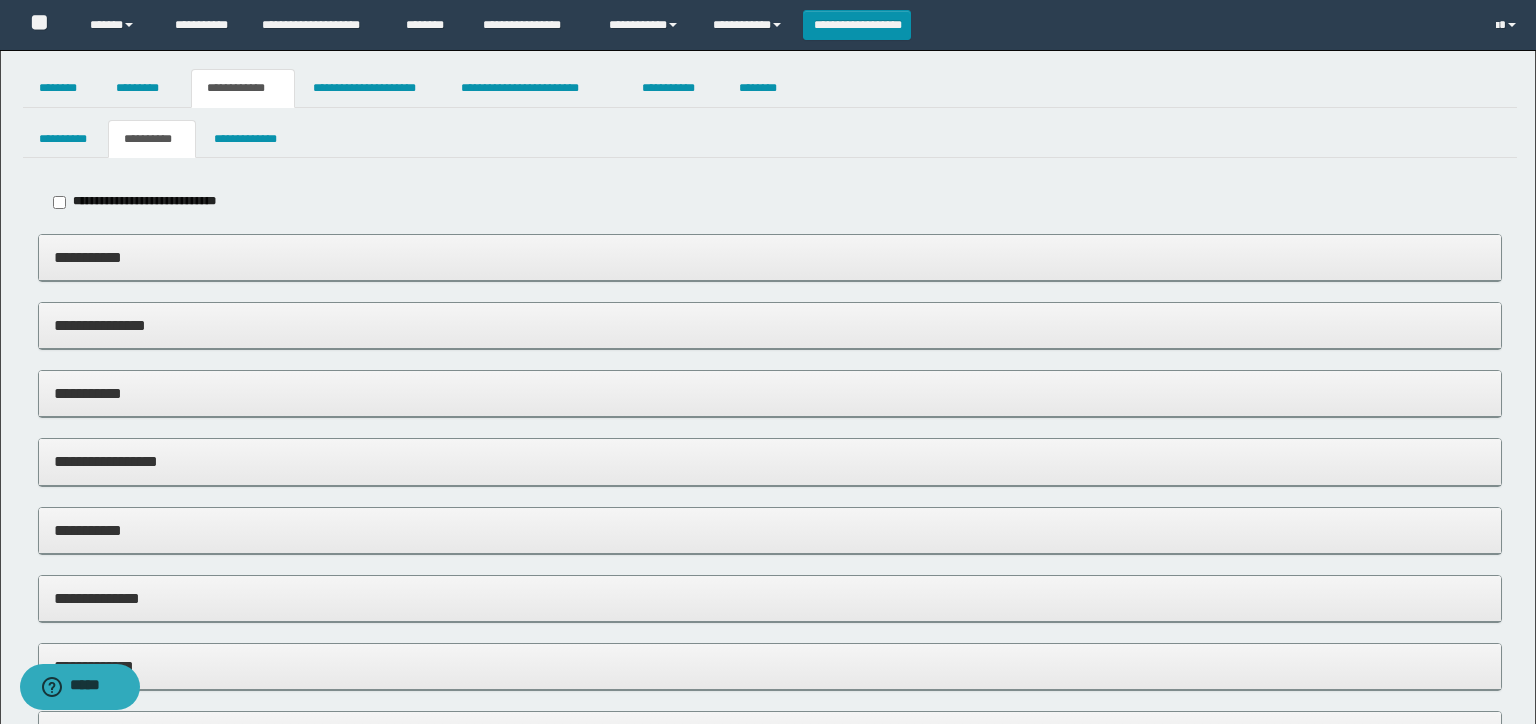 type on "**********" 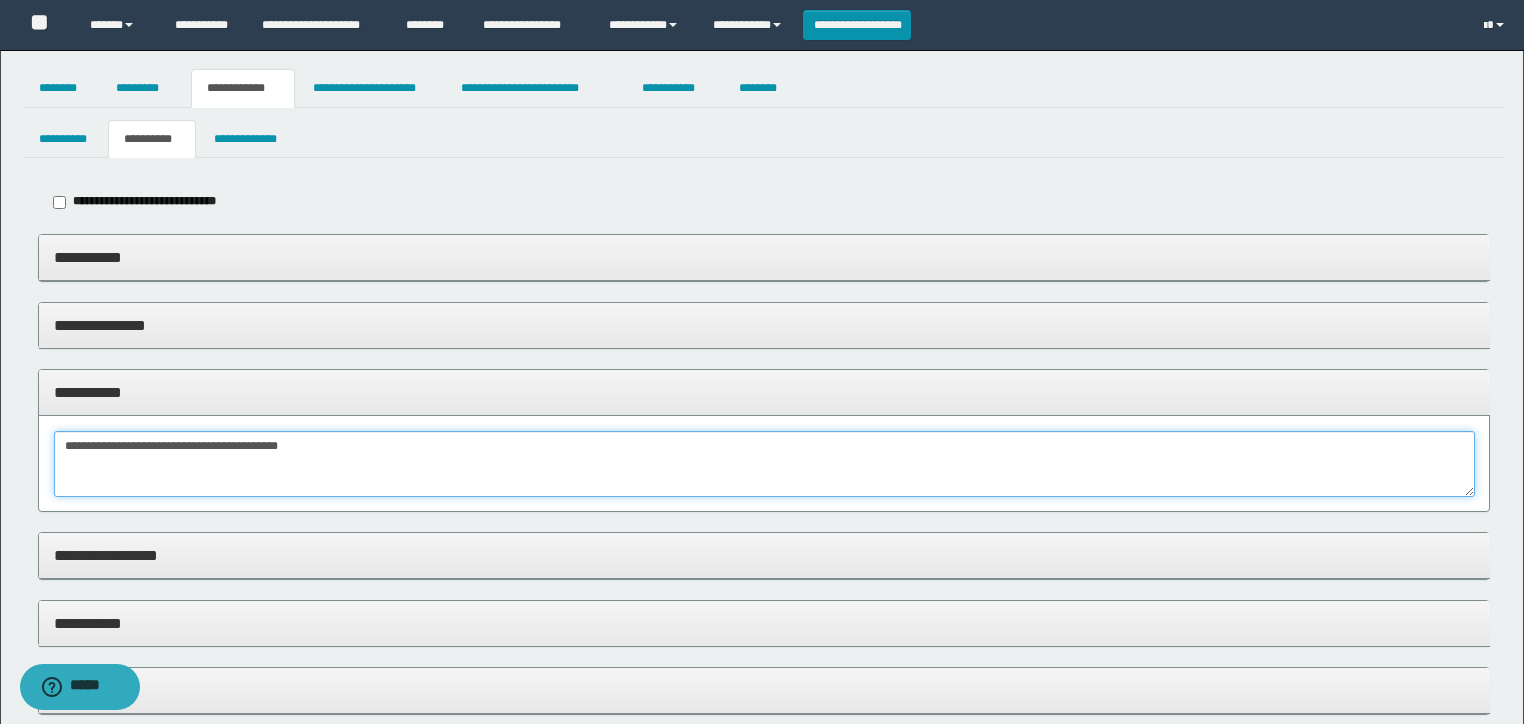 click on "**********" at bounding box center [764, 464] 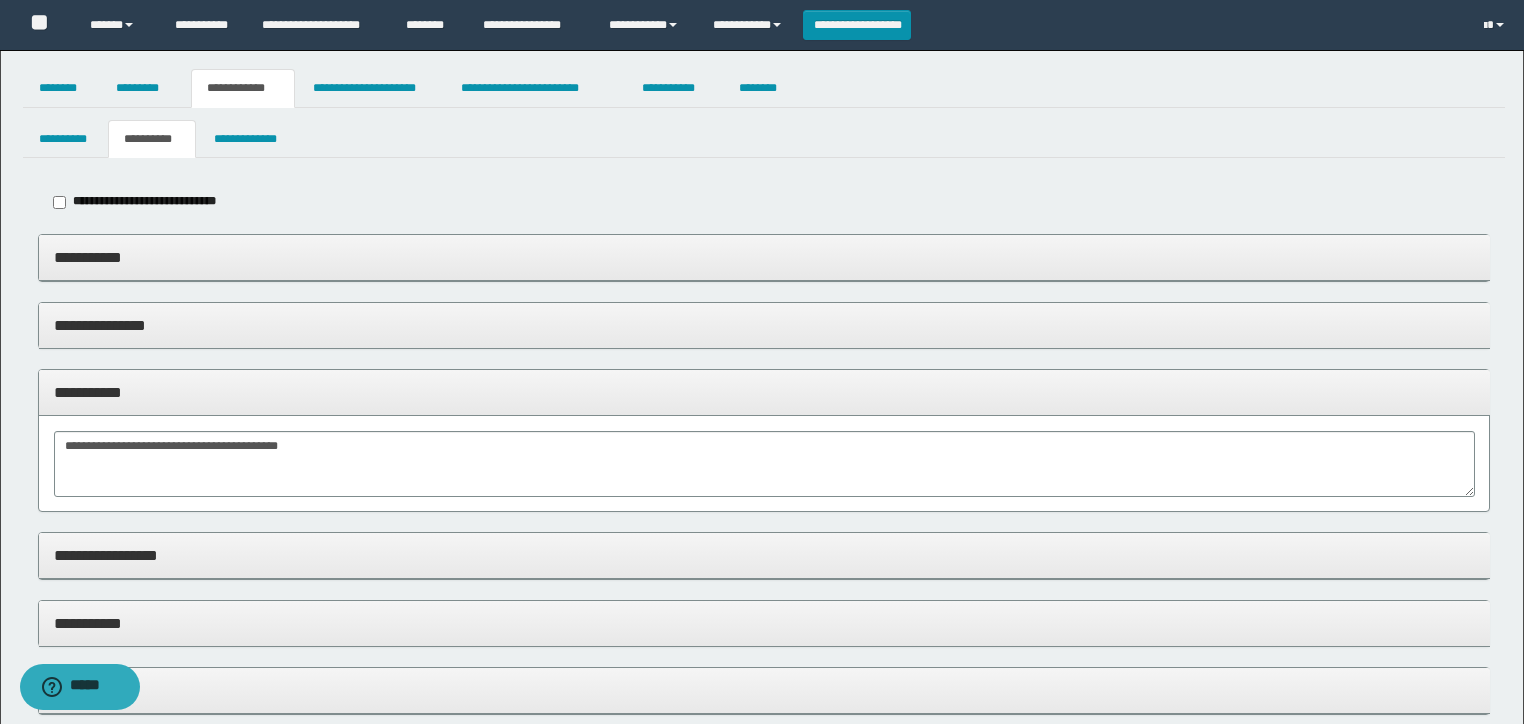 click on "**********" at bounding box center (764, 392) 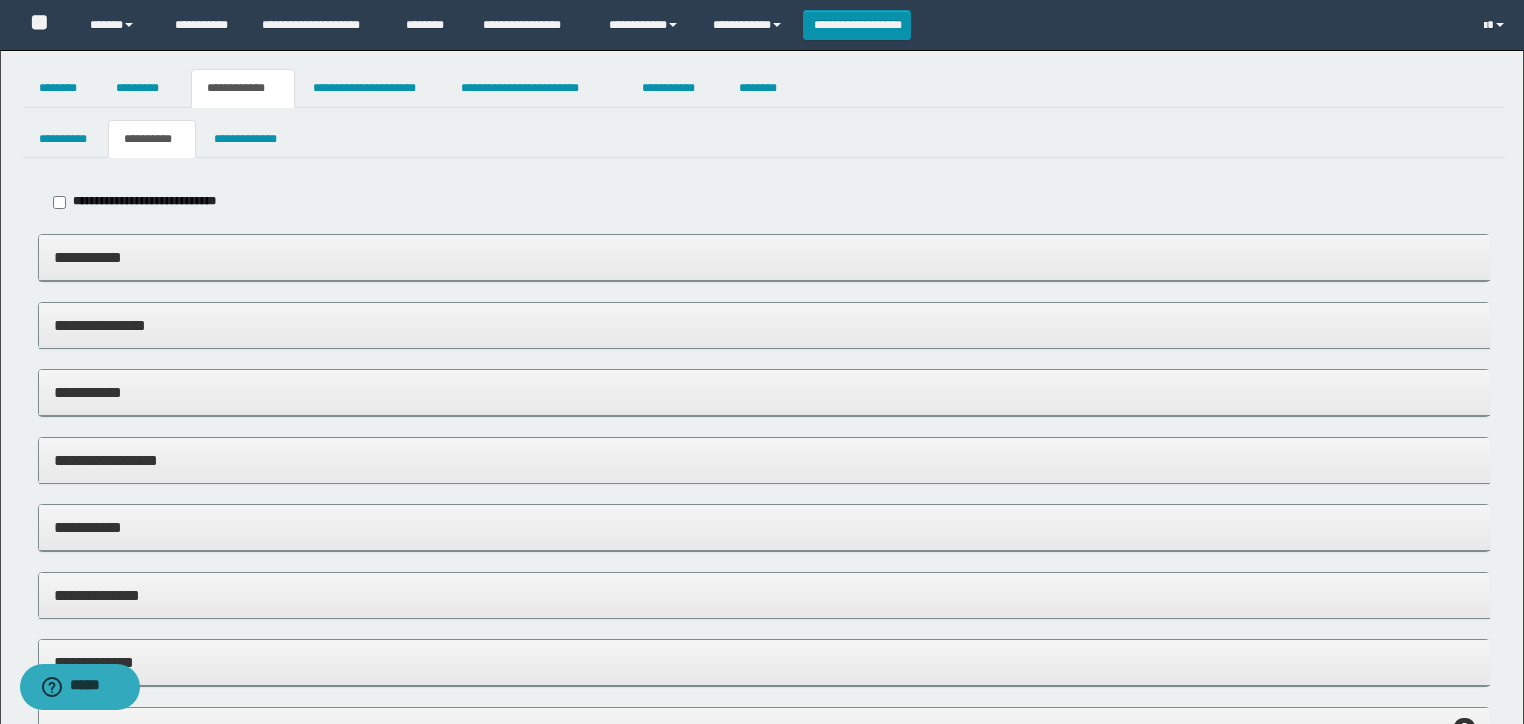 click on "**********" at bounding box center [764, 257] 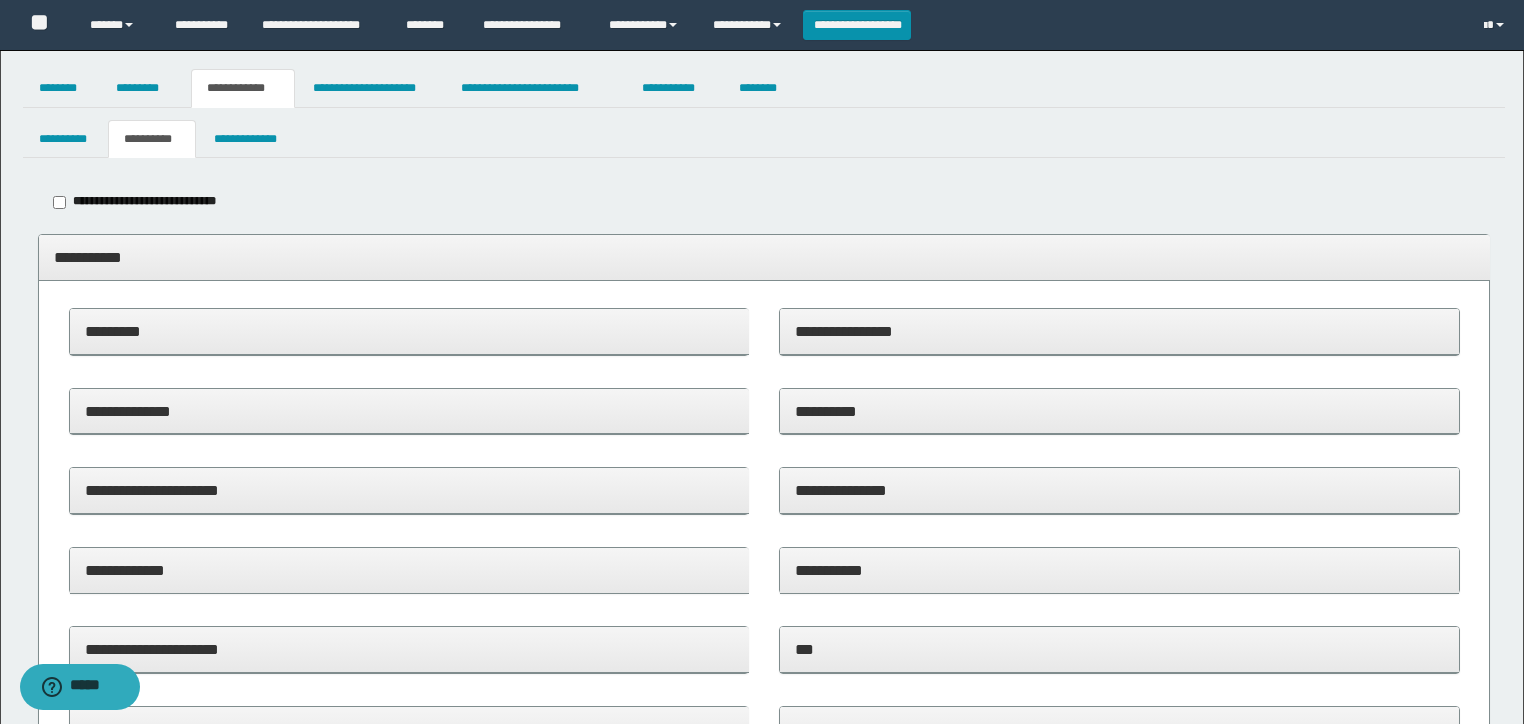 click on "**********" at bounding box center (764, 257) 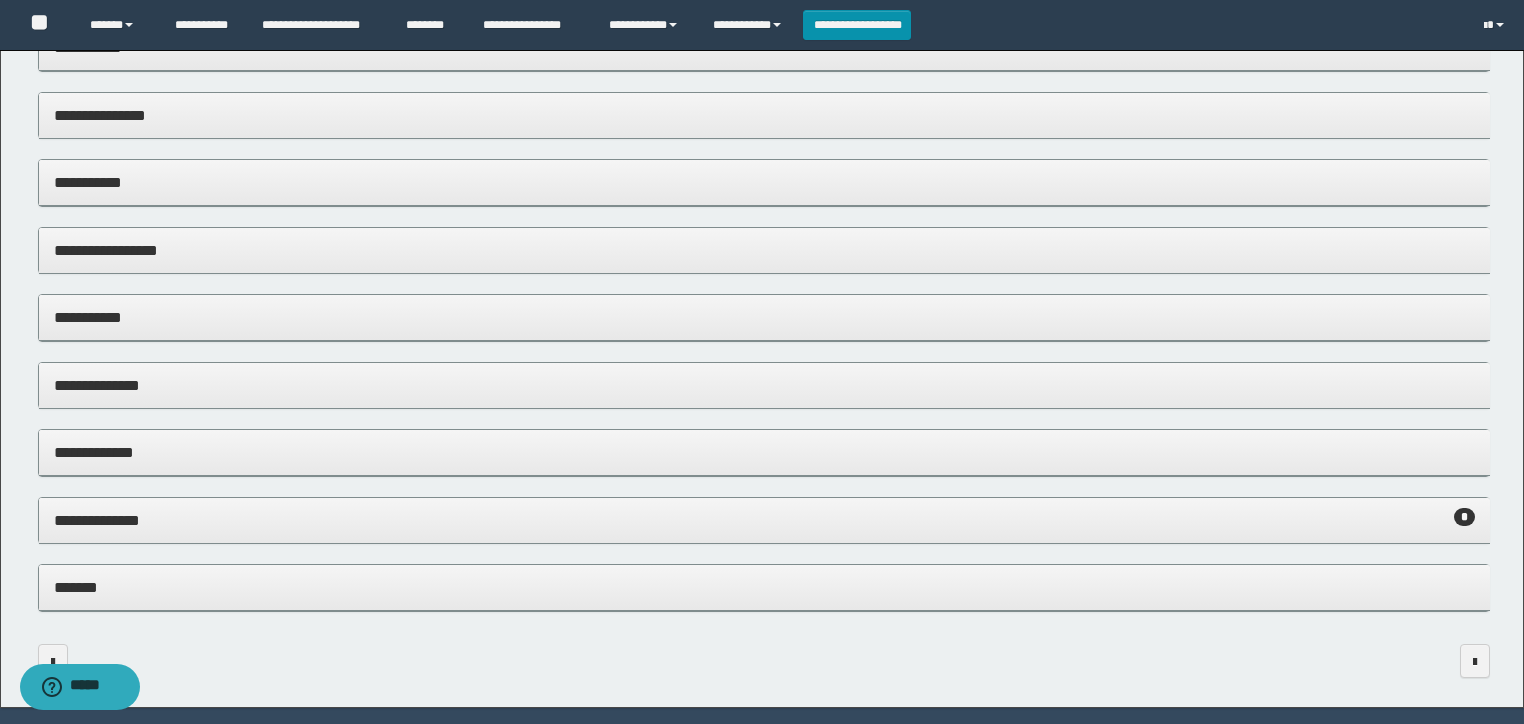 scroll, scrollTop: 272, scrollLeft: 0, axis: vertical 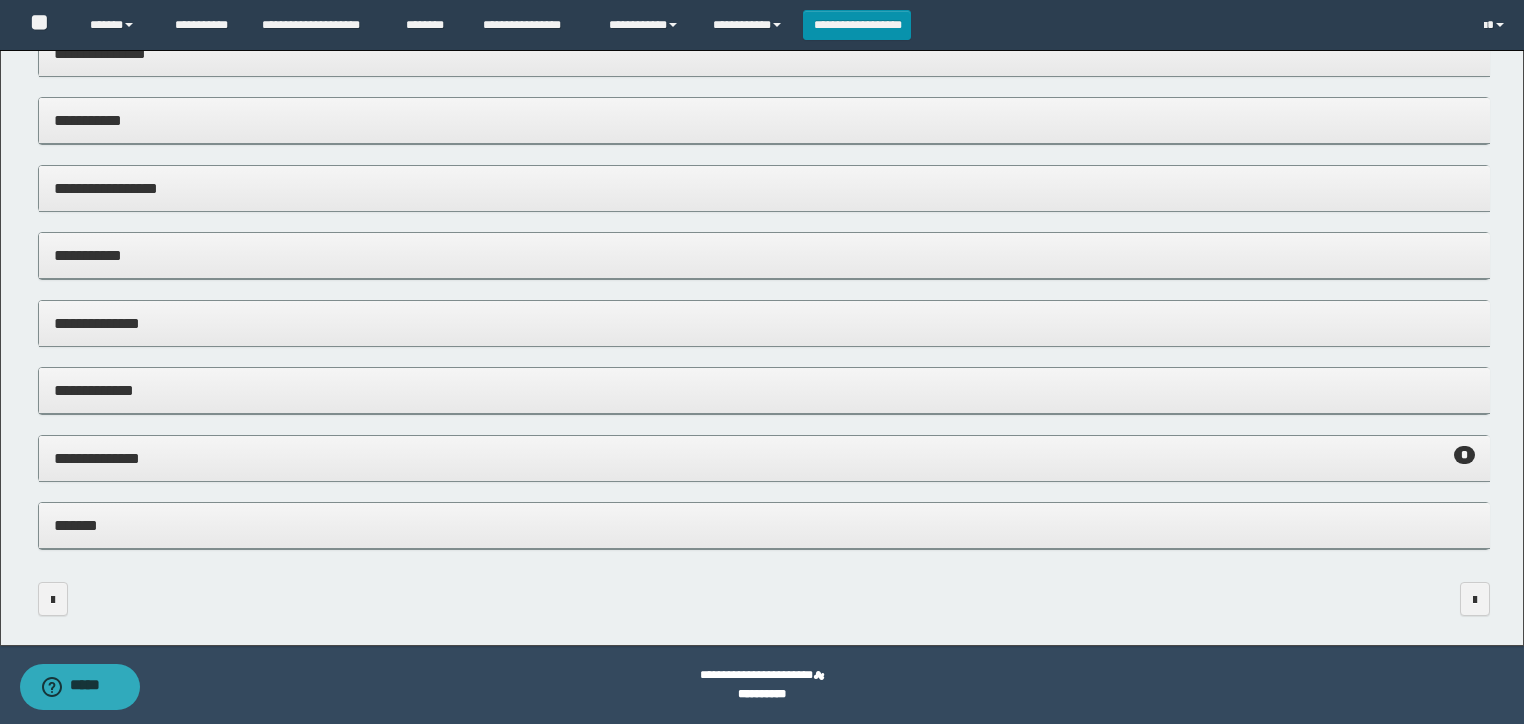 click on "**********" at bounding box center [764, 255] 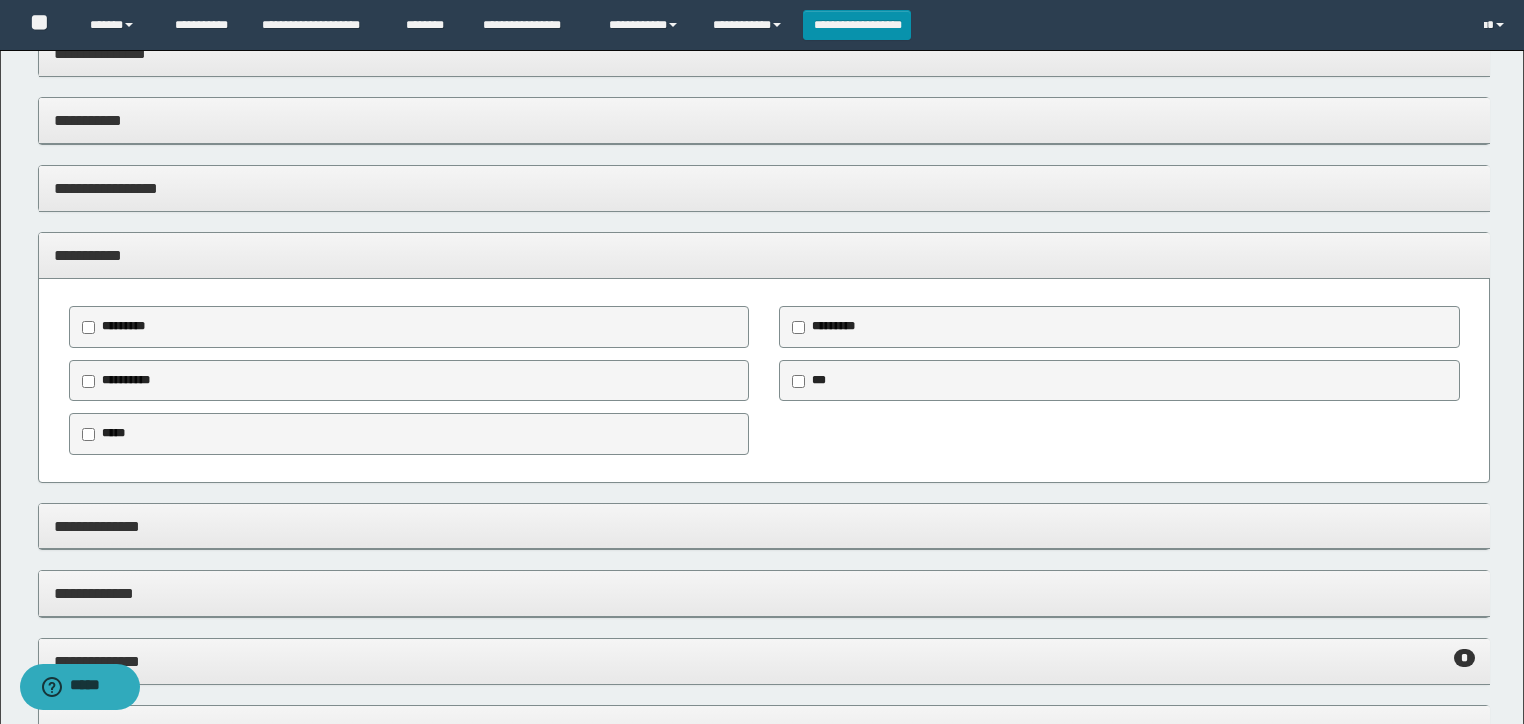 click on "**********" at bounding box center (764, 255) 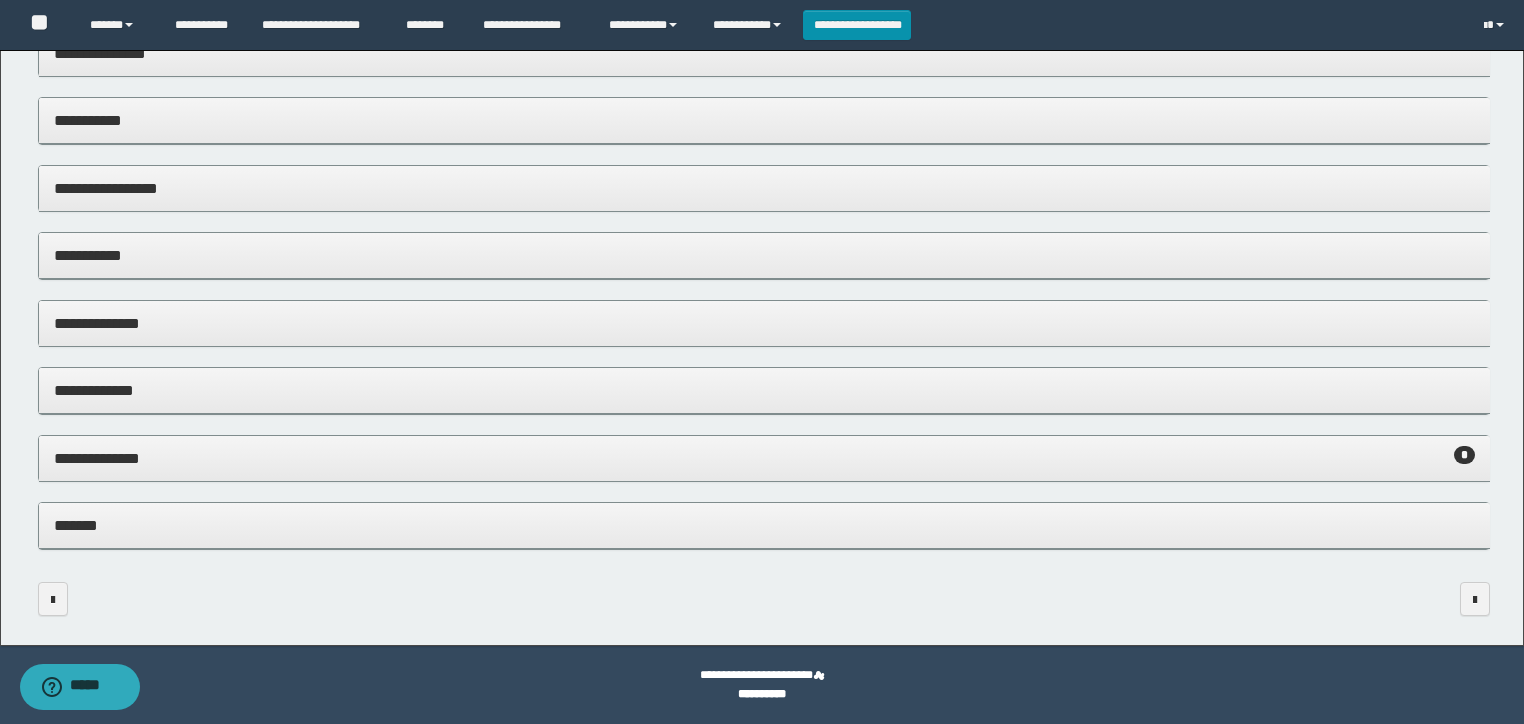 drag, startPoint x: 240, startPoint y: 467, endPoint x: 292, endPoint y: 456, distance: 53.15073 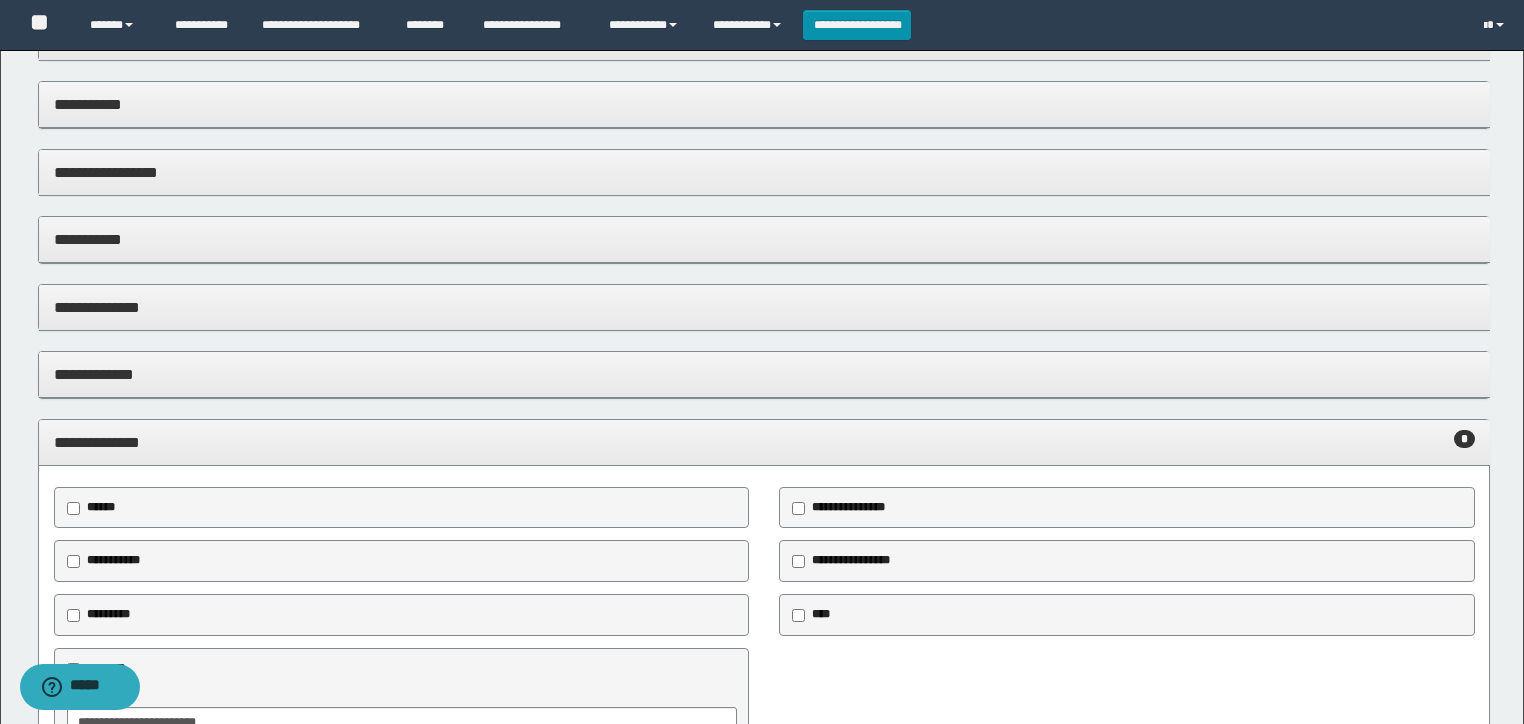 scroll, scrollTop: 592, scrollLeft: 0, axis: vertical 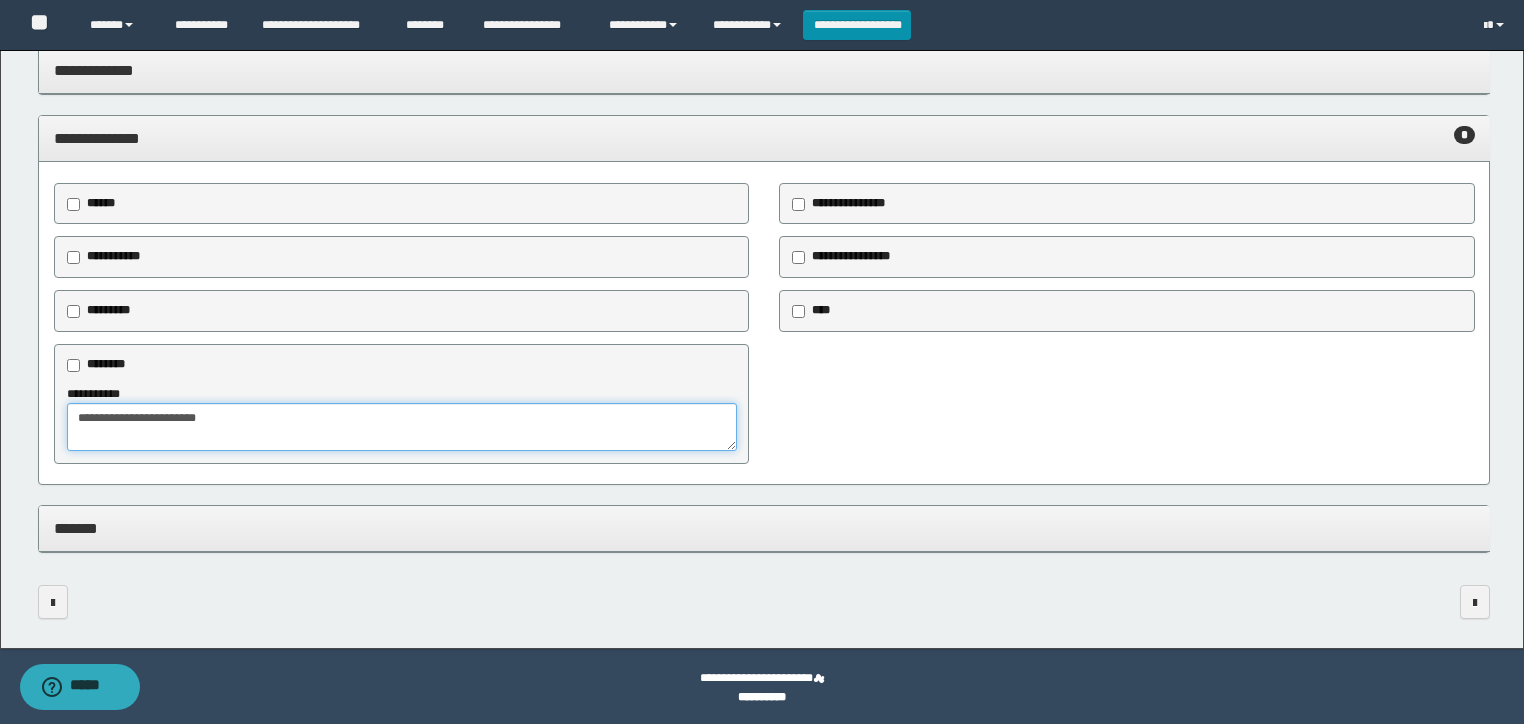 click on "**********" at bounding box center [402, 427] 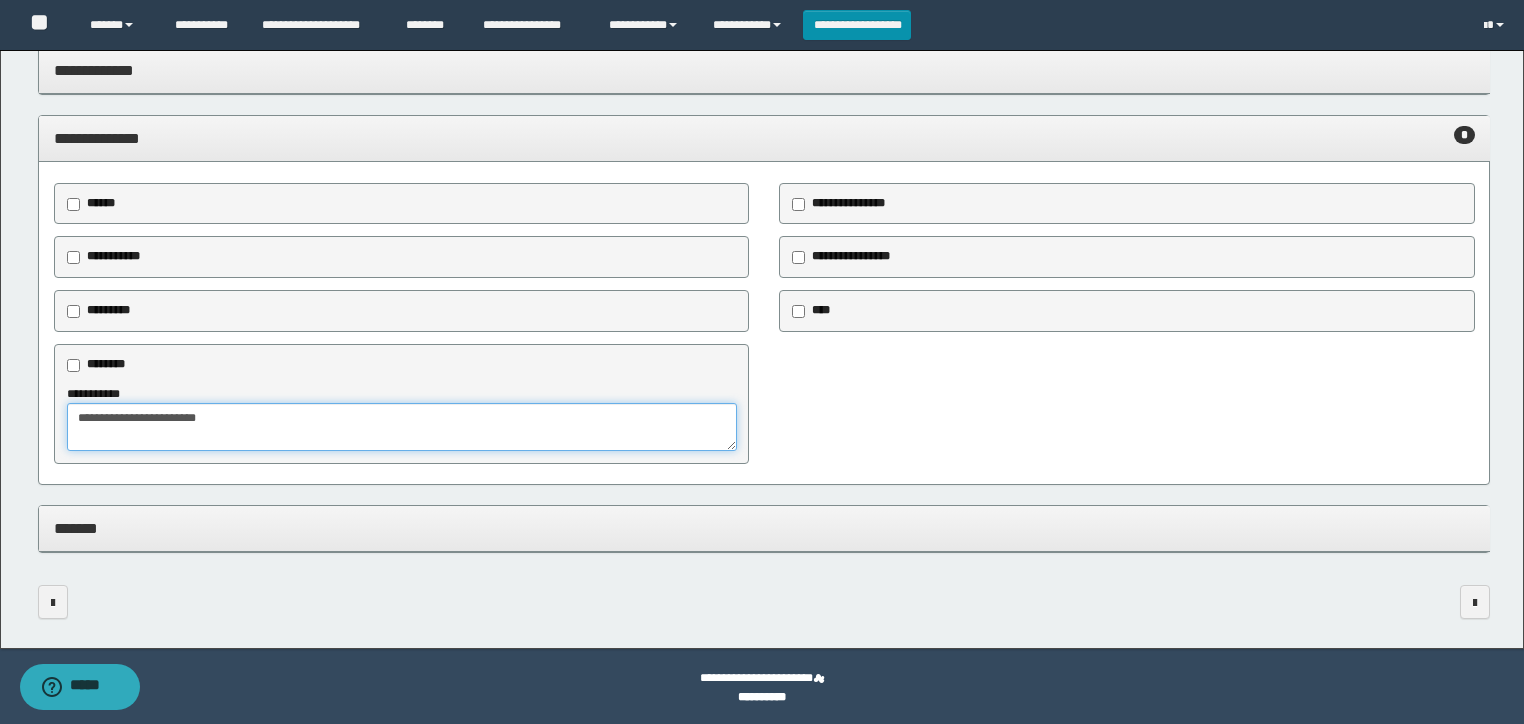 click on "**********" at bounding box center (402, 427) 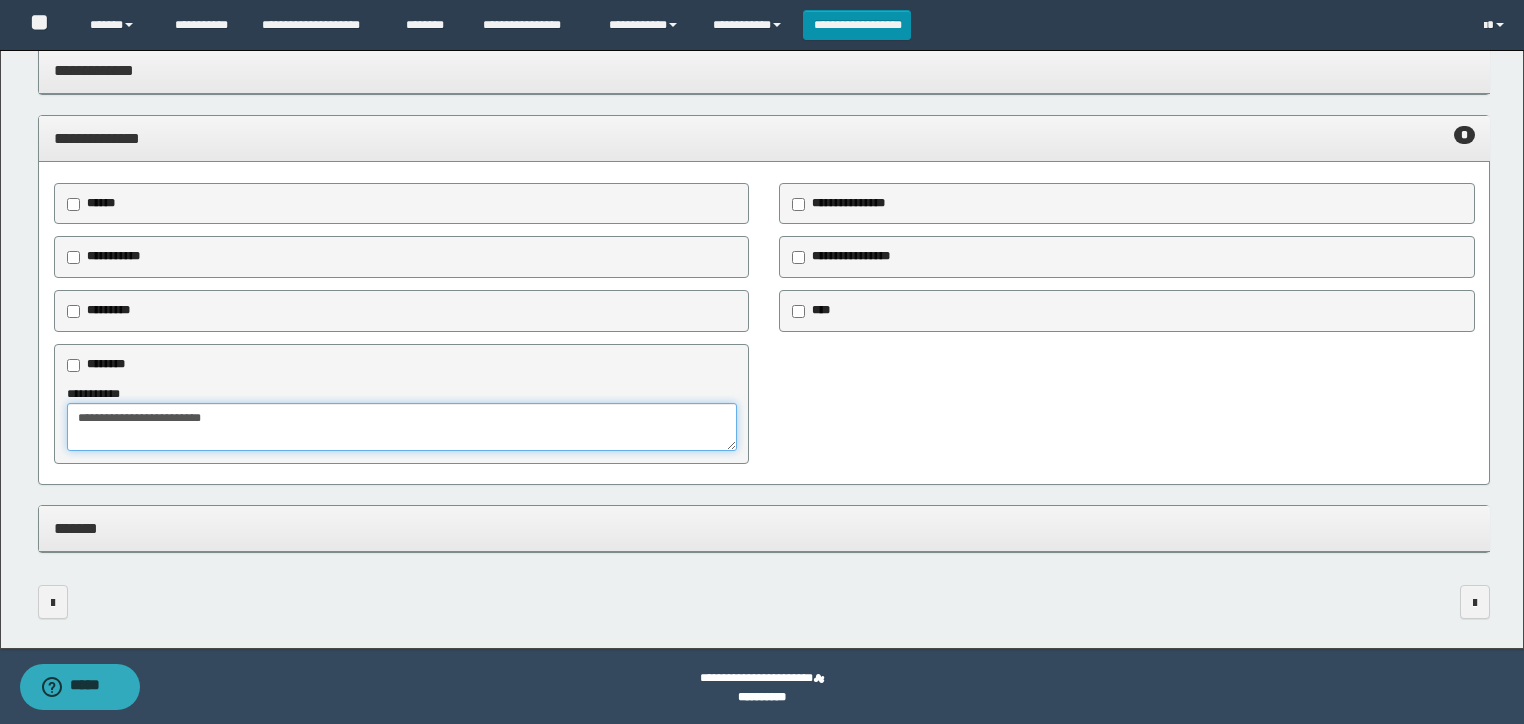 click on "**********" at bounding box center [402, 427] 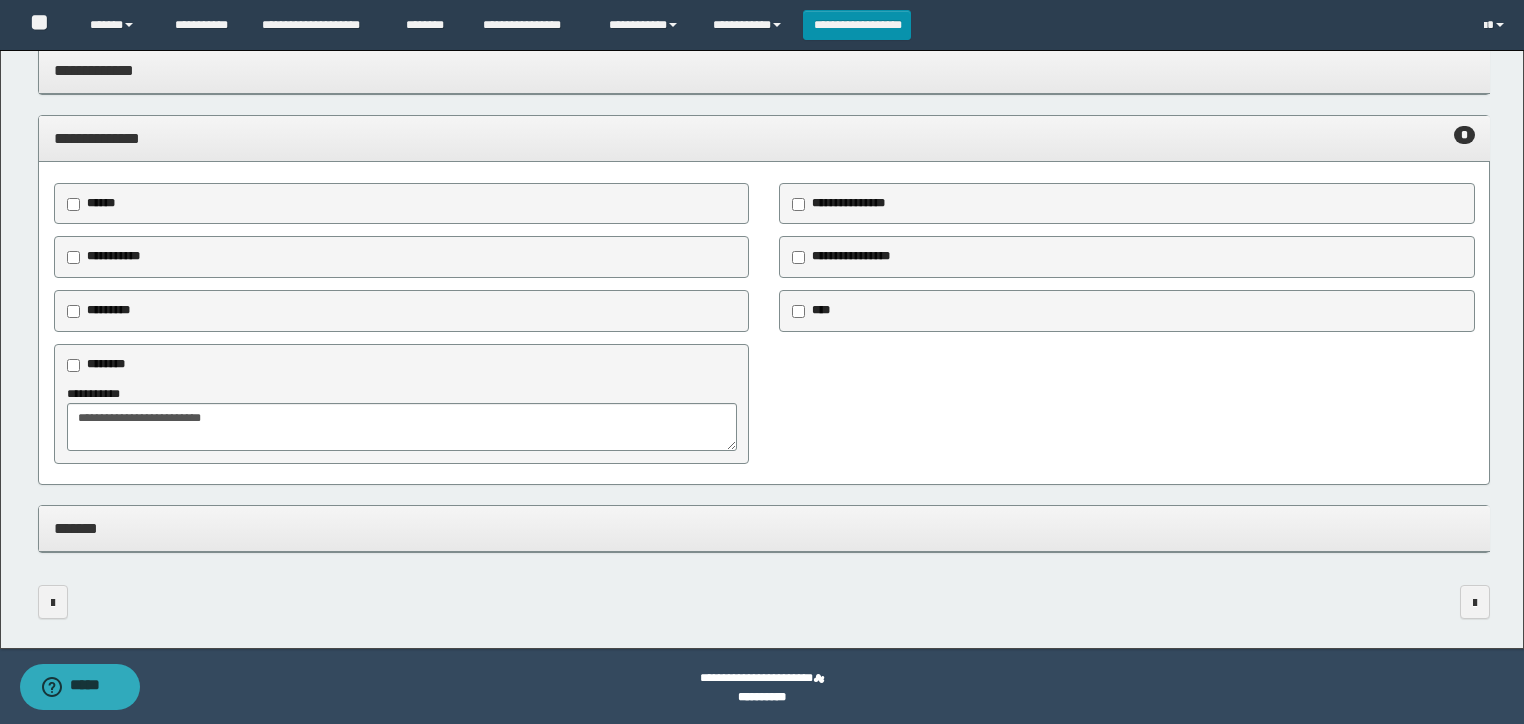 click on "**********" at bounding box center [764, 138] 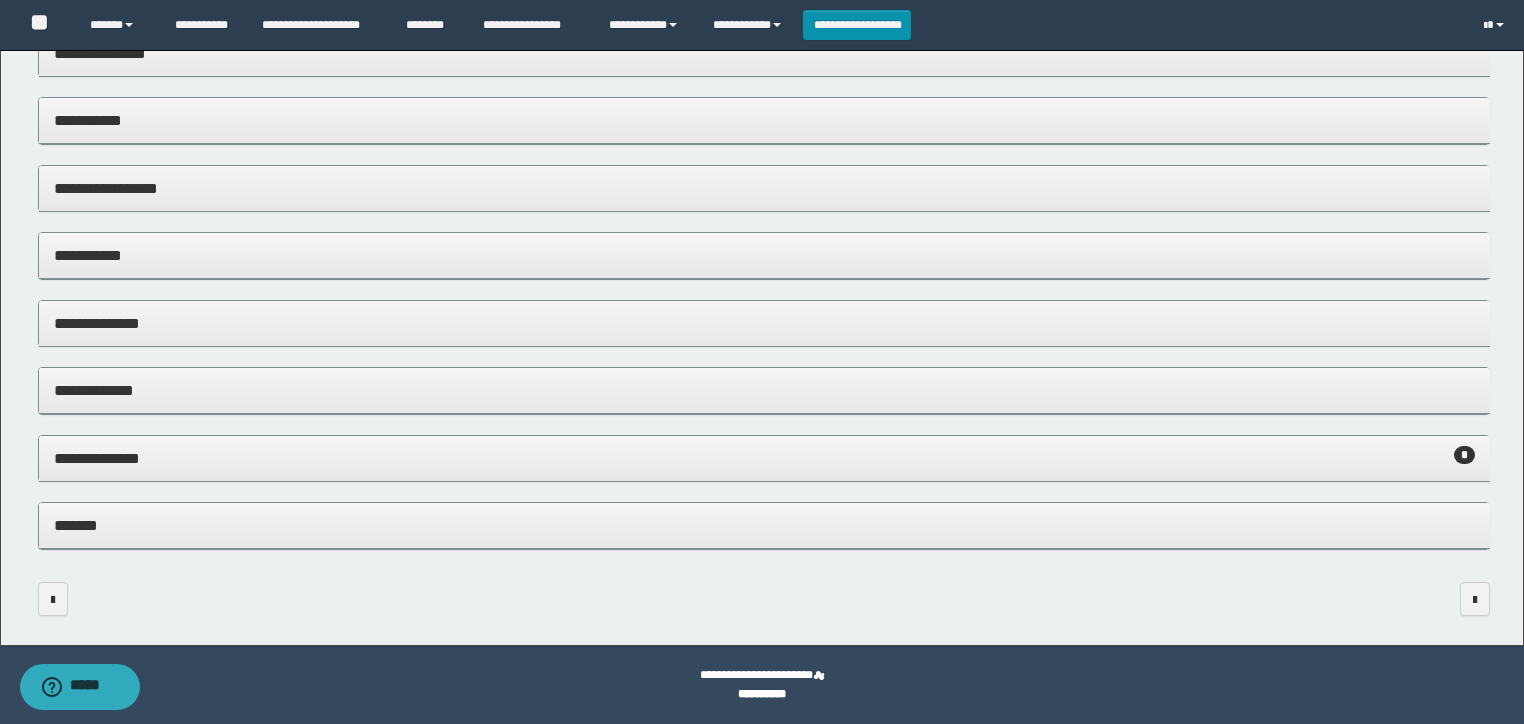 click on "*******" at bounding box center (764, 525) 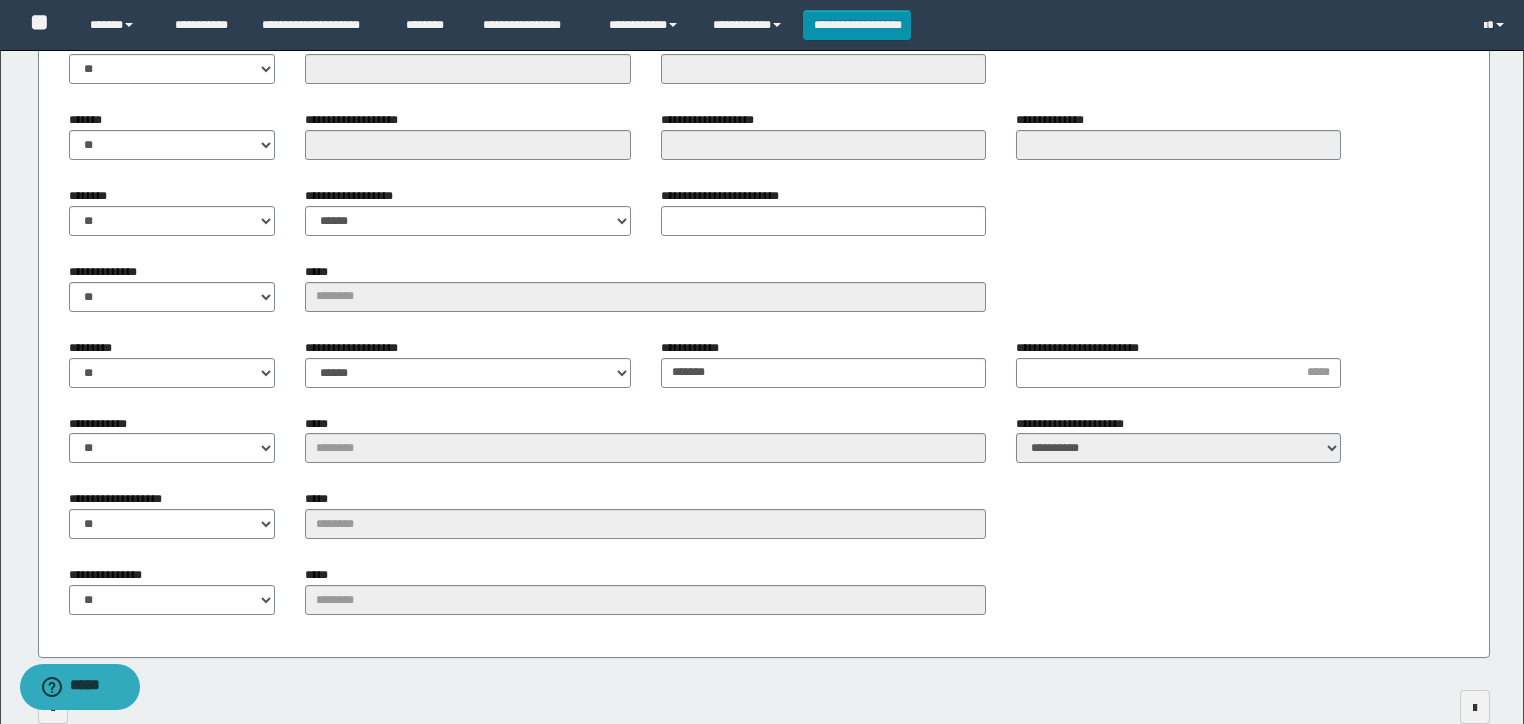 scroll, scrollTop: 832, scrollLeft: 0, axis: vertical 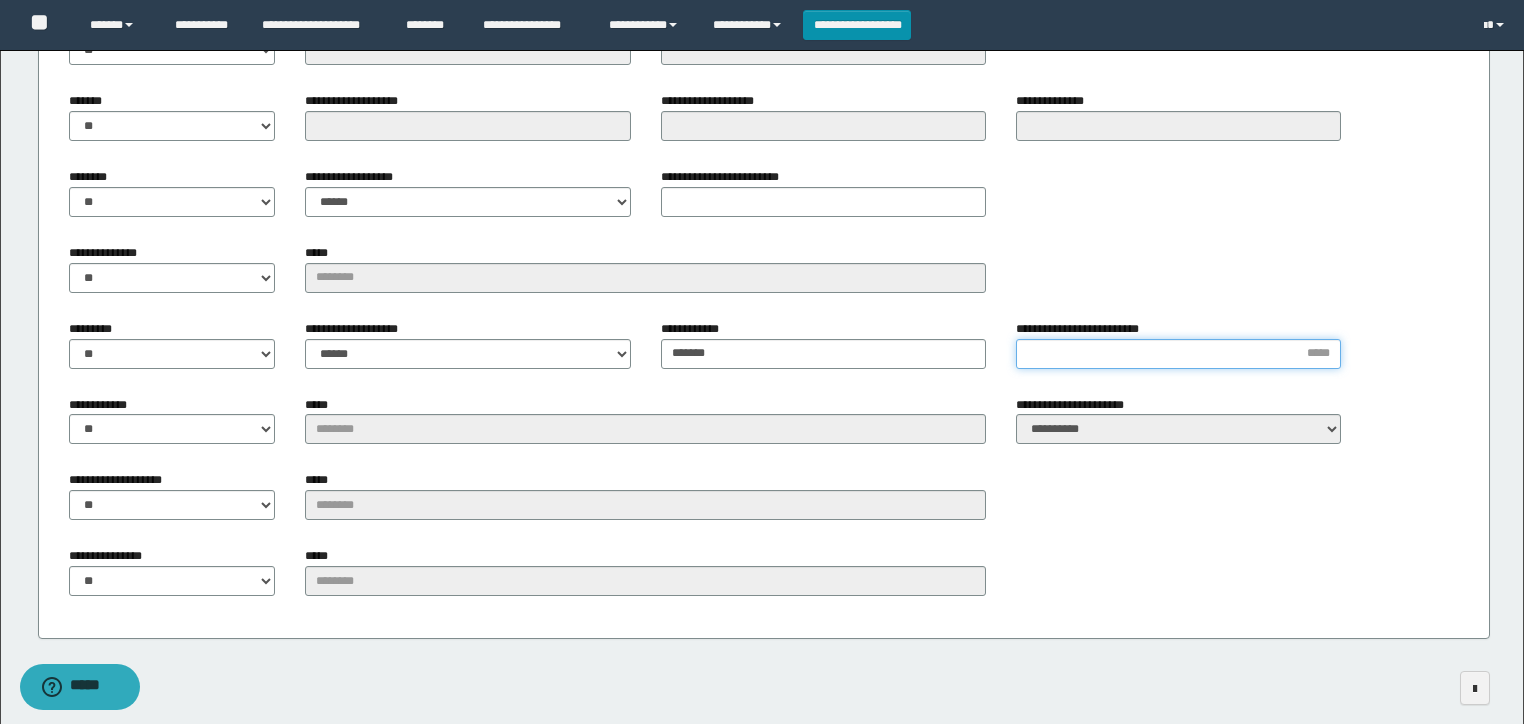 click on "**********" at bounding box center [1178, 354] 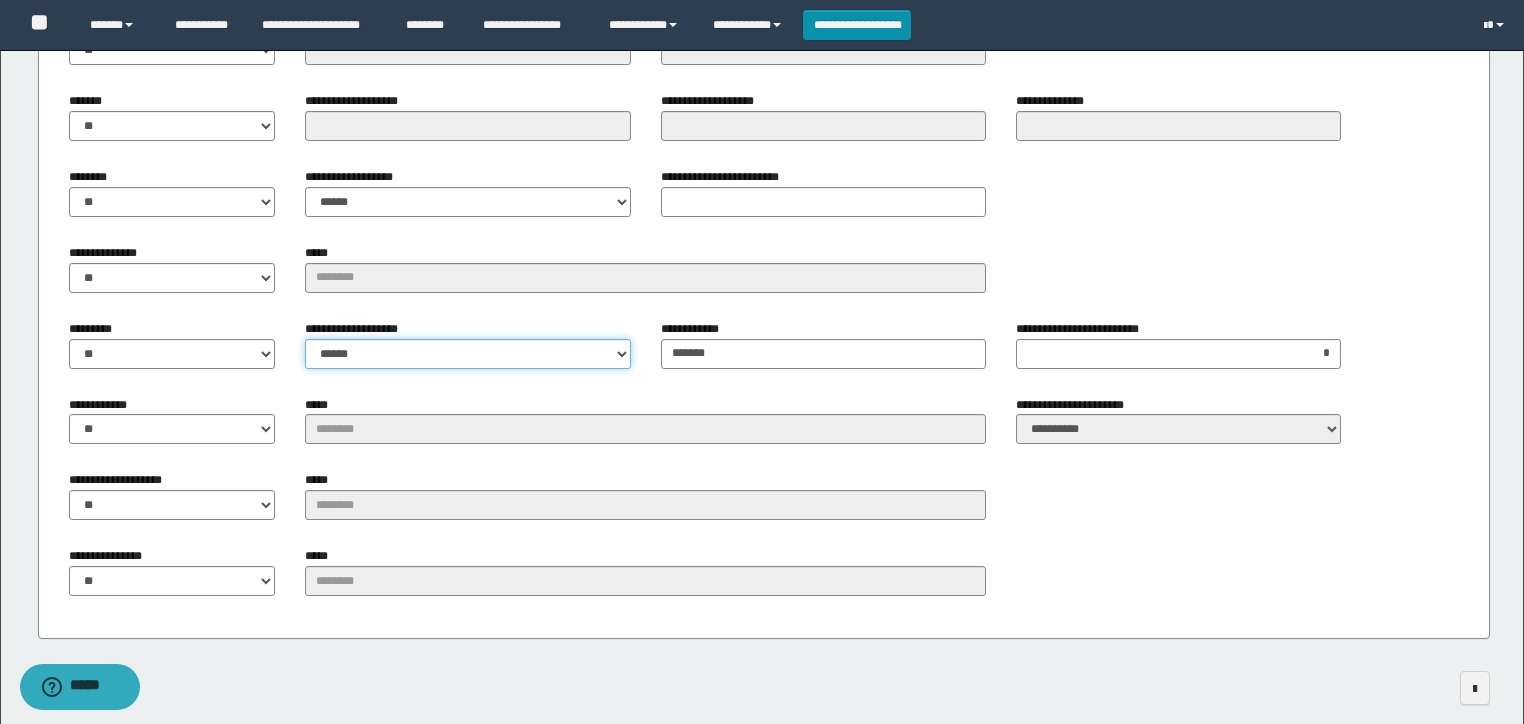 click on "**********" at bounding box center (467, 354) 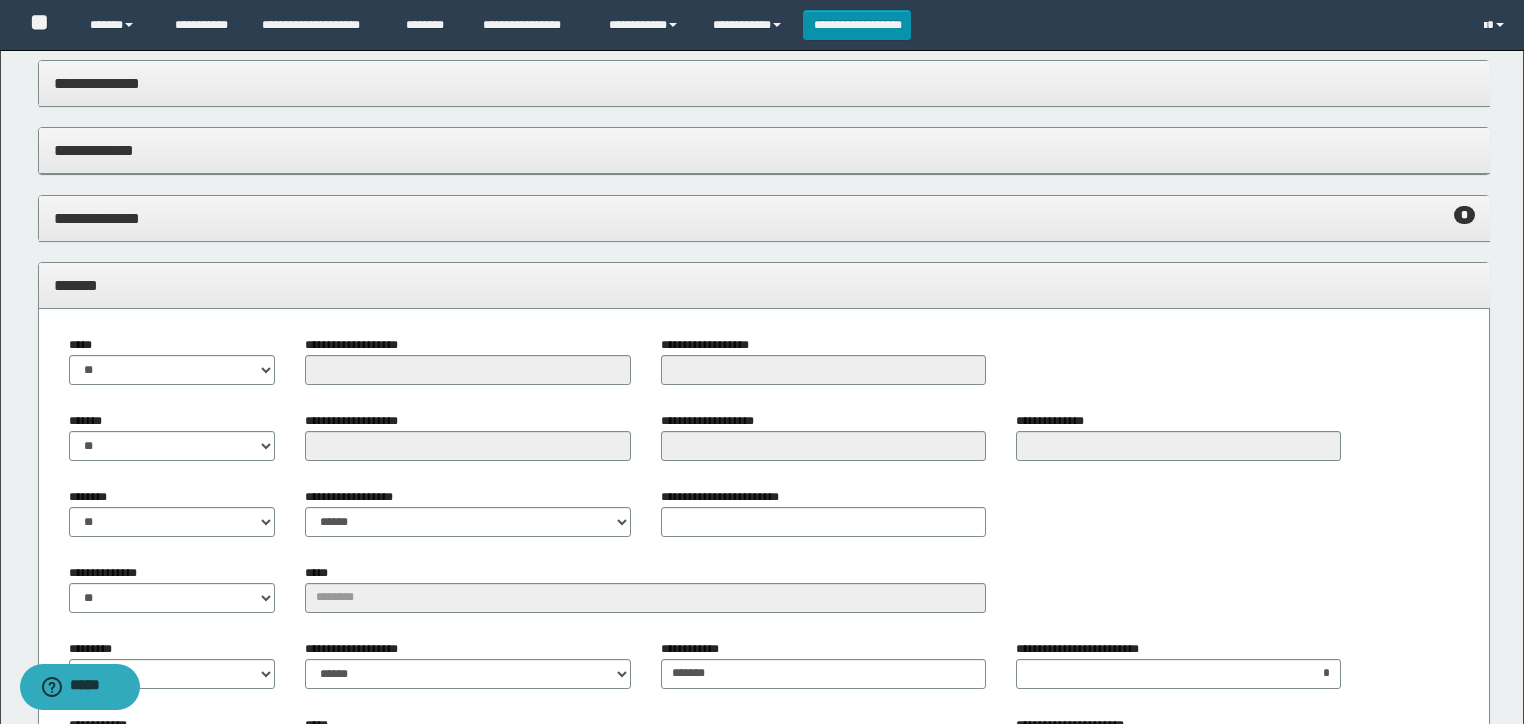 click on "*******" at bounding box center [764, 286] 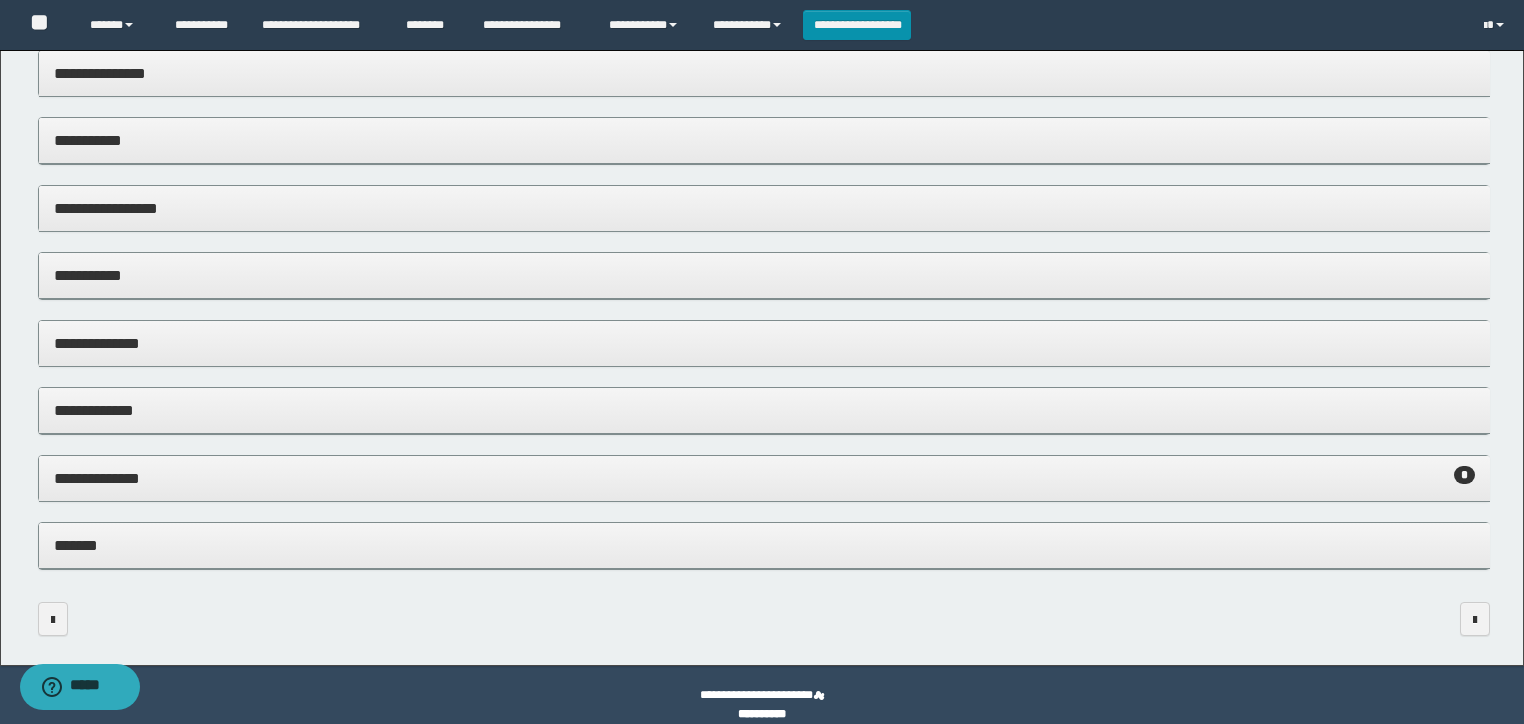 scroll, scrollTop: 0, scrollLeft: 0, axis: both 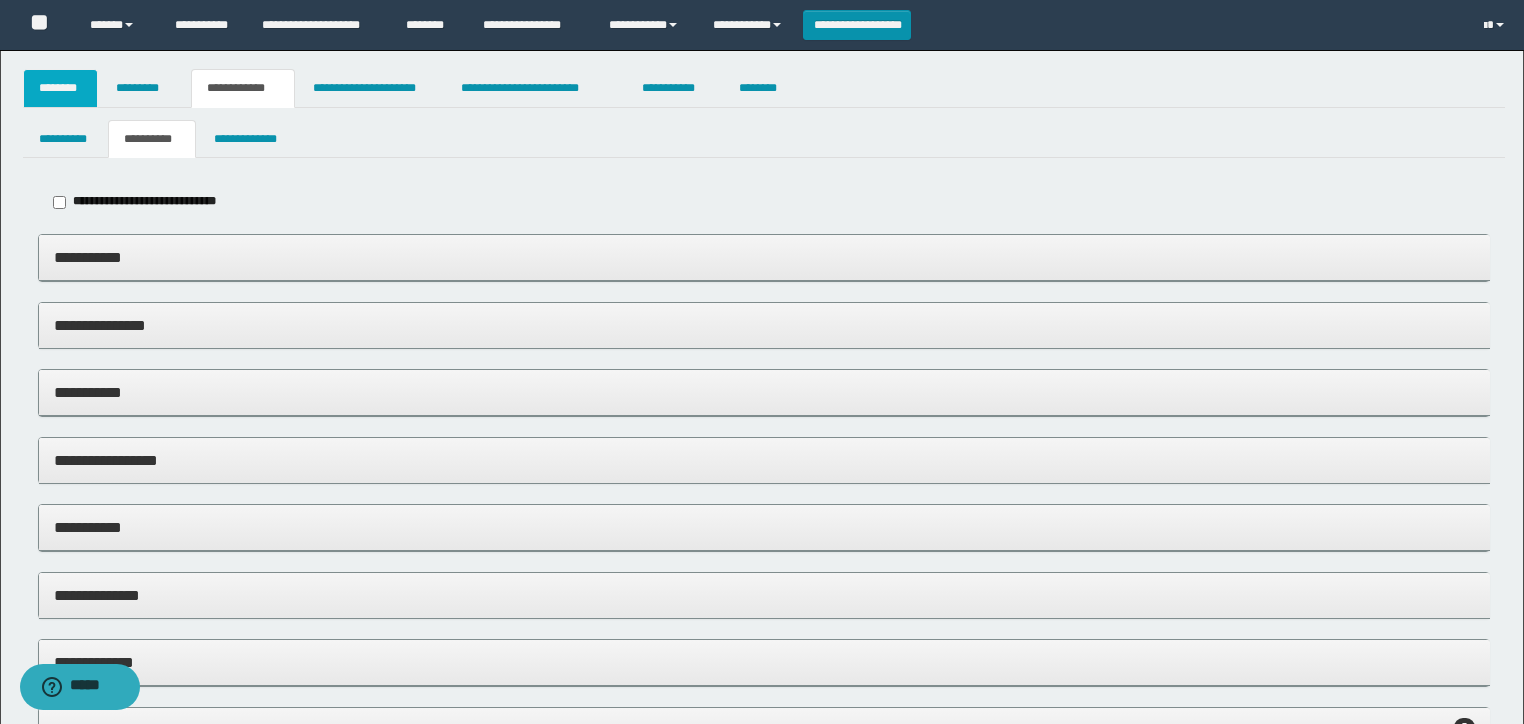 click on "********" at bounding box center [61, 88] 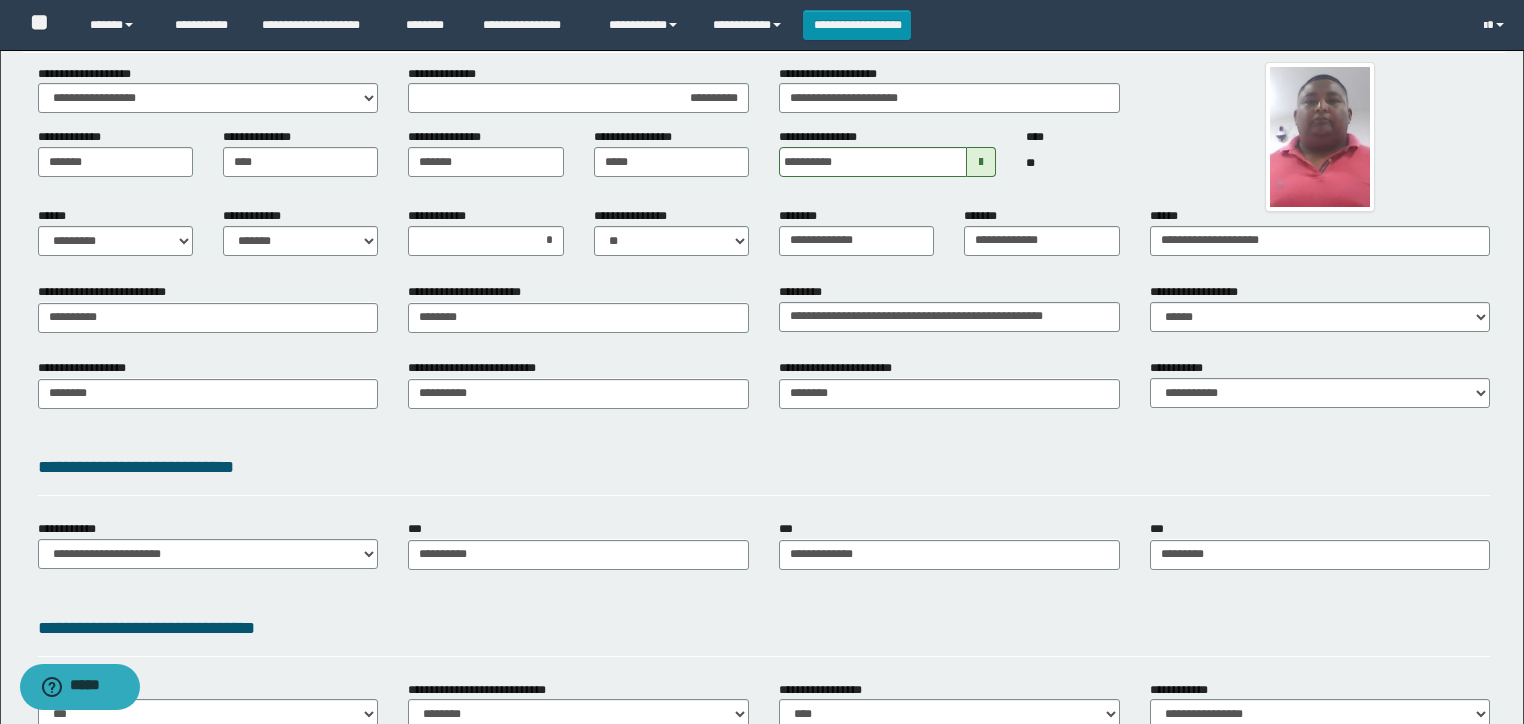 scroll, scrollTop: 0, scrollLeft: 0, axis: both 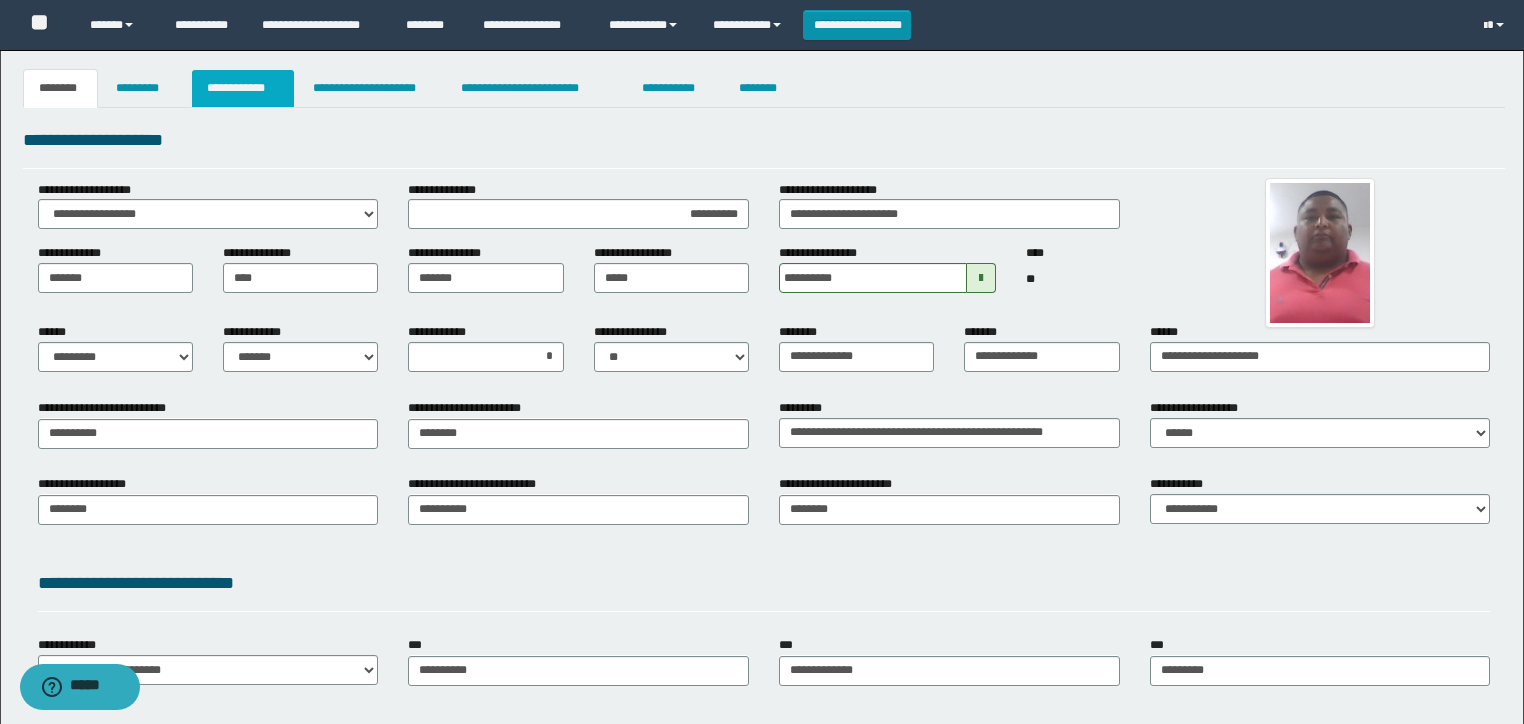 click on "**********" at bounding box center [243, 88] 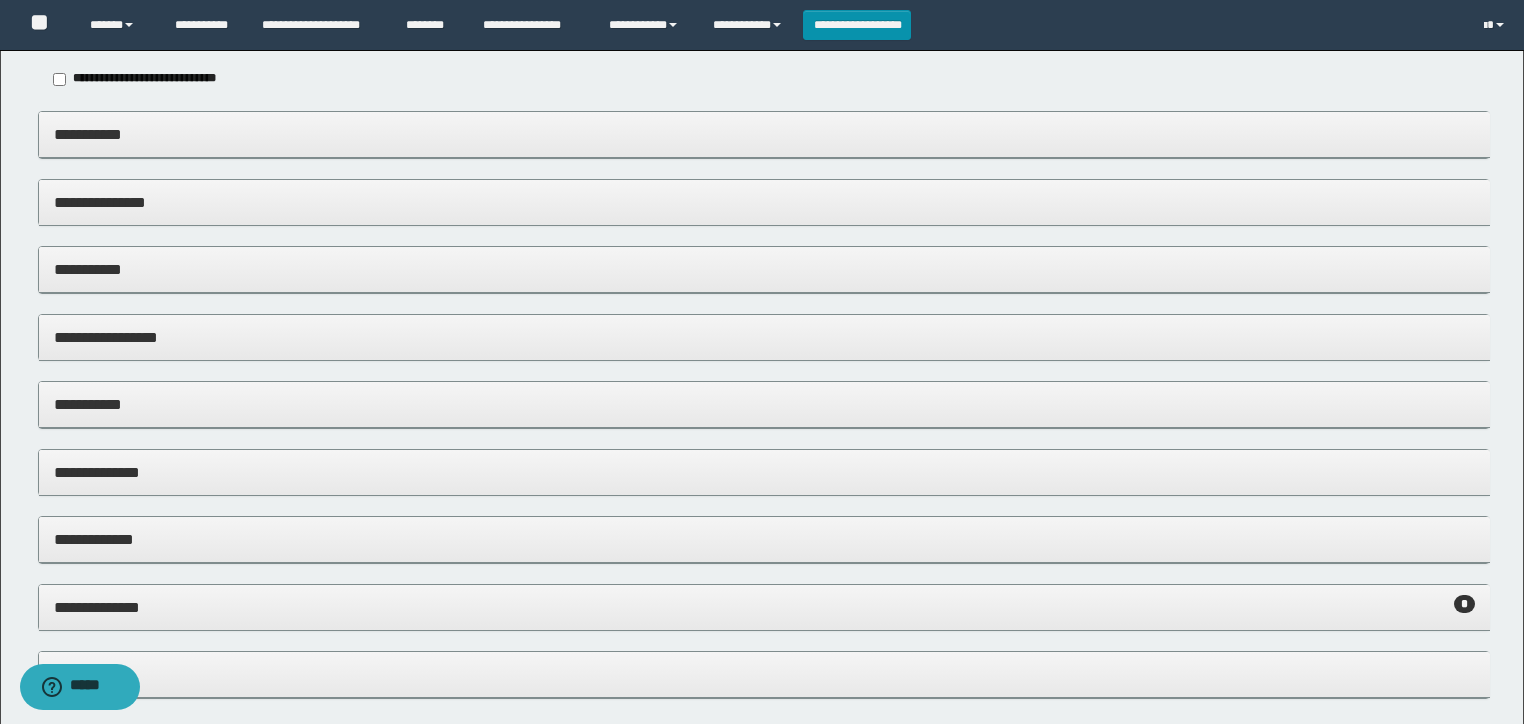scroll, scrollTop: 0, scrollLeft: 0, axis: both 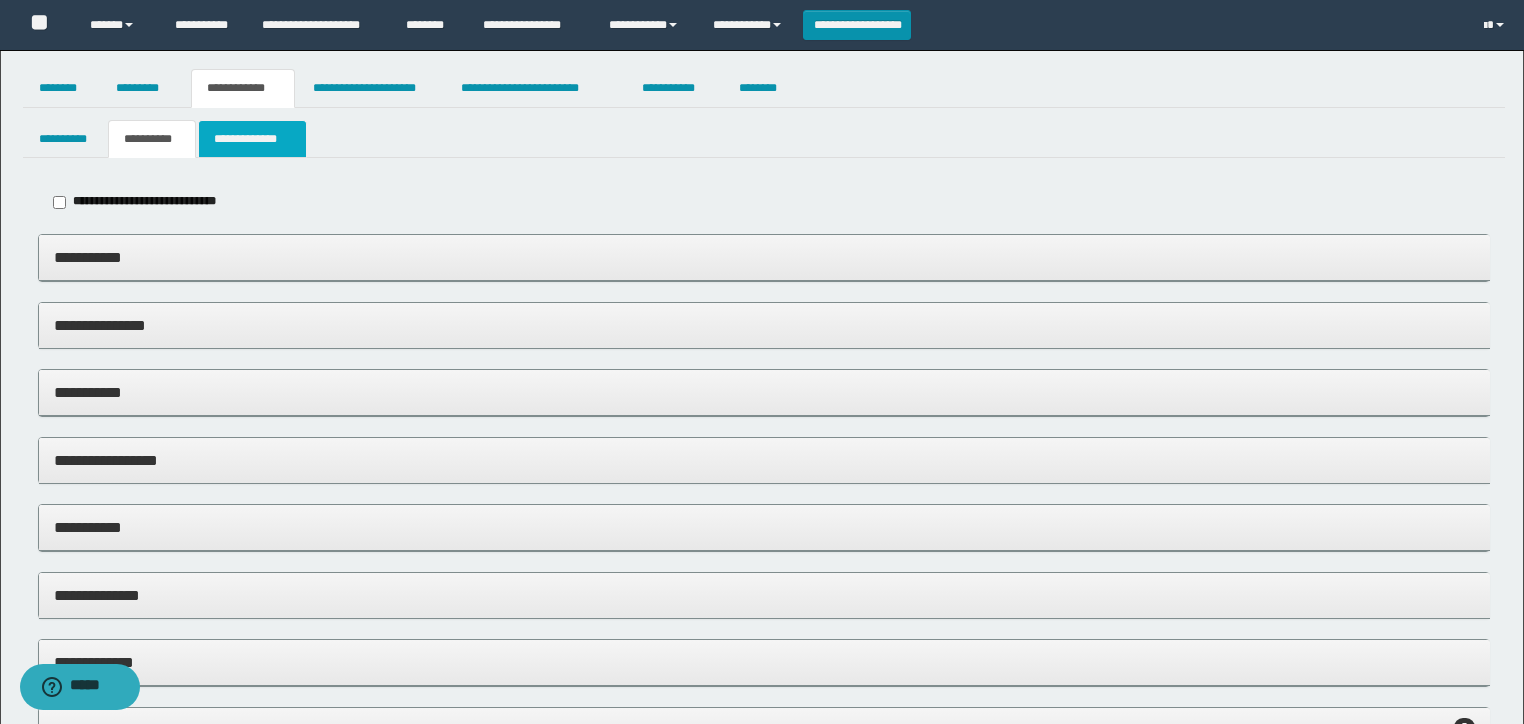 click on "**********" at bounding box center (252, 139) 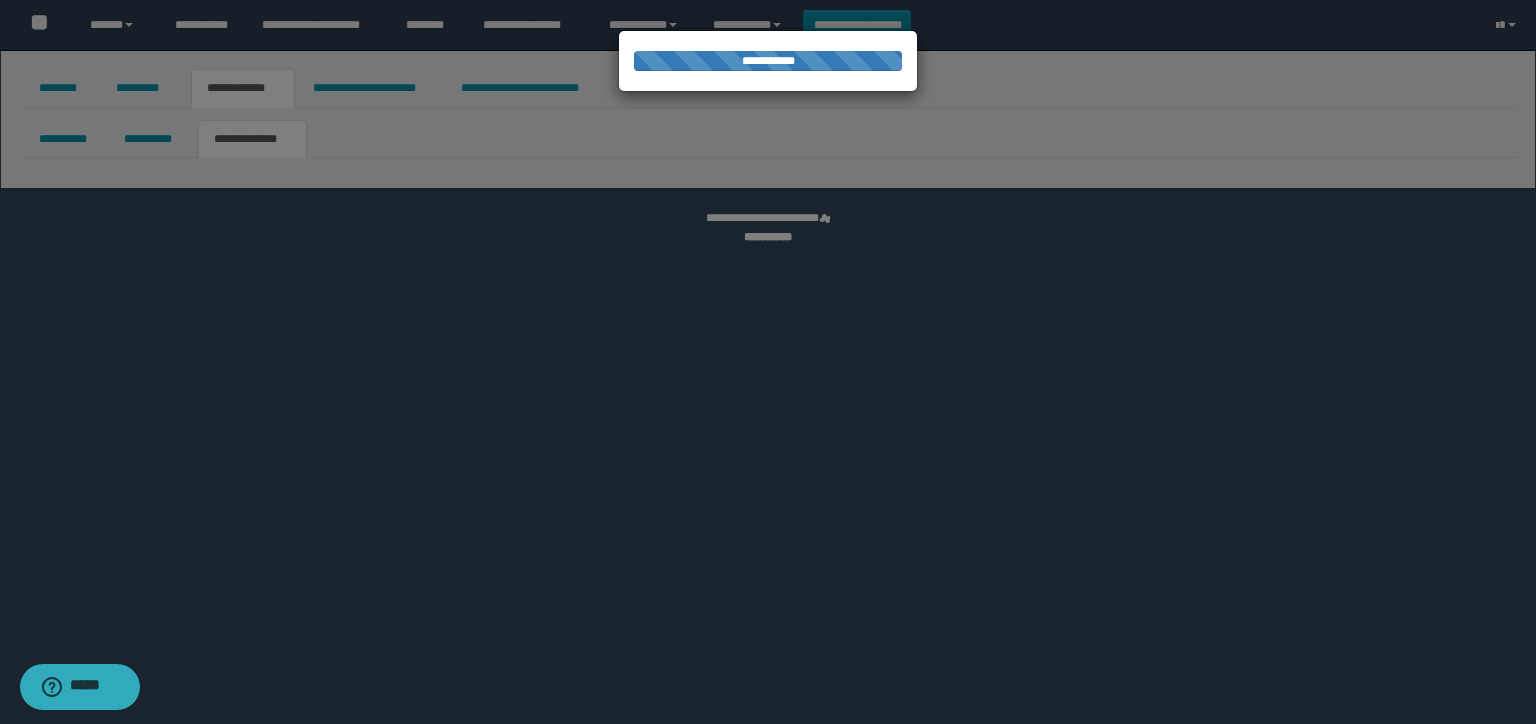 select on "*" 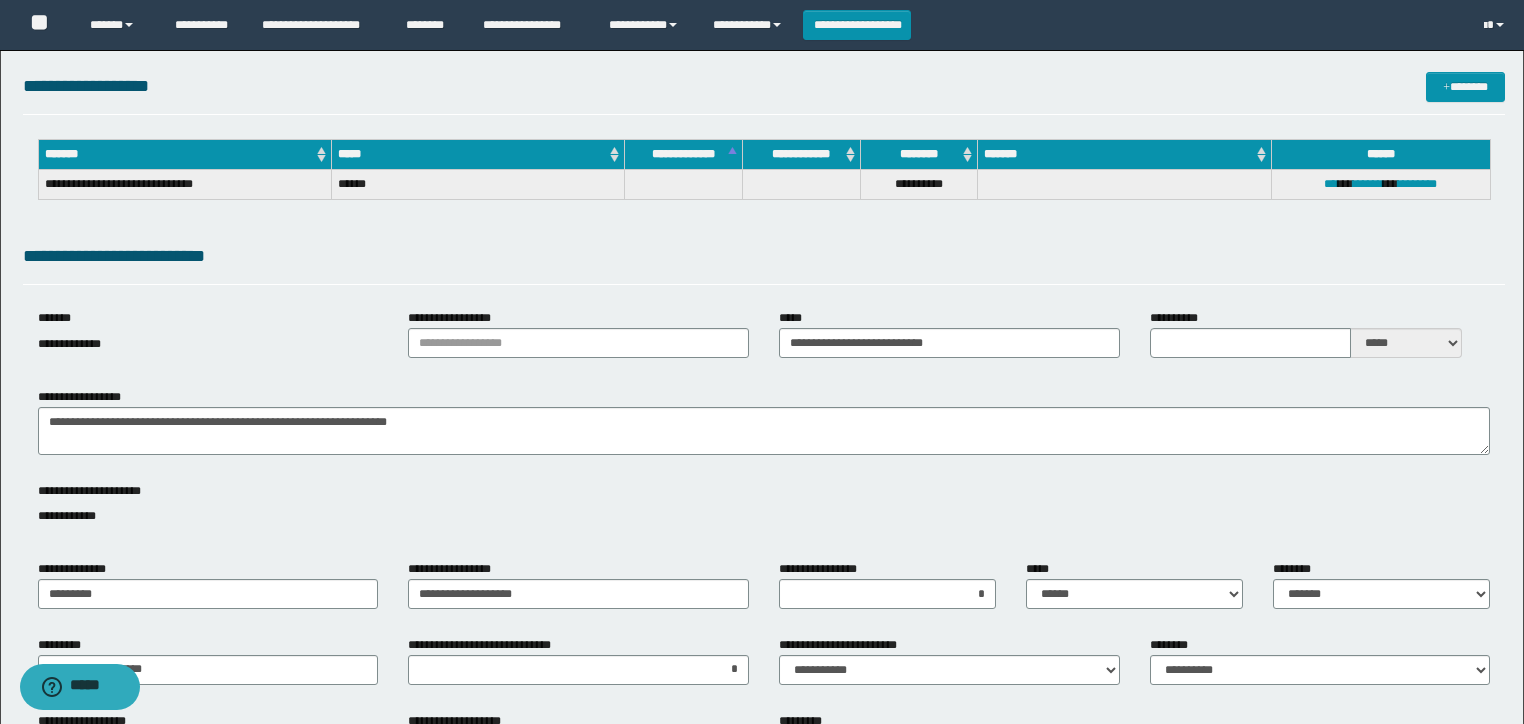 scroll, scrollTop: 0, scrollLeft: 0, axis: both 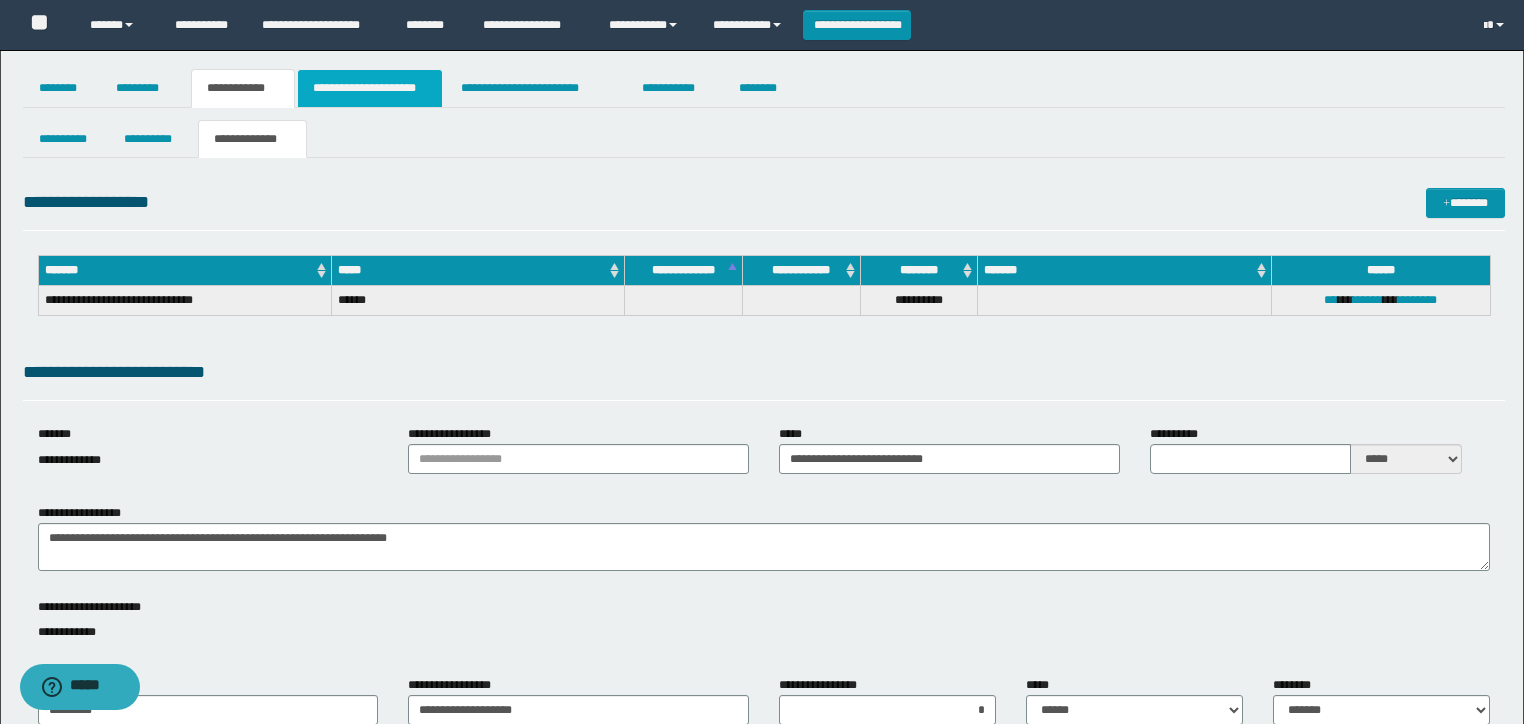 click on "**********" at bounding box center (370, 88) 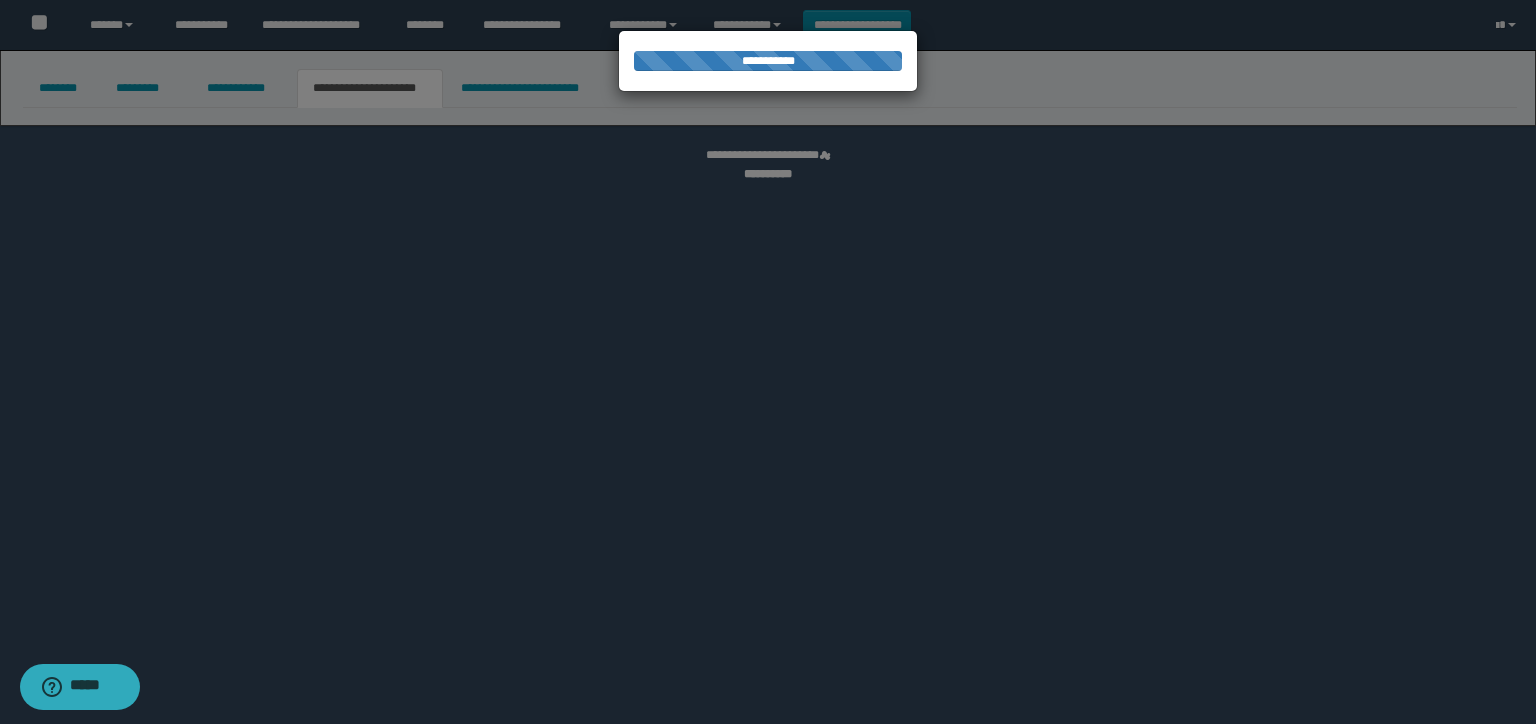 select on "*" 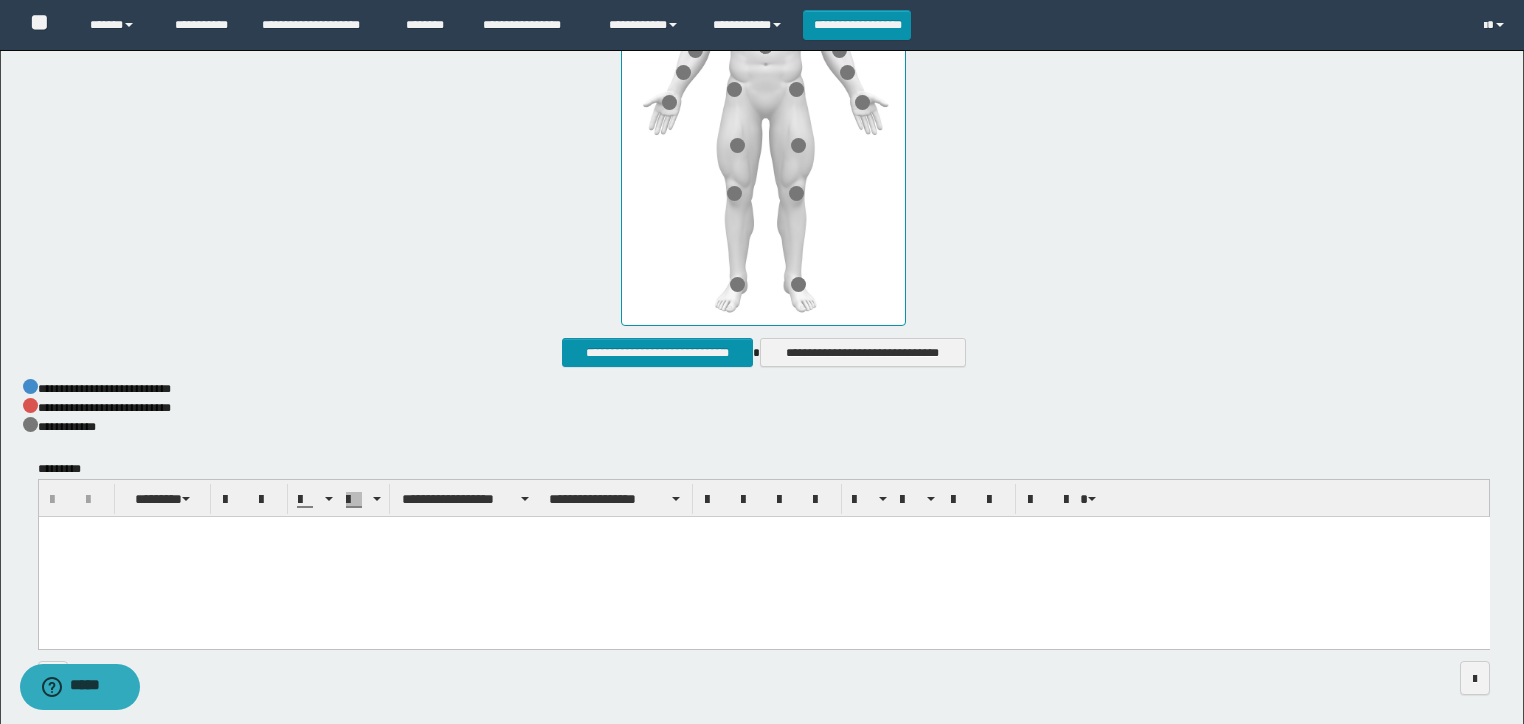scroll, scrollTop: 1012, scrollLeft: 0, axis: vertical 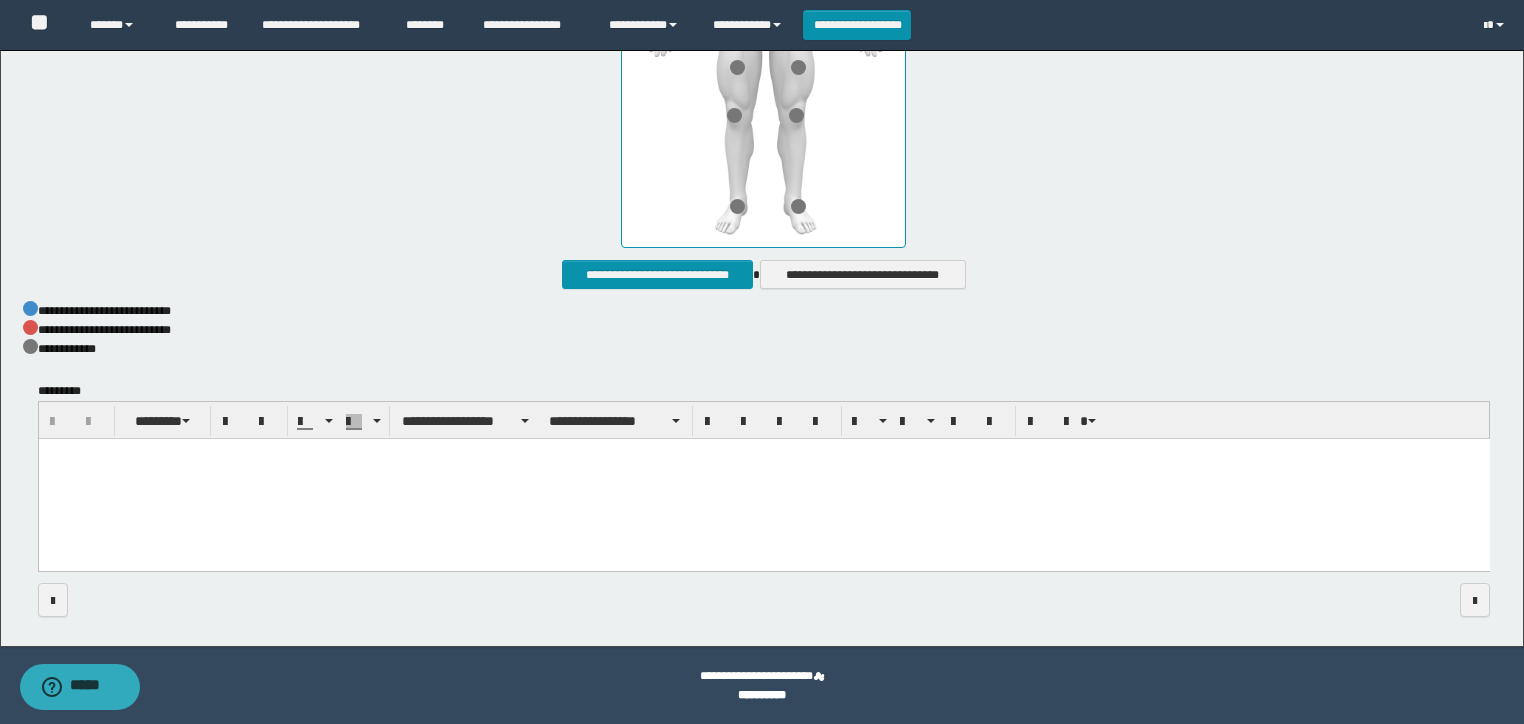 click at bounding box center [763, 479] 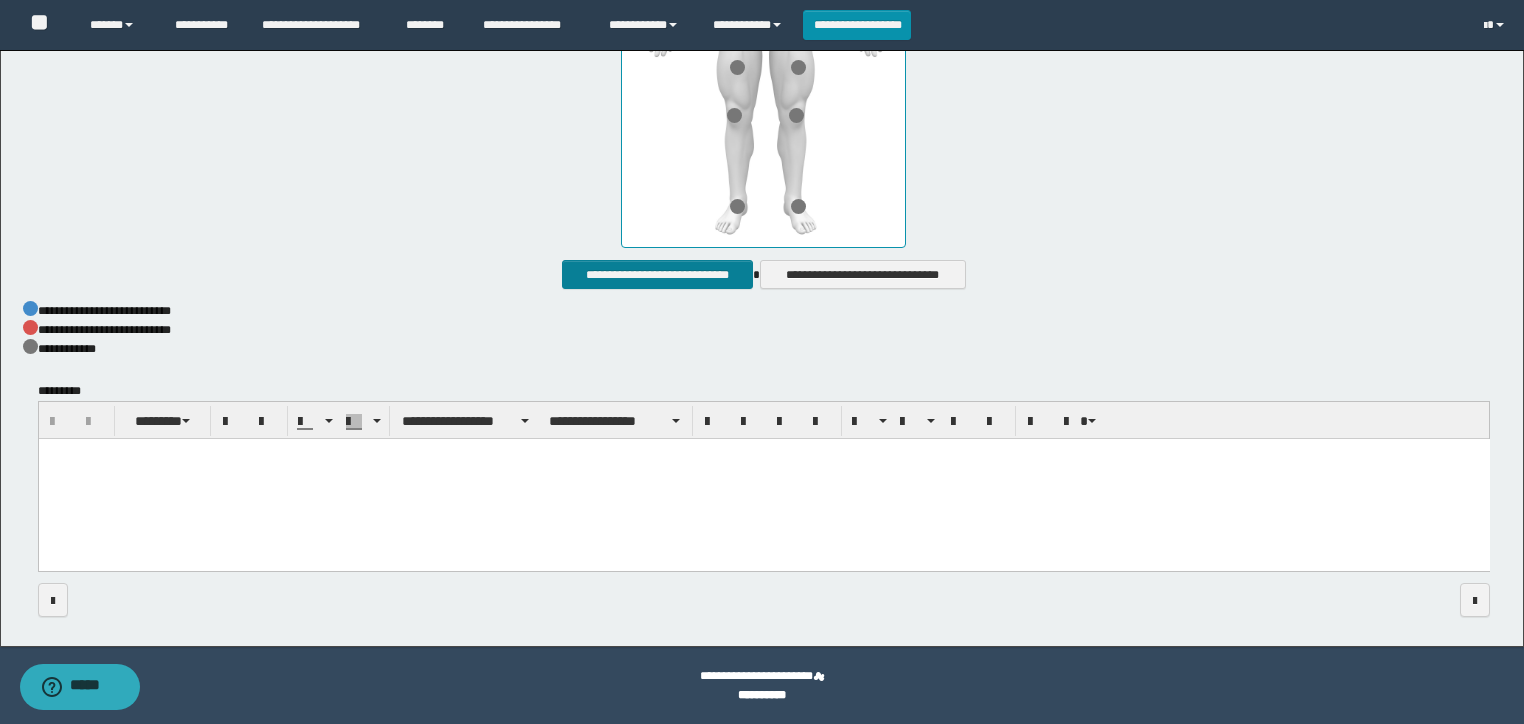 click on "**********" at bounding box center (657, 275) 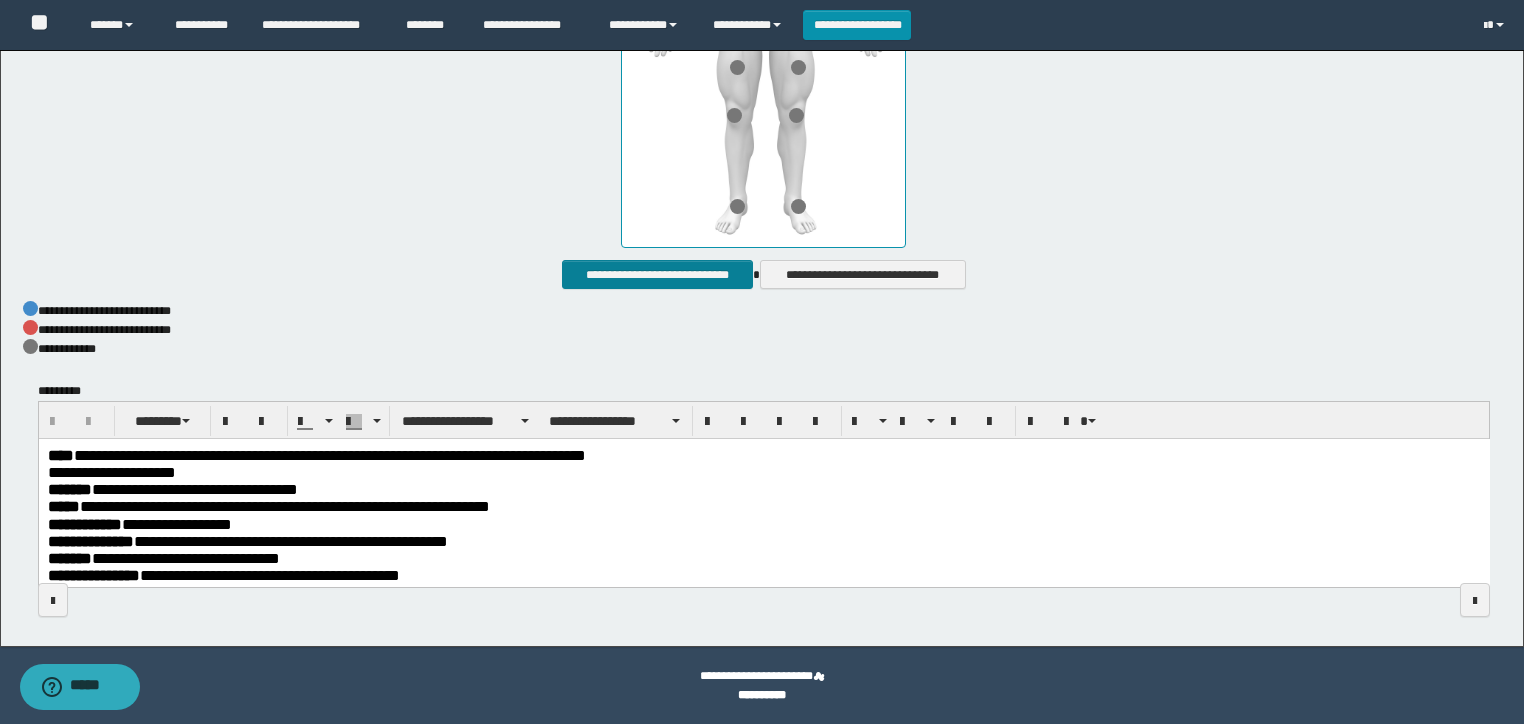 type 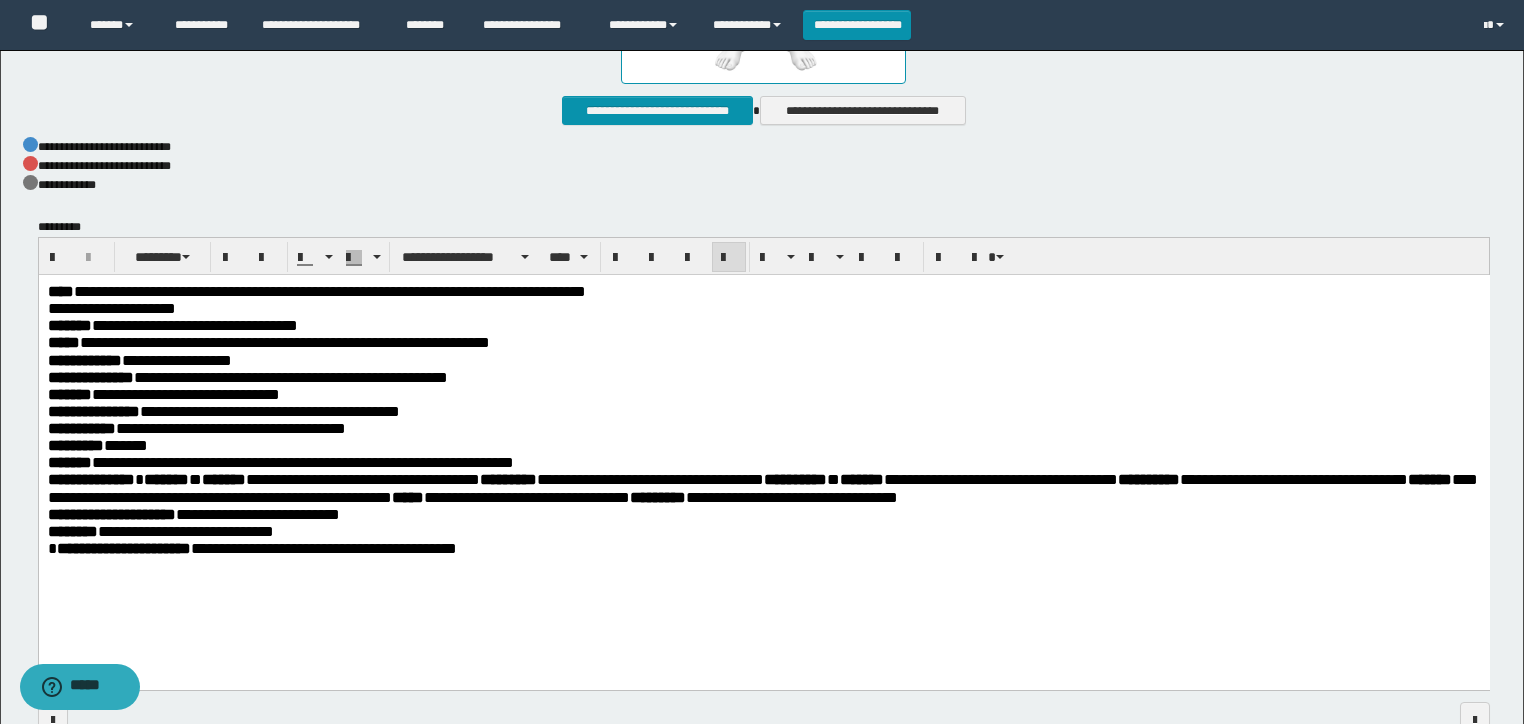 scroll, scrollTop: 1296, scrollLeft: 0, axis: vertical 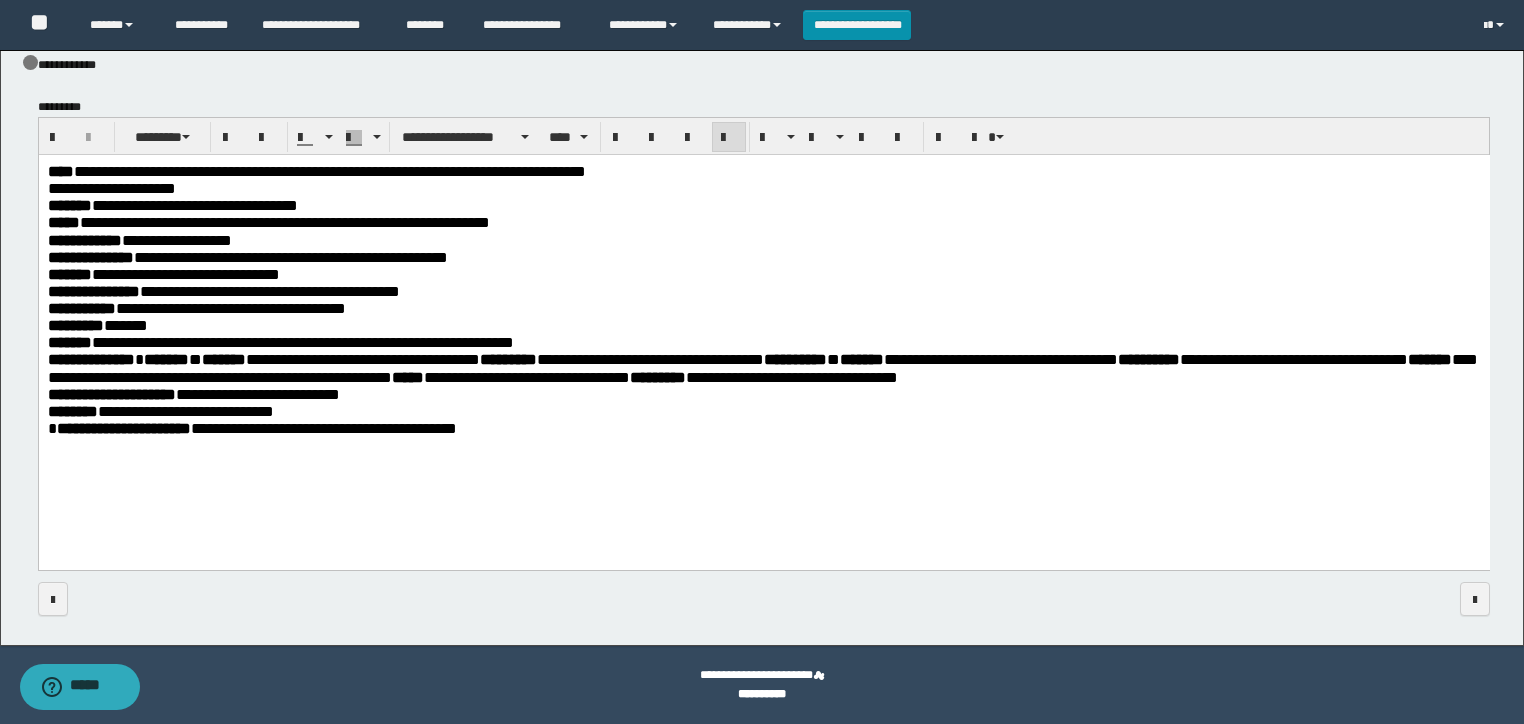 click on "**********" at bounding box center (302, 341) 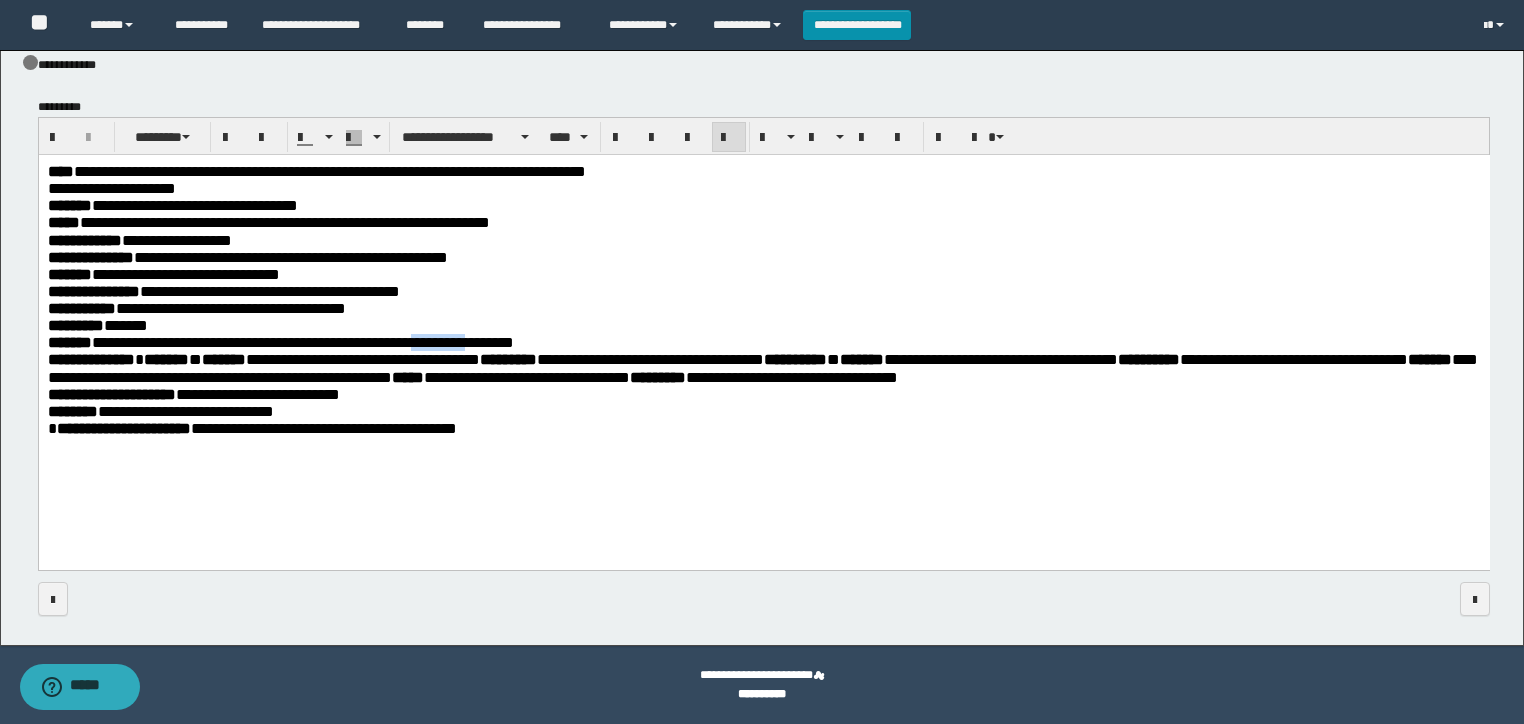 click on "**********" at bounding box center (302, 341) 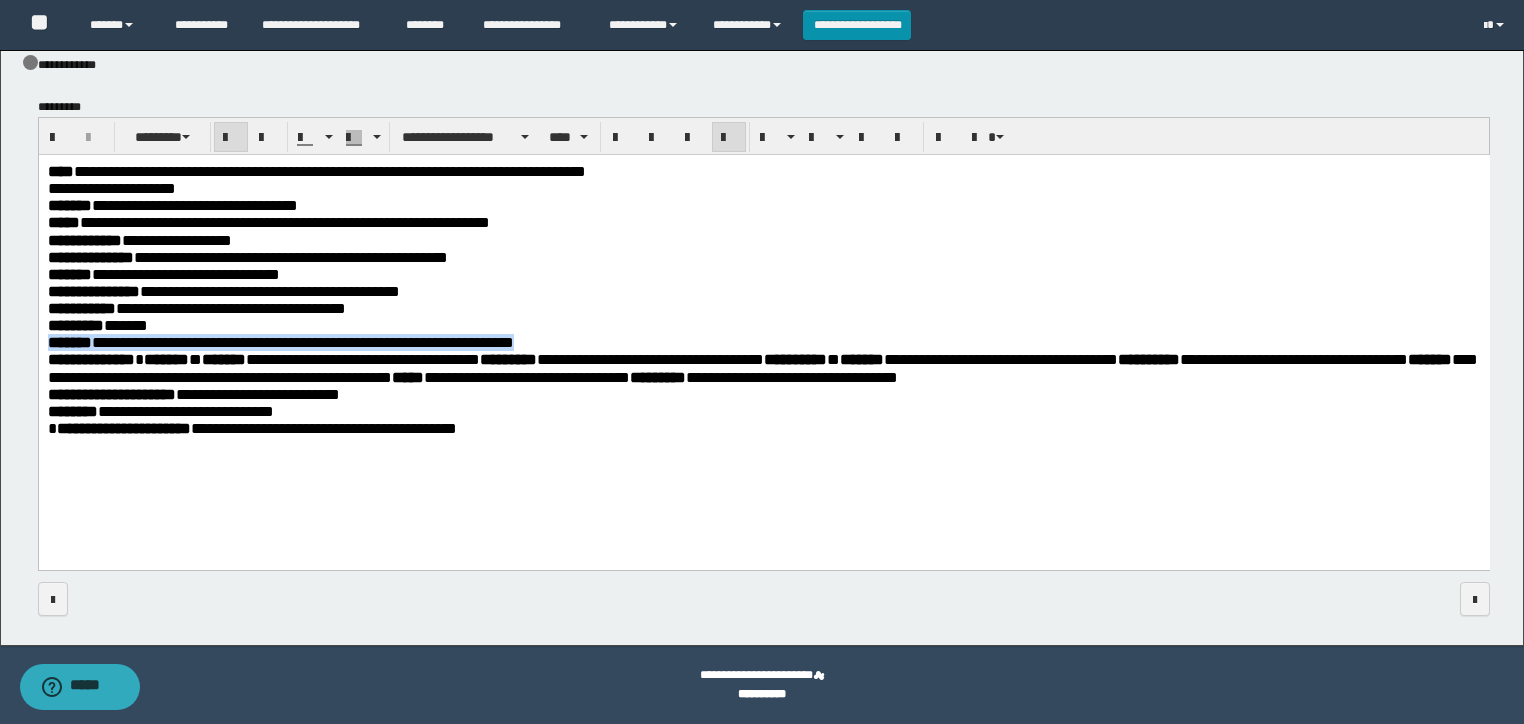 click on "**********" at bounding box center (302, 341) 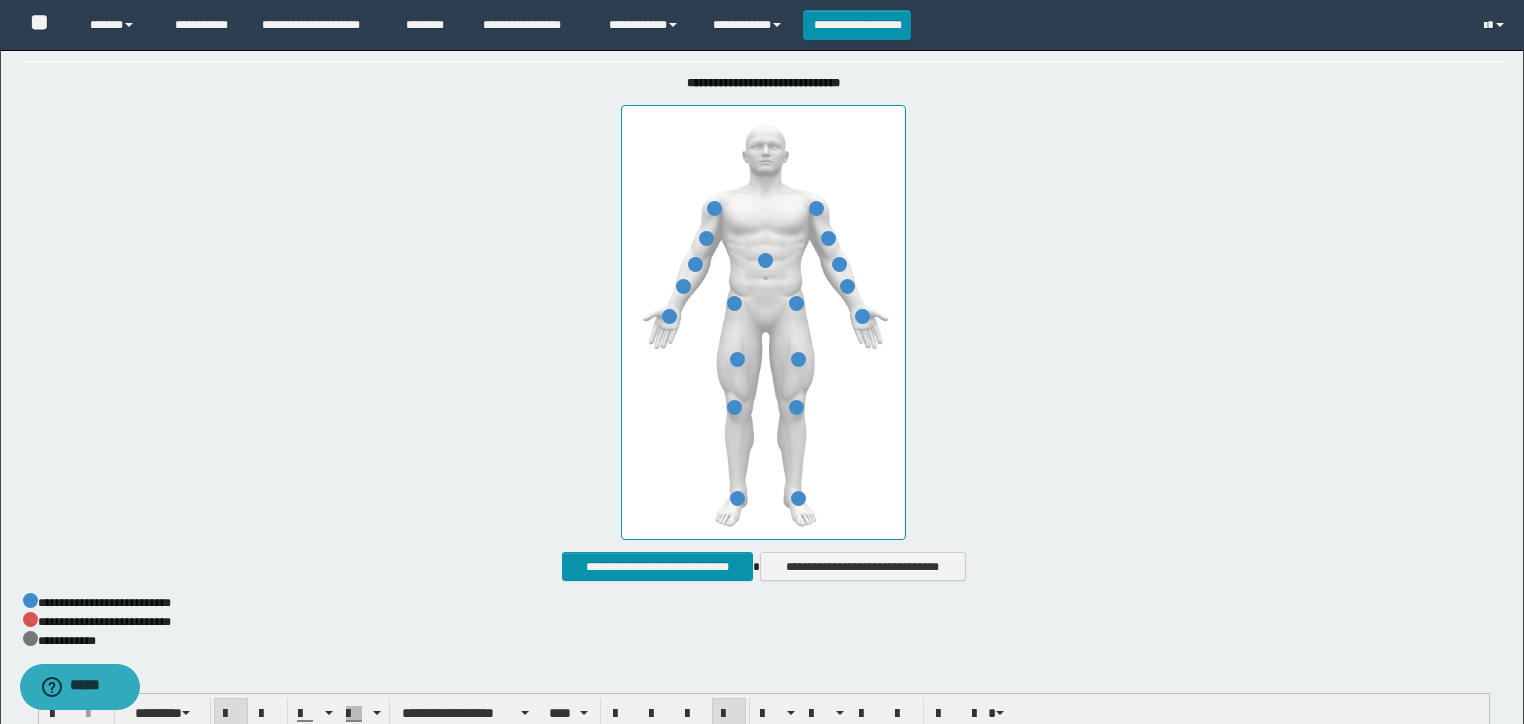 scroll, scrollTop: 496, scrollLeft: 0, axis: vertical 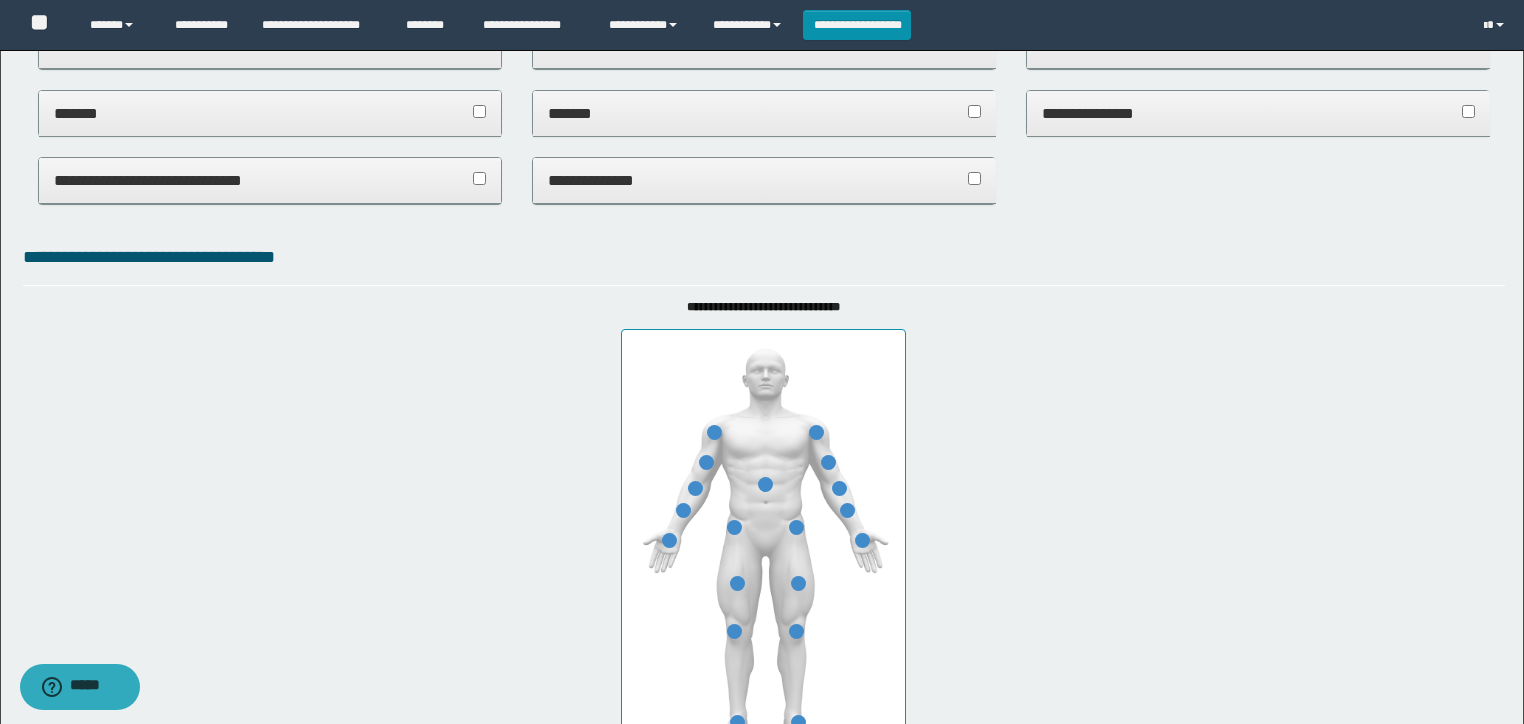 click on "**********" at bounding box center [270, 114] 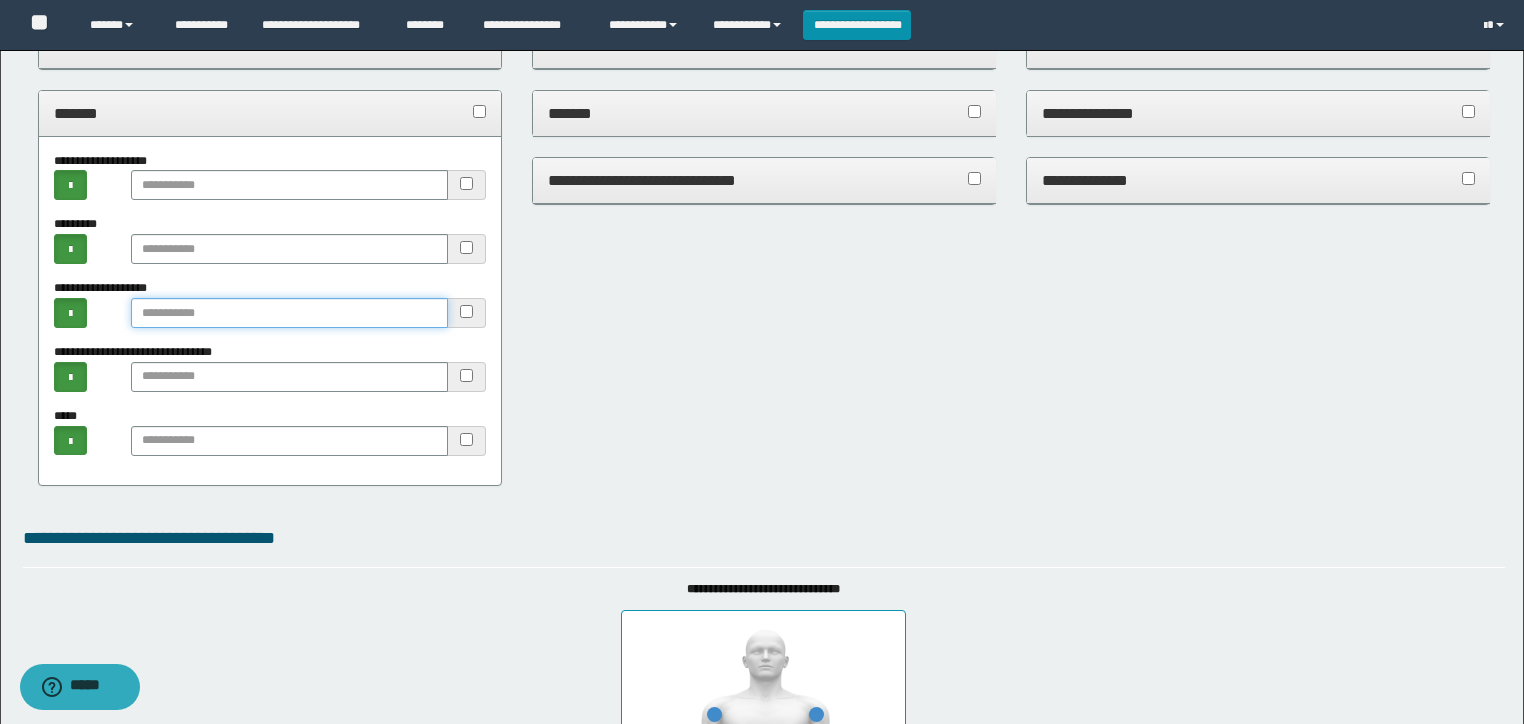 paste on "**********" 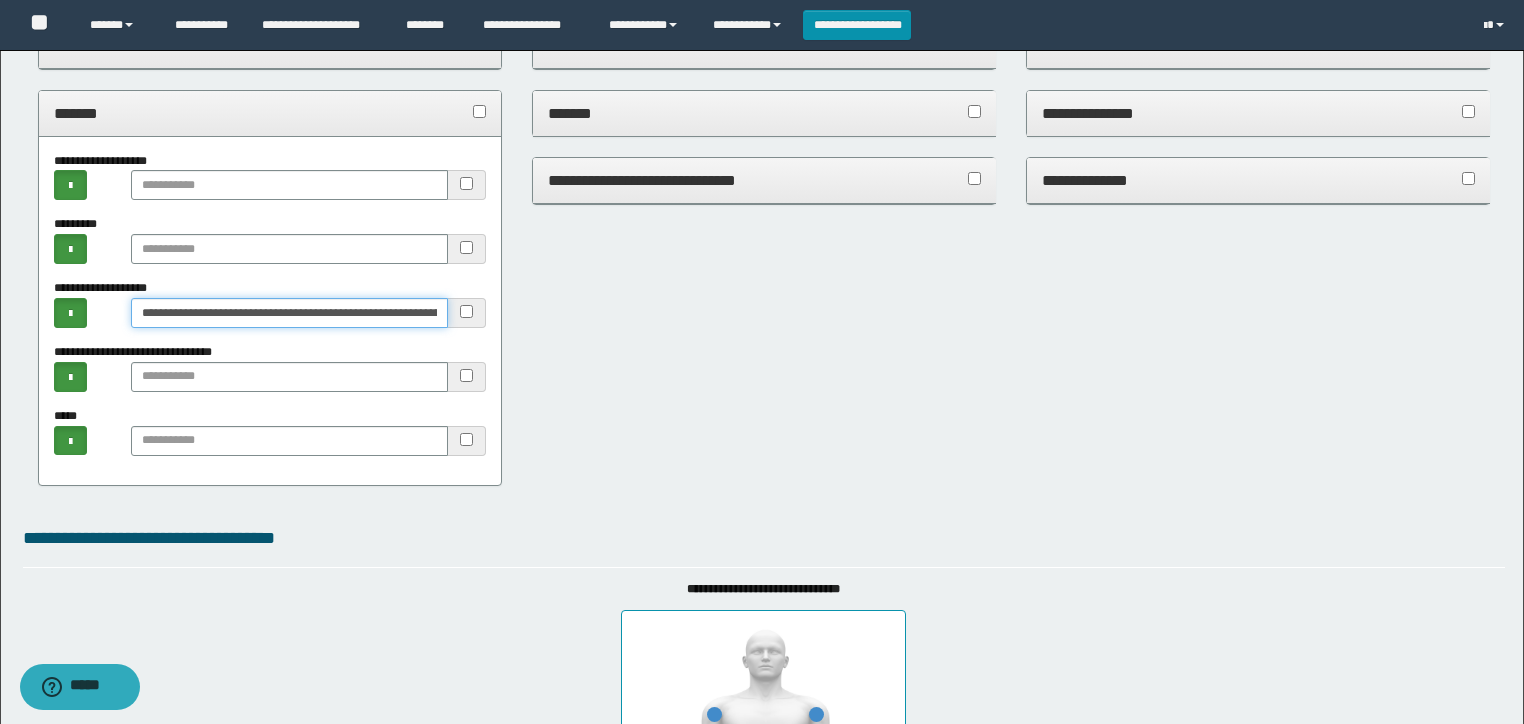 drag, startPoint x: 189, startPoint y: 310, endPoint x: 256, endPoint y: 240, distance: 96.89685 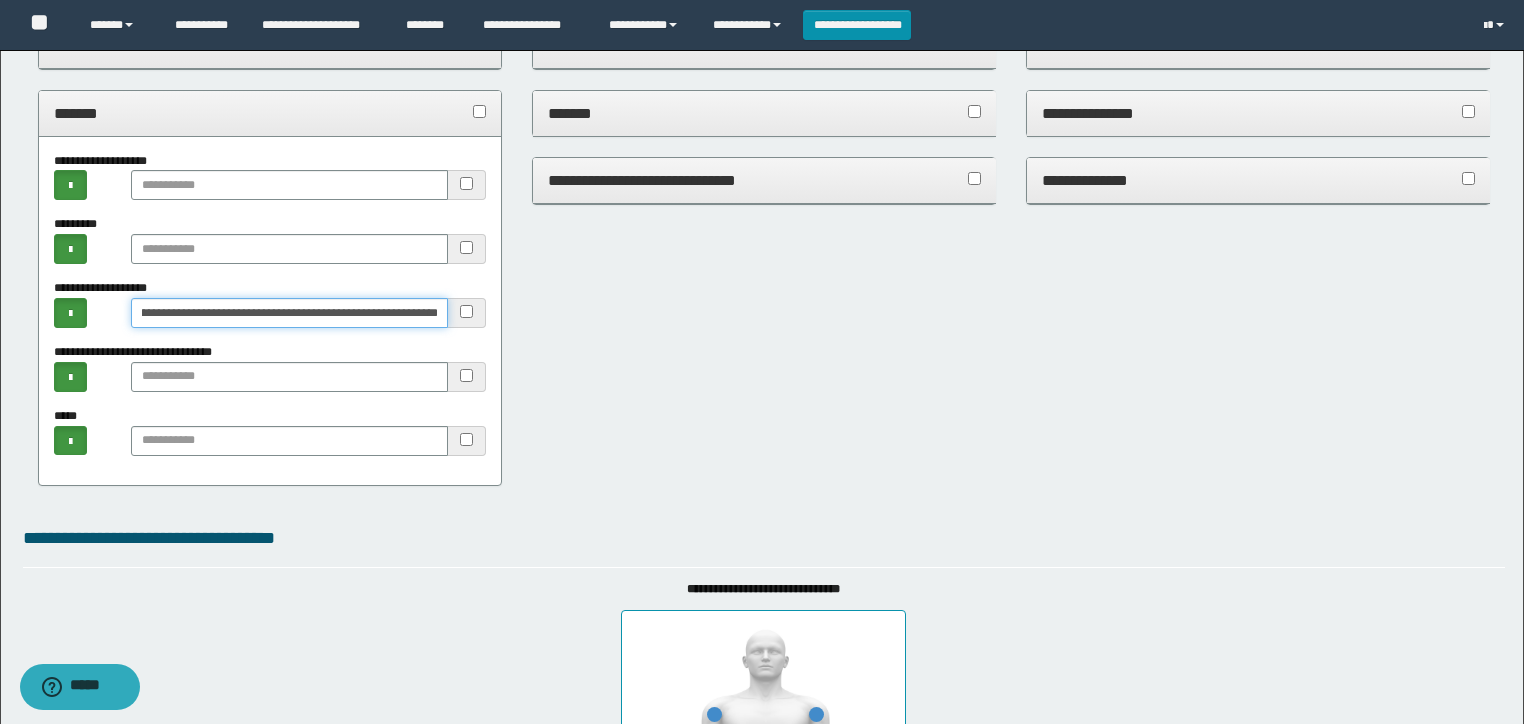 type on "**********" 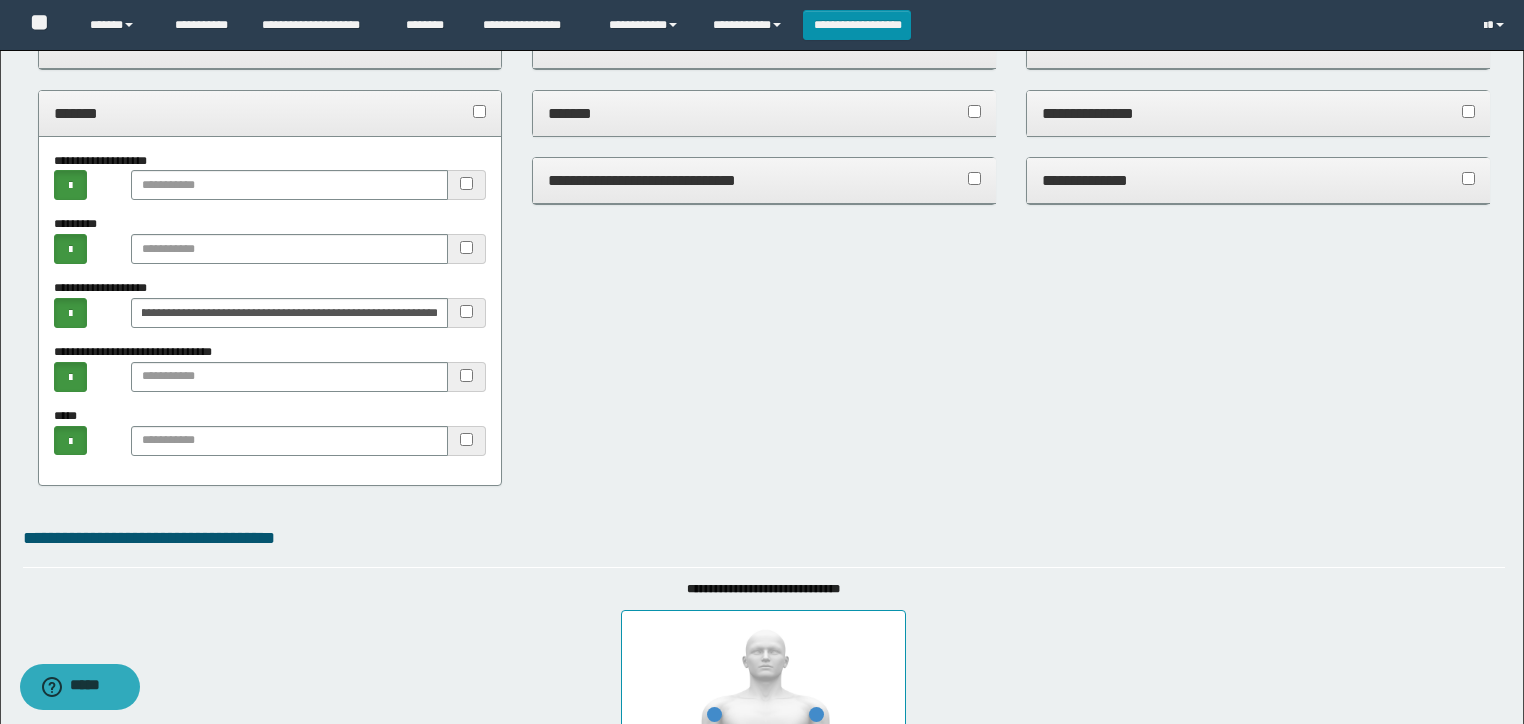 click on "*******" at bounding box center [270, 113] 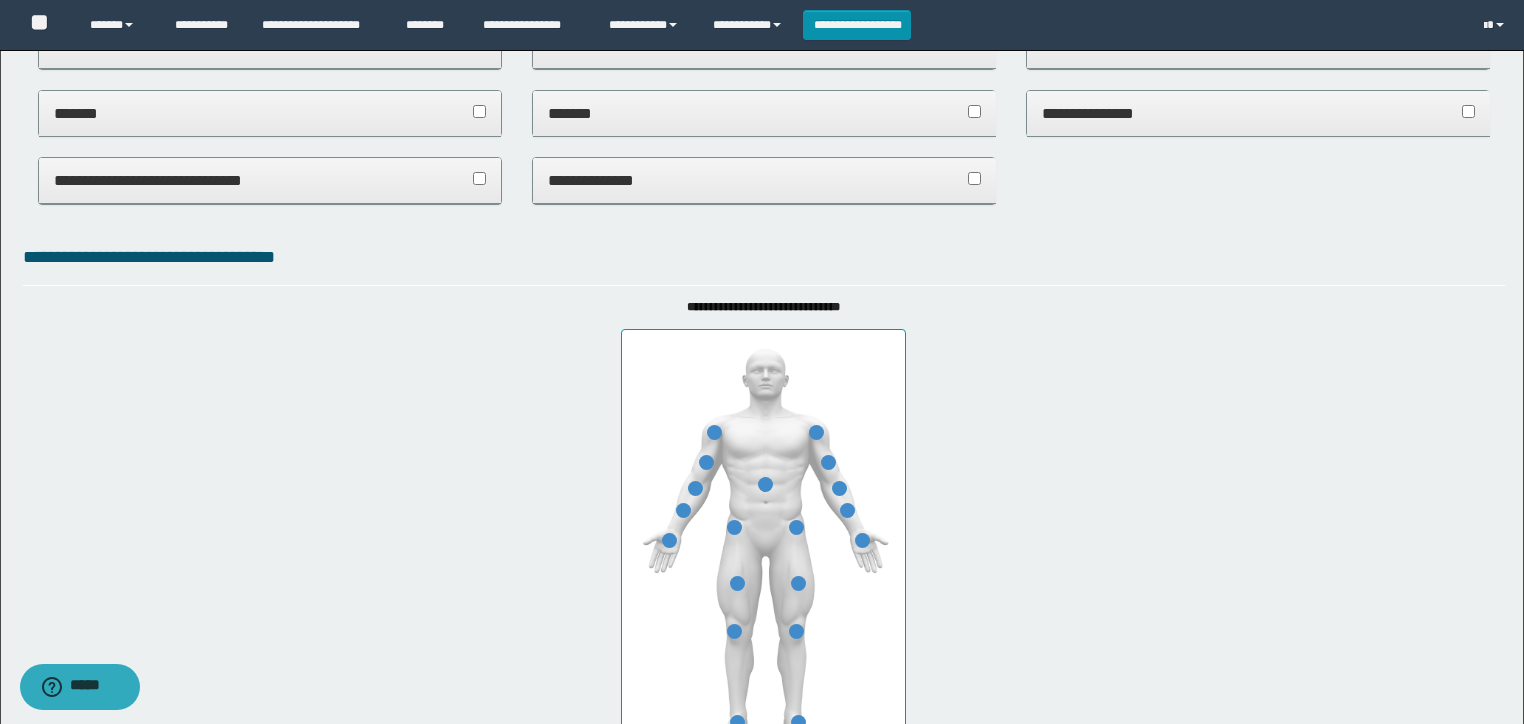 click on "**********" at bounding box center [1258, 113] 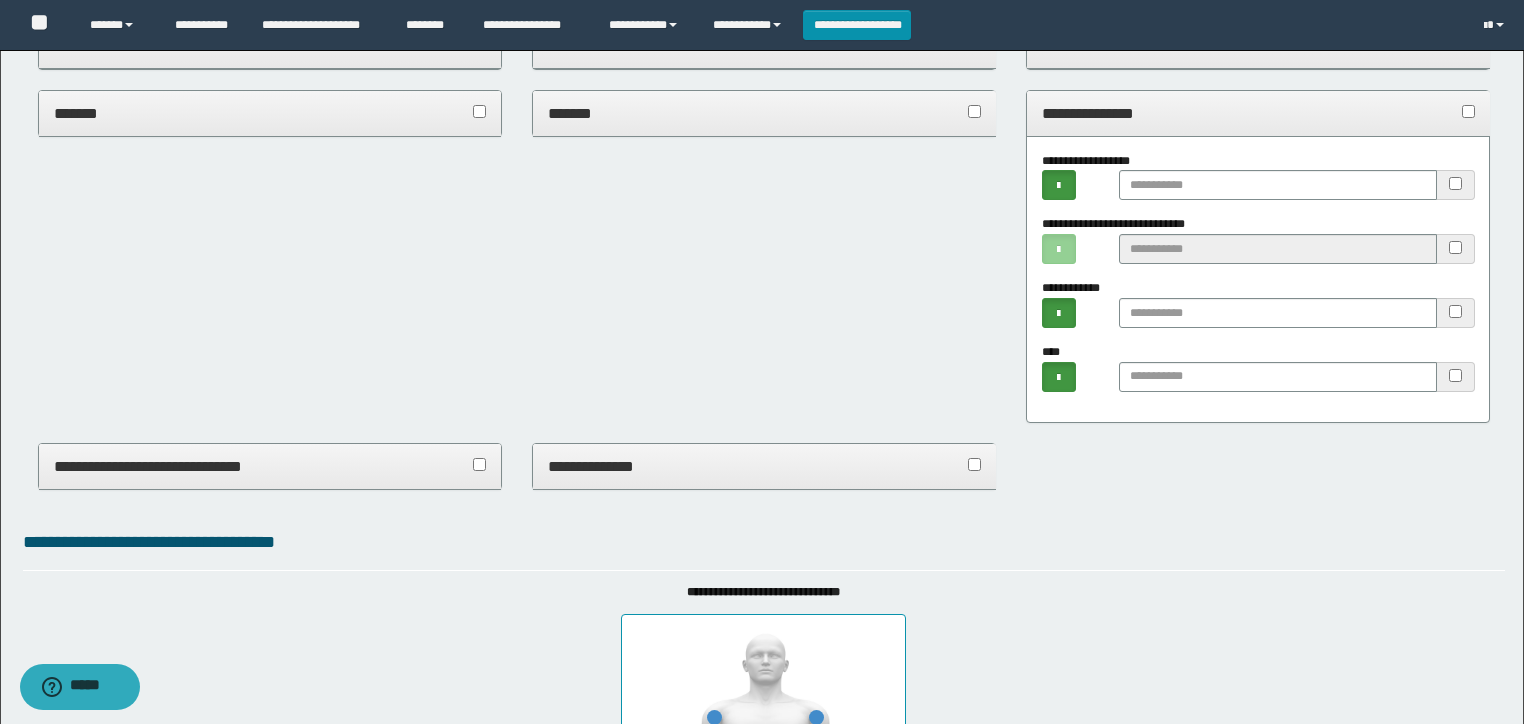 drag, startPoint x: 1236, startPoint y: 105, endPoint x: 1222, endPoint y: 109, distance: 14.56022 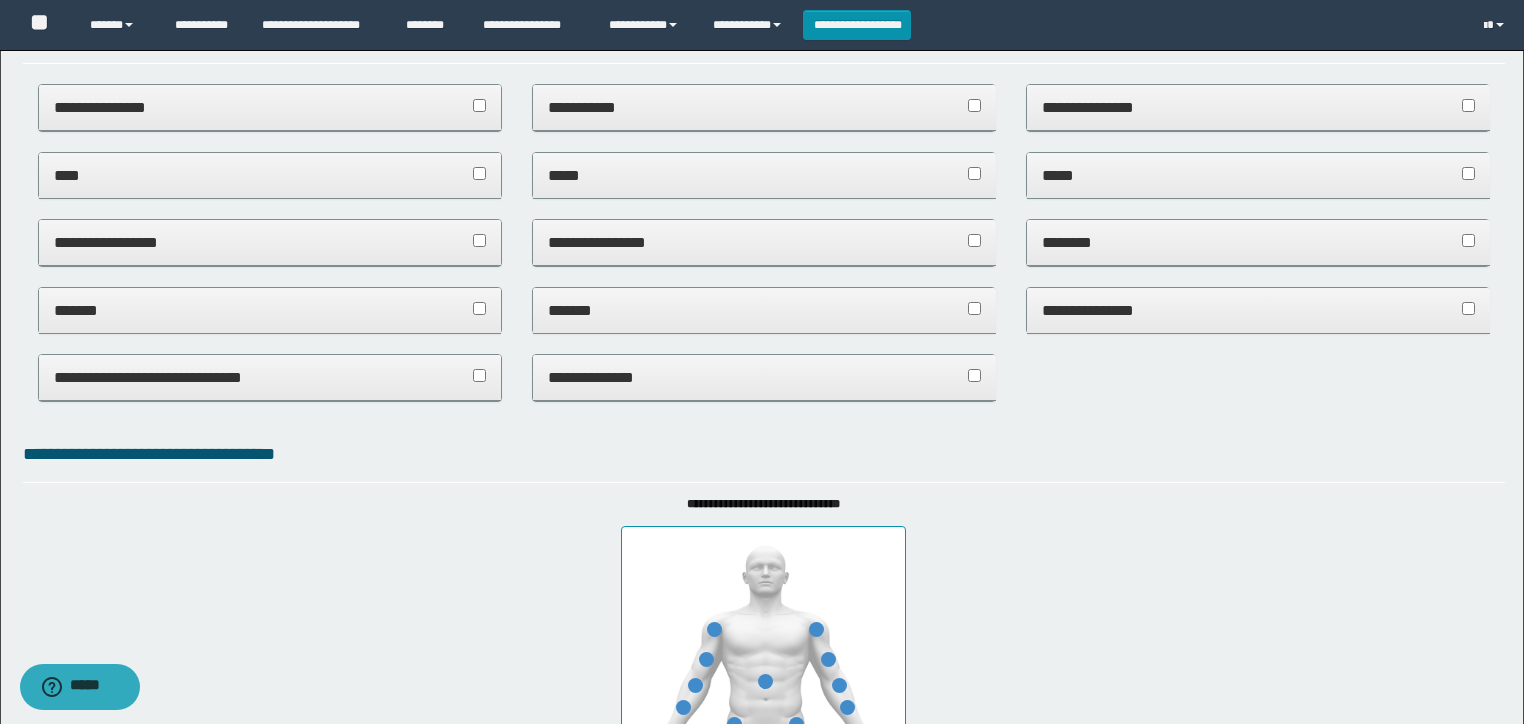 scroll, scrollTop: 176, scrollLeft: 0, axis: vertical 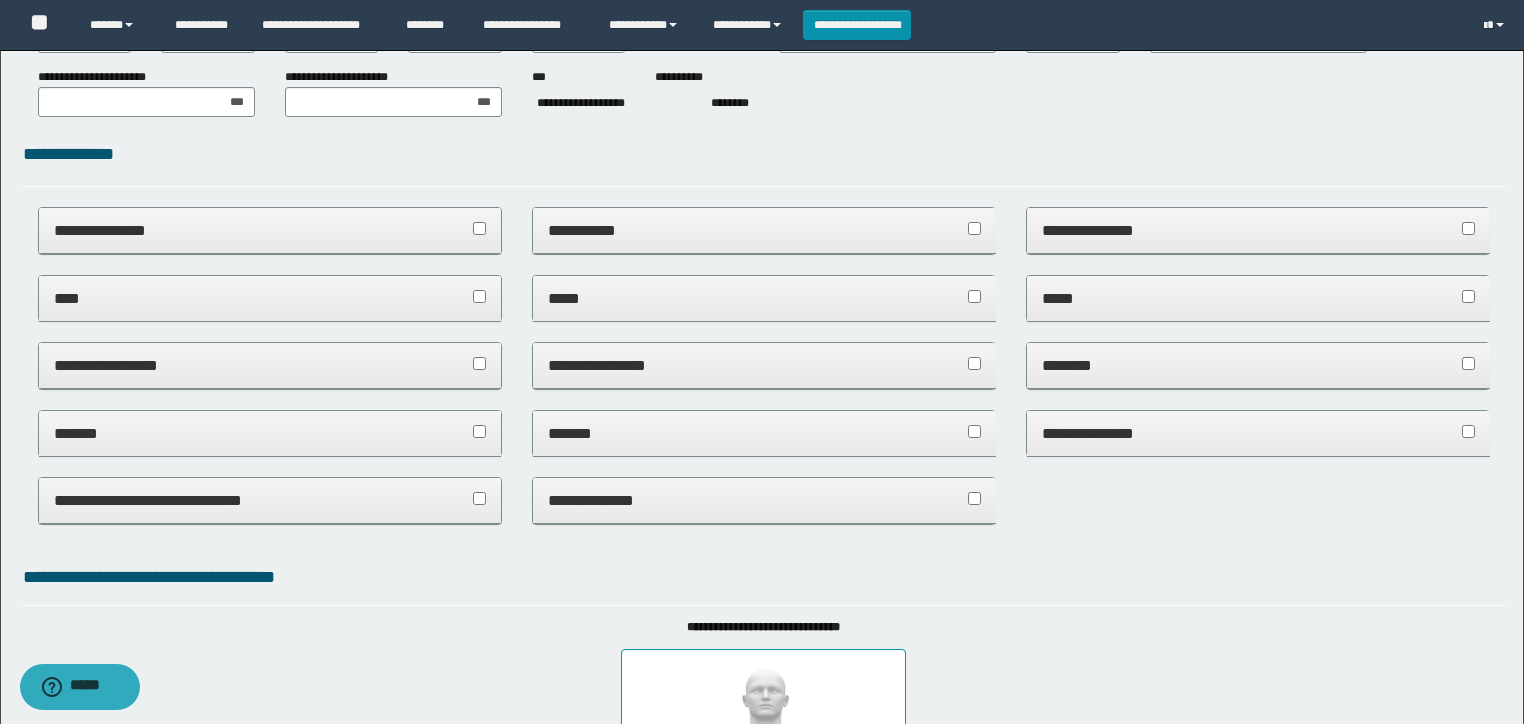 click on "**********" at bounding box center (764, 230) 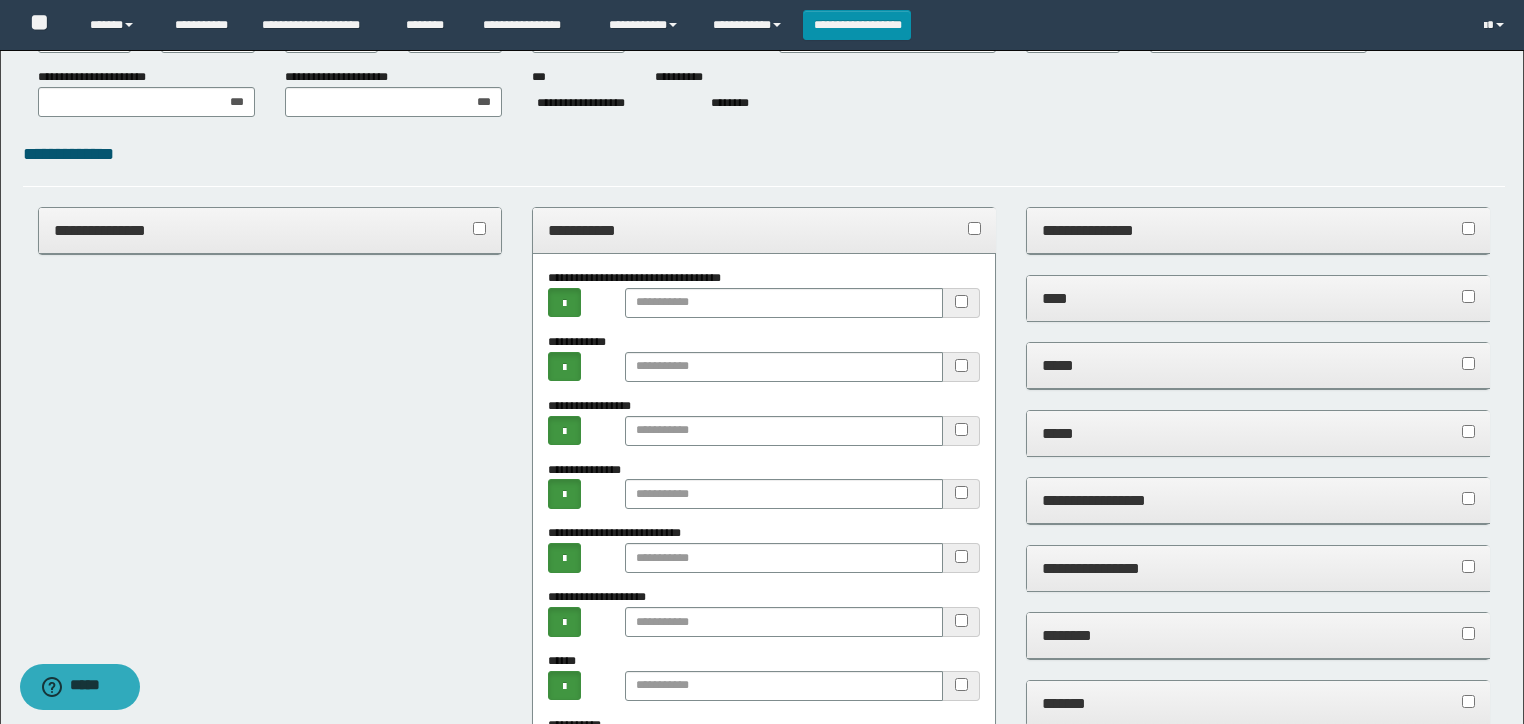 drag, startPoint x: 686, startPoint y: 324, endPoint x: 686, endPoint y: 311, distance: 13 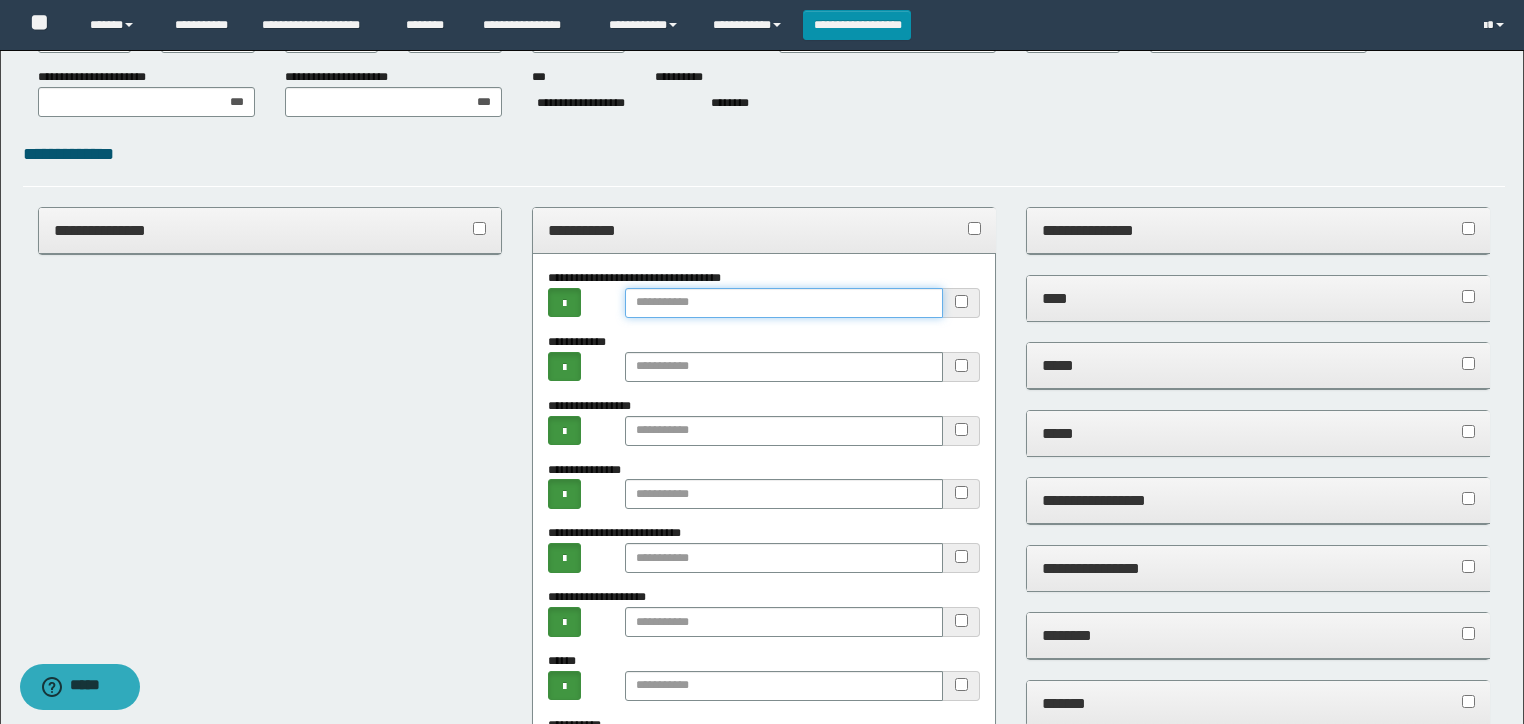 click at bounding box center (784, 303) 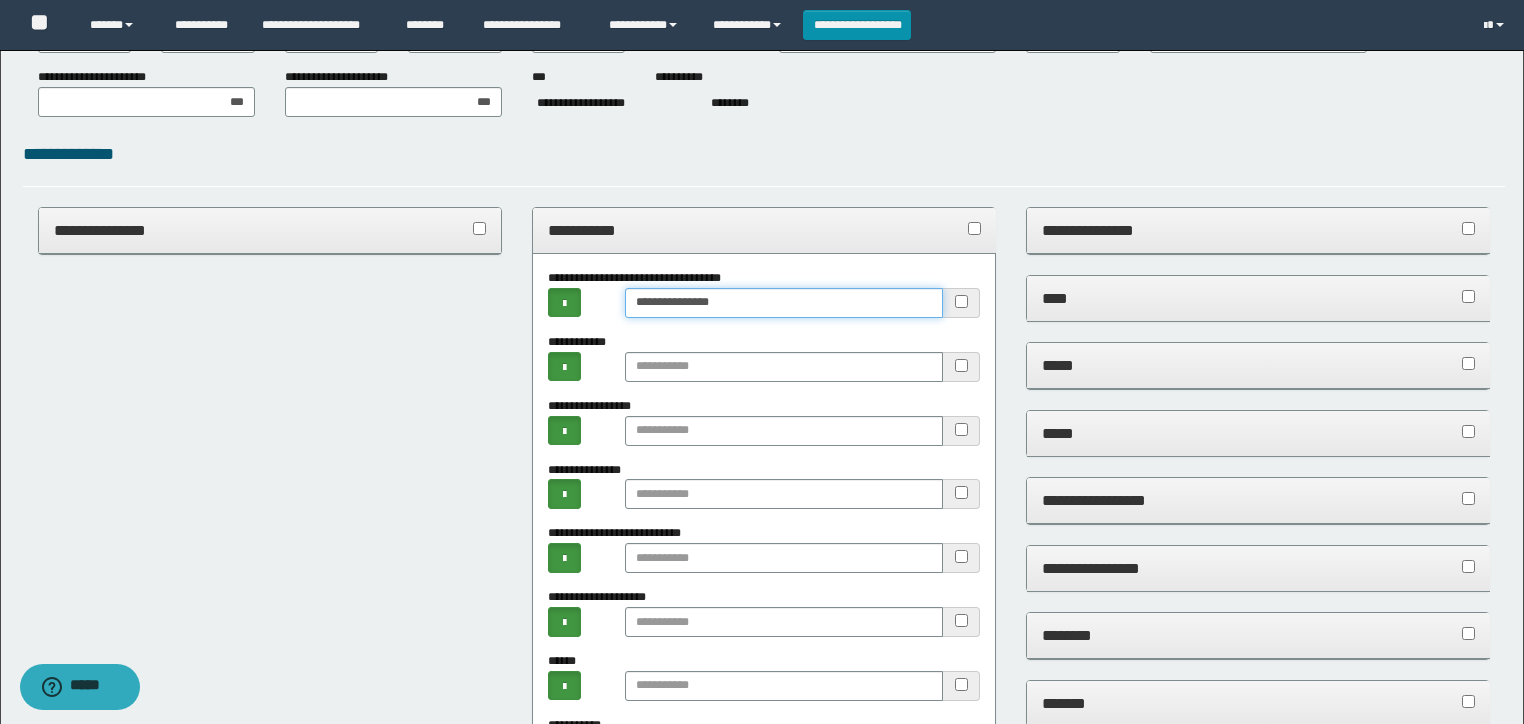 type on "**********" 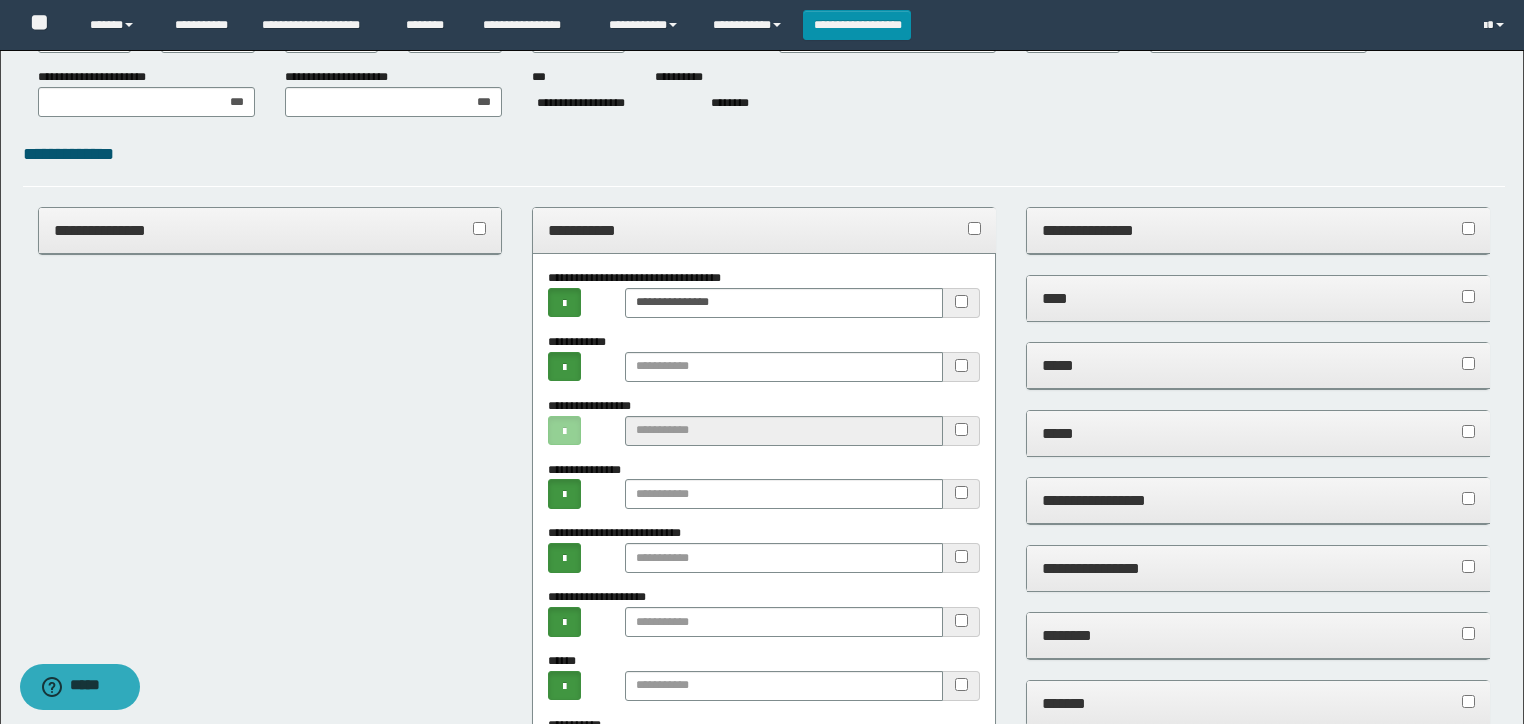 click on "**********" at bounding box center [764, 230] 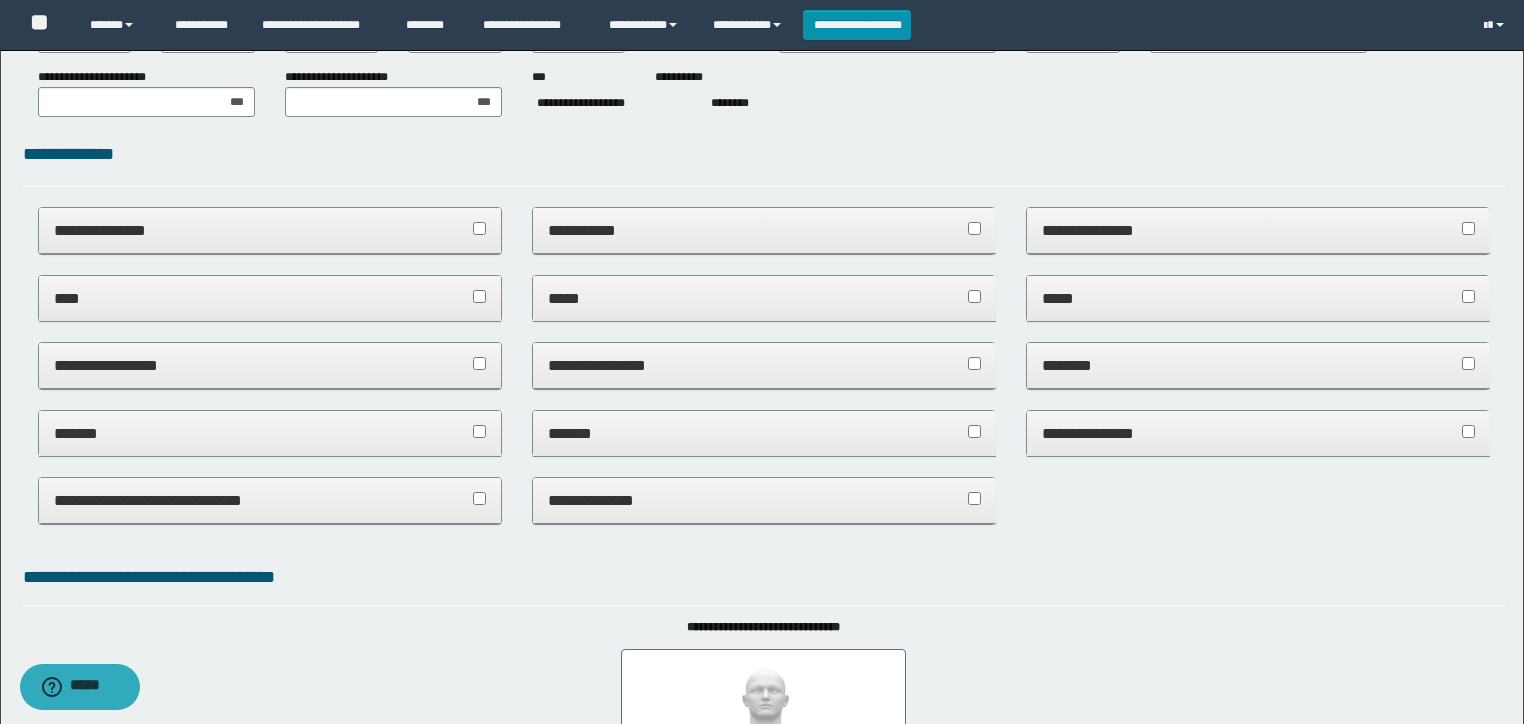 click on "*****" at bounding box center [764, 298] 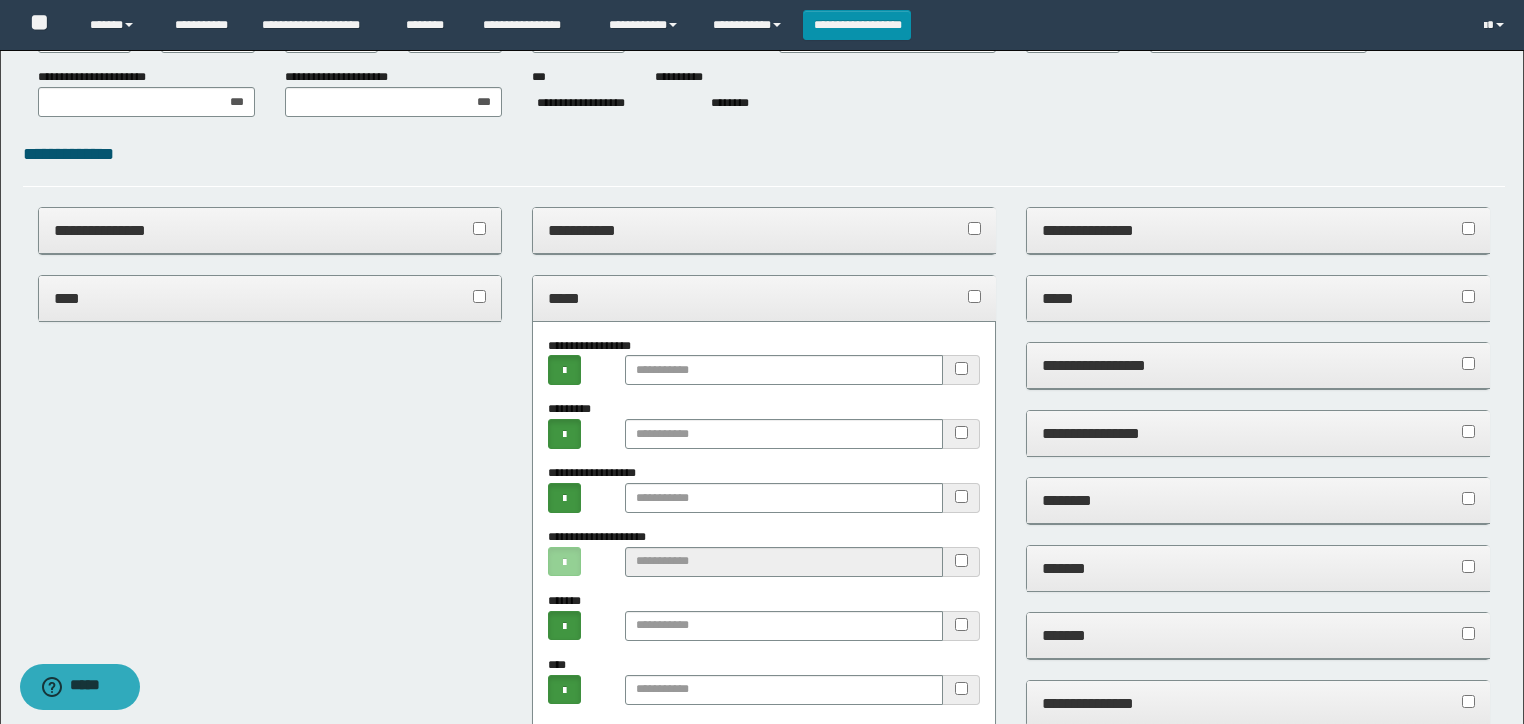 click on "*****" at bounding box center (764, 298) 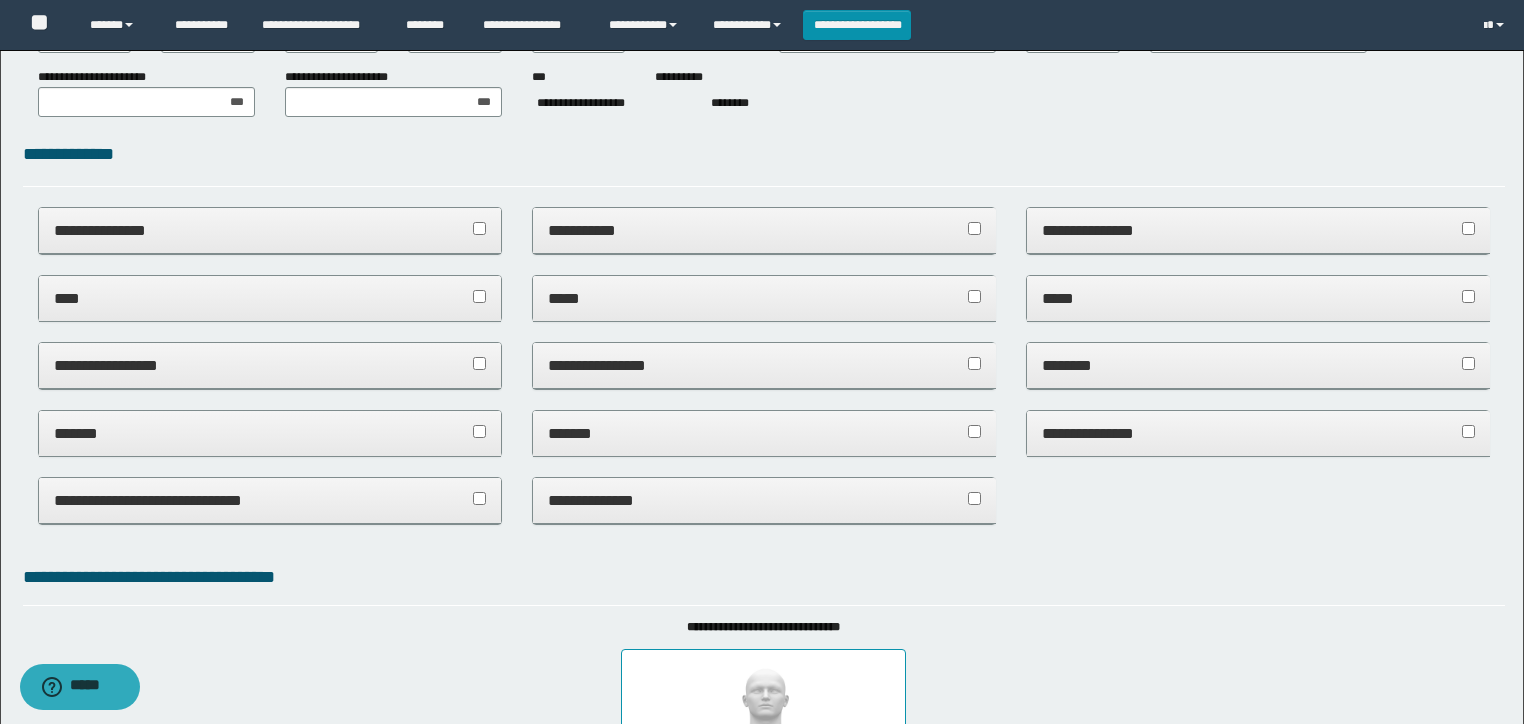 click on "**********" at bounding box center (764, 366) 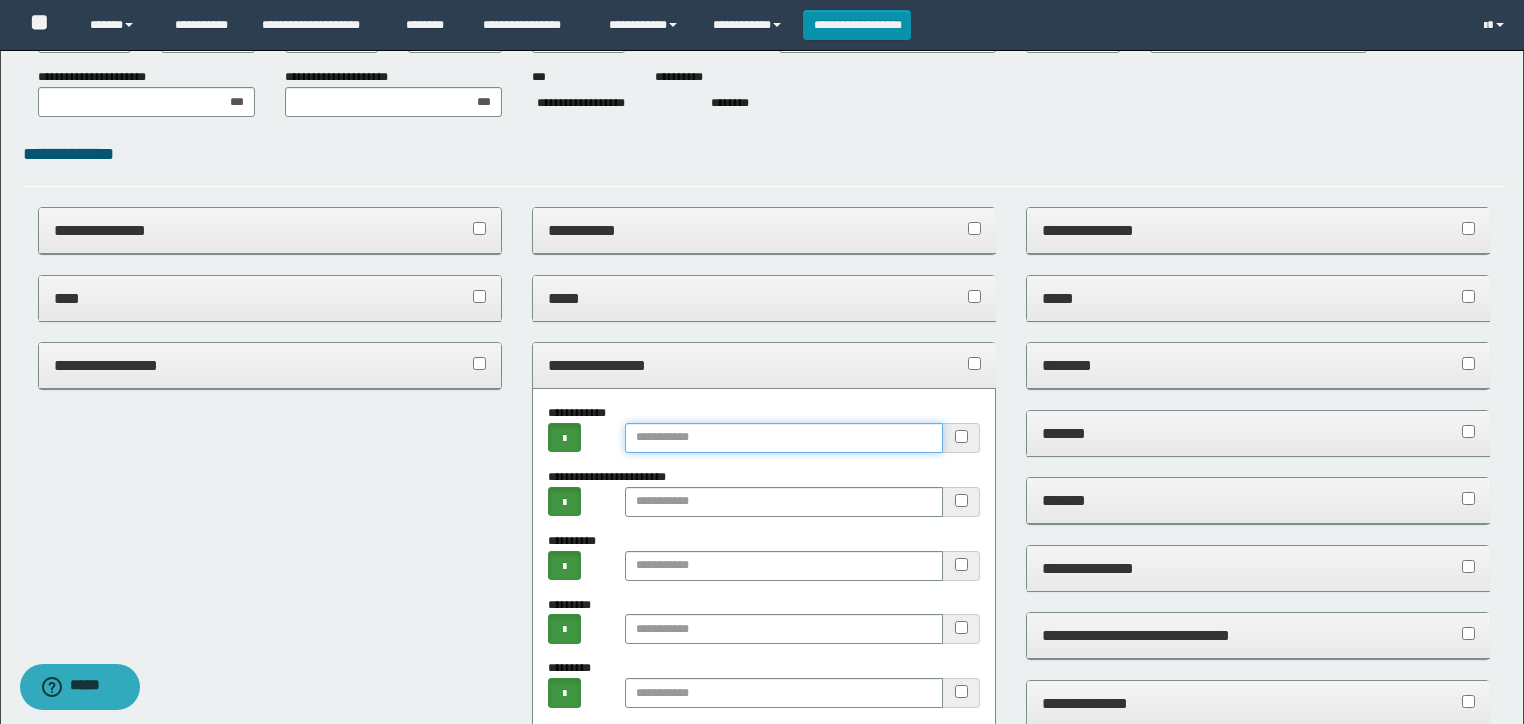 click at bounding box center (784, 438) 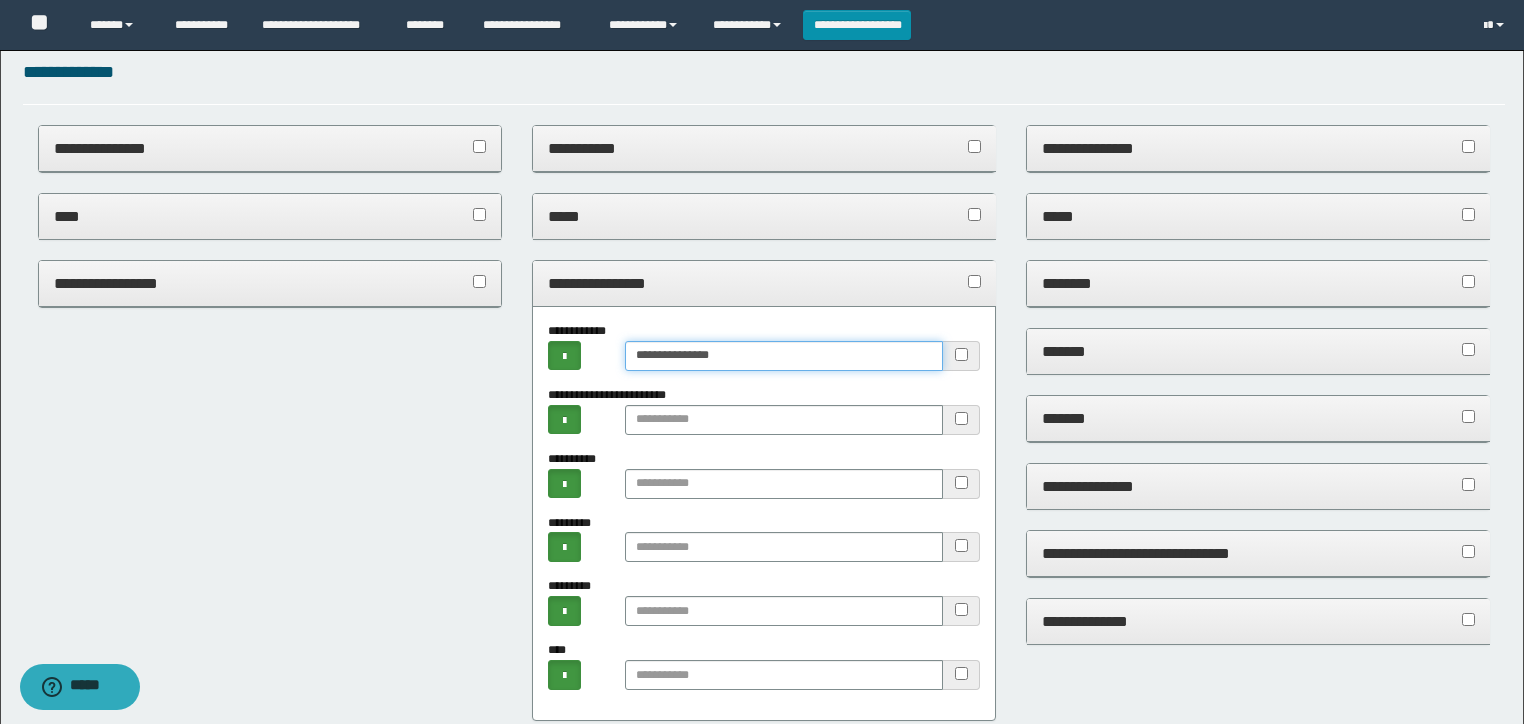 scroll, scrollTop: 336, scrollLeft: 0, axis: vertical 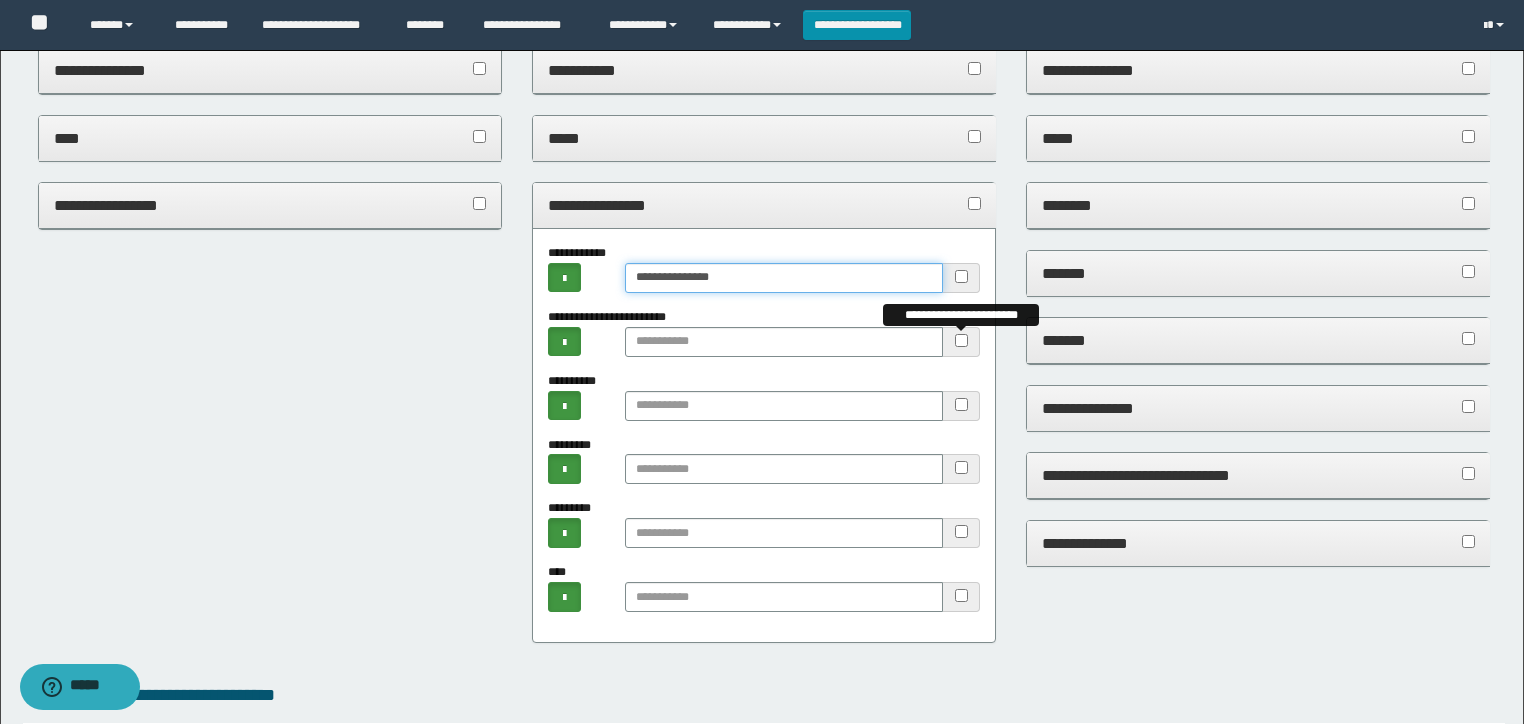 type on "**********" 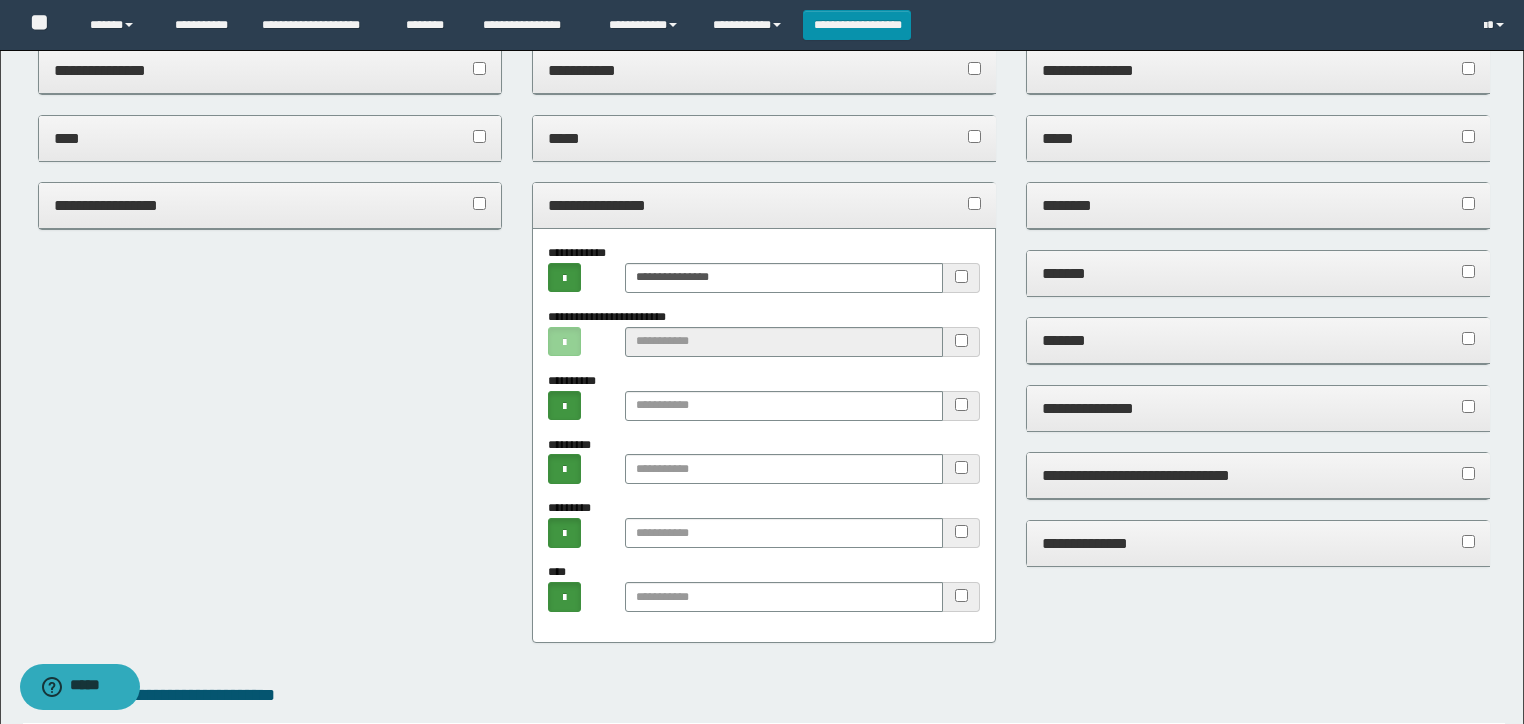 click on "**********" at bounding box center (764, 205) 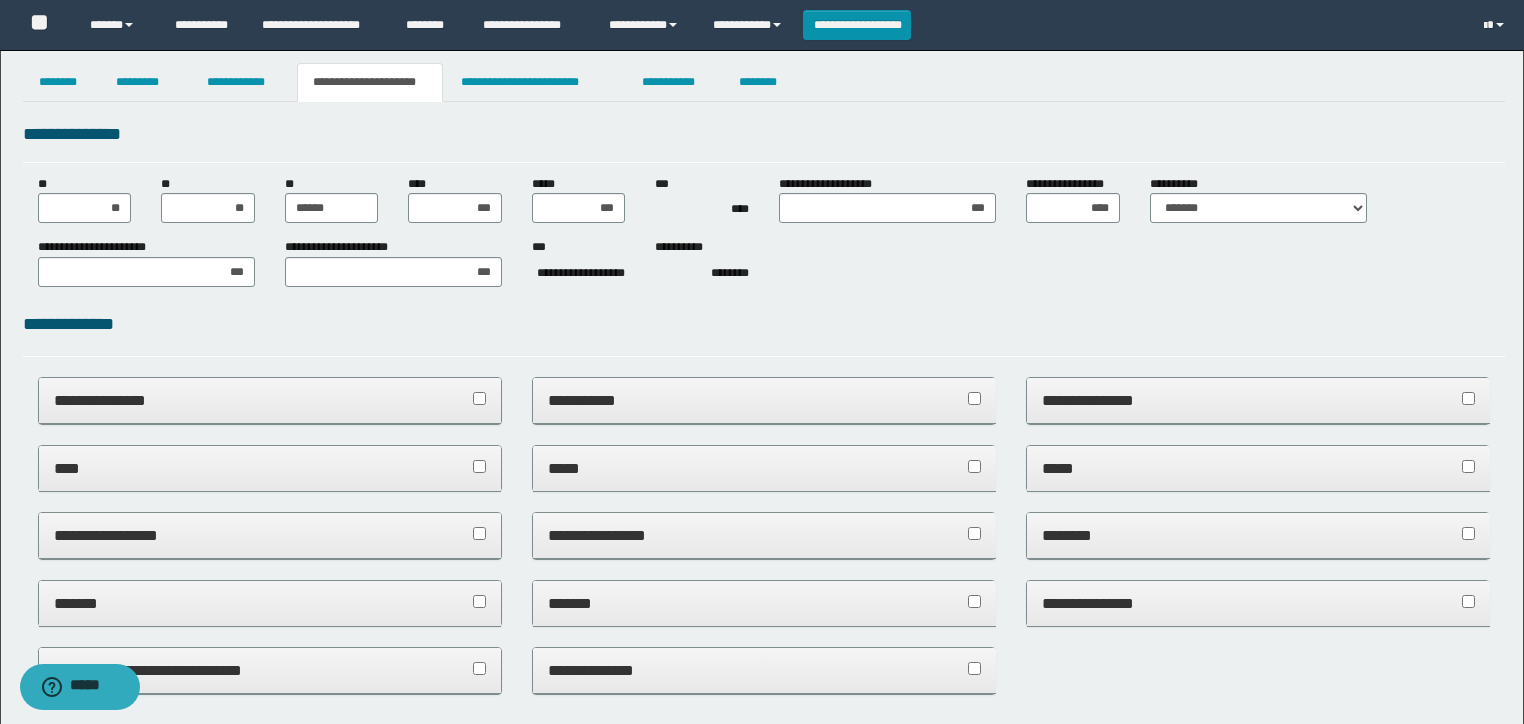 scroll, scrollTop: 0, scrollLeft: 0, axis: both 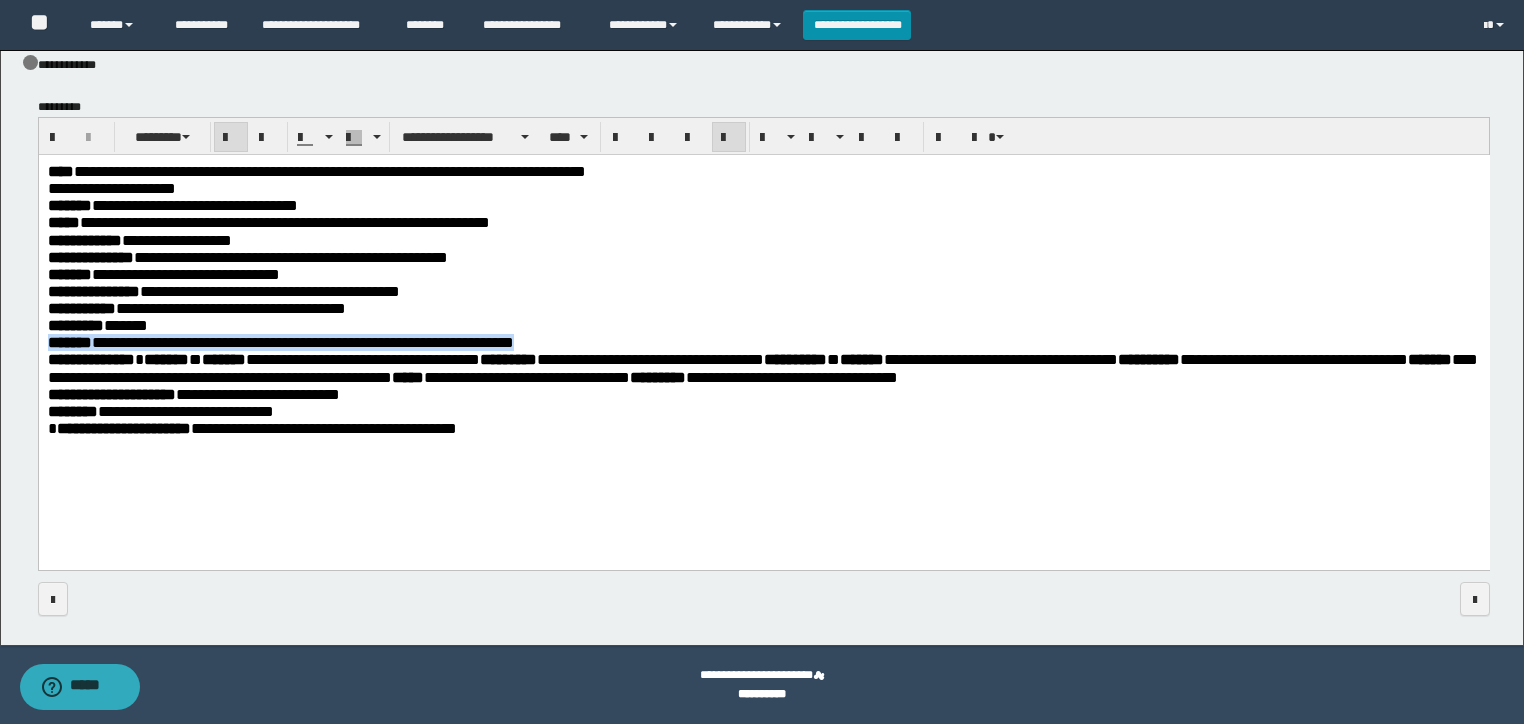 click on "**********" at bounding box center (763, 332) 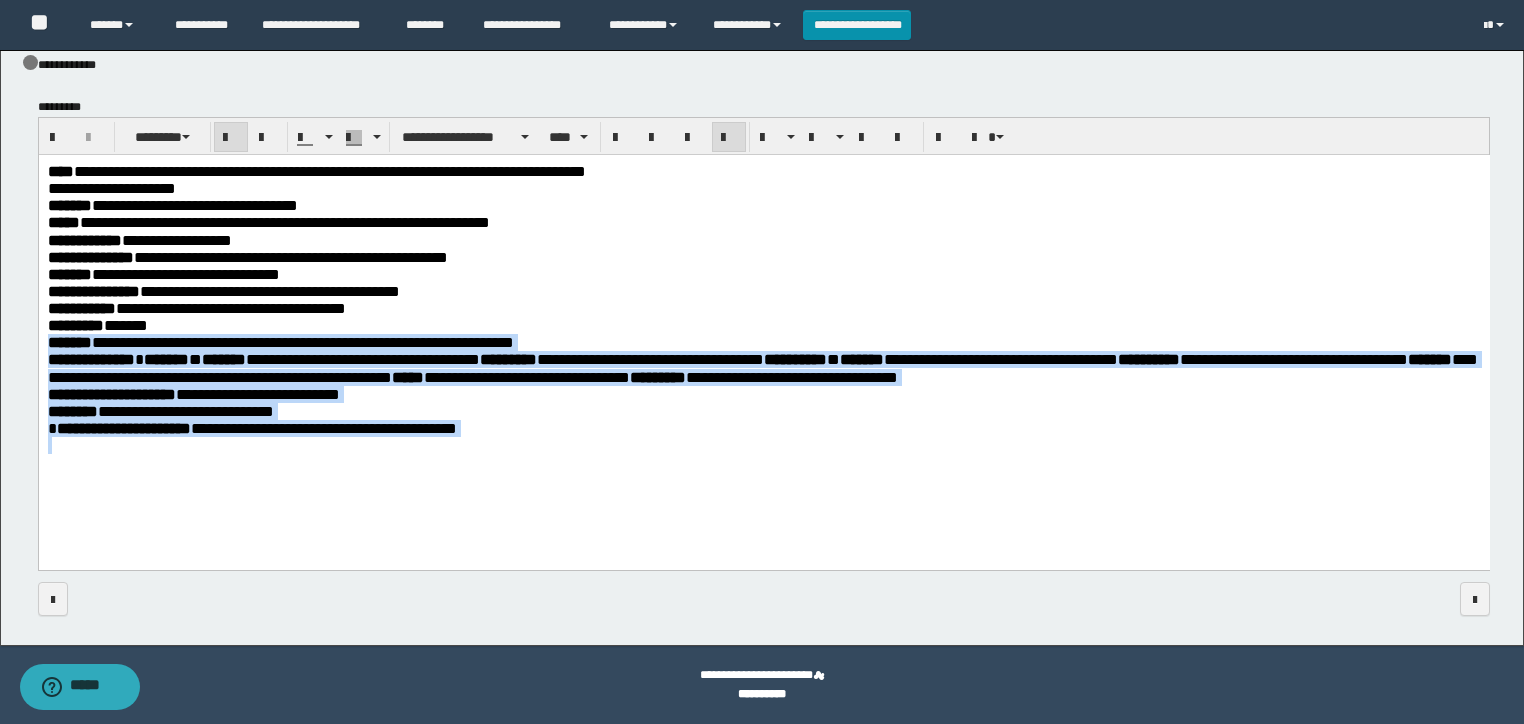 click on "**********" at bounding box center (123, 427) 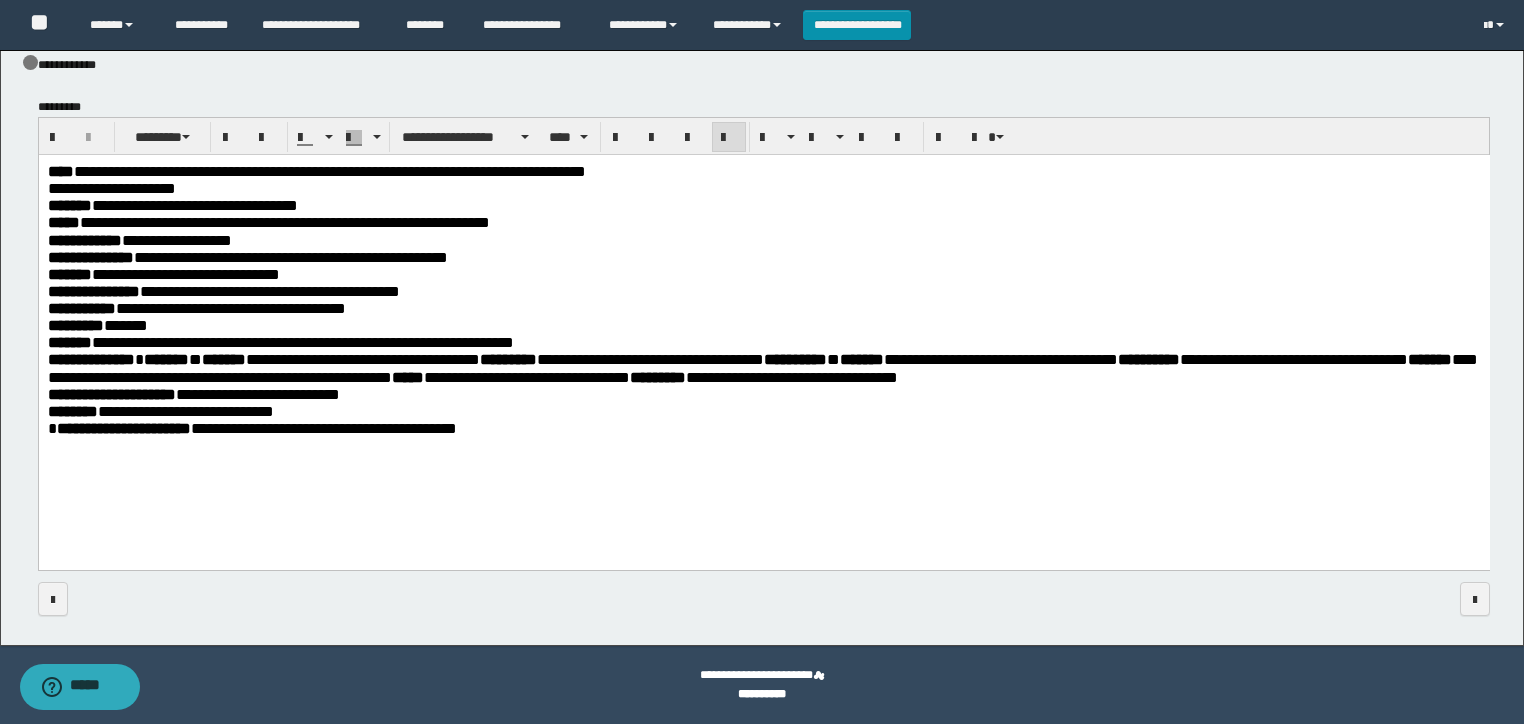 click on "**********" at bounding box center (251, 427) 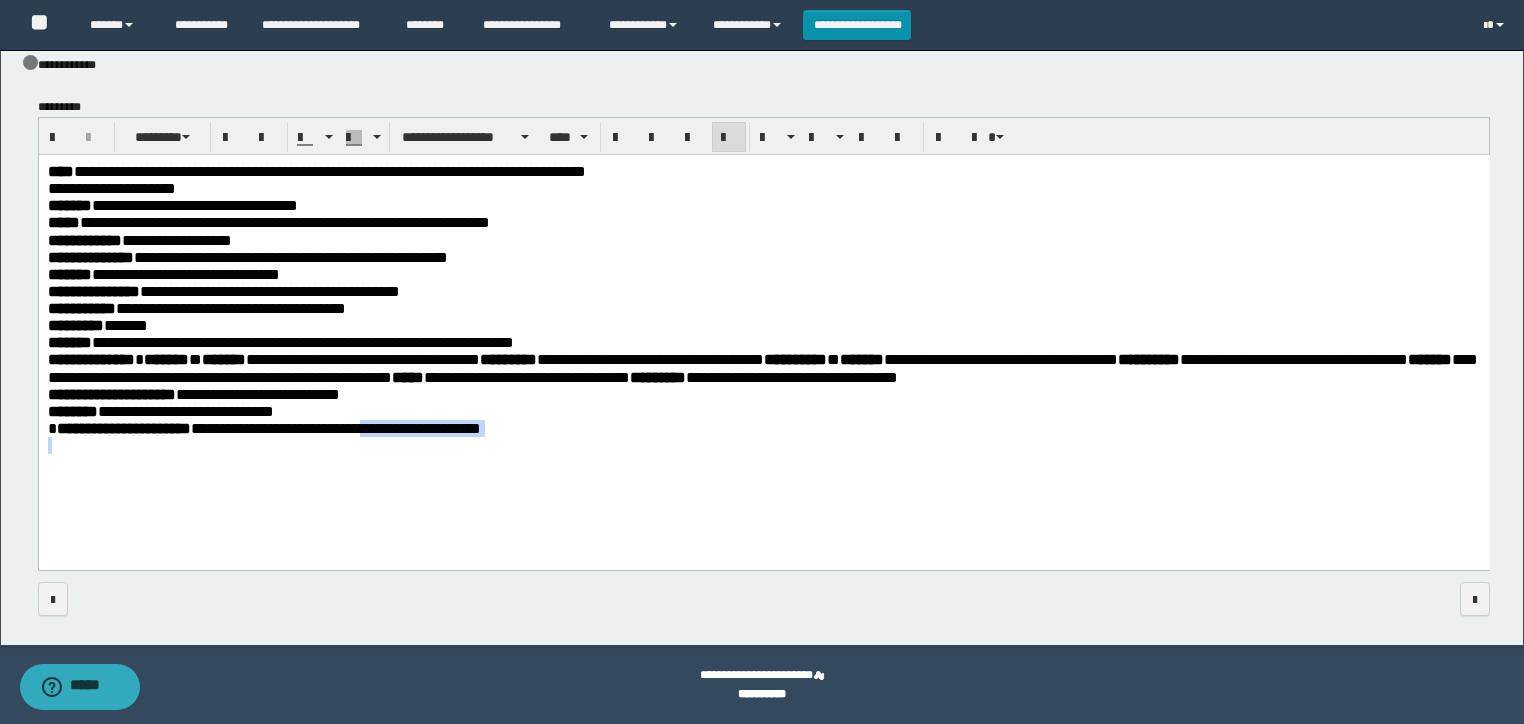 drag, startPoint x: 436, startPoint y: 437, endPoint x: 634, endPoint y: 444, distance: 198.1237 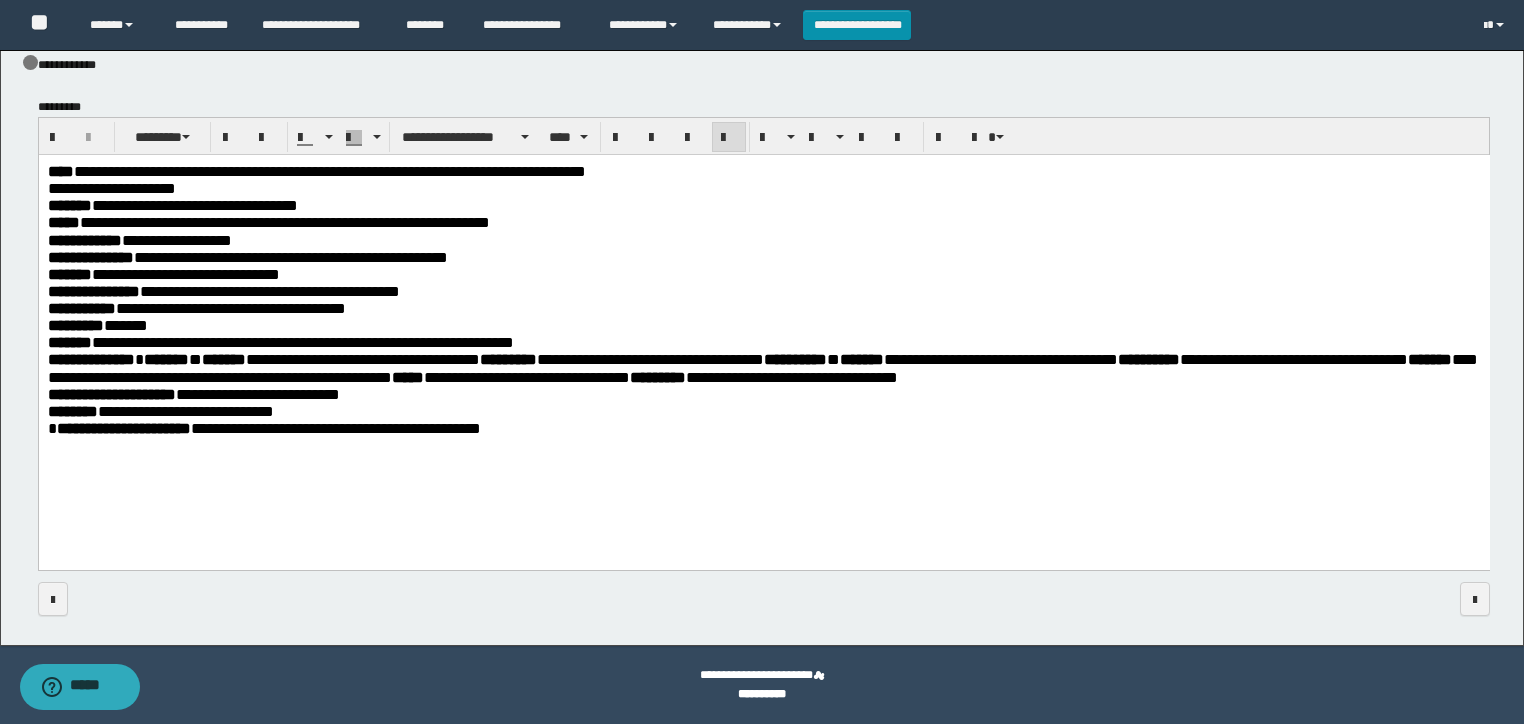 scroll, scrollTop: 1278, scrollLeft: 0, axis: vertical 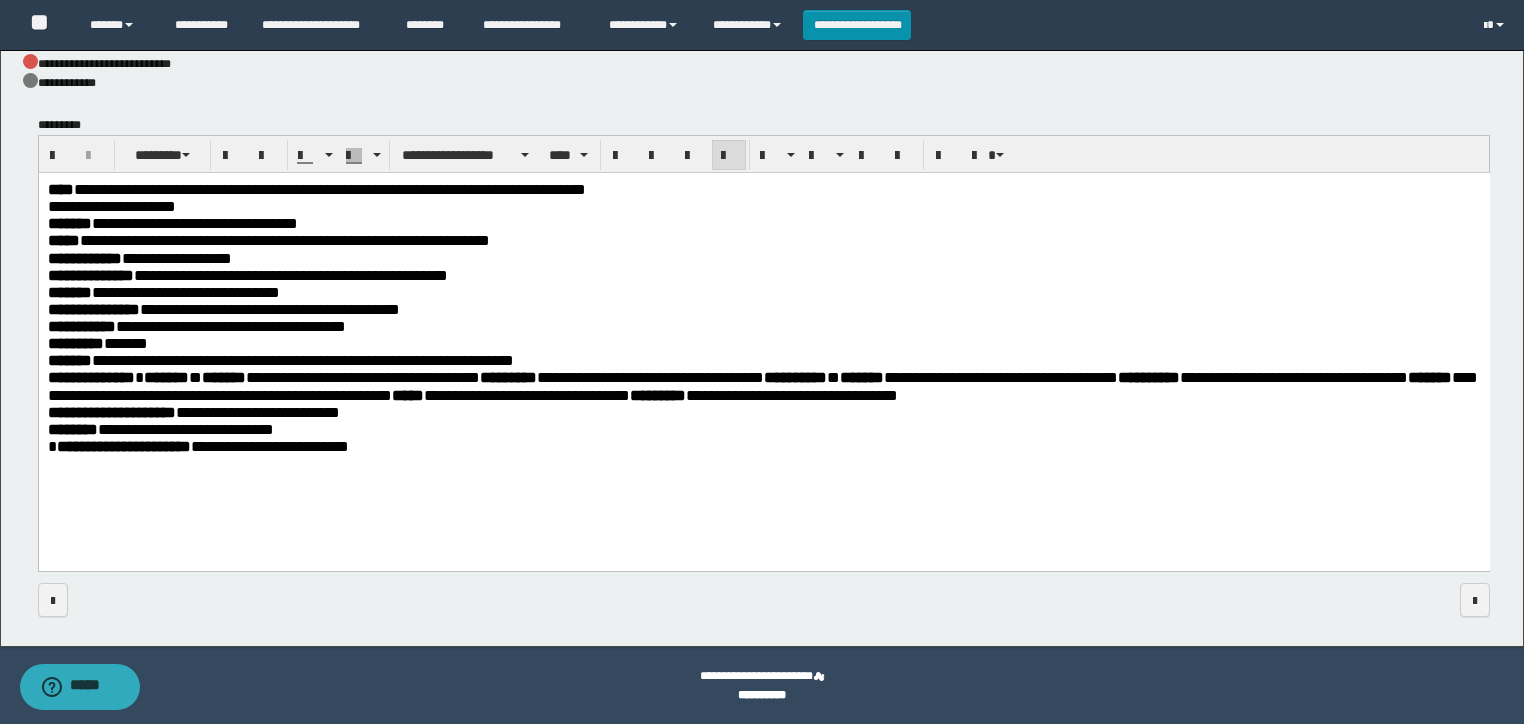 click on "**********" at bounding box center [302, 359] 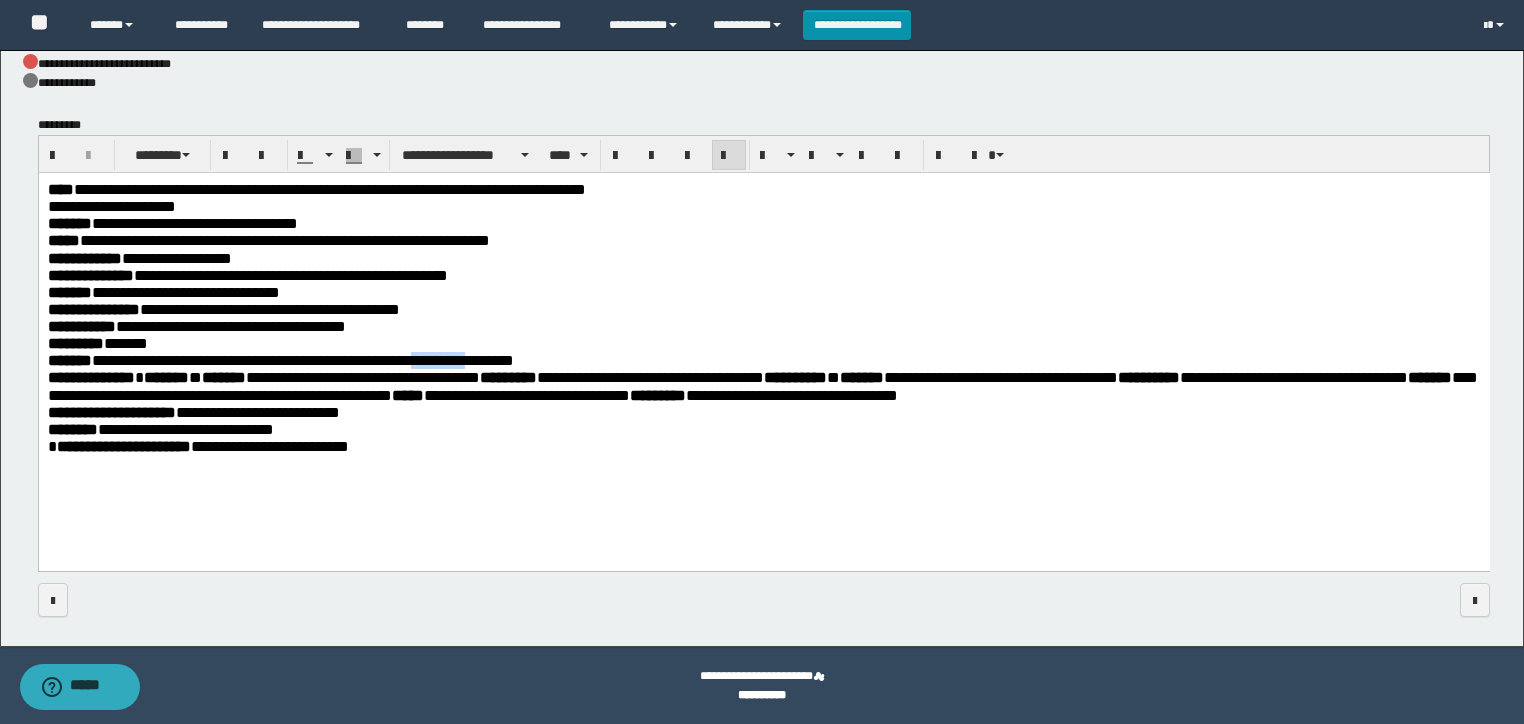 click on "**********" at bounding box center (302, 359) 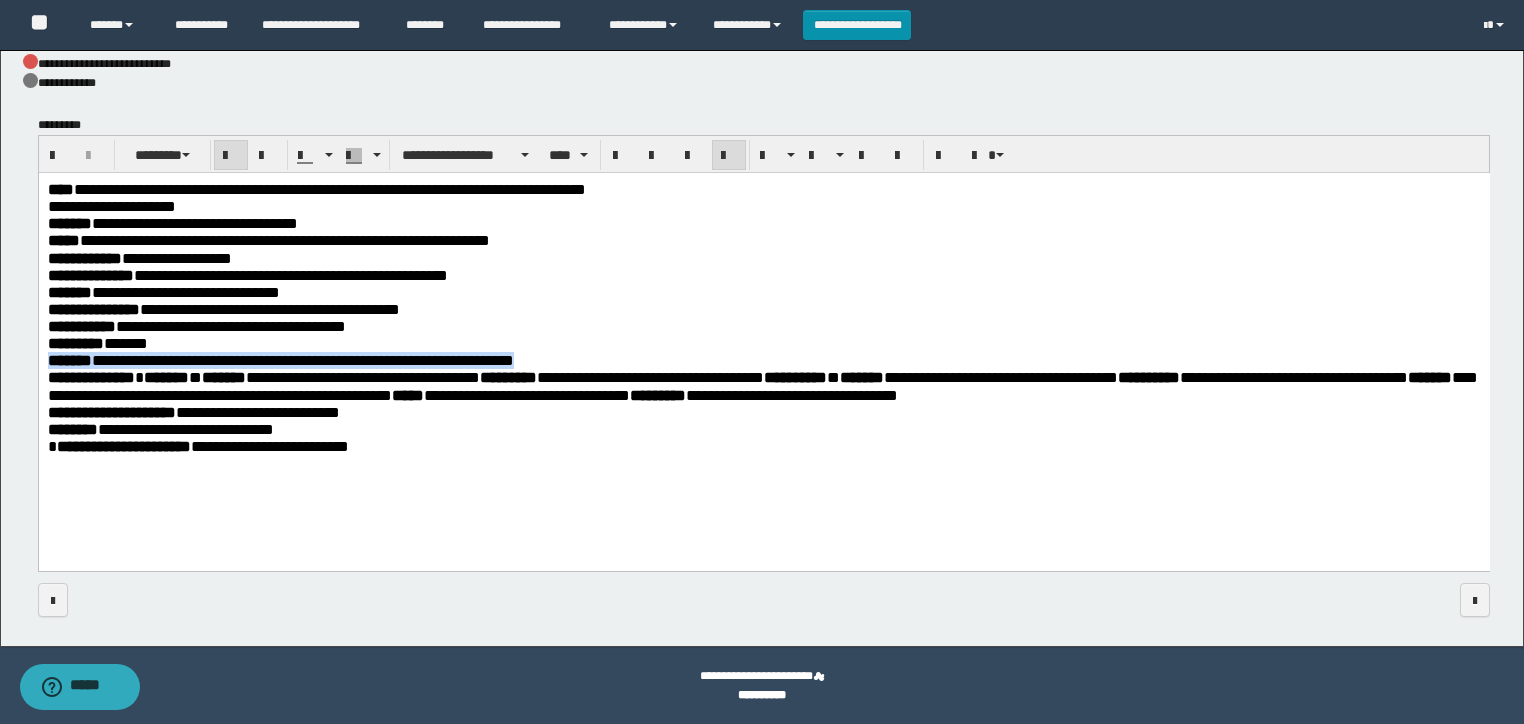 click on "**********" at bounding box center [302, 359] 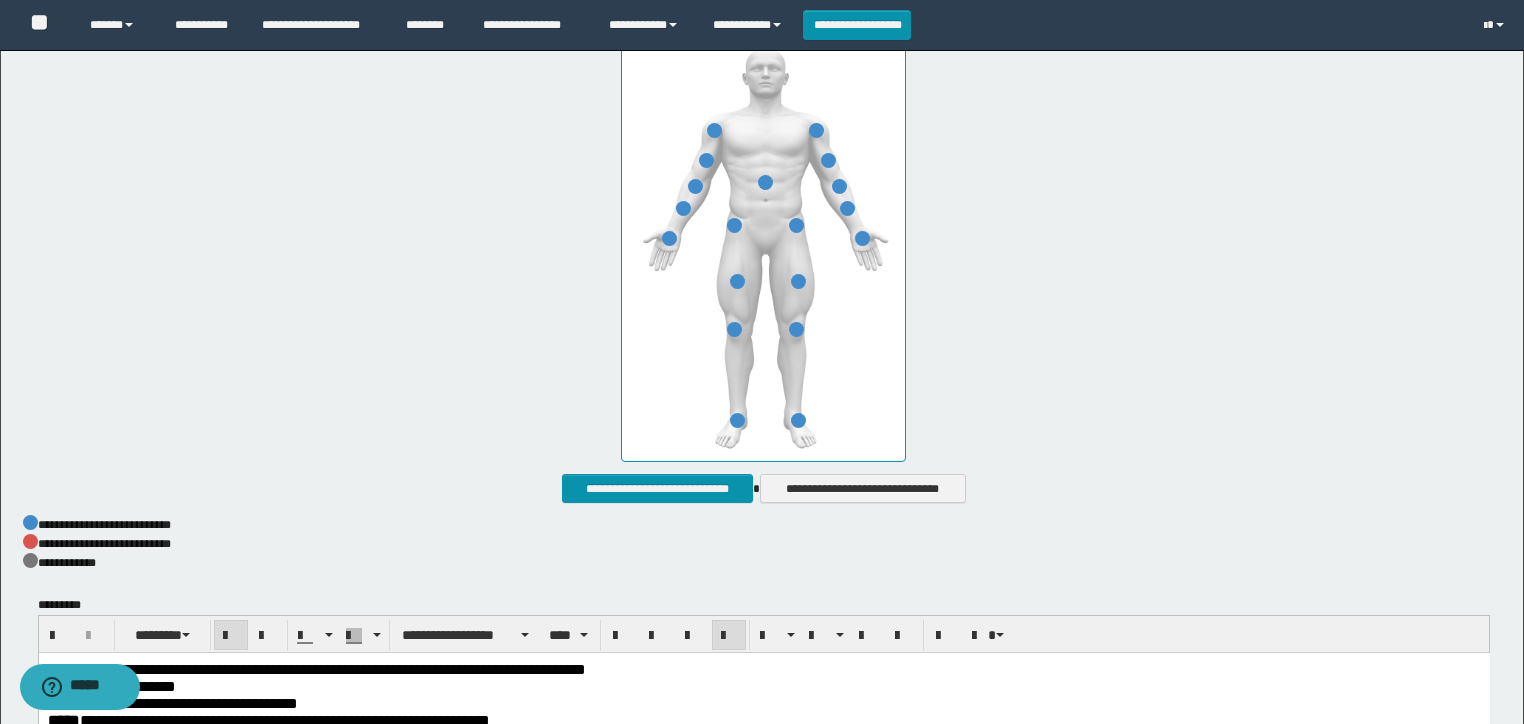scroll, scrollTop: 398, scrollLeft: 0, axis: vertical 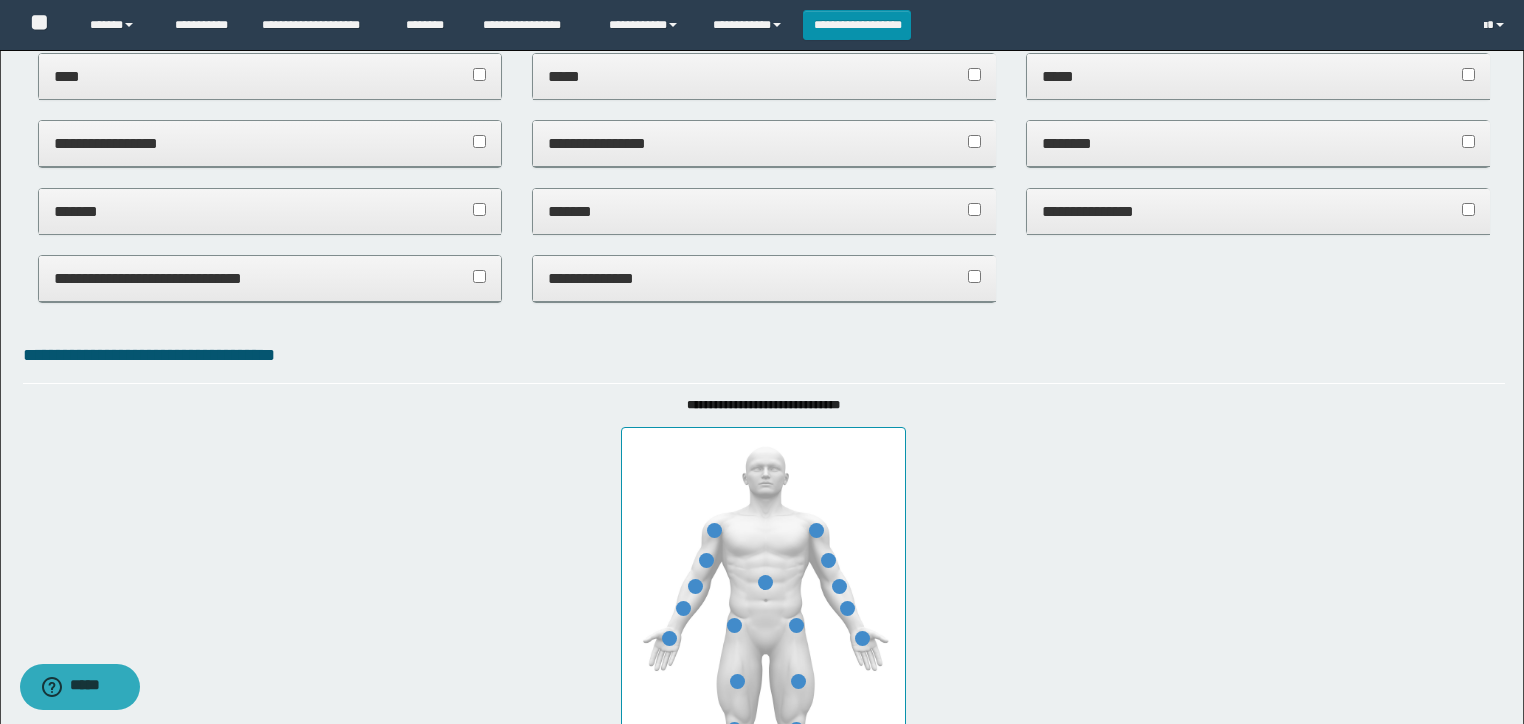 click on "*******" at bounding box center (270, 211) 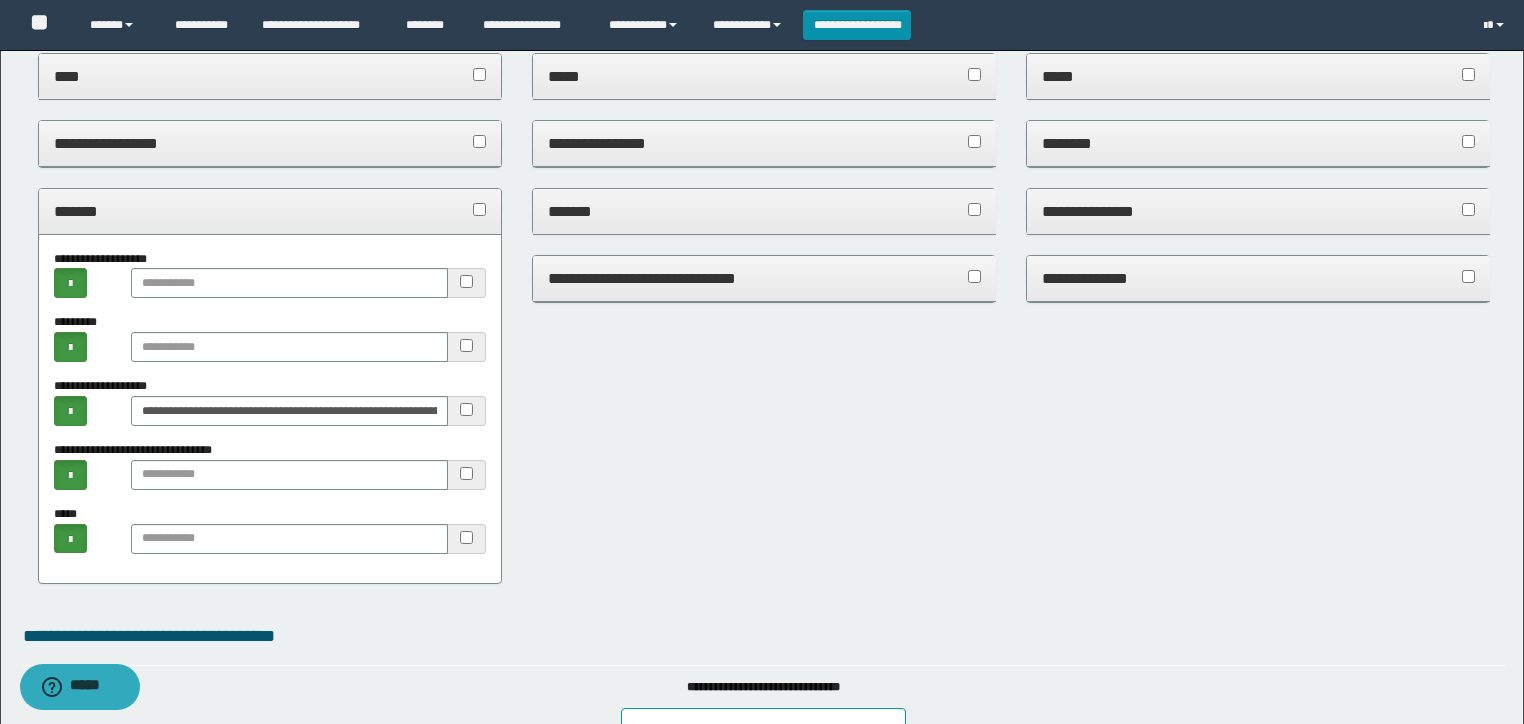 drag, startPoint x: 216, startPoint y: 214, endPoint x: 515, endPoint y: 254, distance: 301.66373 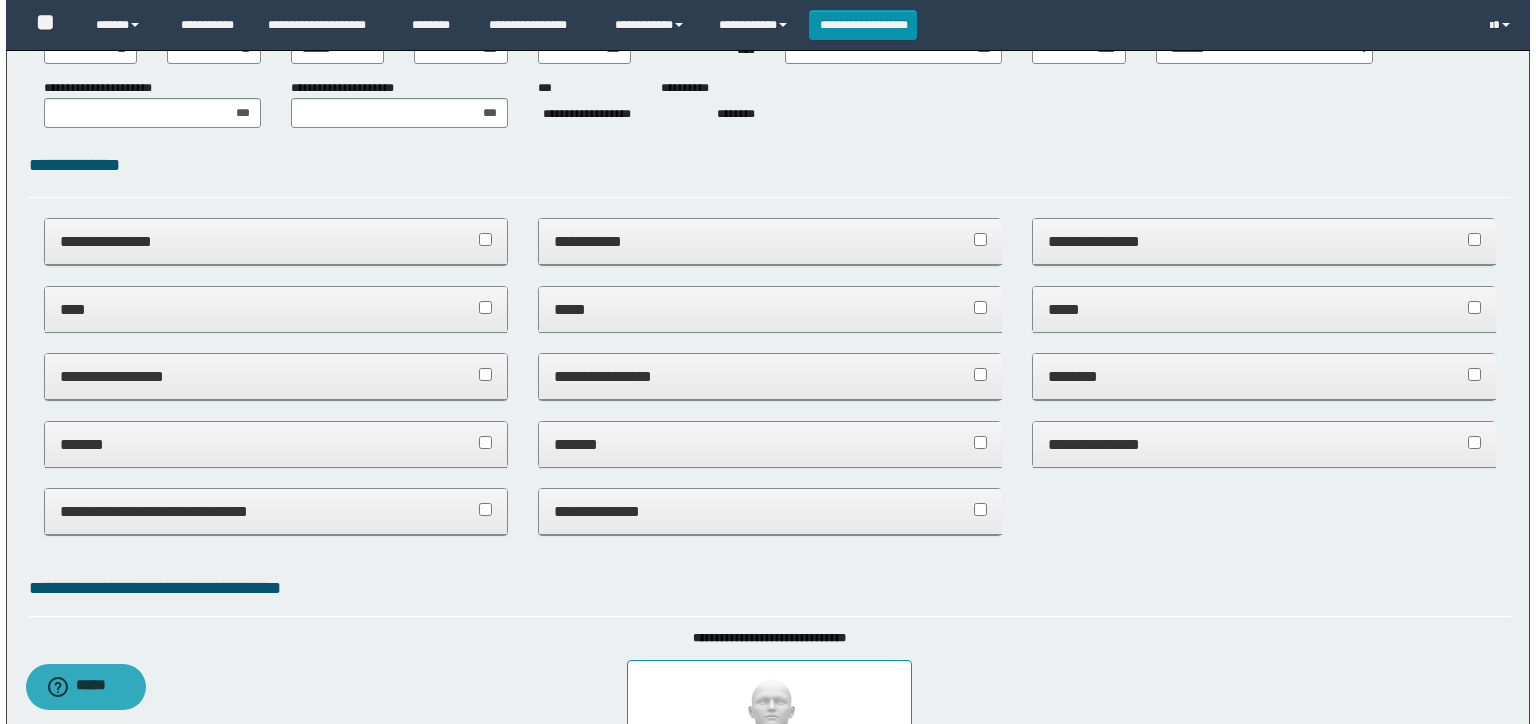 scroll, scrollTop: 0, scrollLeft: 0, axis: both 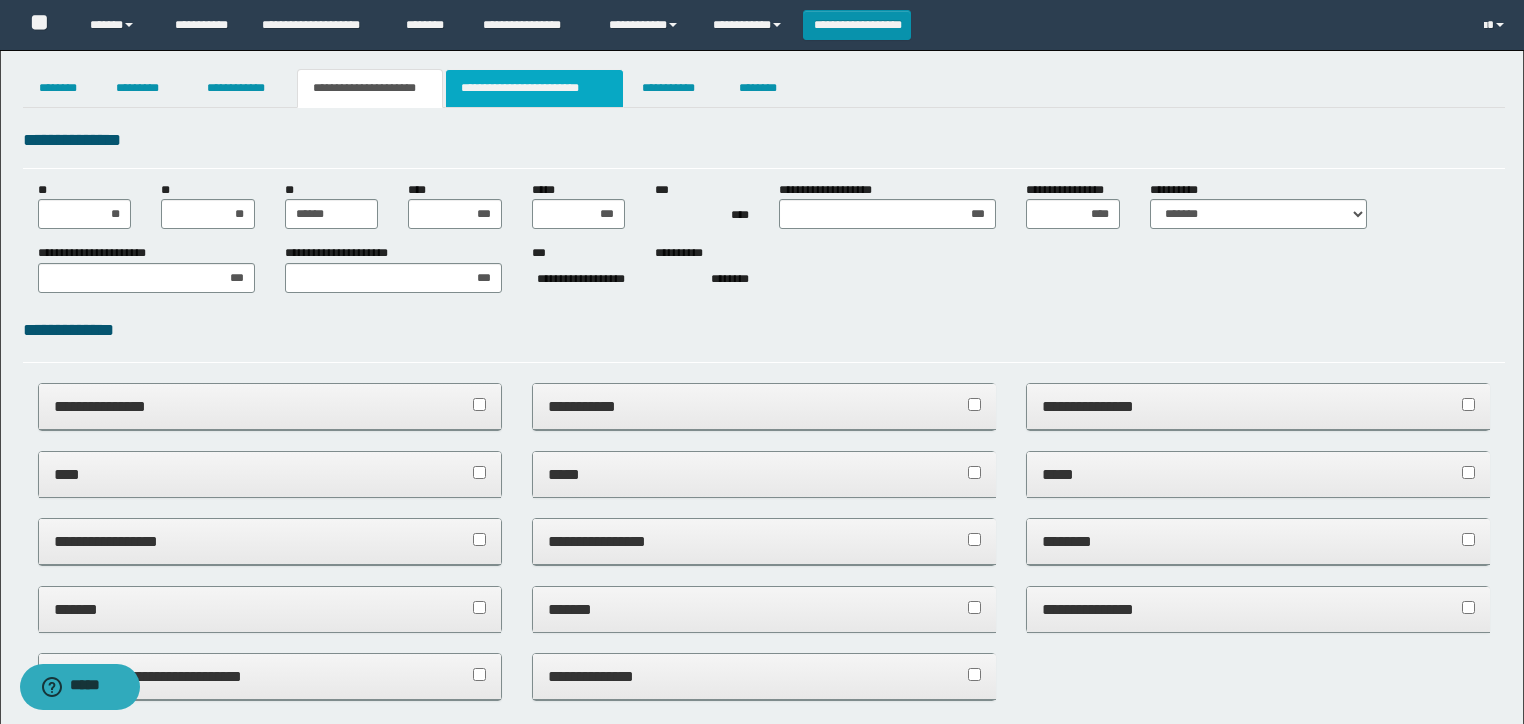 click on "**********" at bounding box center [534, 88] 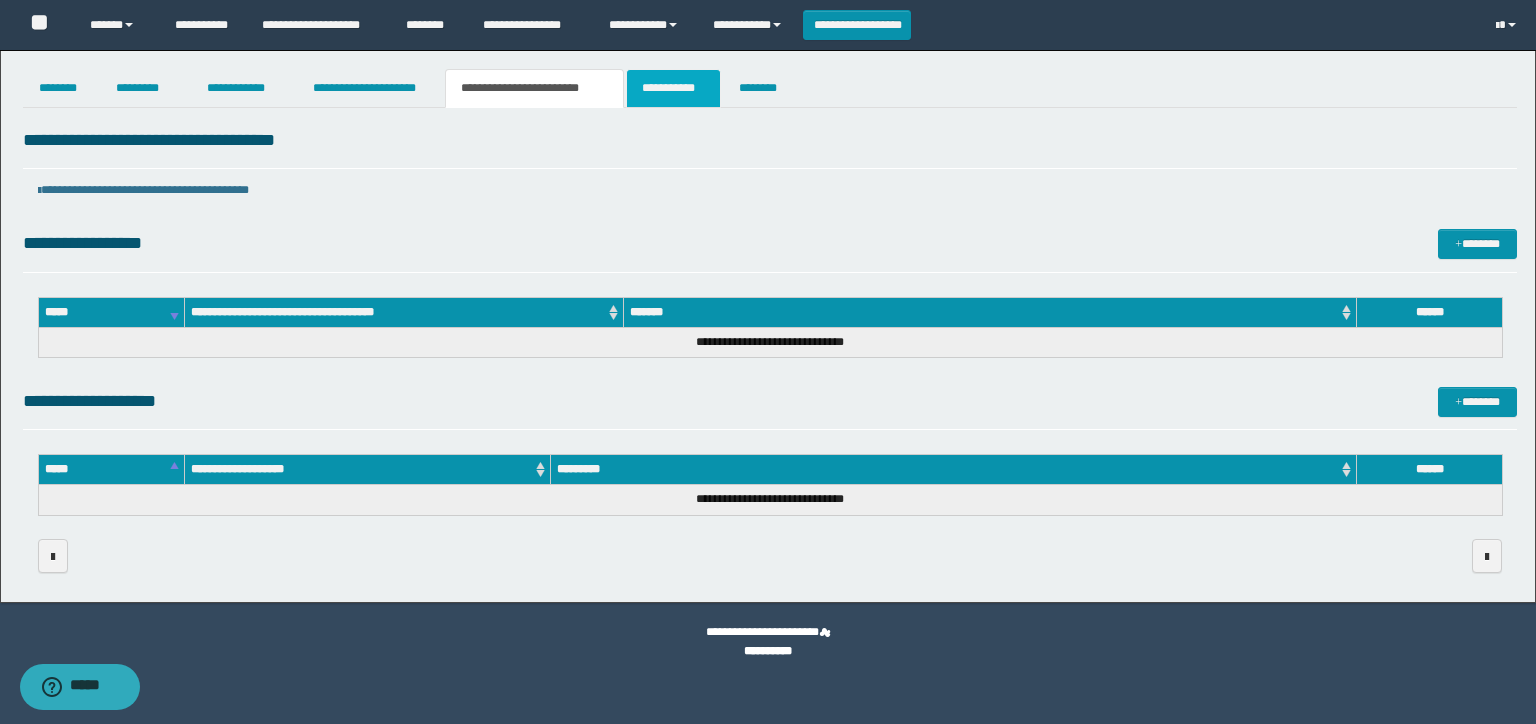 click on "**********" at bounding box center (673, 88) 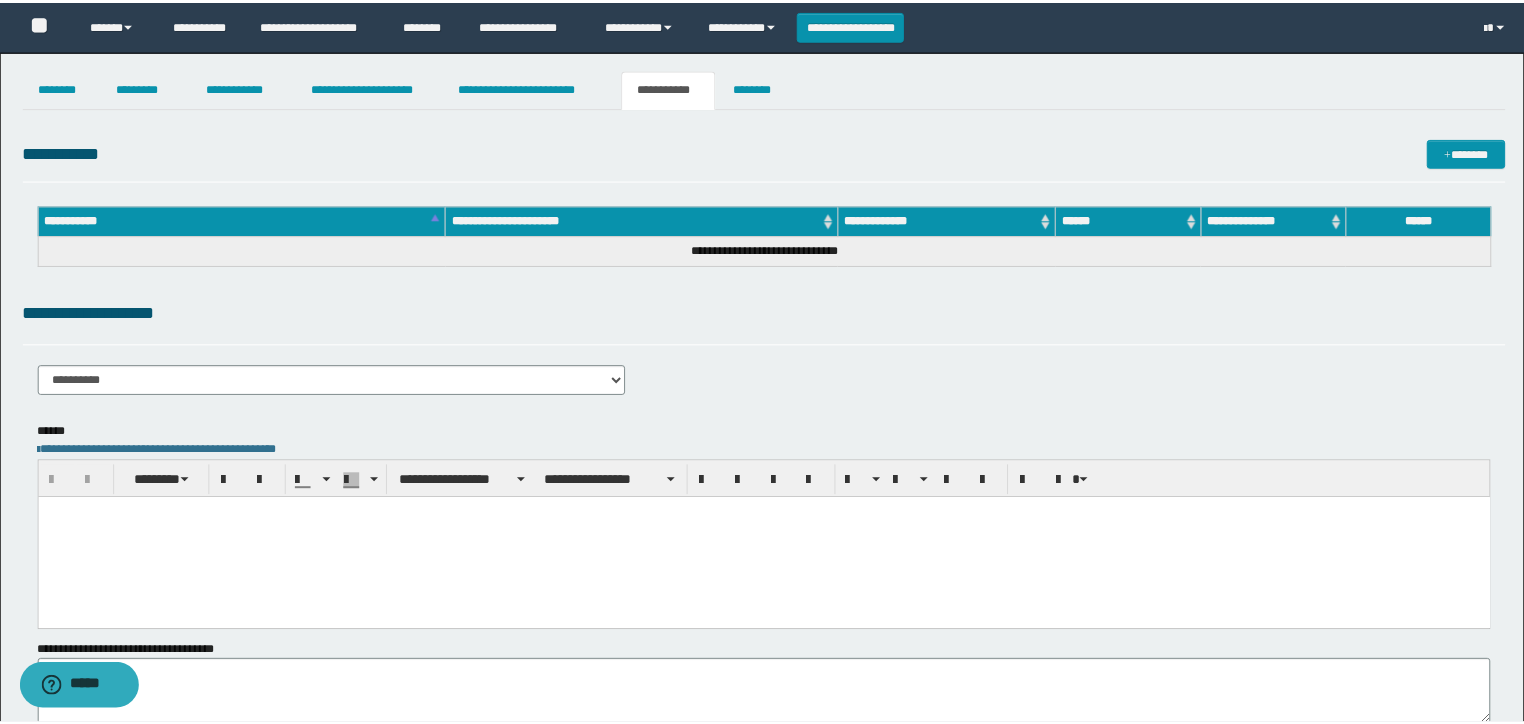 scroll, scrollTop: 0, scrollLeft: 0, axis: both 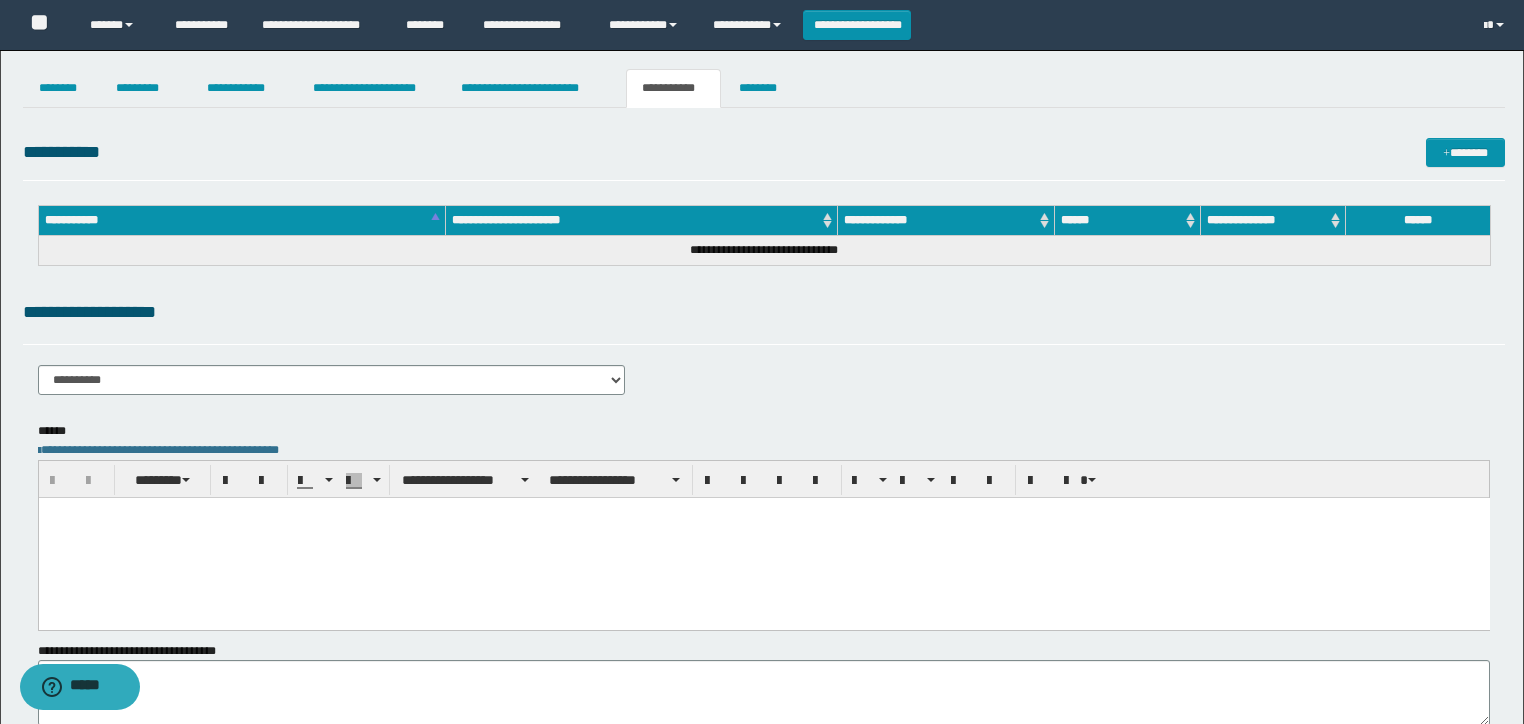 click on "**********" at bounding box center (764, 354) 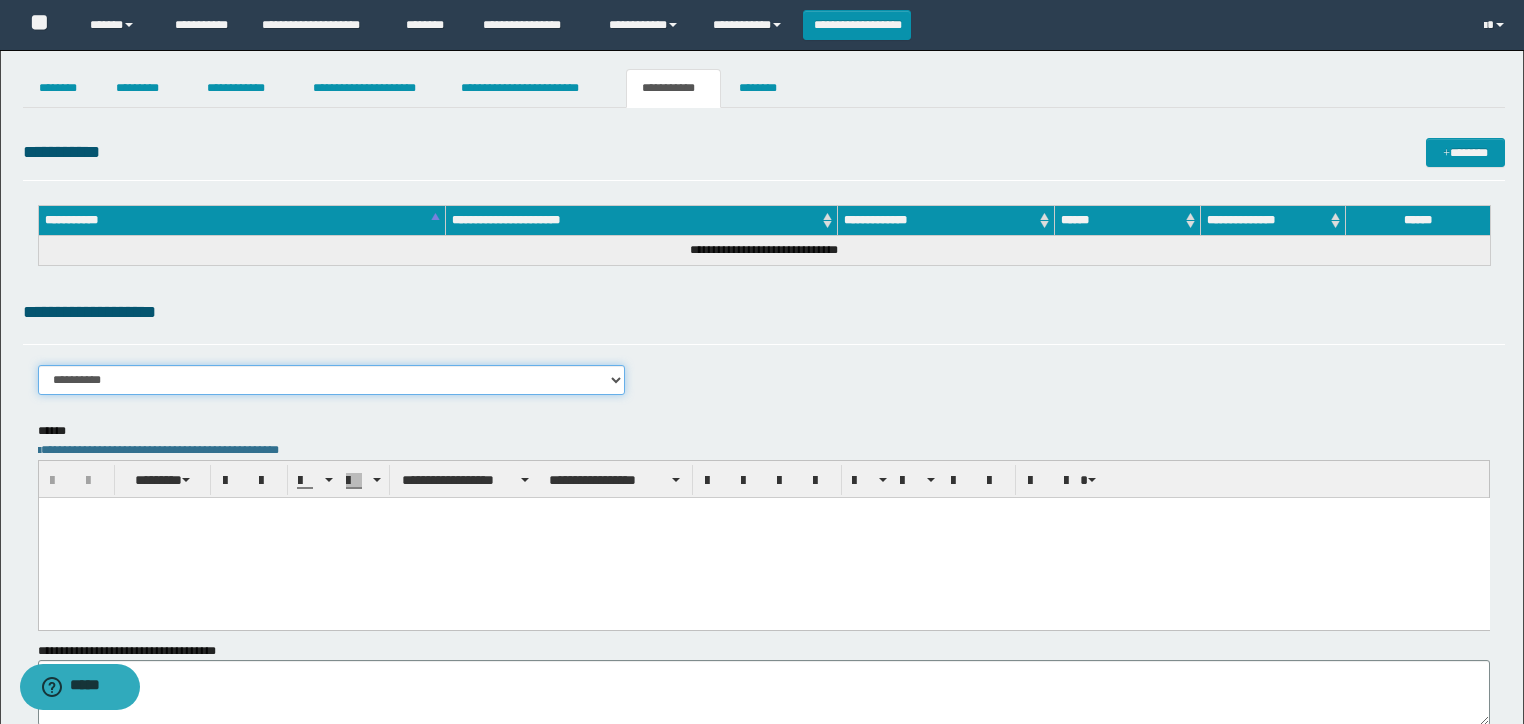 click on "**********" at bounding box center [332, 380] 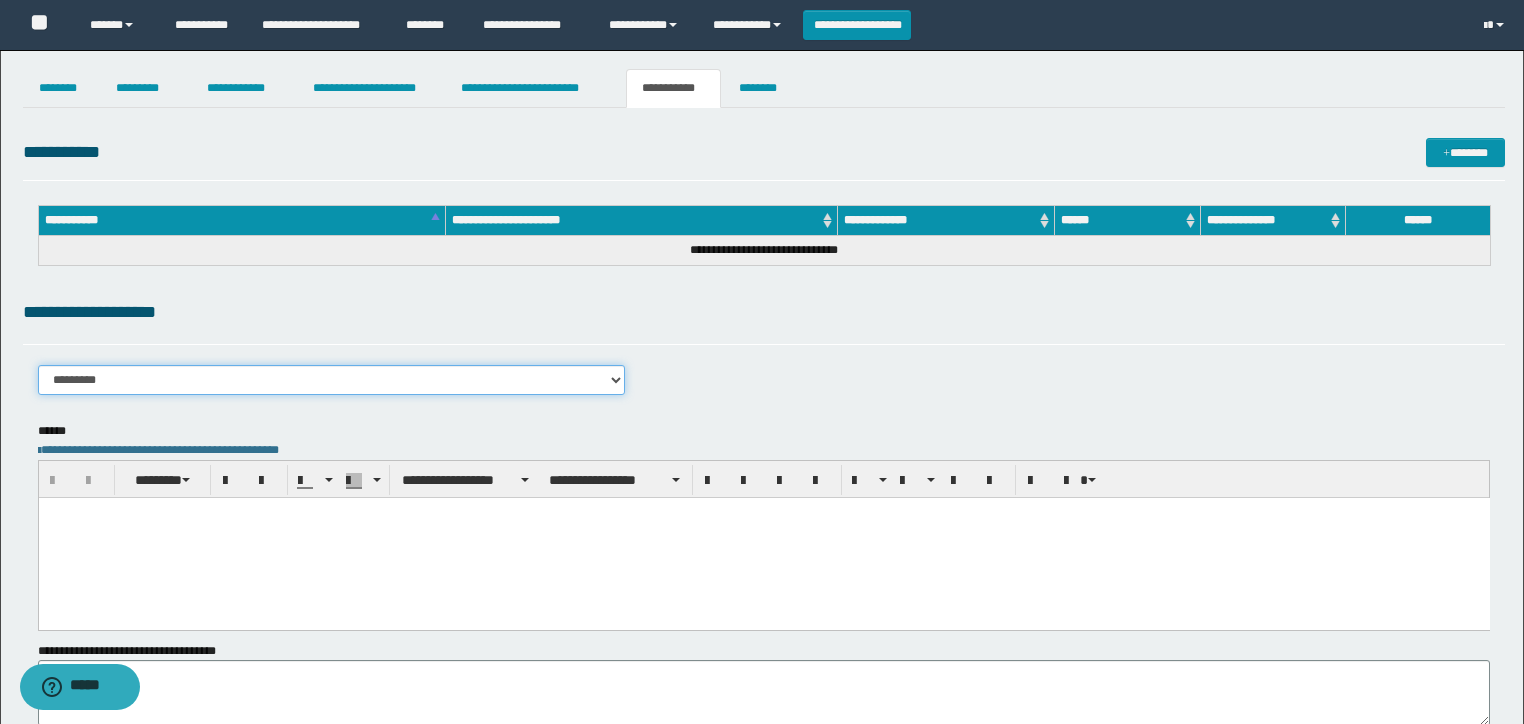 click on "**********" at bounding box center (332, 380) 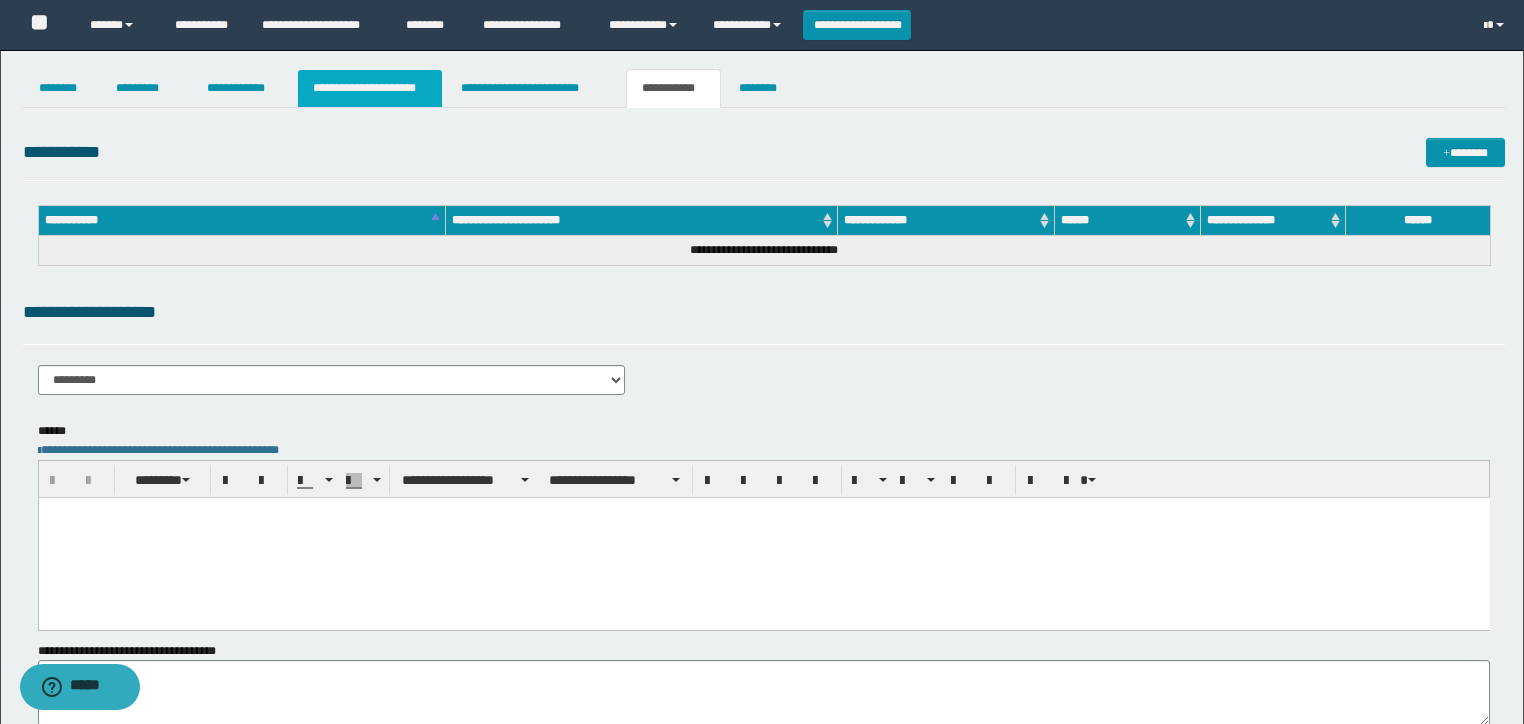 click on "**********" at bounding box center (370, 88) 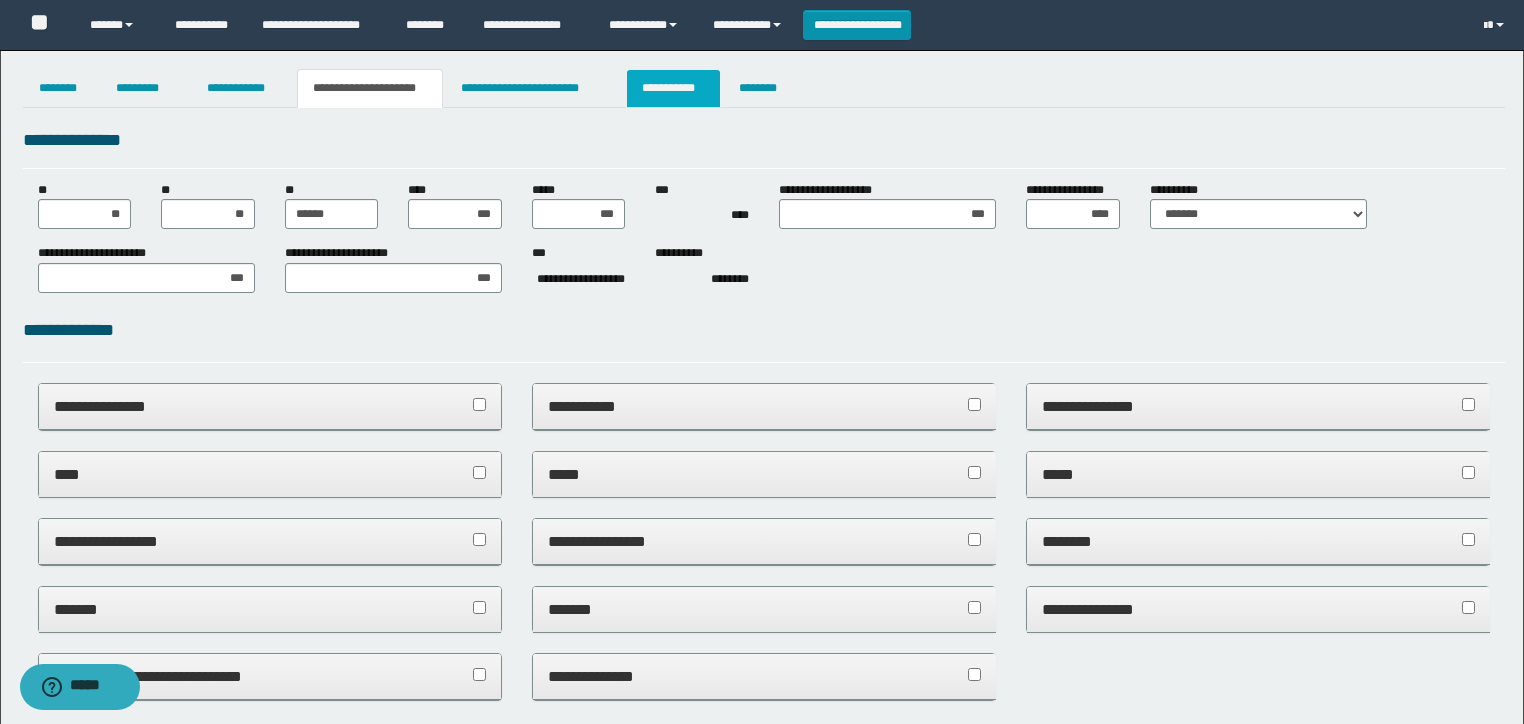 click on "**********" at bounding box center [673, 88] 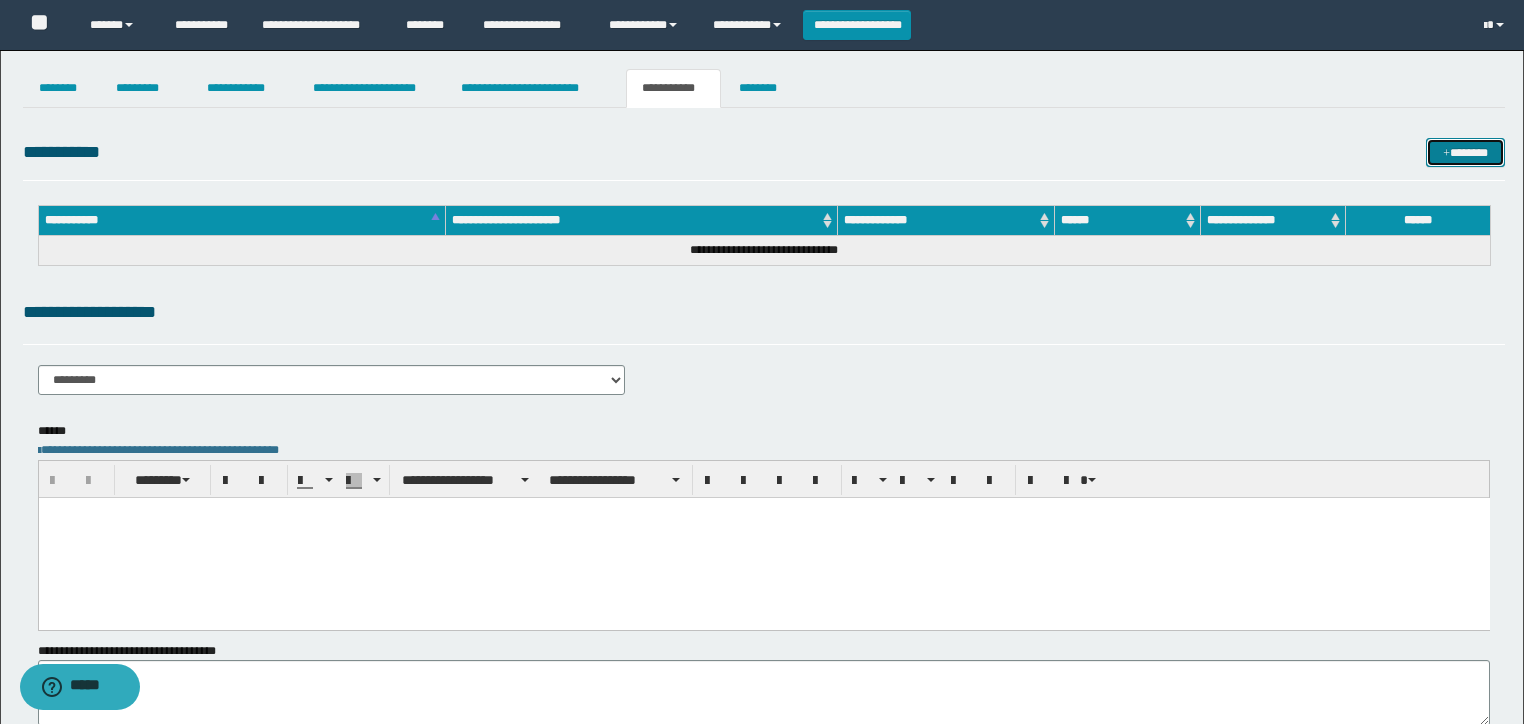 click on "*******" at bounding box center [1465, 153] 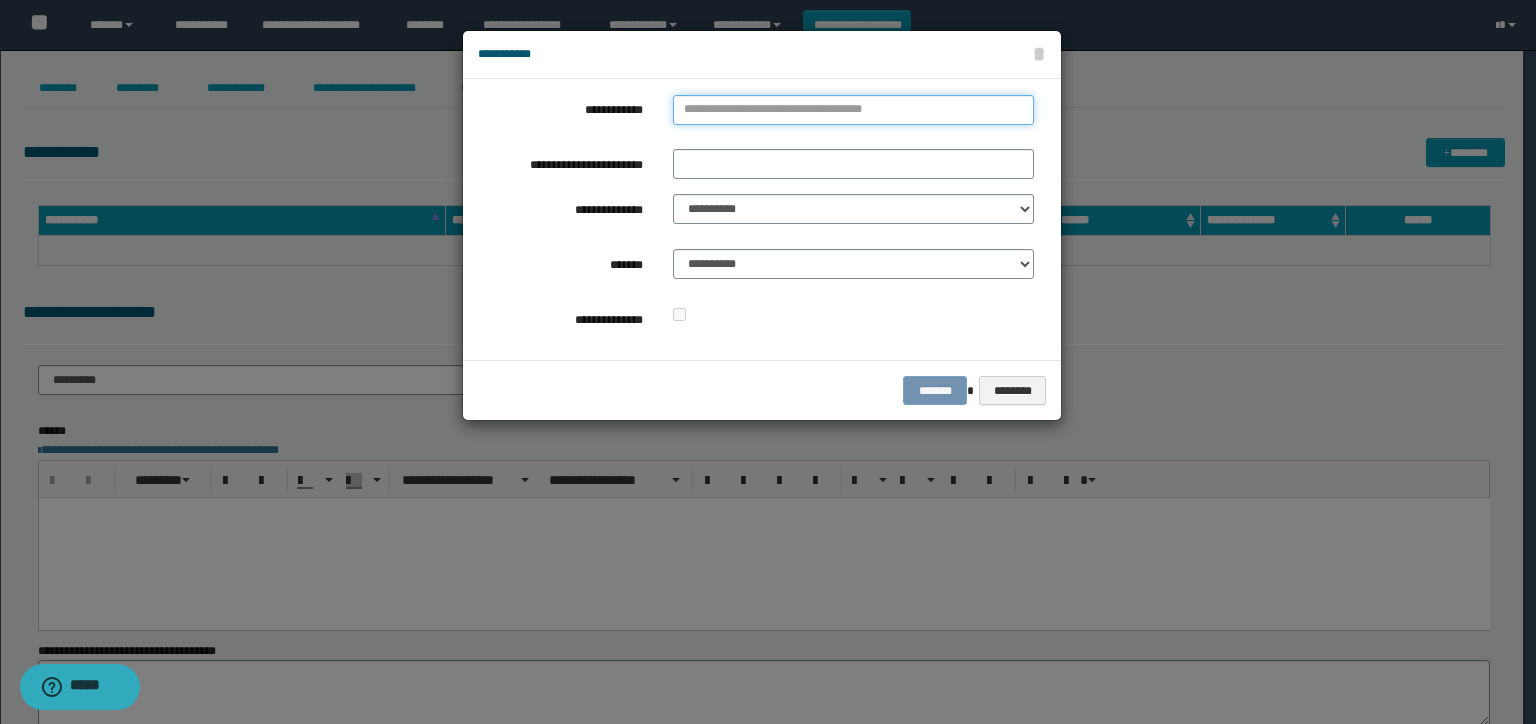 click on "**********" at bounding box center [853, 110] 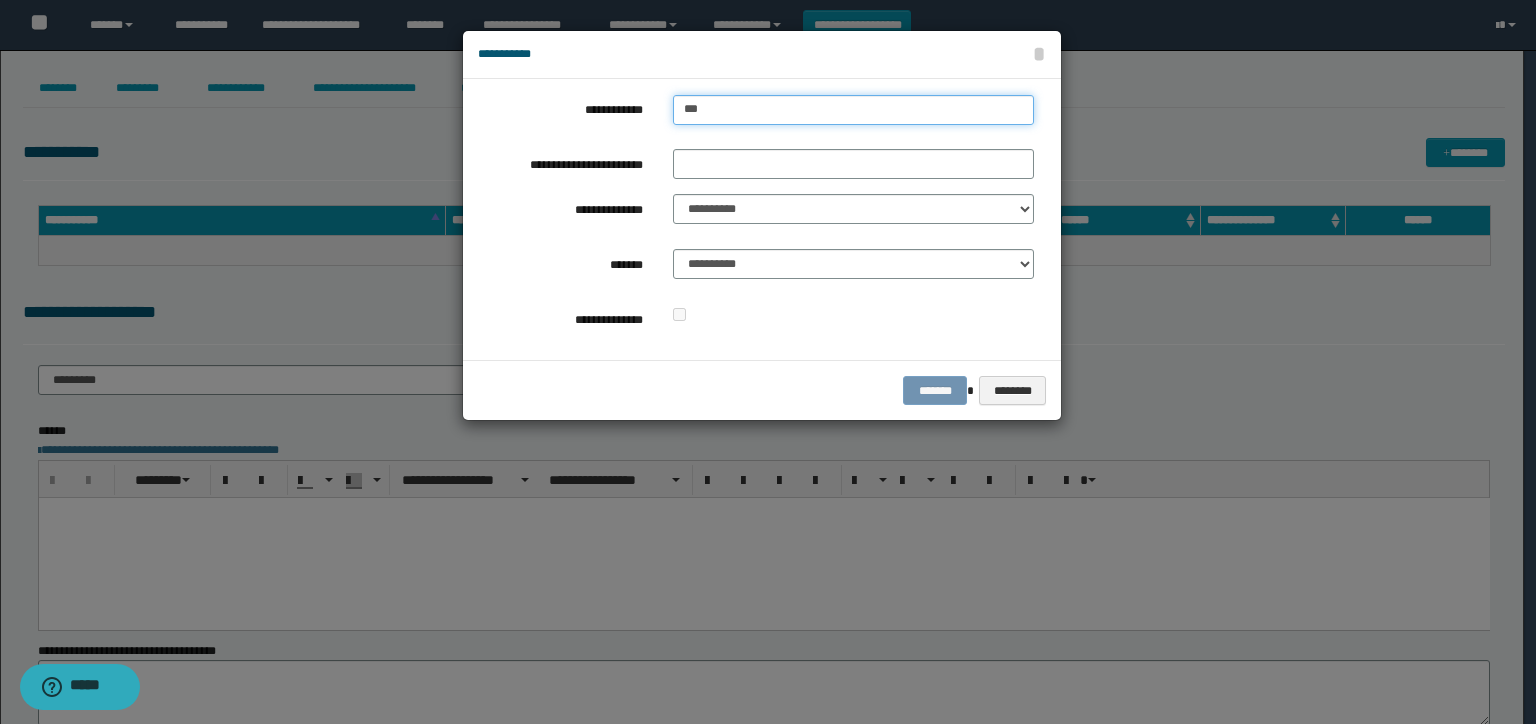 type on "****" 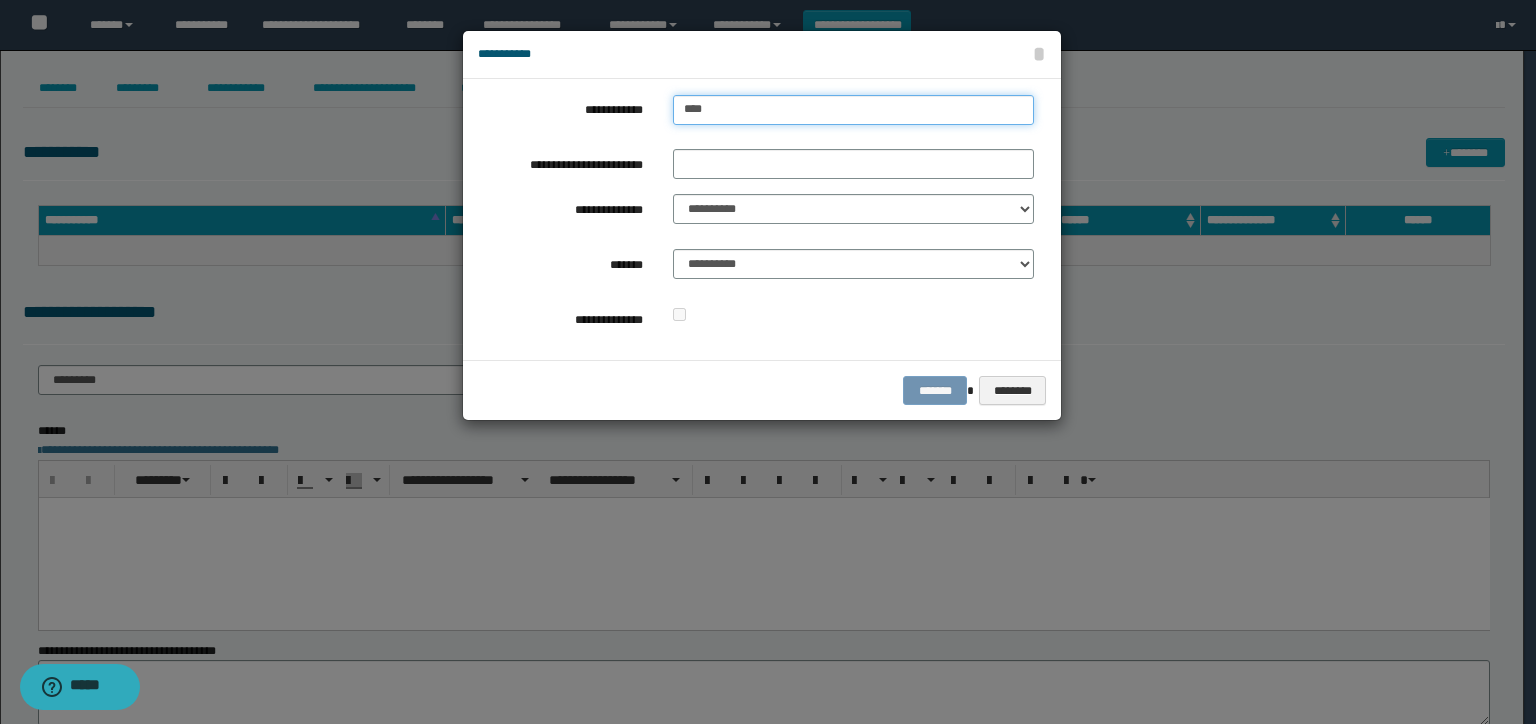 type on "****" 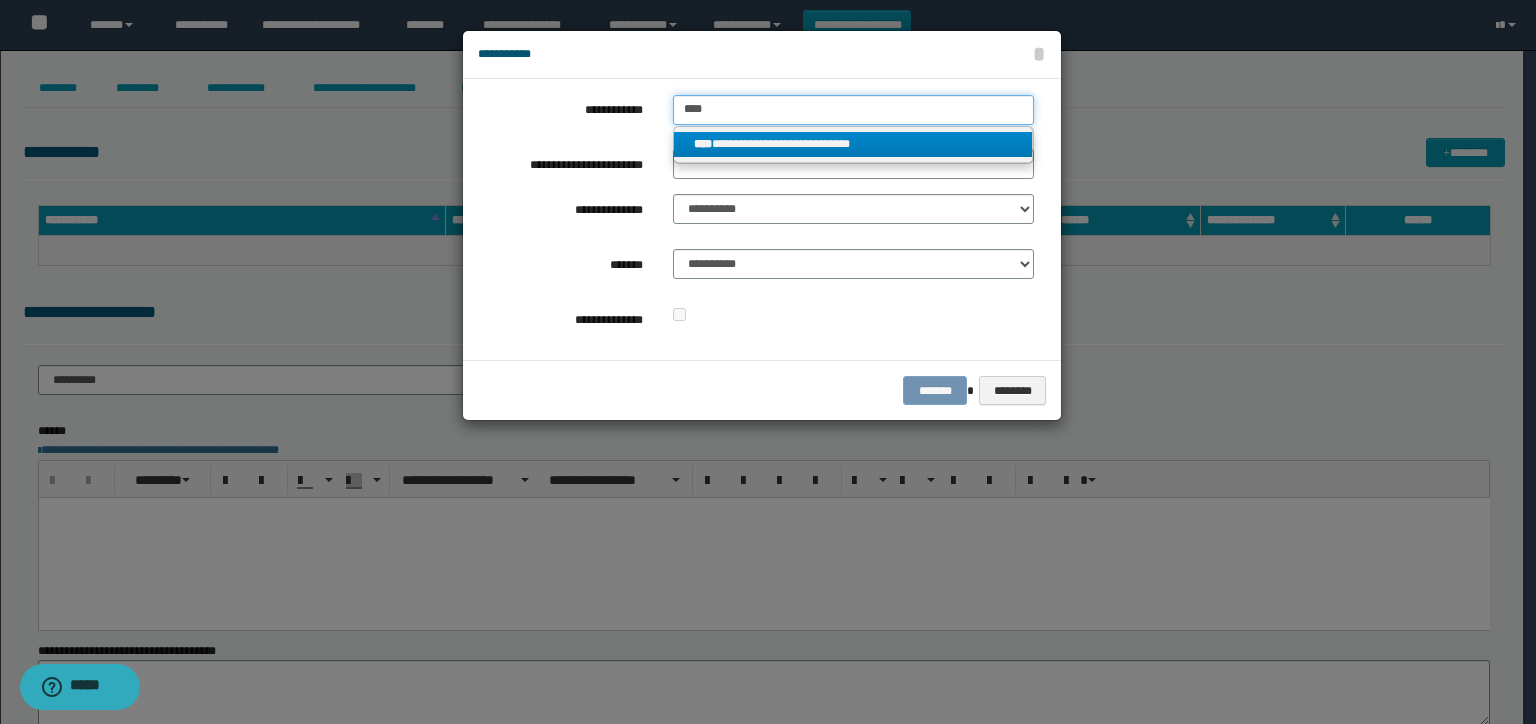 type on "****" 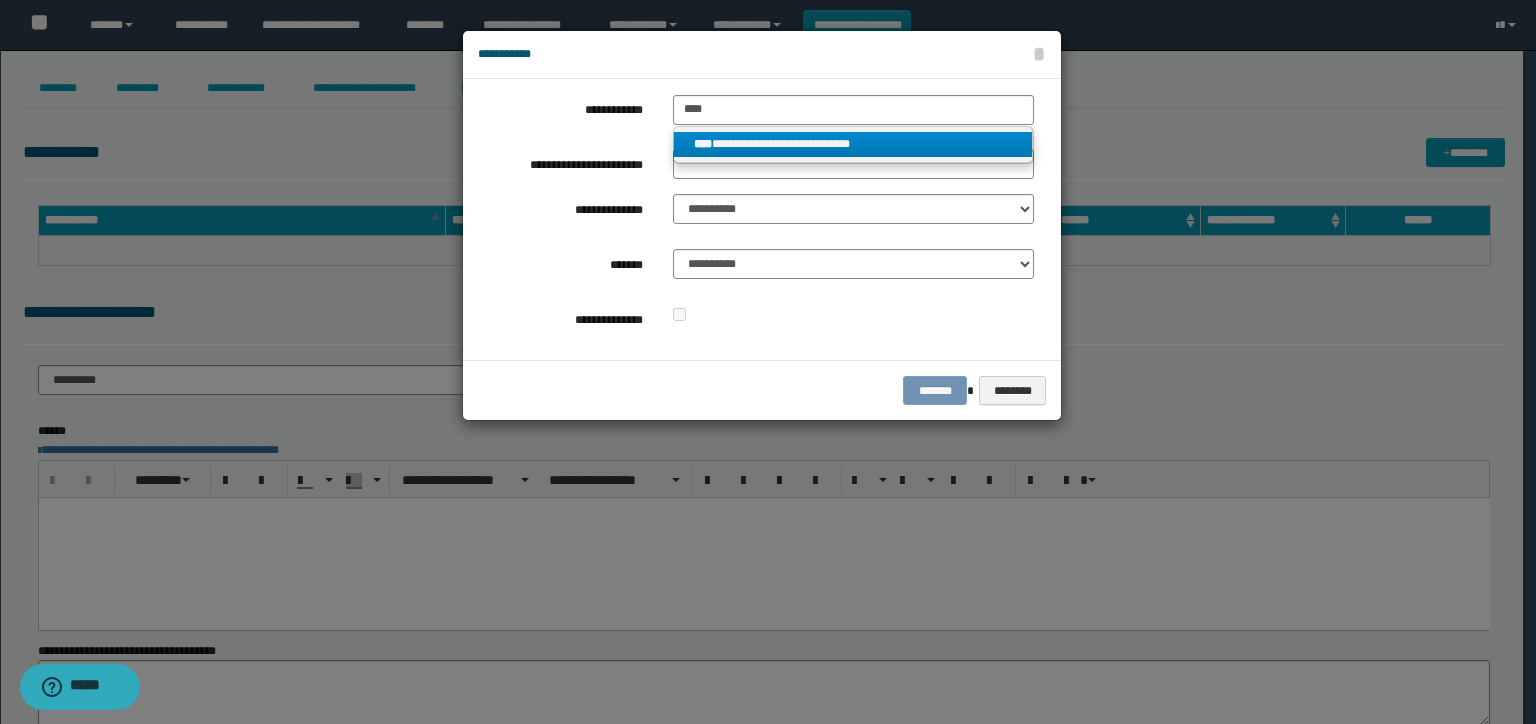 click on "**********" at bounding box center [853, 144] 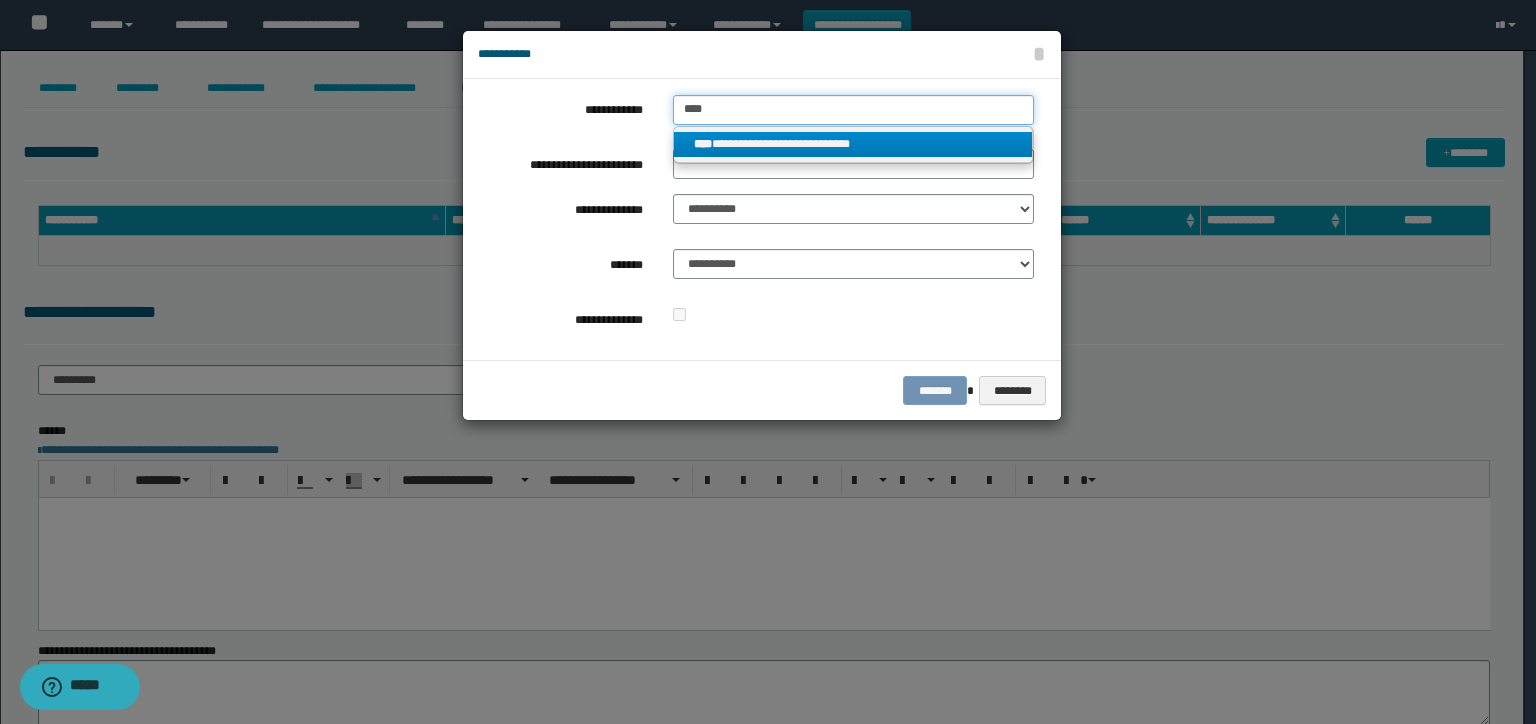 type 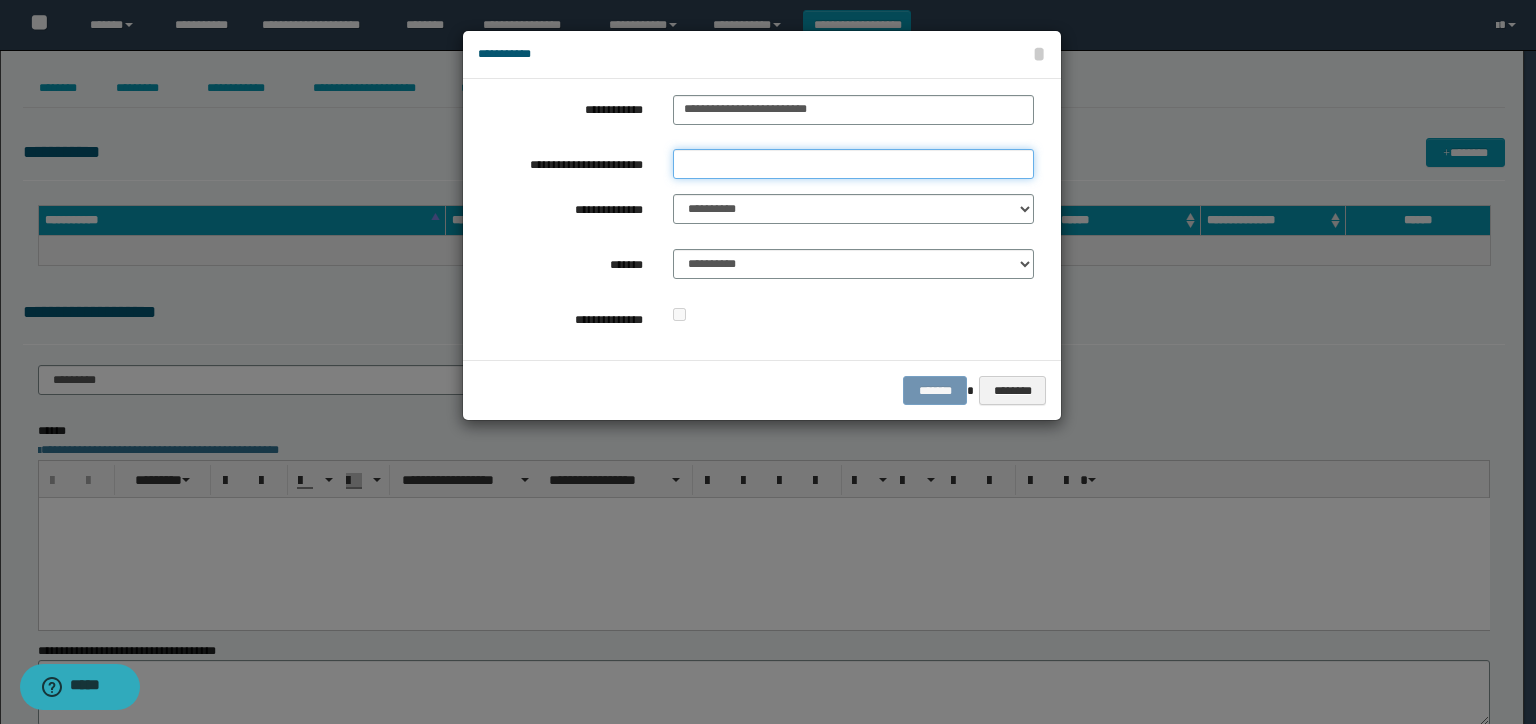 click on "**********" at bounding box center [853, 164] 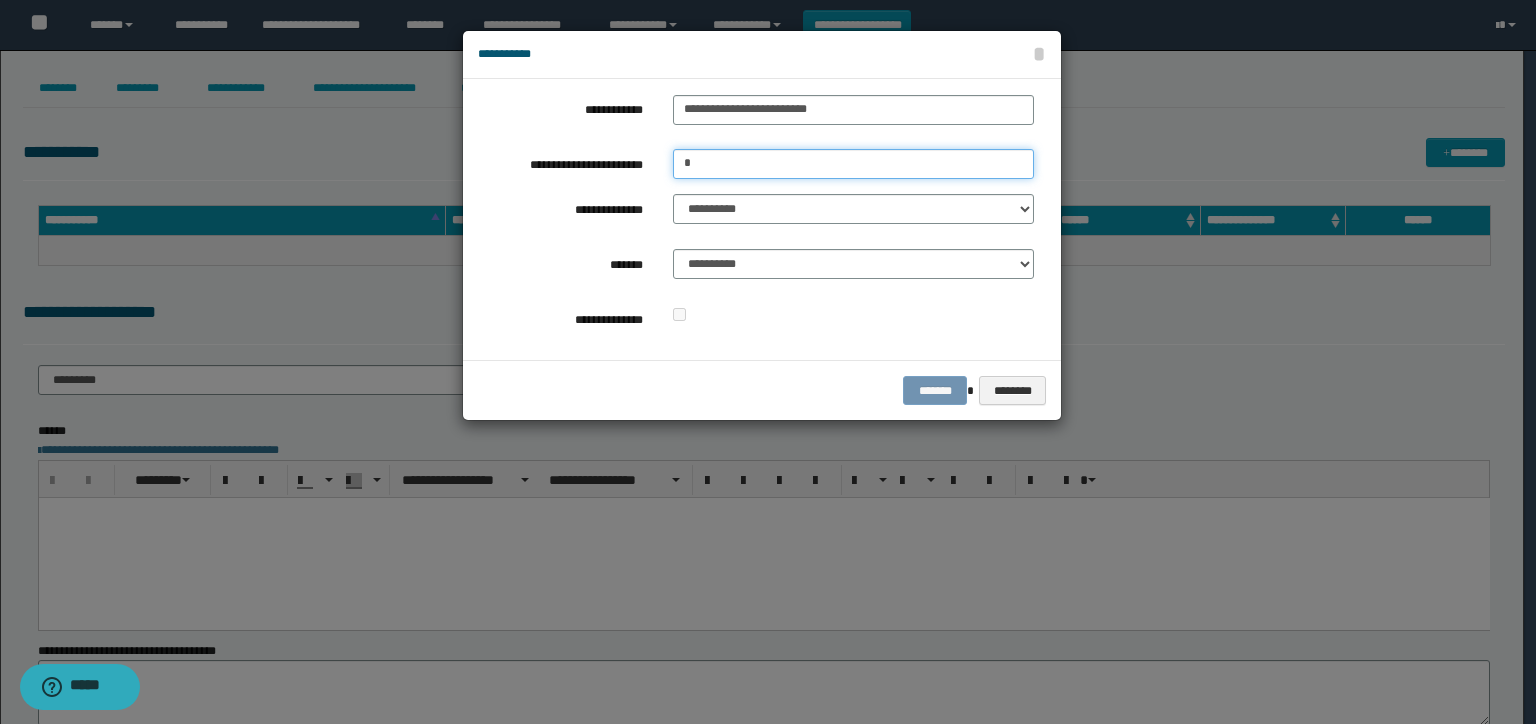 type on "***" 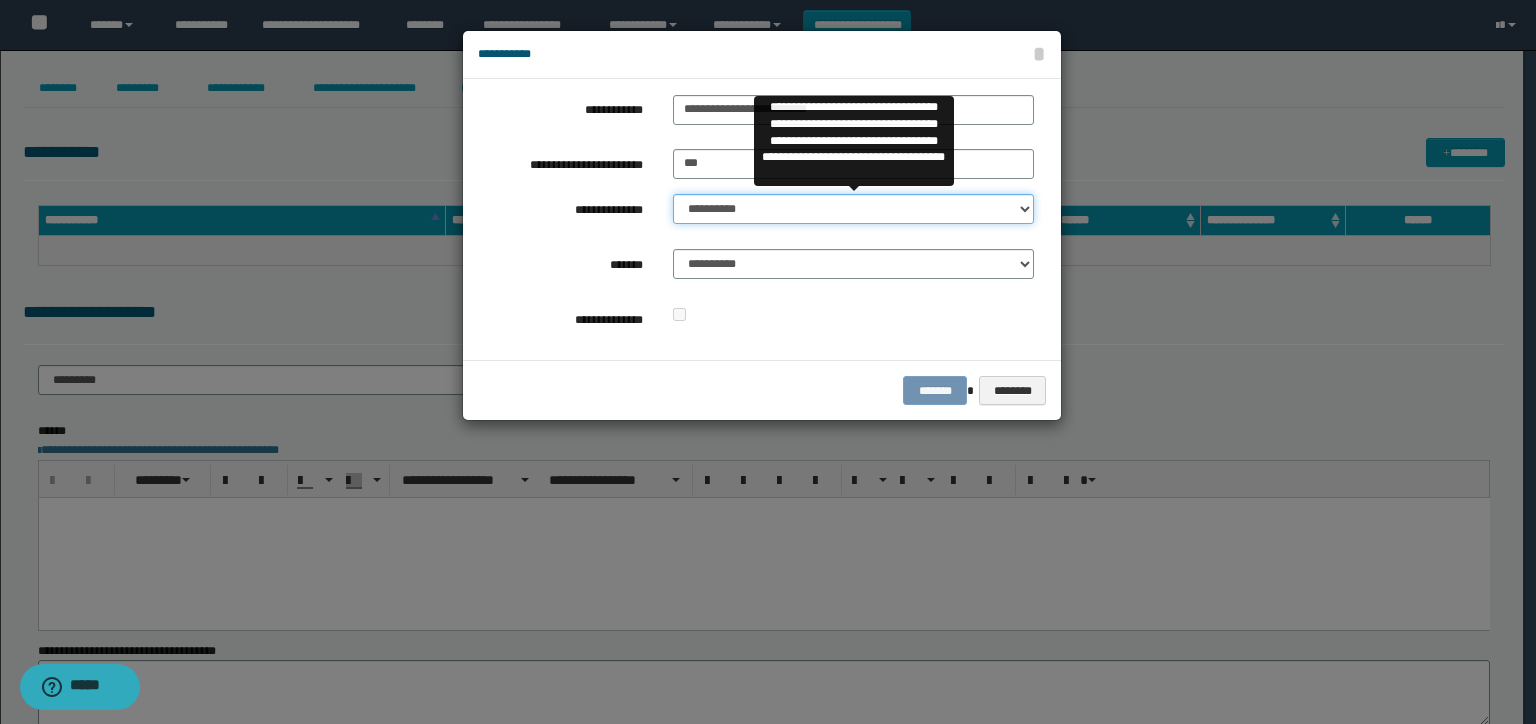 drag, startPoint x: 736, startPoint y: 210, endPoint x: 756, endPoint y: 240, distance: 36.05551 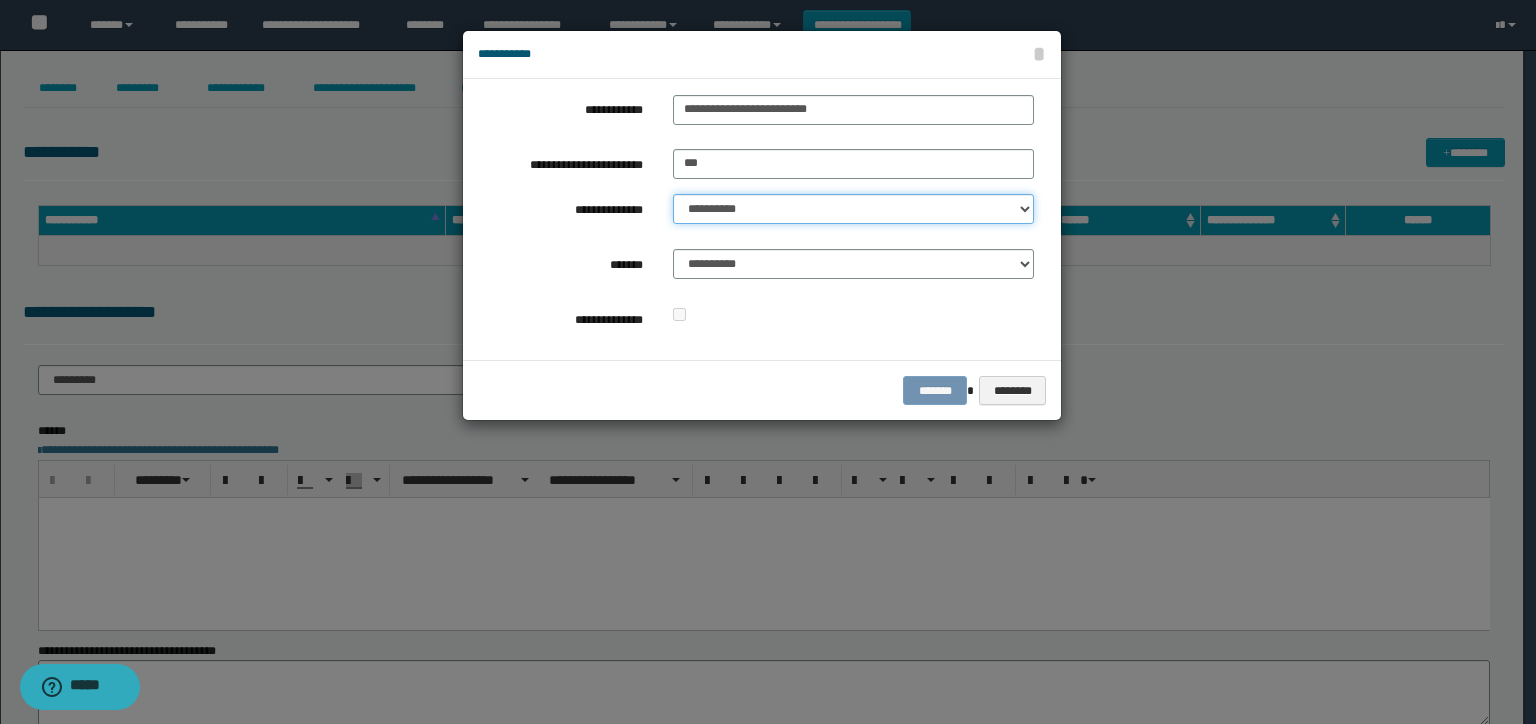 select on "**" 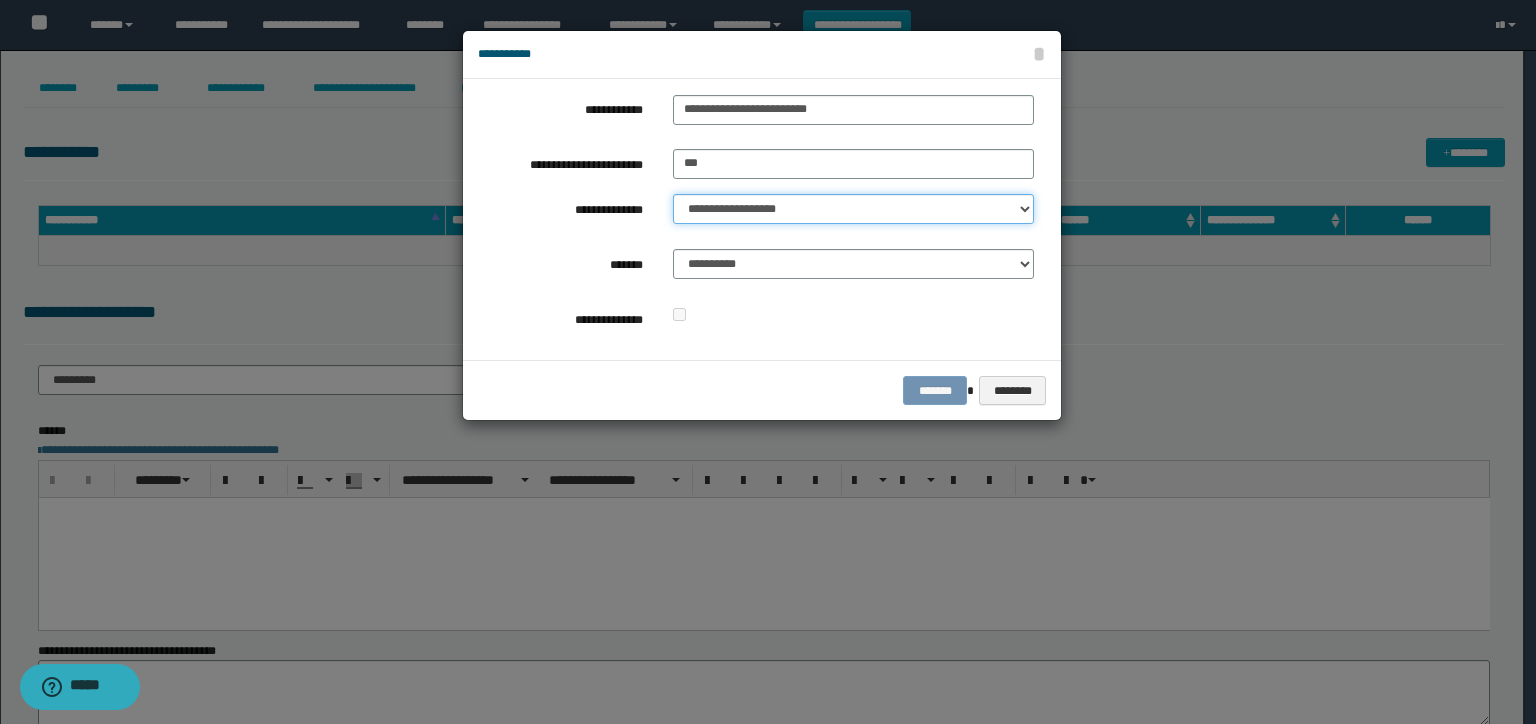 click on "**********" at bounding box center [853, 209] 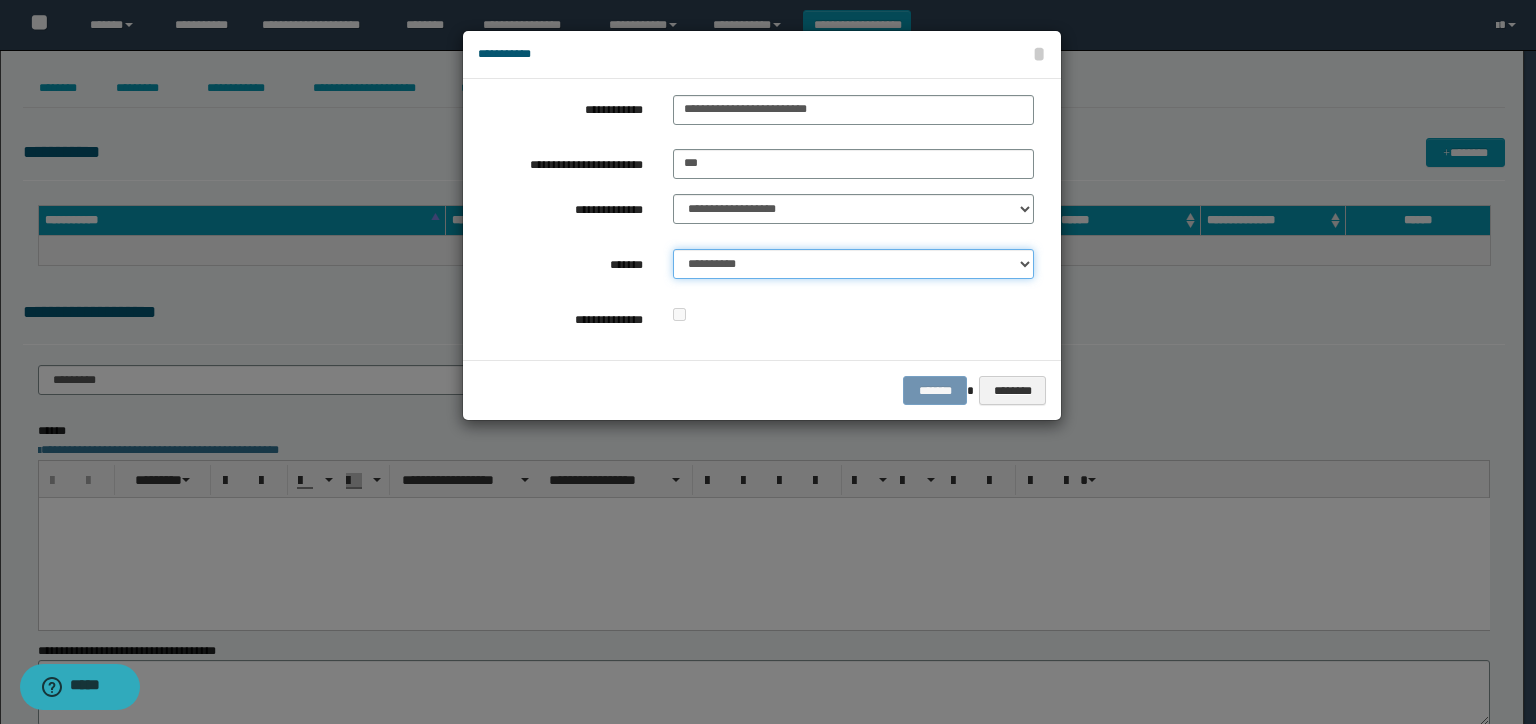 click on "**********" at bounding box center (853, 264) 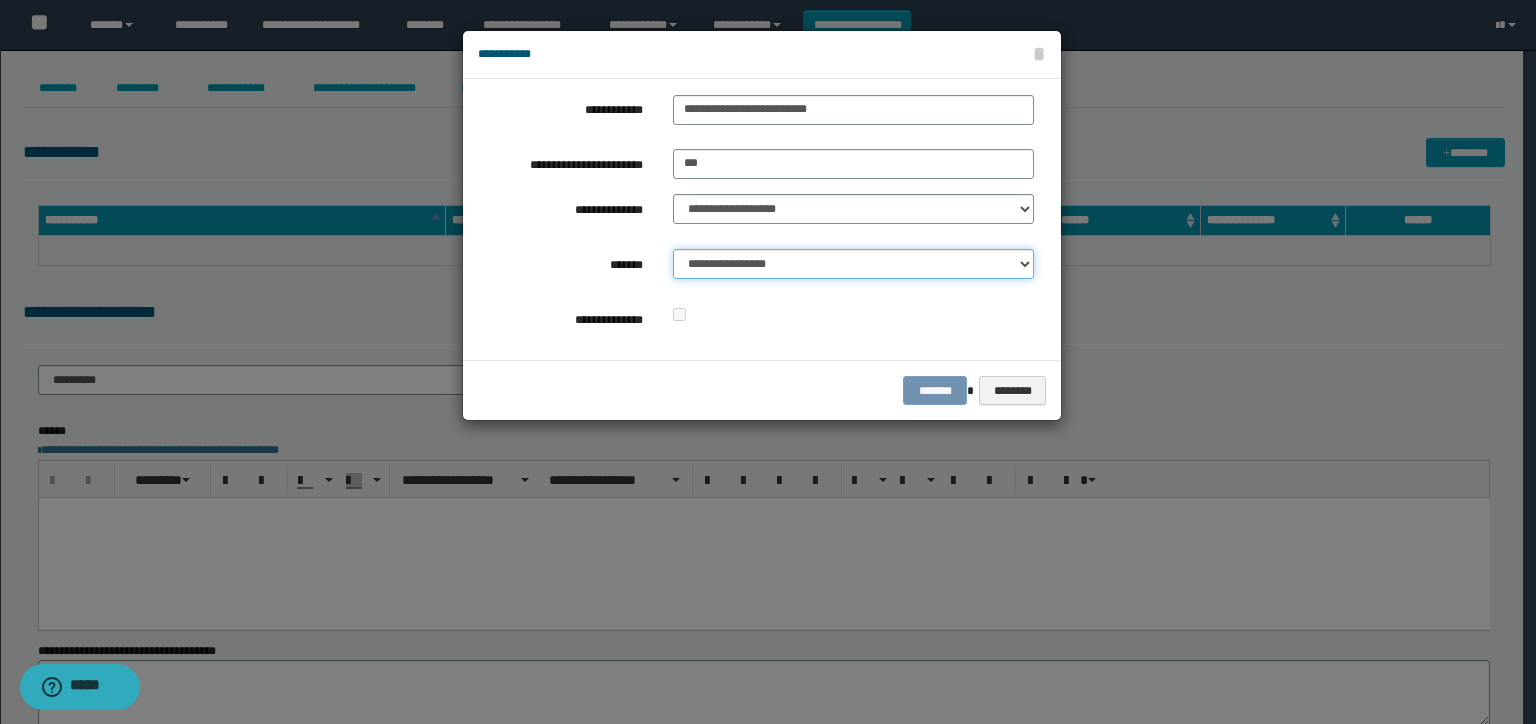 click on "**********" at bounding box center [853, 264] 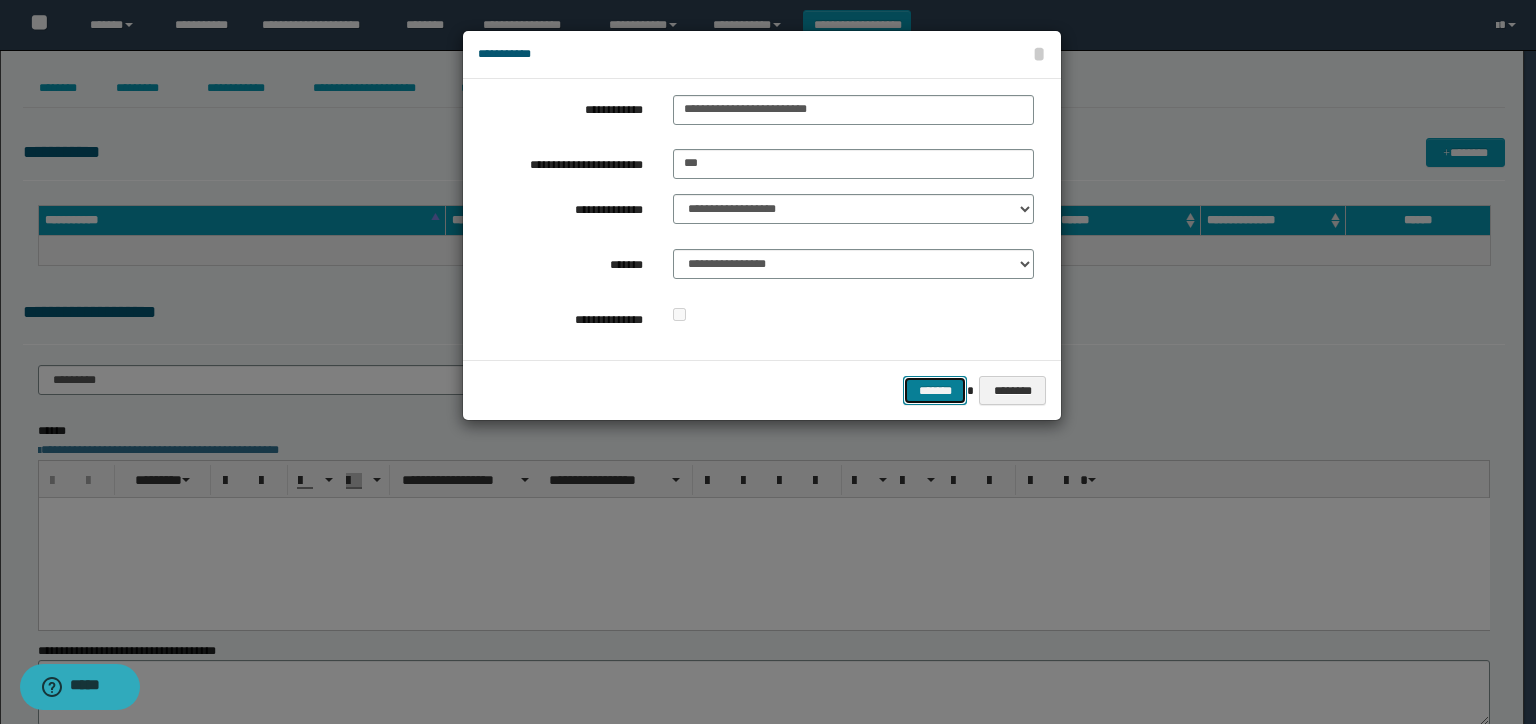 click on "*******" at bounding box center (935, 391) 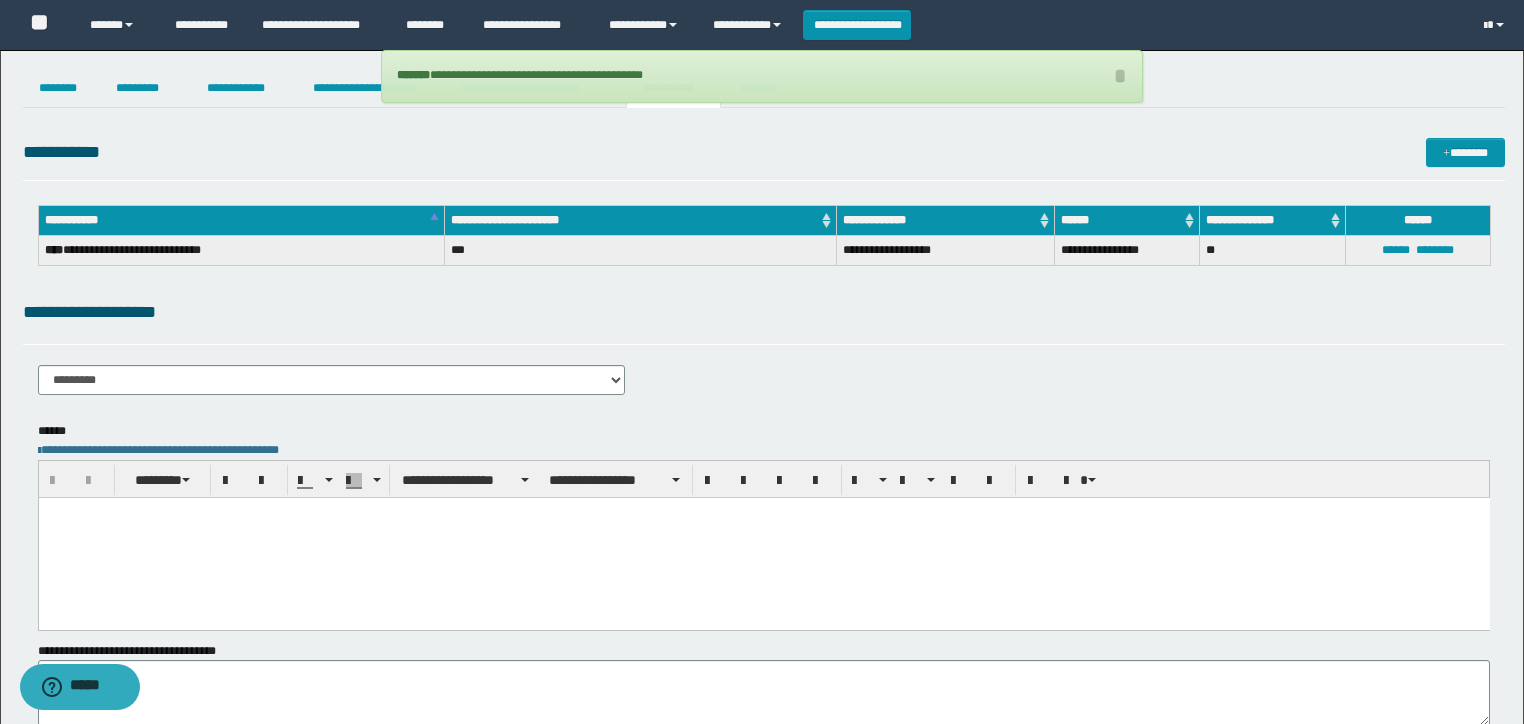 click at bounding box center [763, 537] 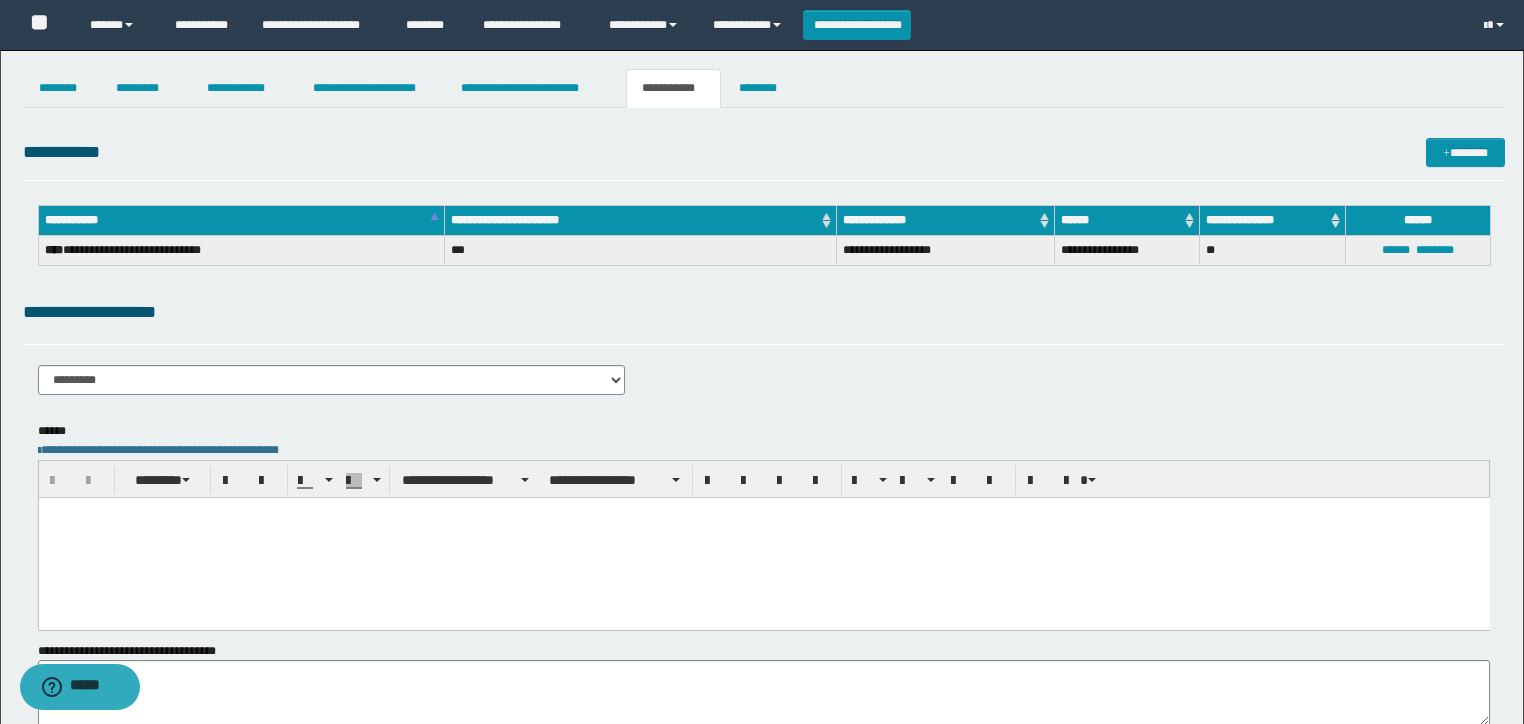 drag, startPoint x: 481, startPoint y: 1129, endPoint x: 463, endPoint y: 587, distance: 542.2988 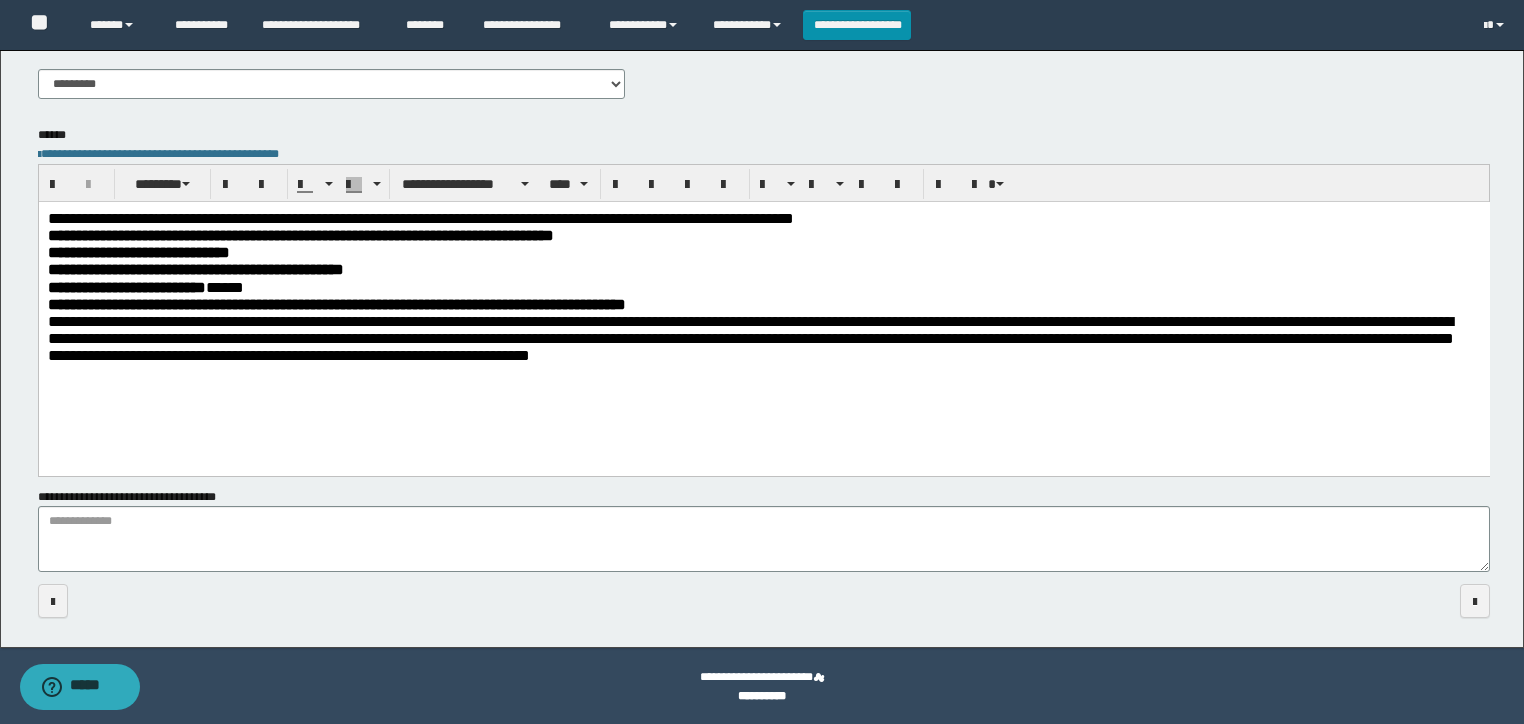 scroll, scrollTop: 297, scrollLeft: 0, axis: vertical 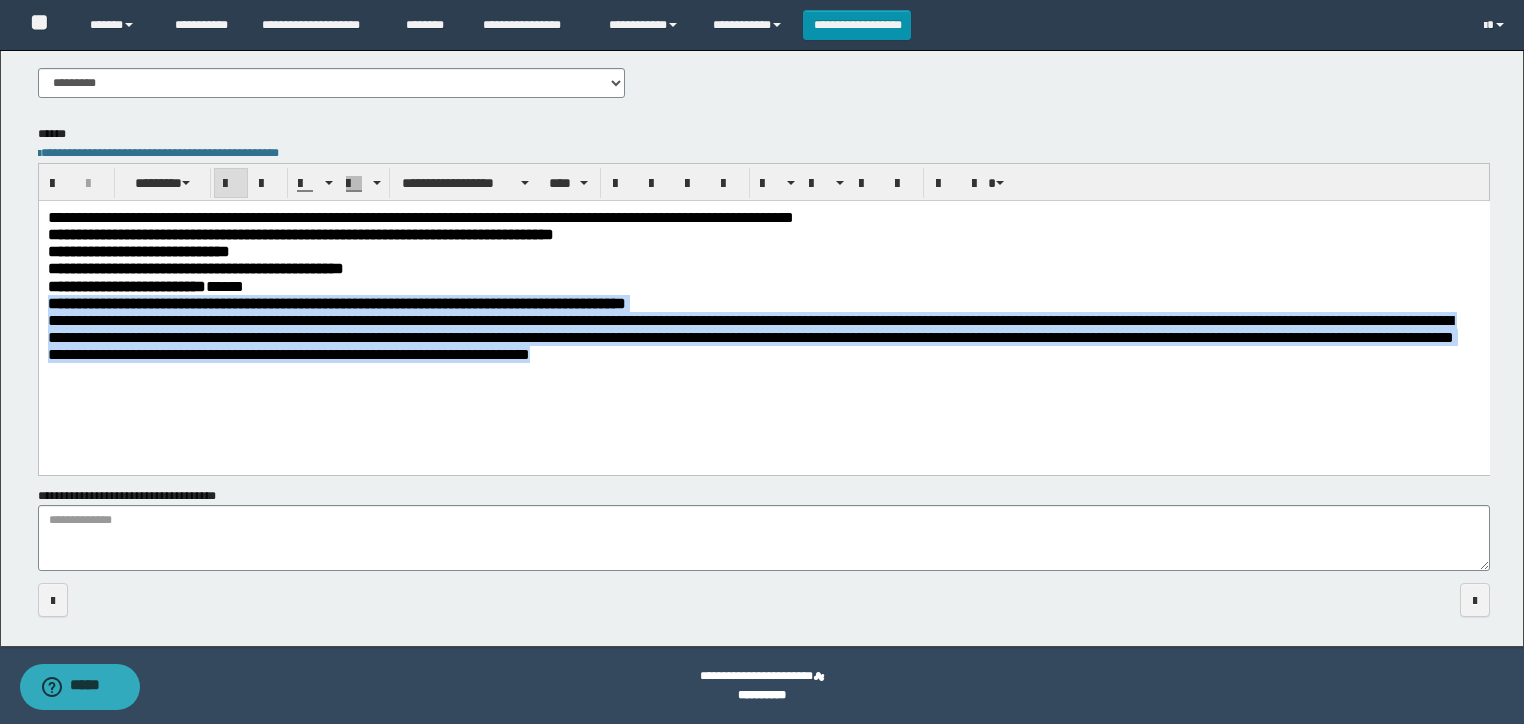 drag, startPoint x: 1287, startPoint y: 372, endPoint x: 38, endPoint y: 507, distance: 1256.2747 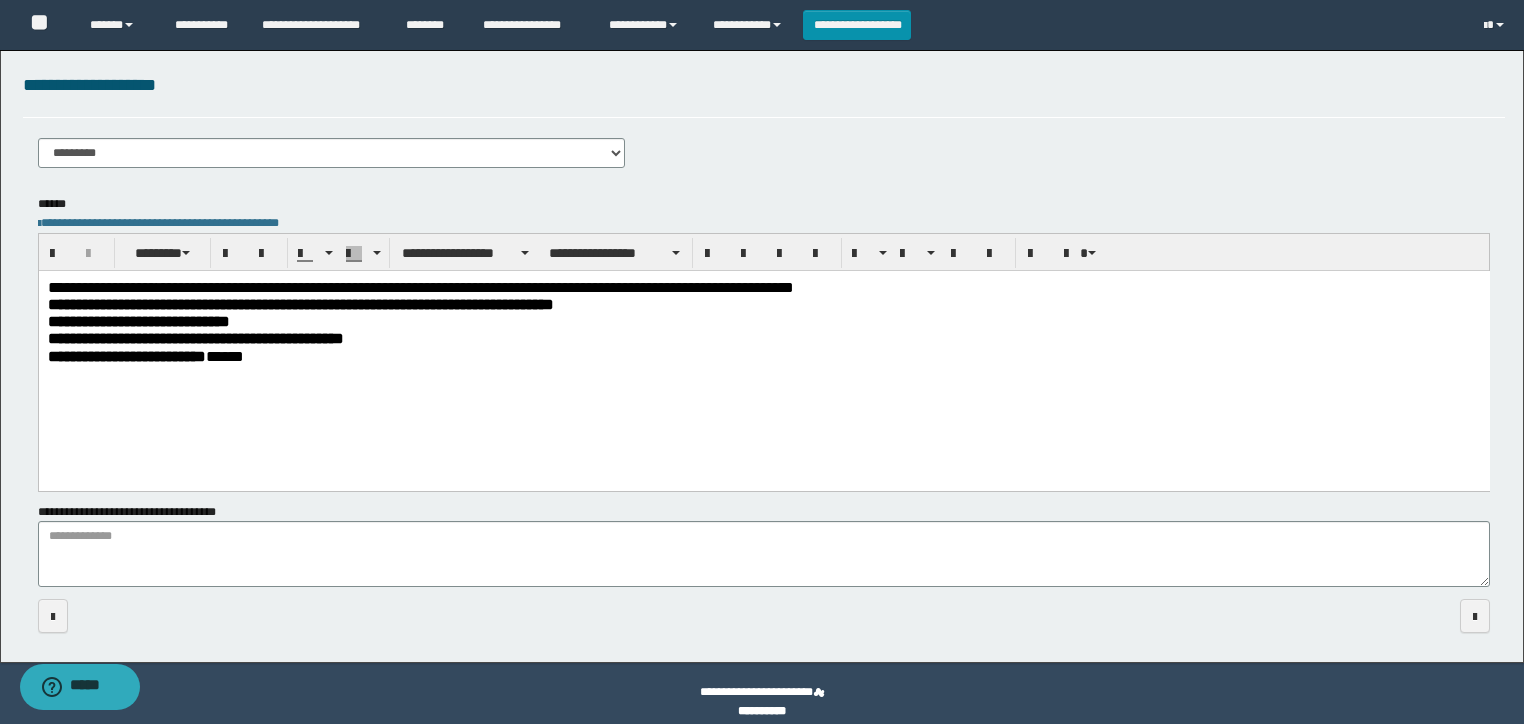 scroll, scrollTop: 243, scrollLeft: 0, axis: vertical 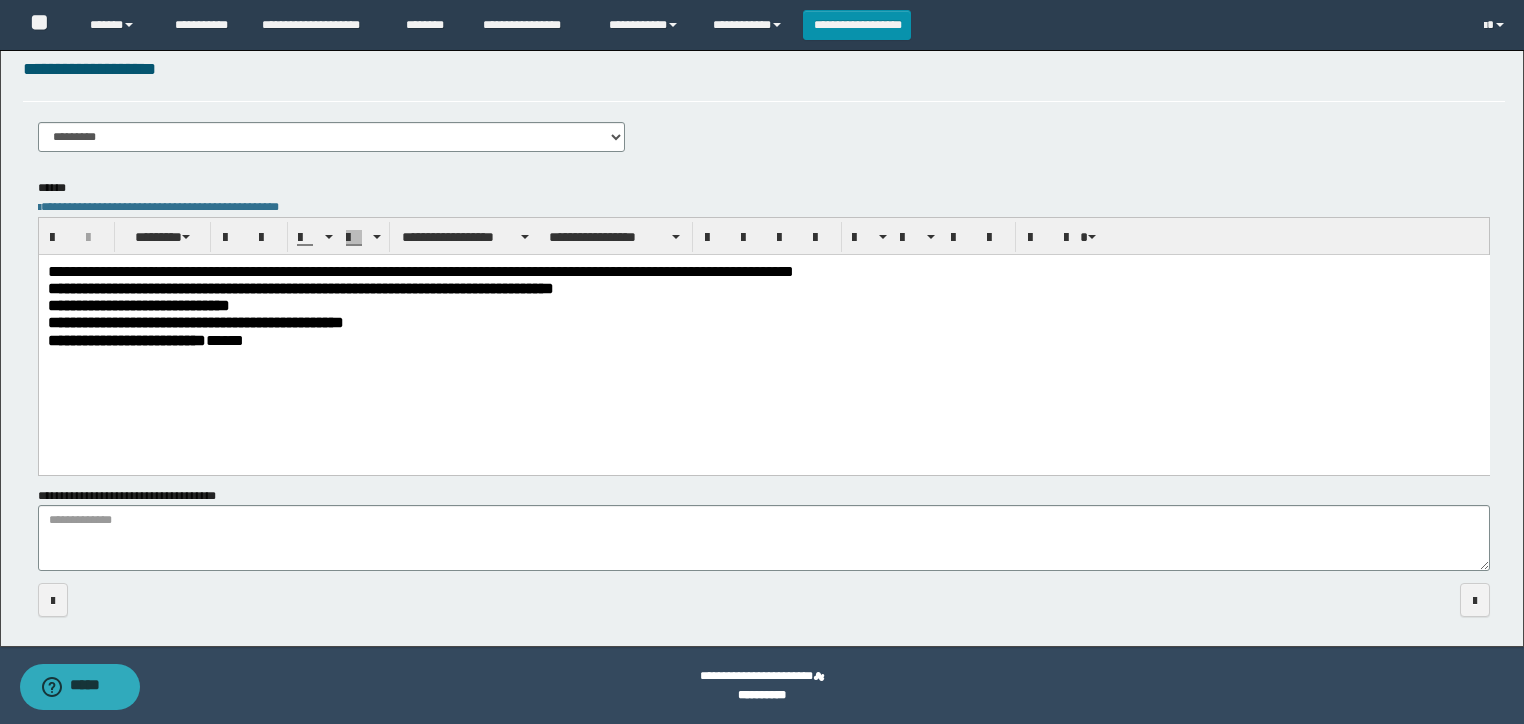 click on "**********" at bounding box center (764, 529) 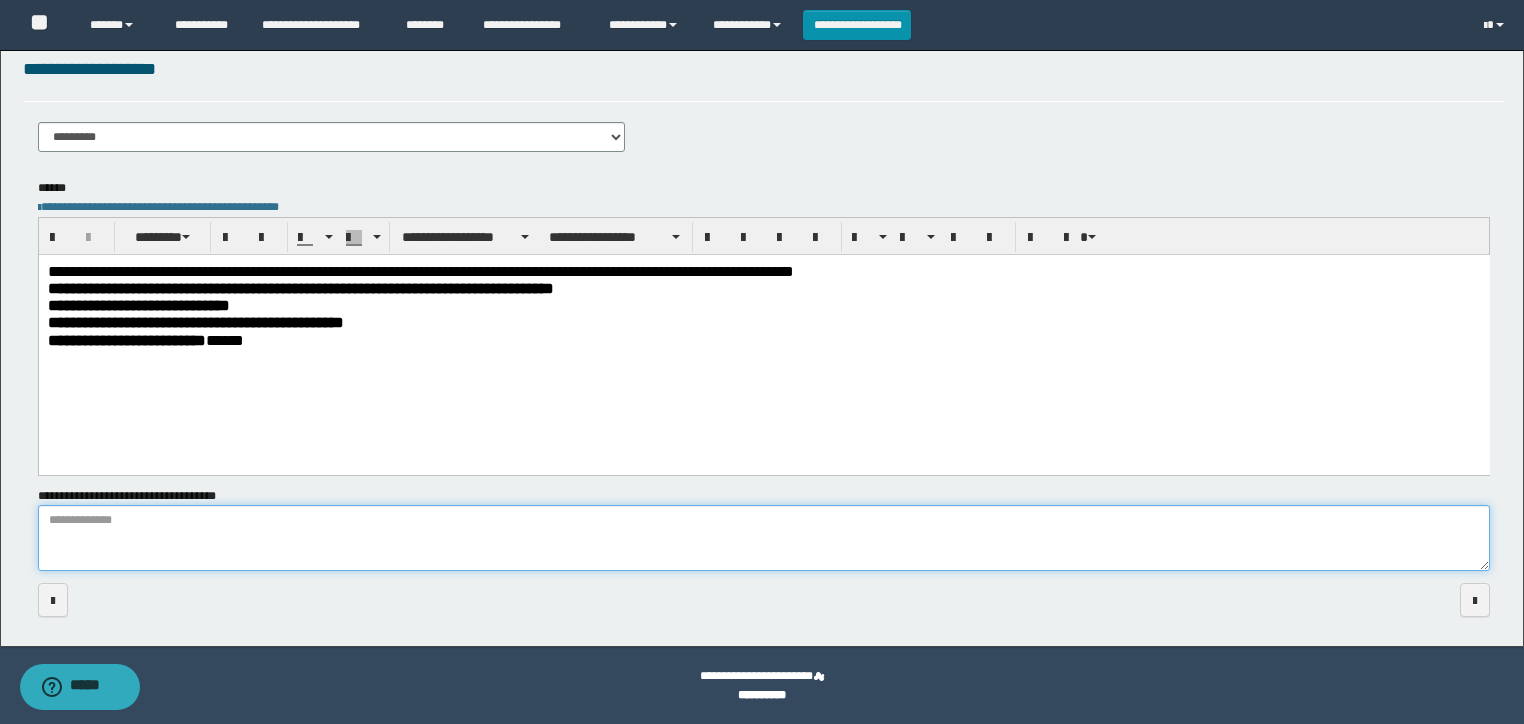 click on "**********" at bounding box center (764, 538) 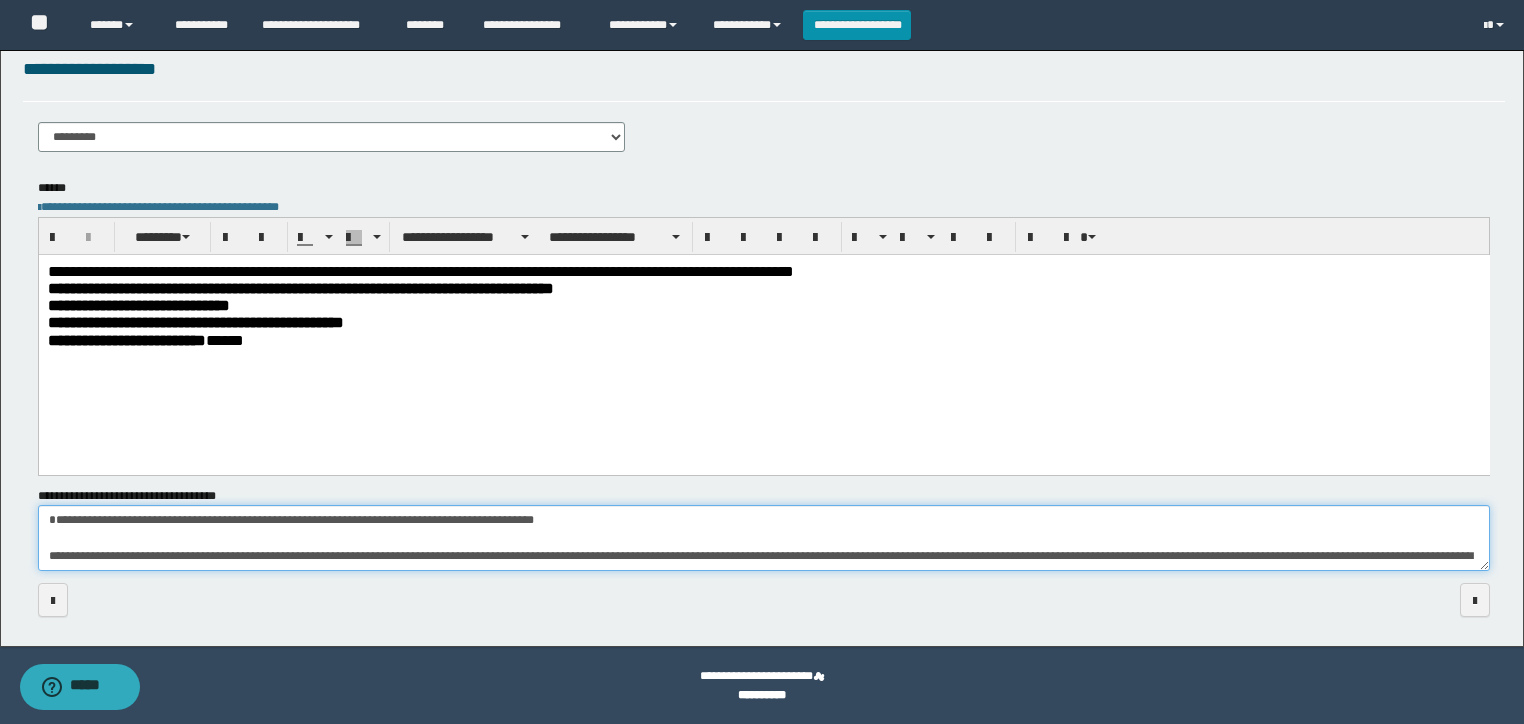 scroll, scrollTop: 29, scrollLeft: 0, axis: vertical 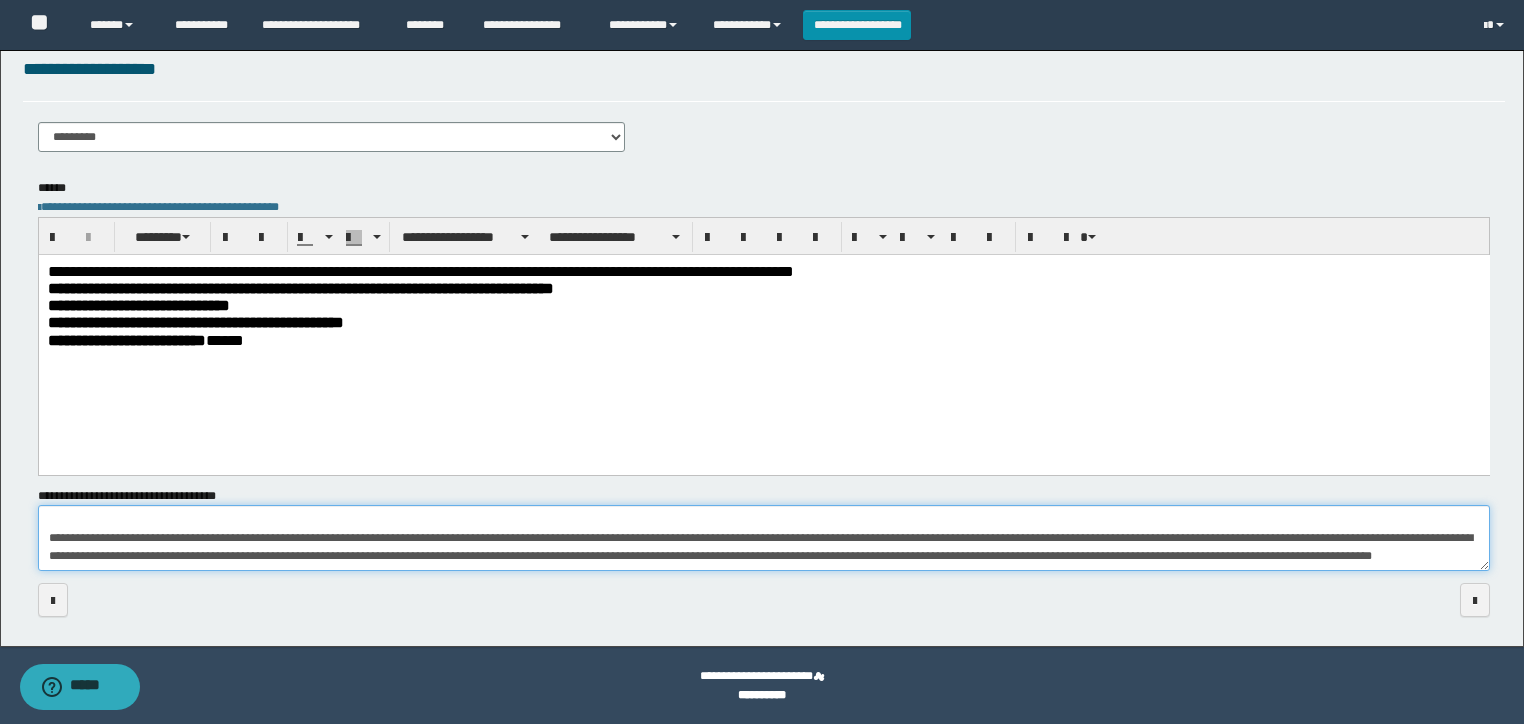 type on "**********" 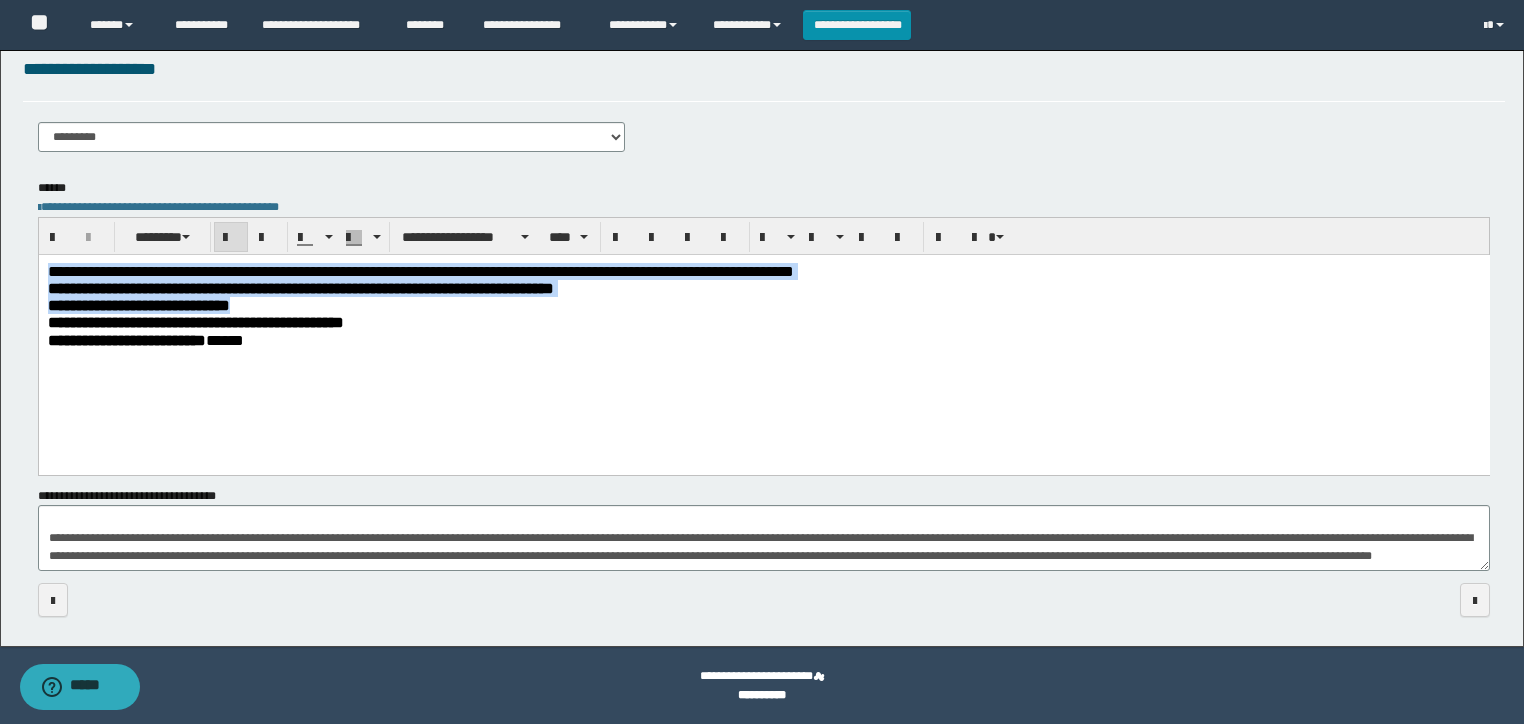 drag, startPoint x: 361, startPoint y: 302, endPoint x: -1, endPoint y: 193, distance: 378.05423 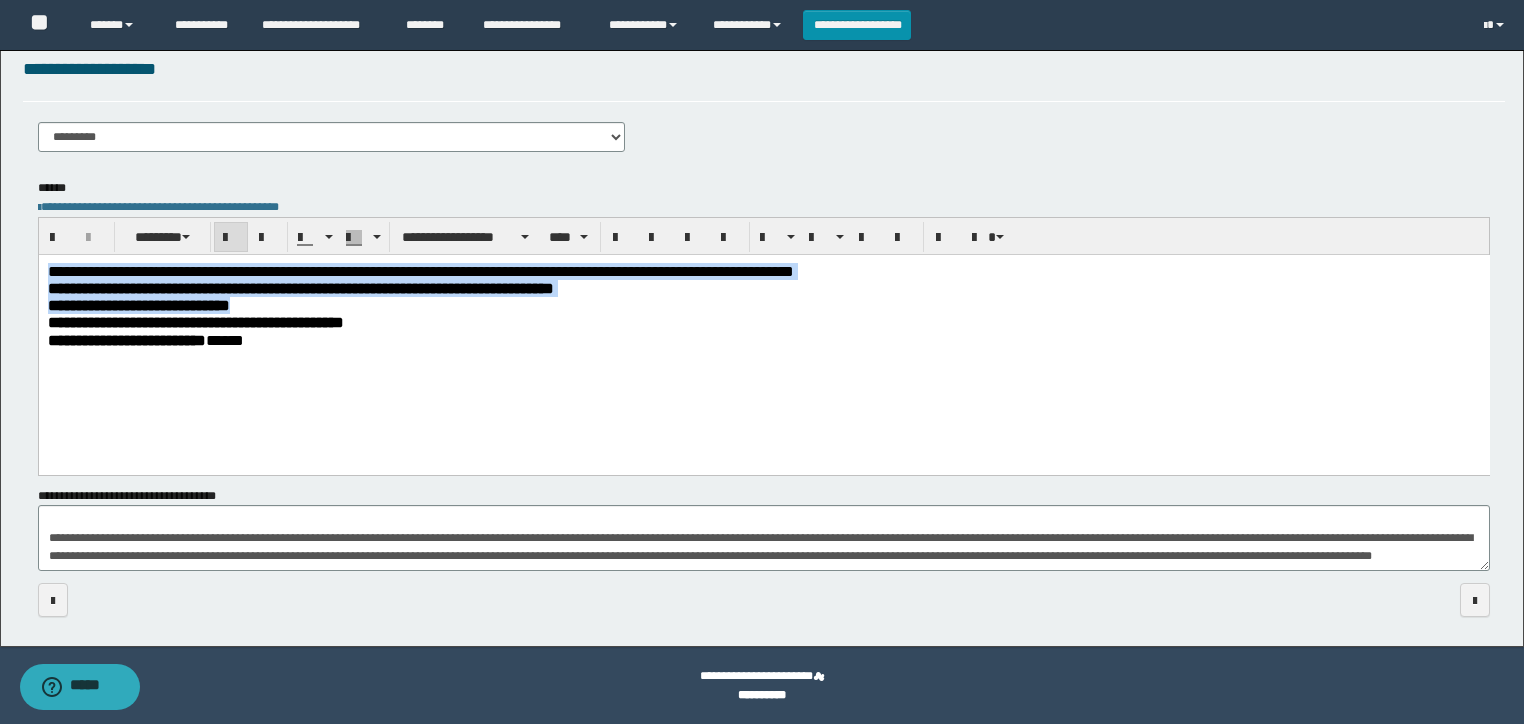 click on "**********" at bounding box center (763, 338) 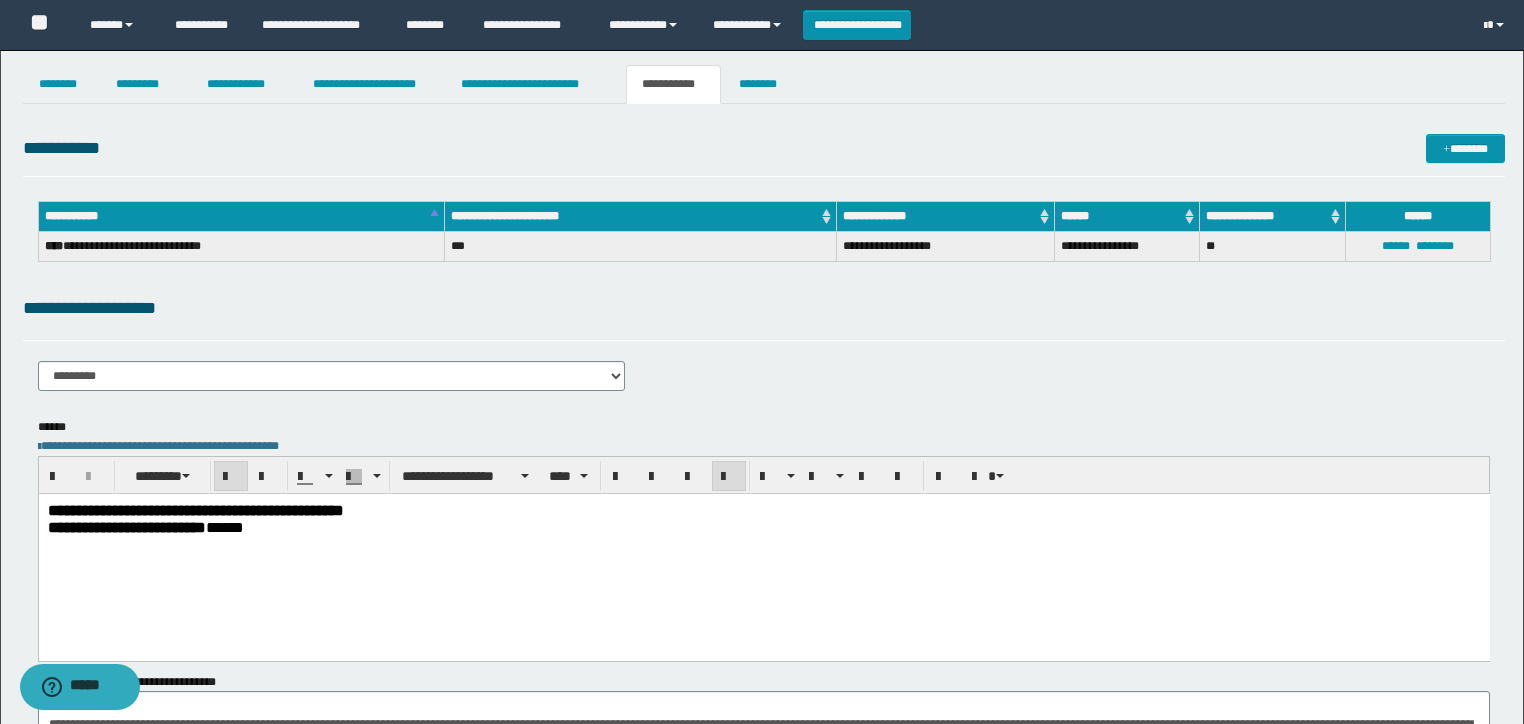 scroll, scrollTop: 0, scrollLeft: 0, axis: both 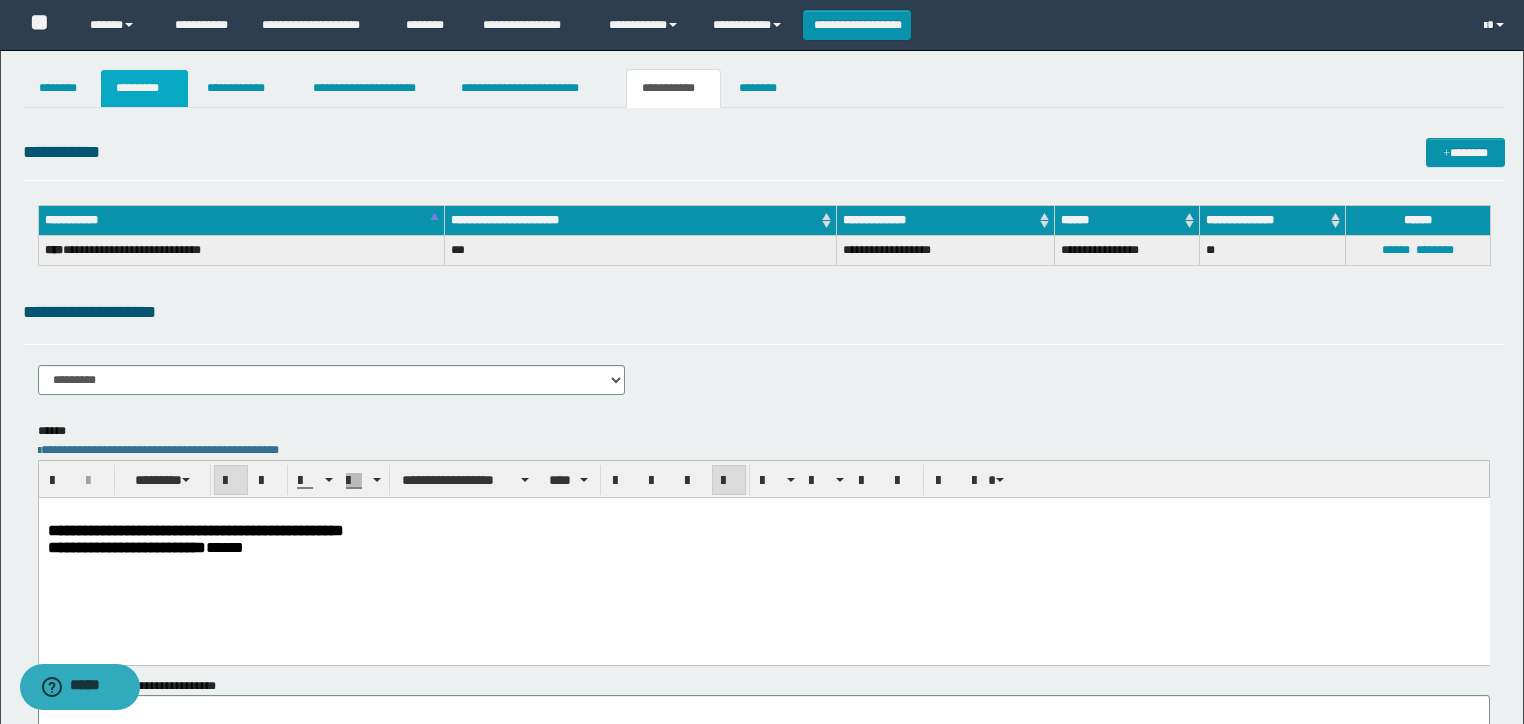 click on "*********" at bounding box center [144, 88] 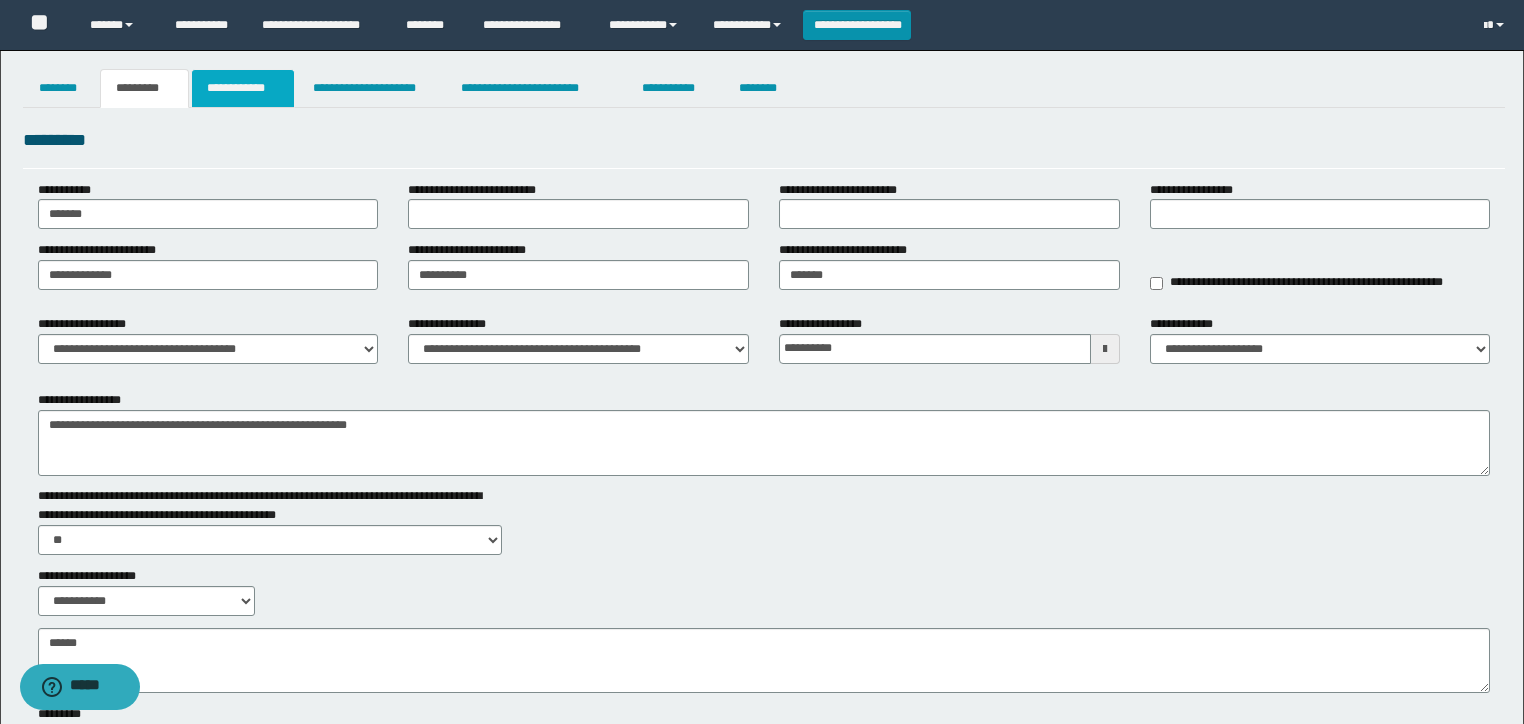 click on "**********" at bounding box center (243, 88) 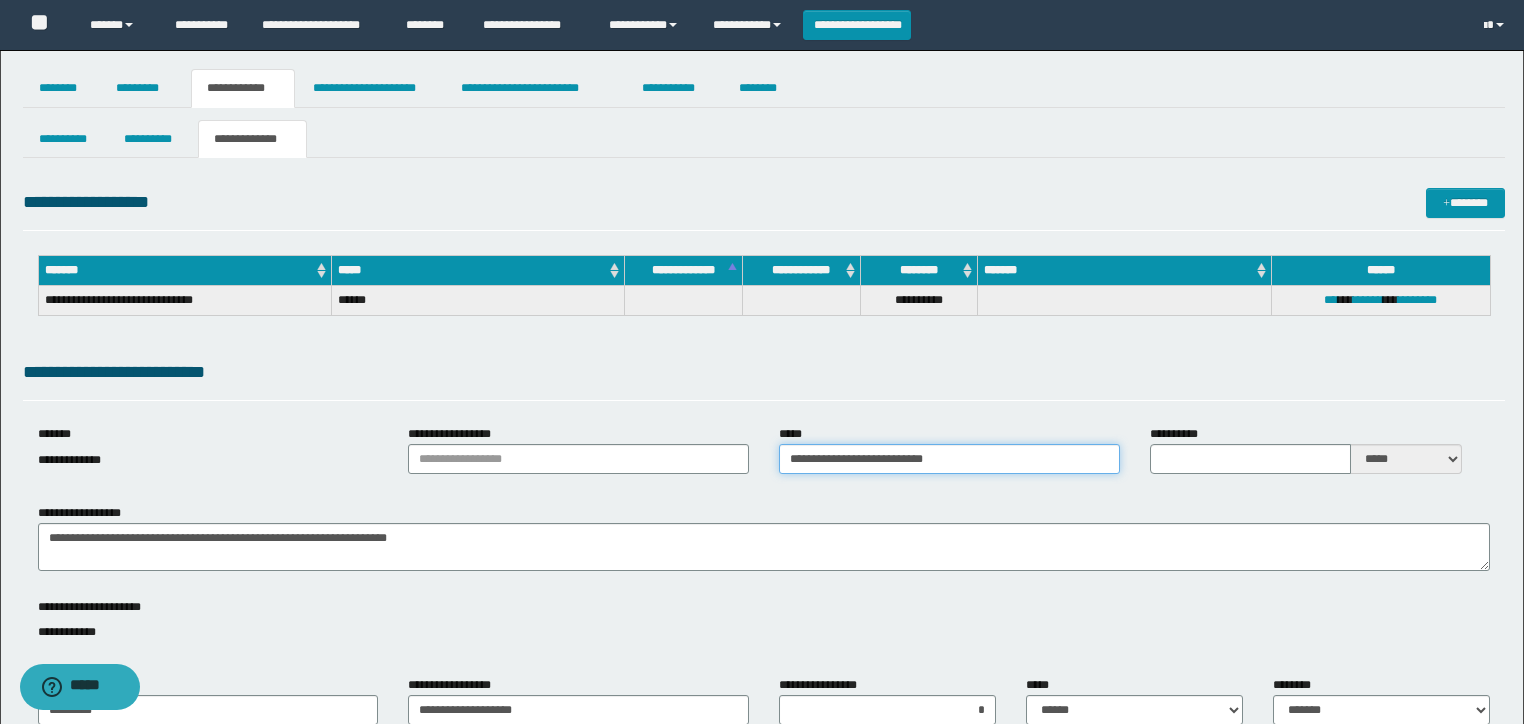 drag, startPoint x: 596, startPoint y: 446, endPoint x: 540, endPoint y: 444, distance: 56.0357 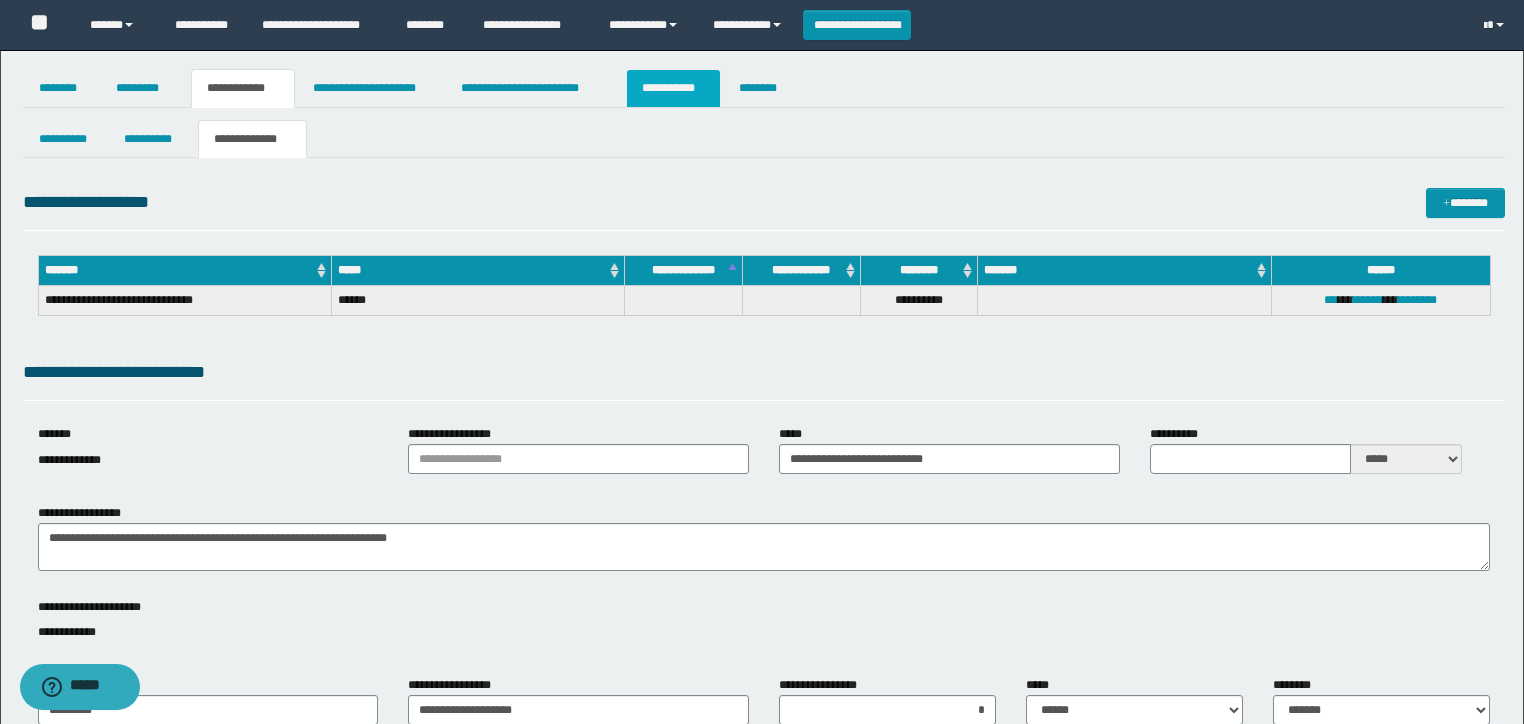 click on "**********" at bounding box center [673, 88] 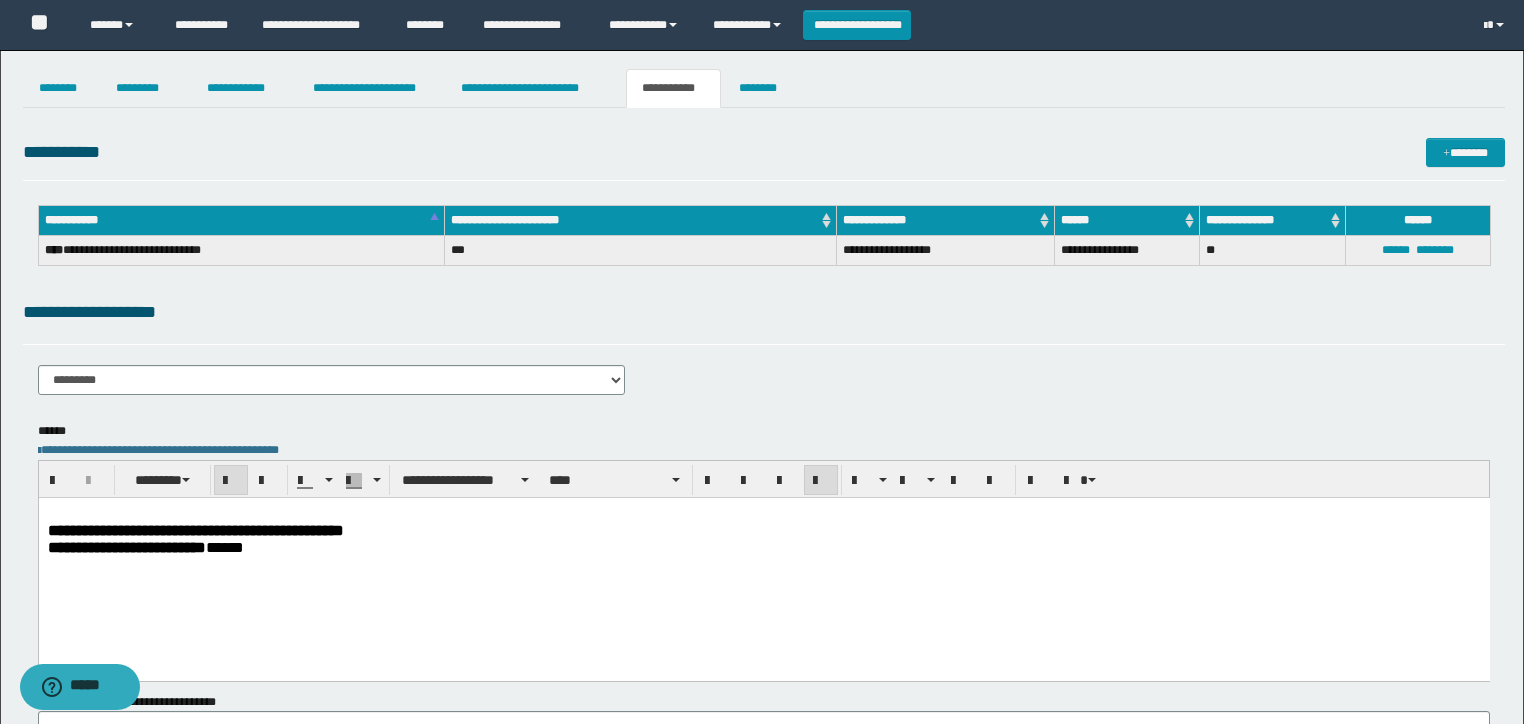 click on "**********" at bounding box center [763, 529] 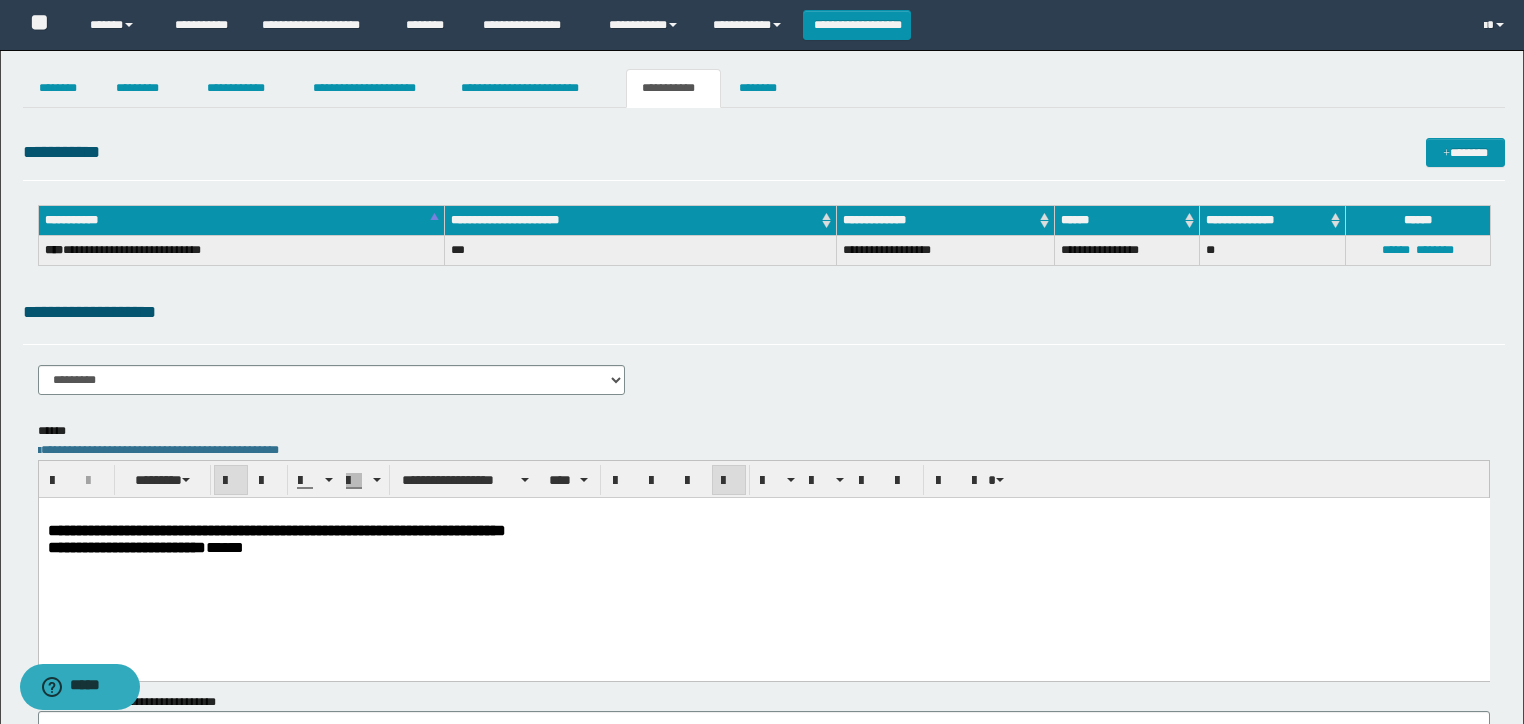 click on "**********" at bounding box center (763, 563) 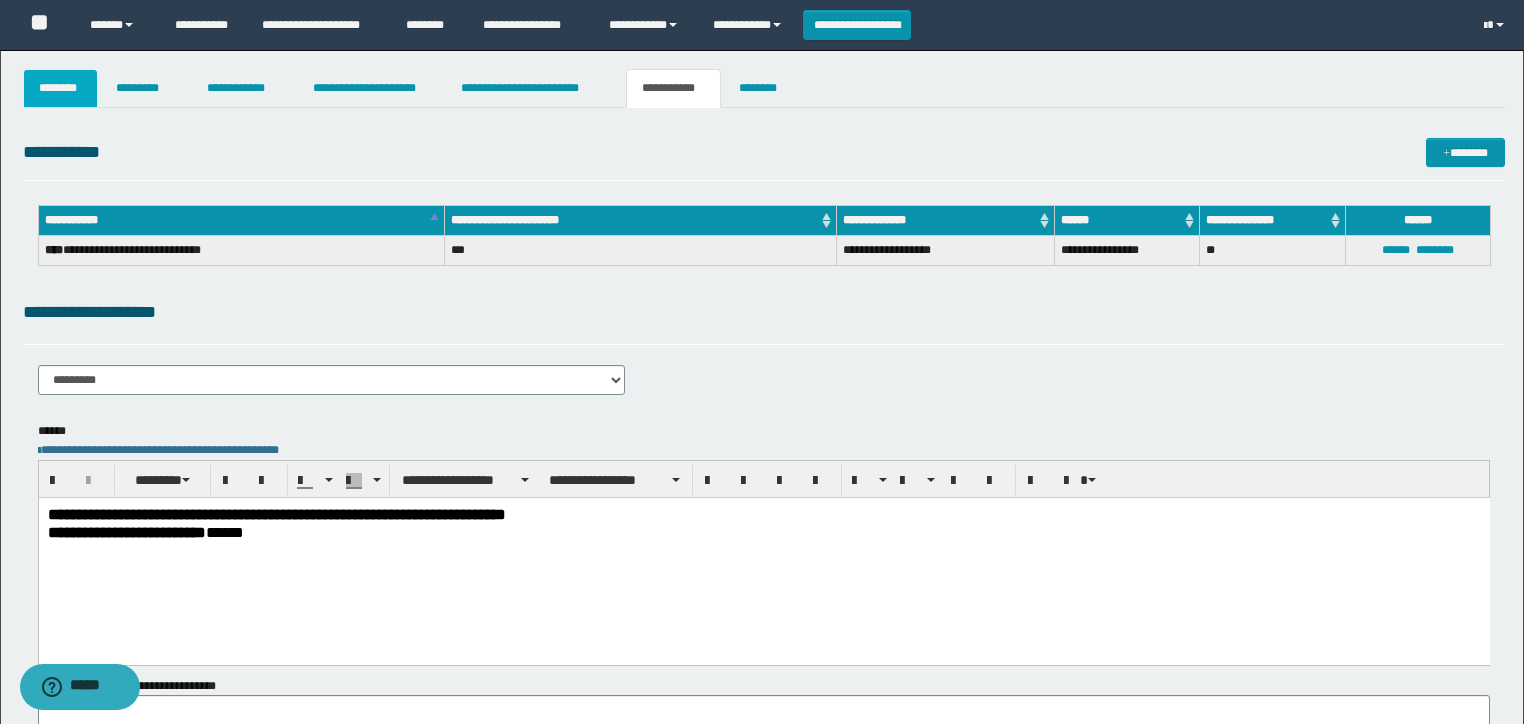 click on "********" at bounding box center (61, 88) 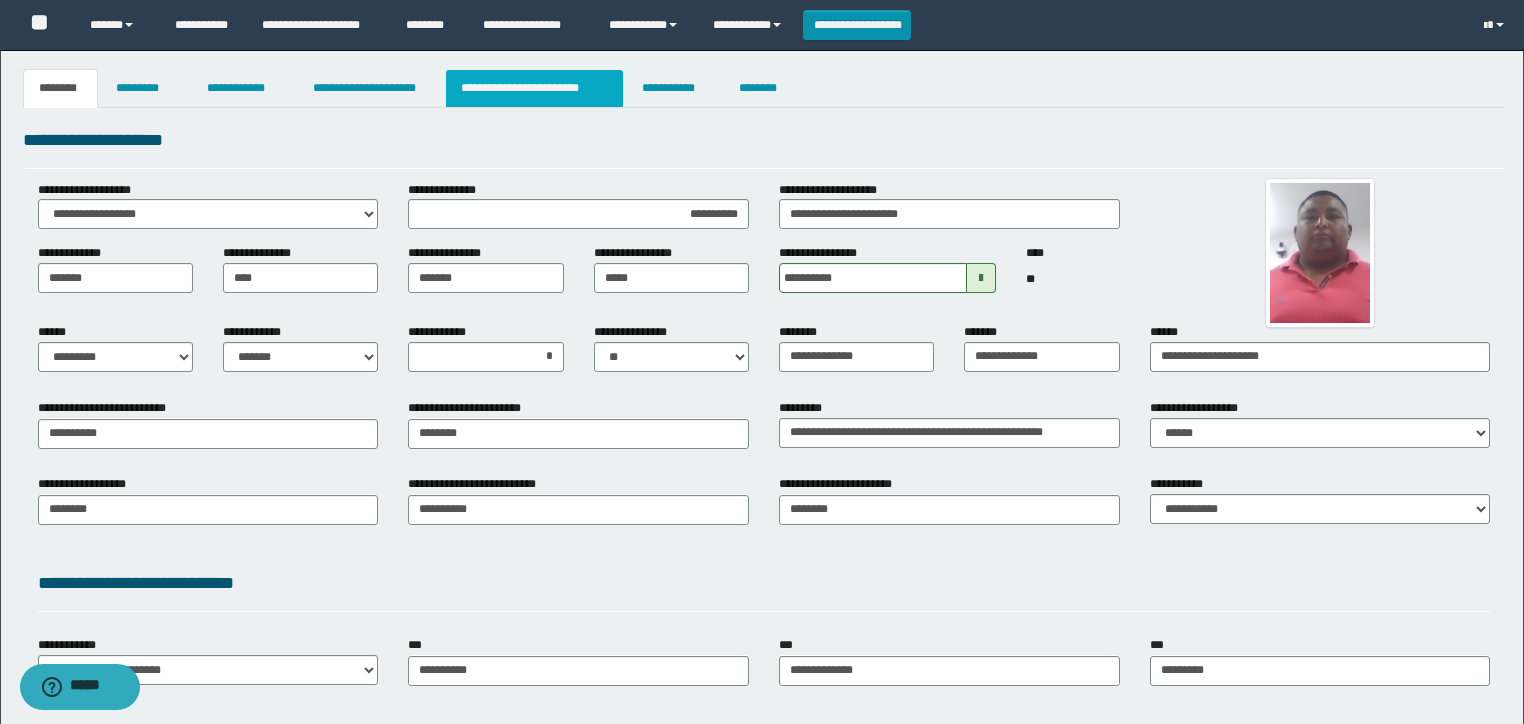 click on "**********" at bounding box center [534, 88] 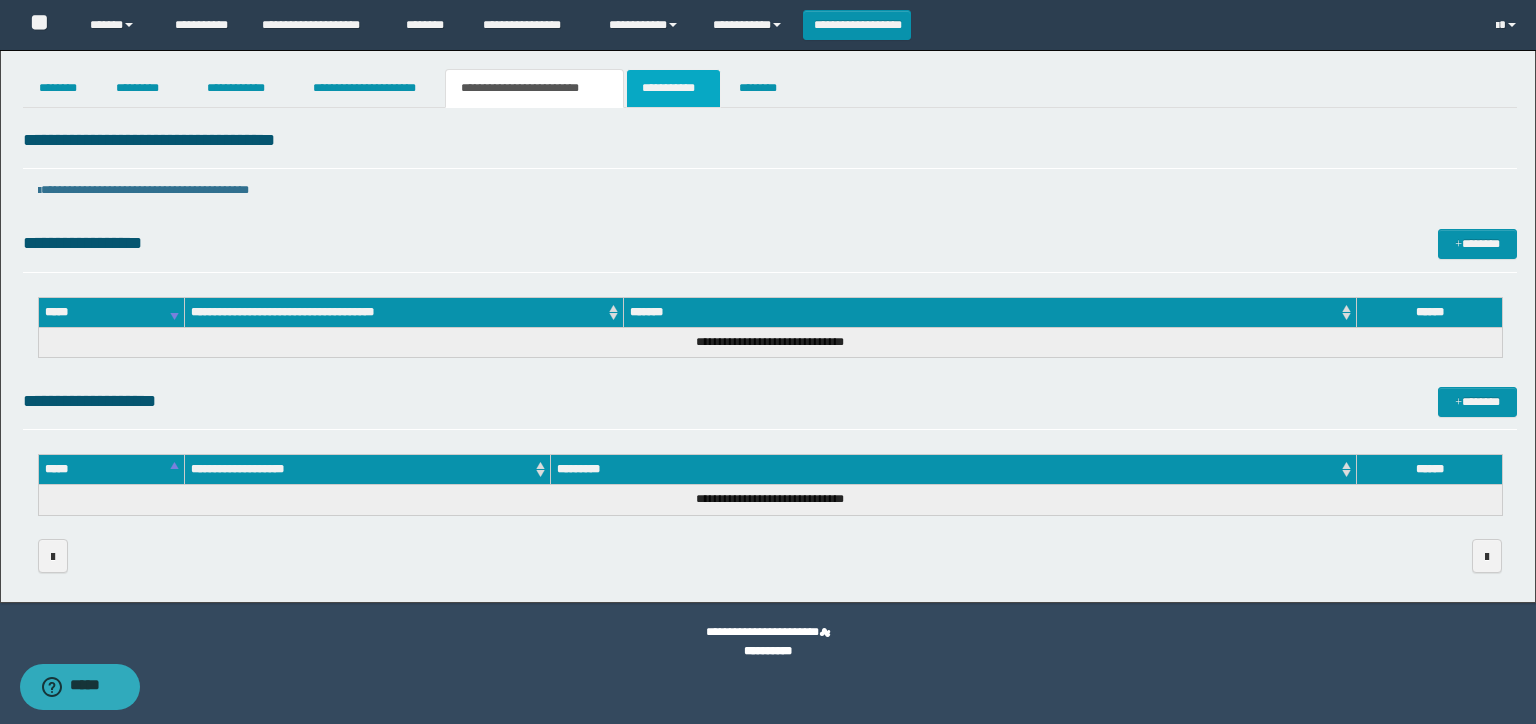 click on "**********" at bounding box center [673, 88] 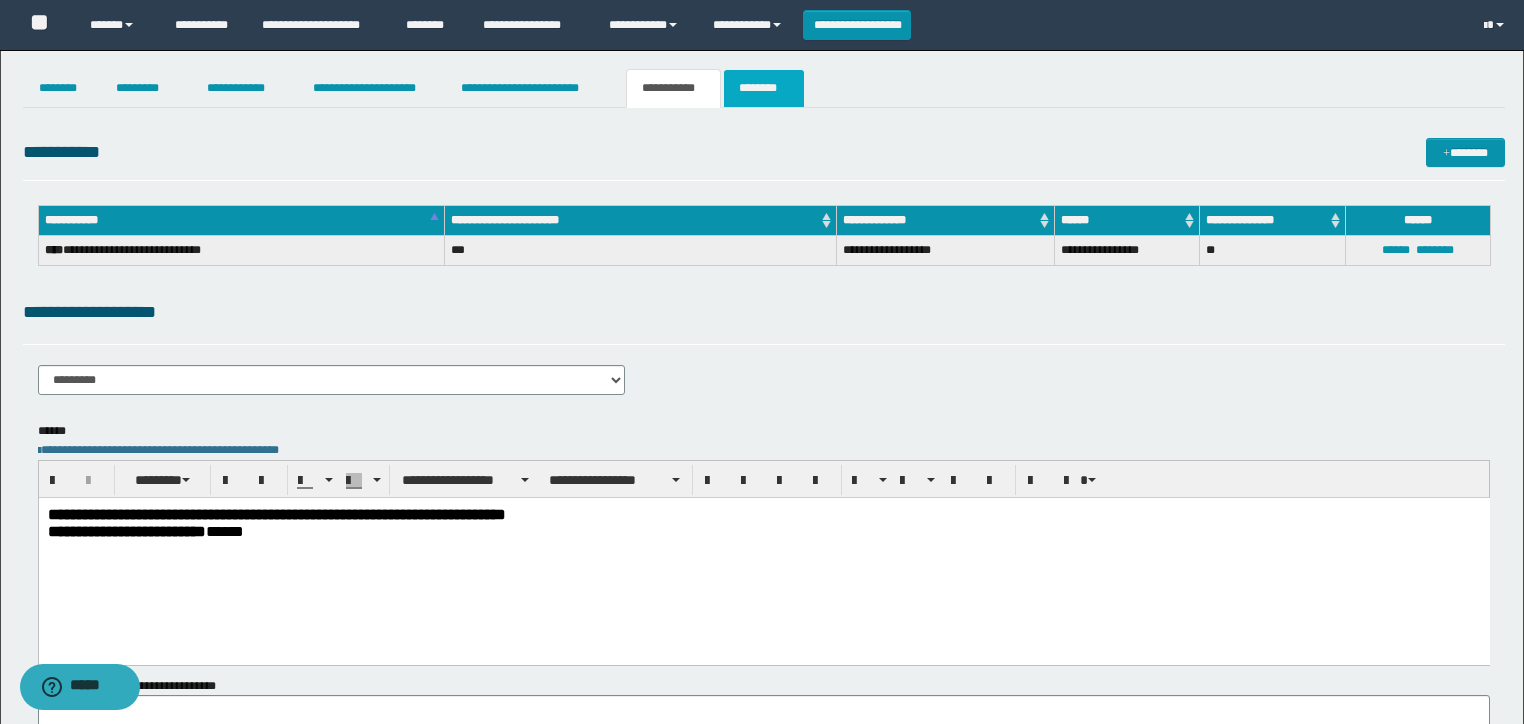 click on "********" at bounding box center [764, 88] 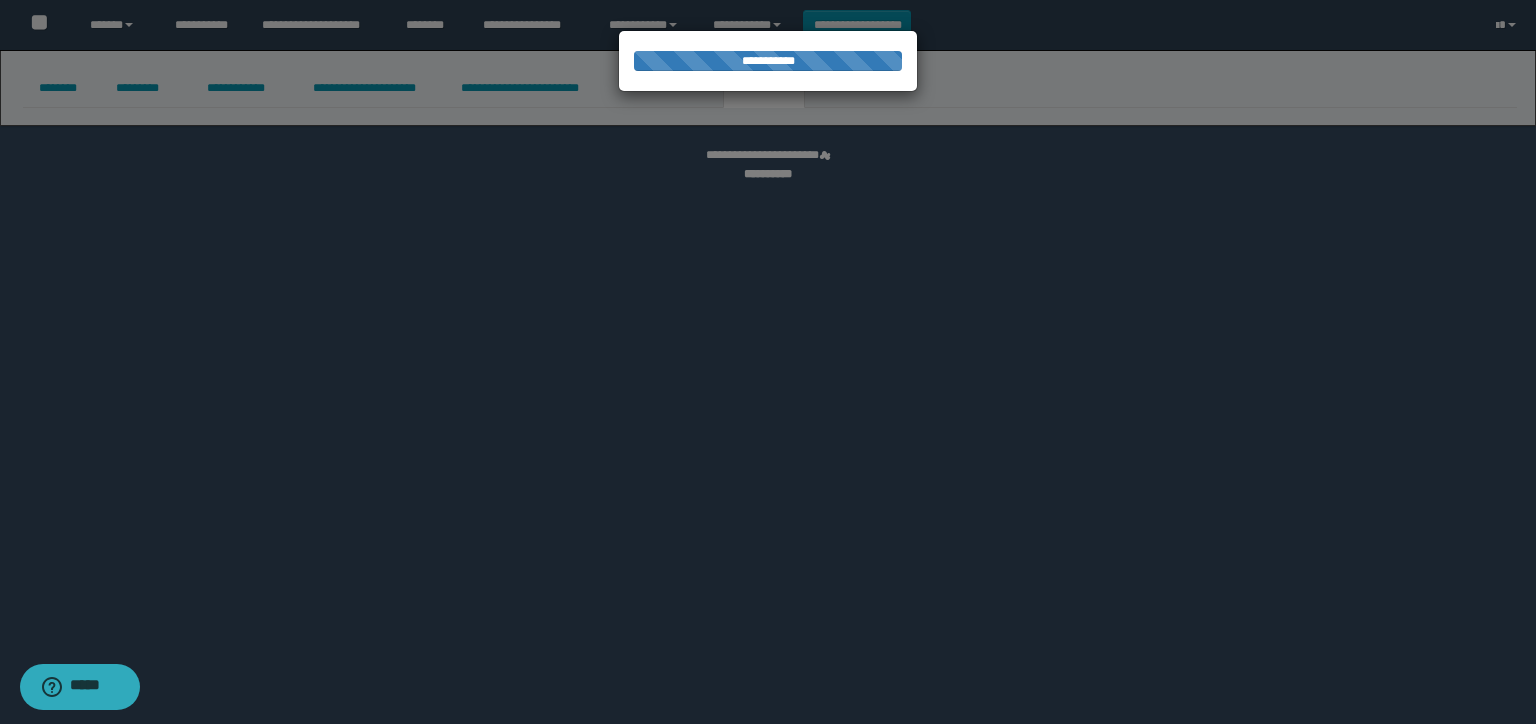 select 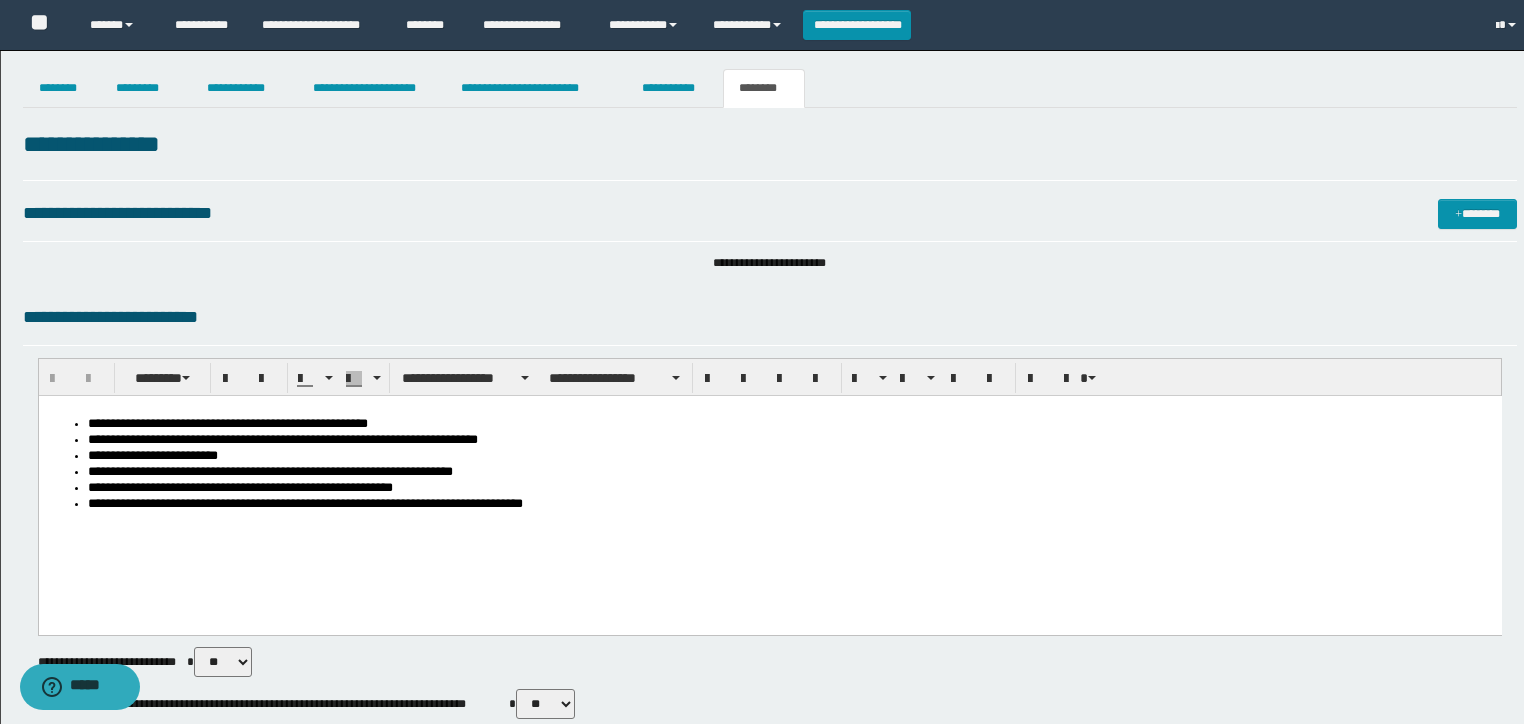 scroll, scrollTop: 0, scrollLeft: 0, axis: both 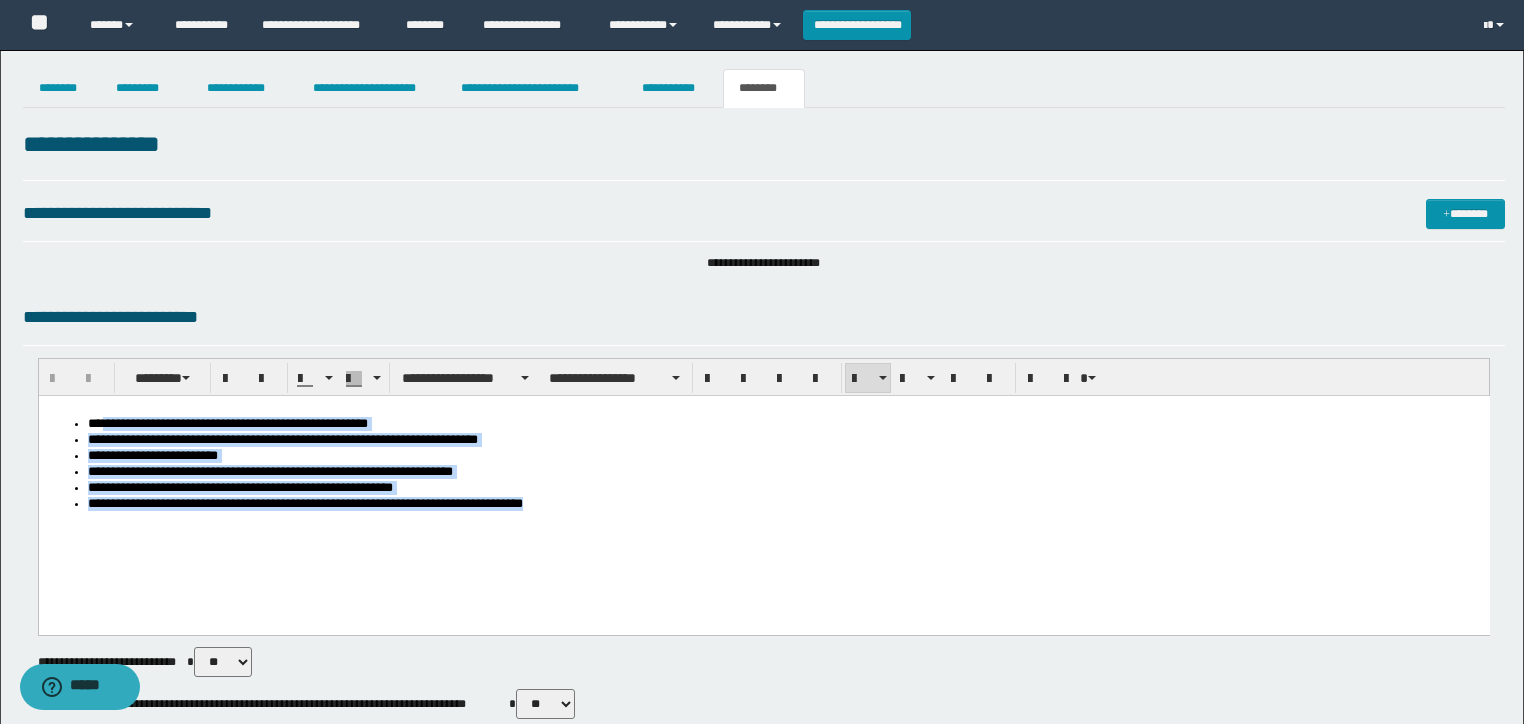 drag, startPoint x: 108, startPoint y: 260, endPoint x: -1, endPoint y: 91, distance: 201.10196 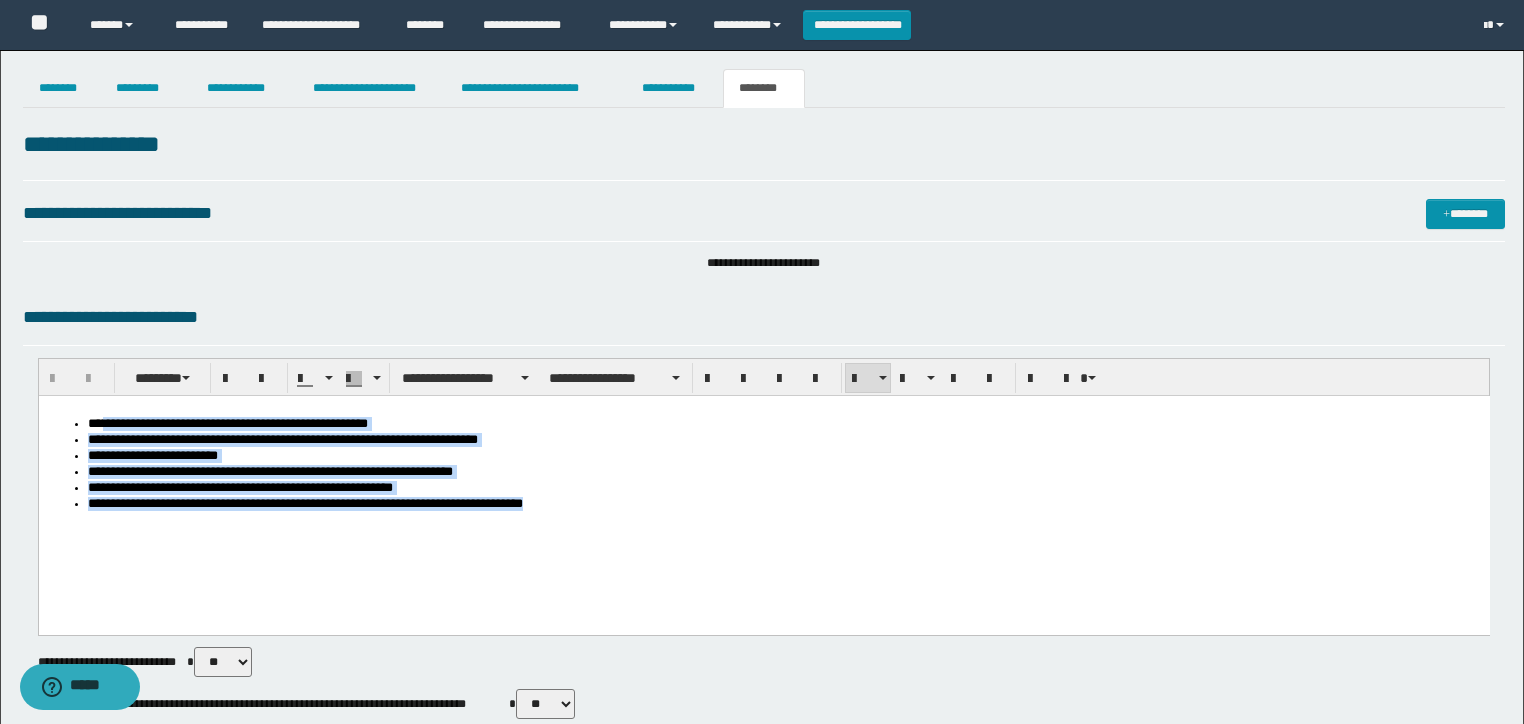 click on "**********" at bounding box center [763, 490] 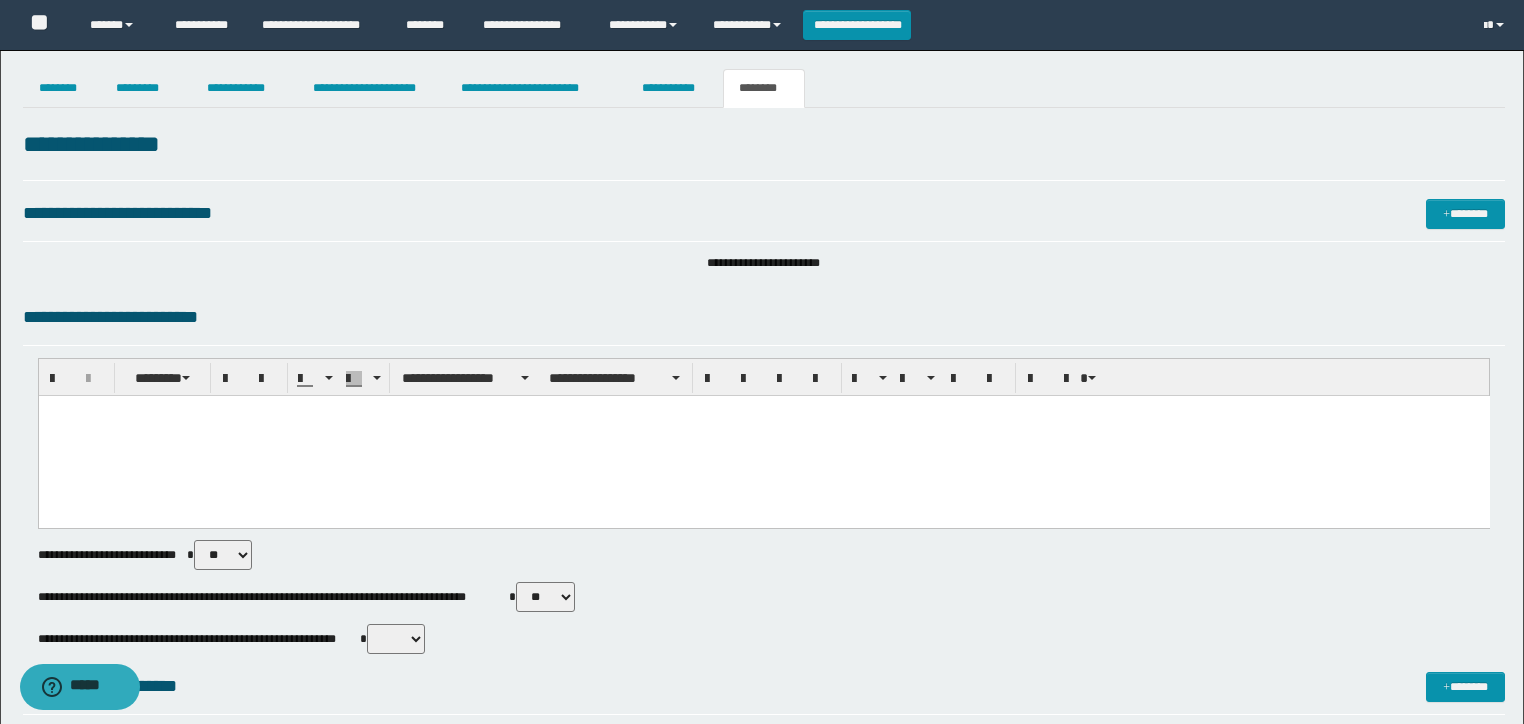 click at bounding box center (763, 436) 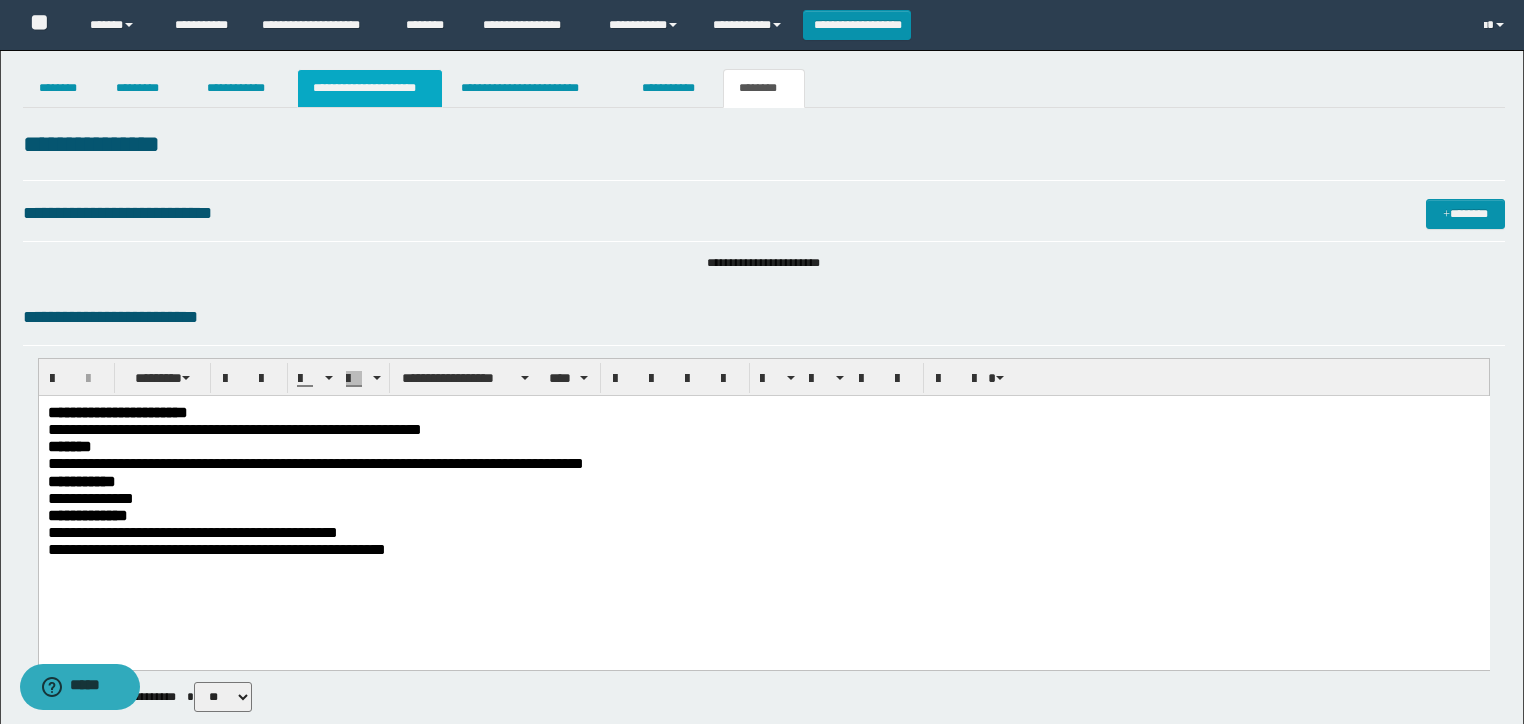 click on "**********" at bounding box center (370, 88) 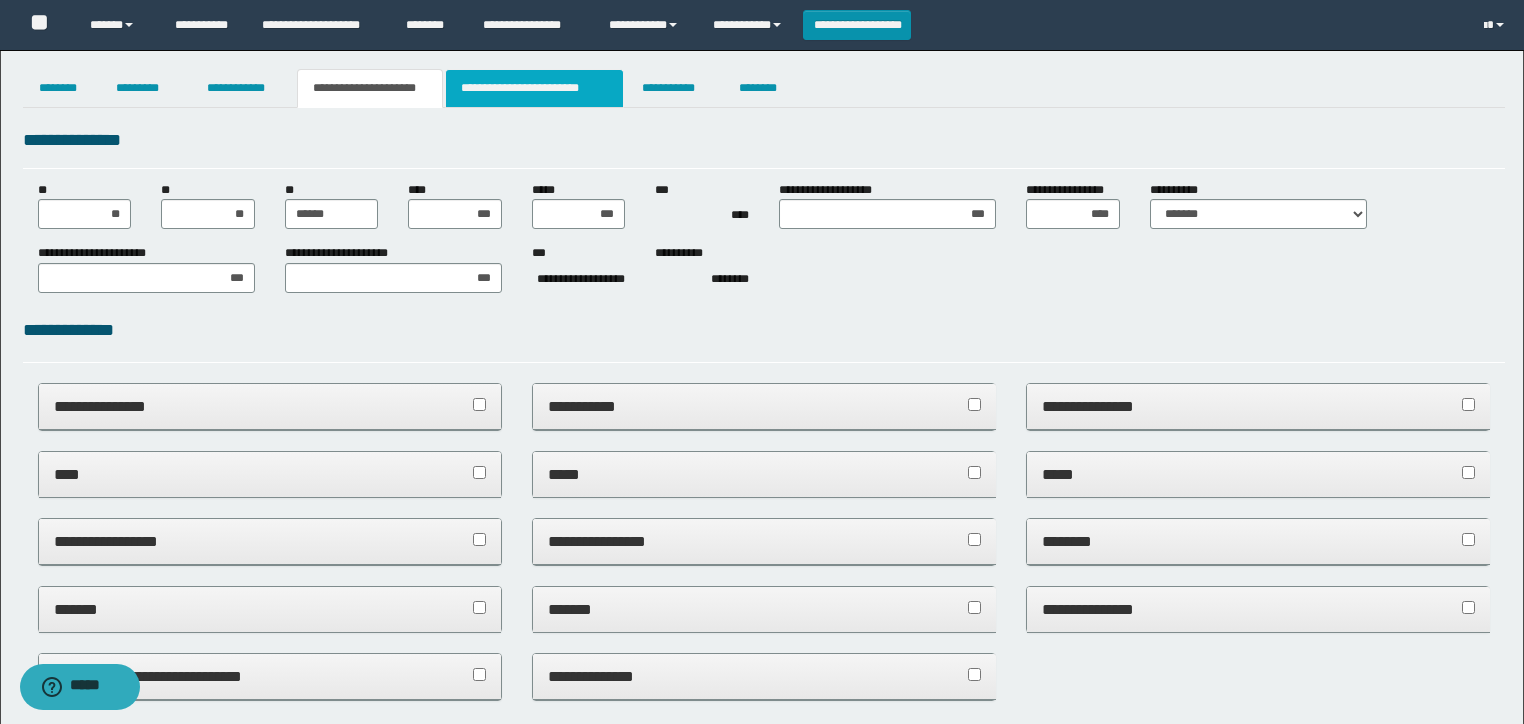 drag, startPoint x: 502, startPoint y: 76, endPoint x: 545, endPoint y: 78, distance: 43.046486 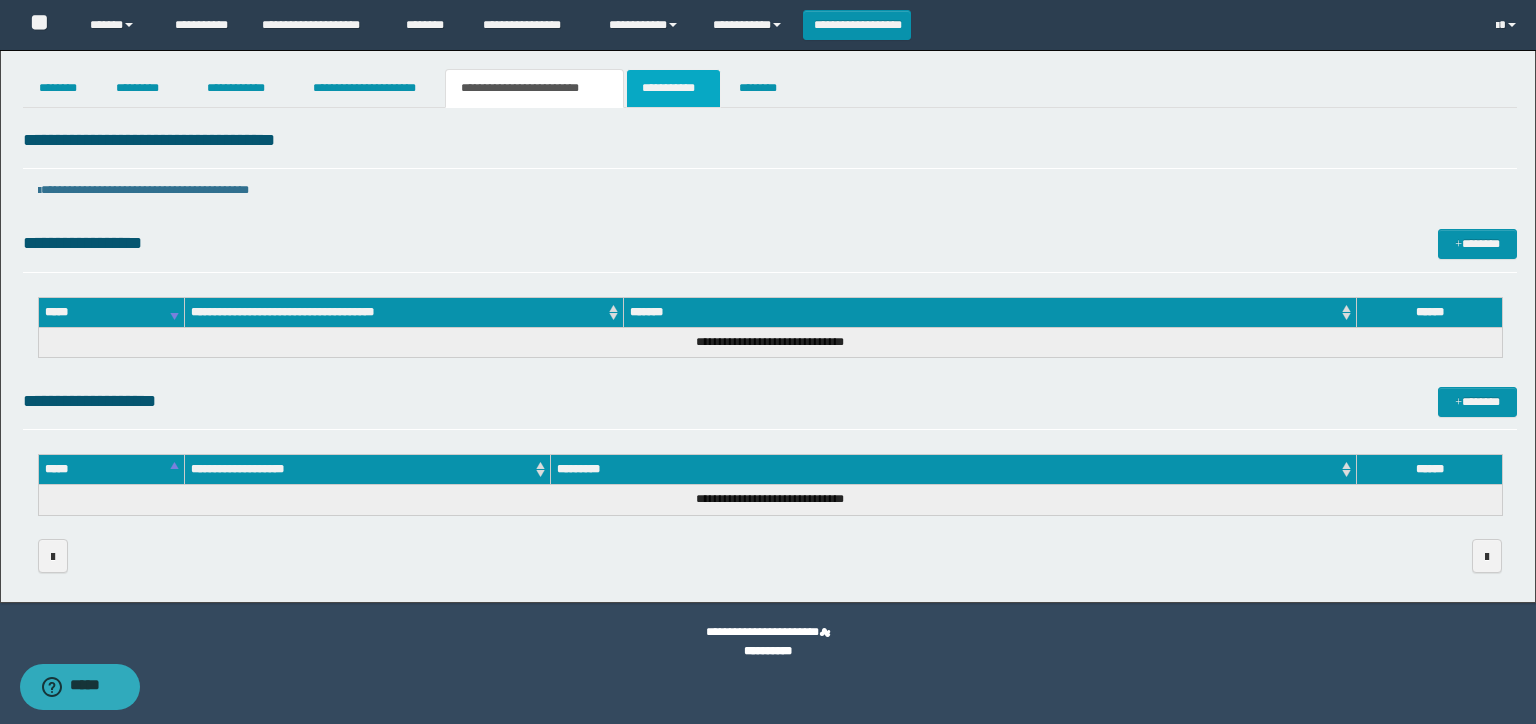 click on "**********" at bounding box center (673, 88) 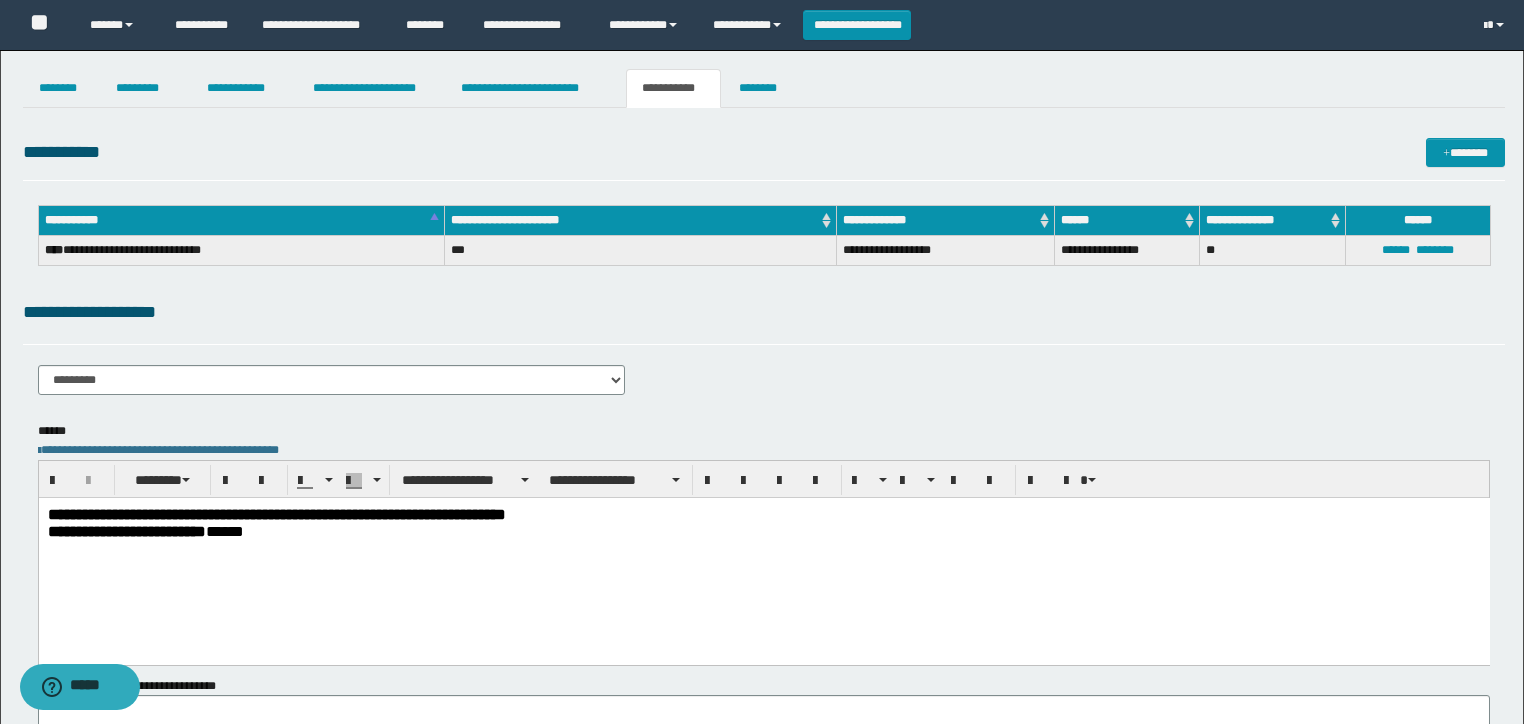 drag, startPoint x: 847, startPoint y: 548, endPoint x: 859, endPoint y: 509, distance: 40.804413 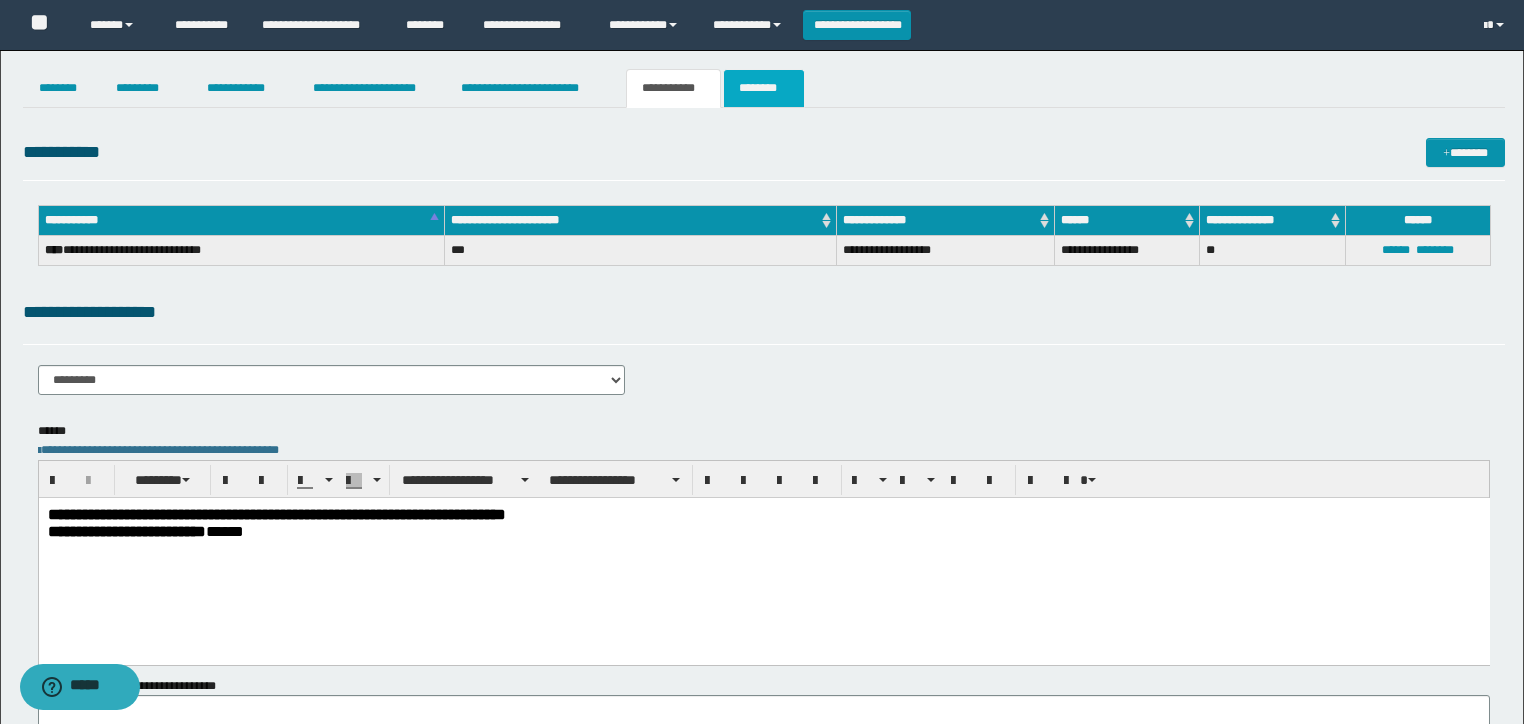 click on "********" at bounding box center [764, 88] 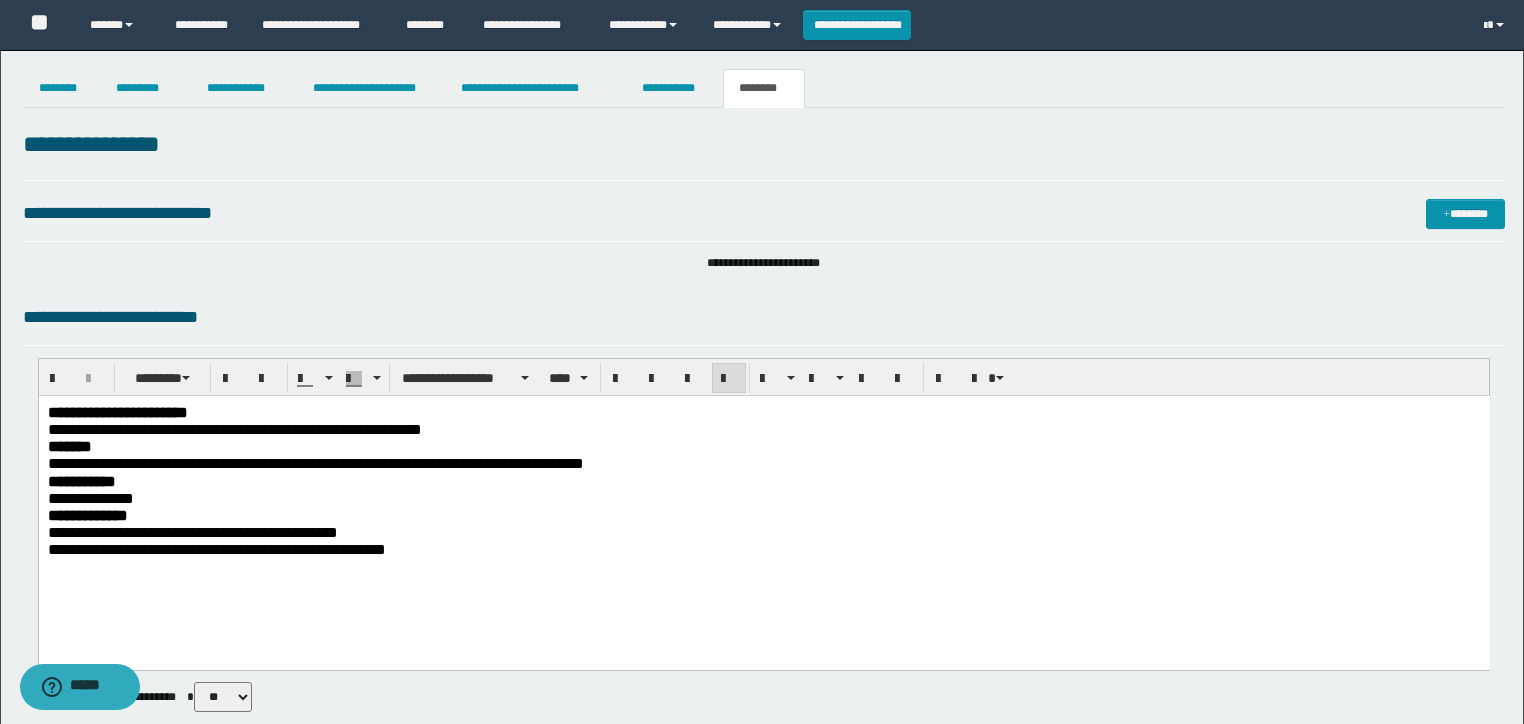 drag, startPoint x: 588, startPoint y: 426, endPoint x: 567, endPoint y: 426, distance: 21 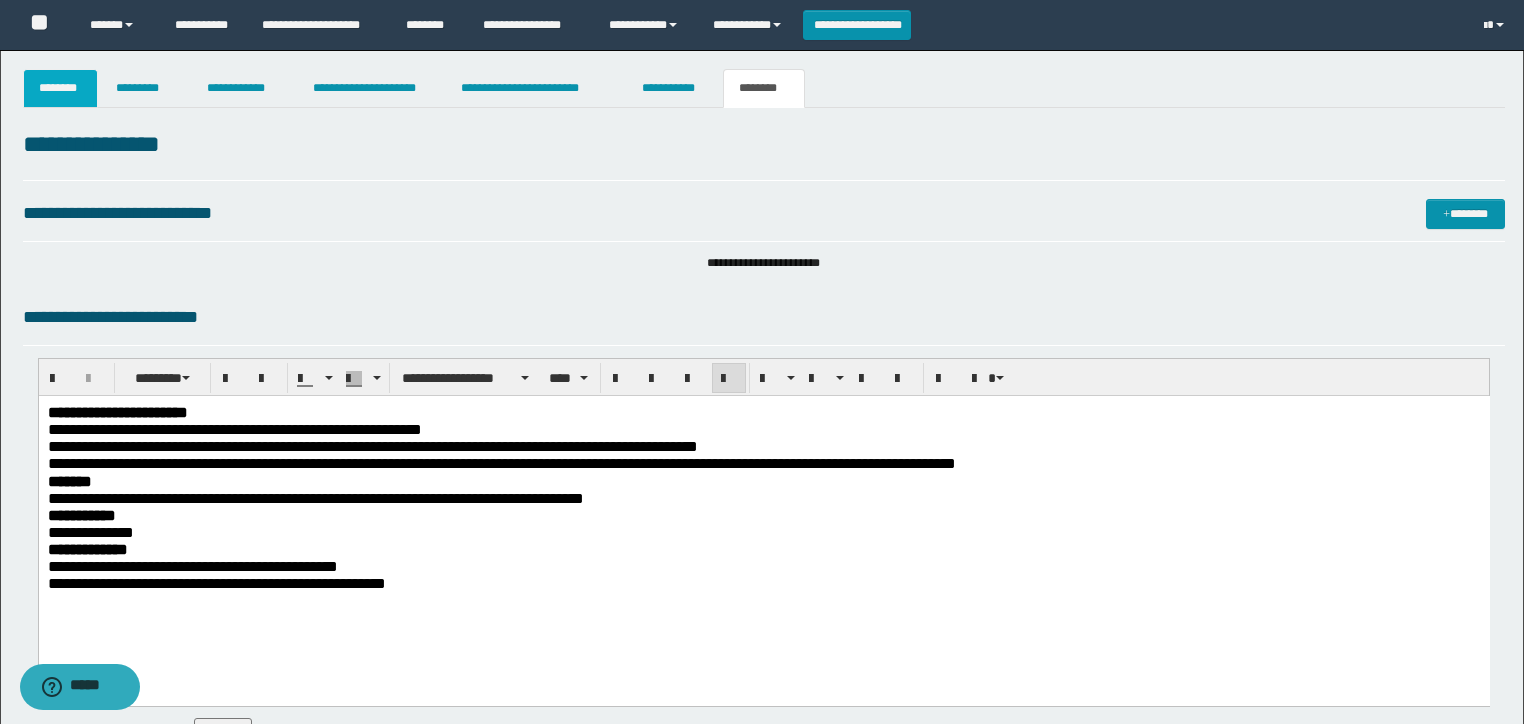 click on "********" at bounding box center [61, 88] 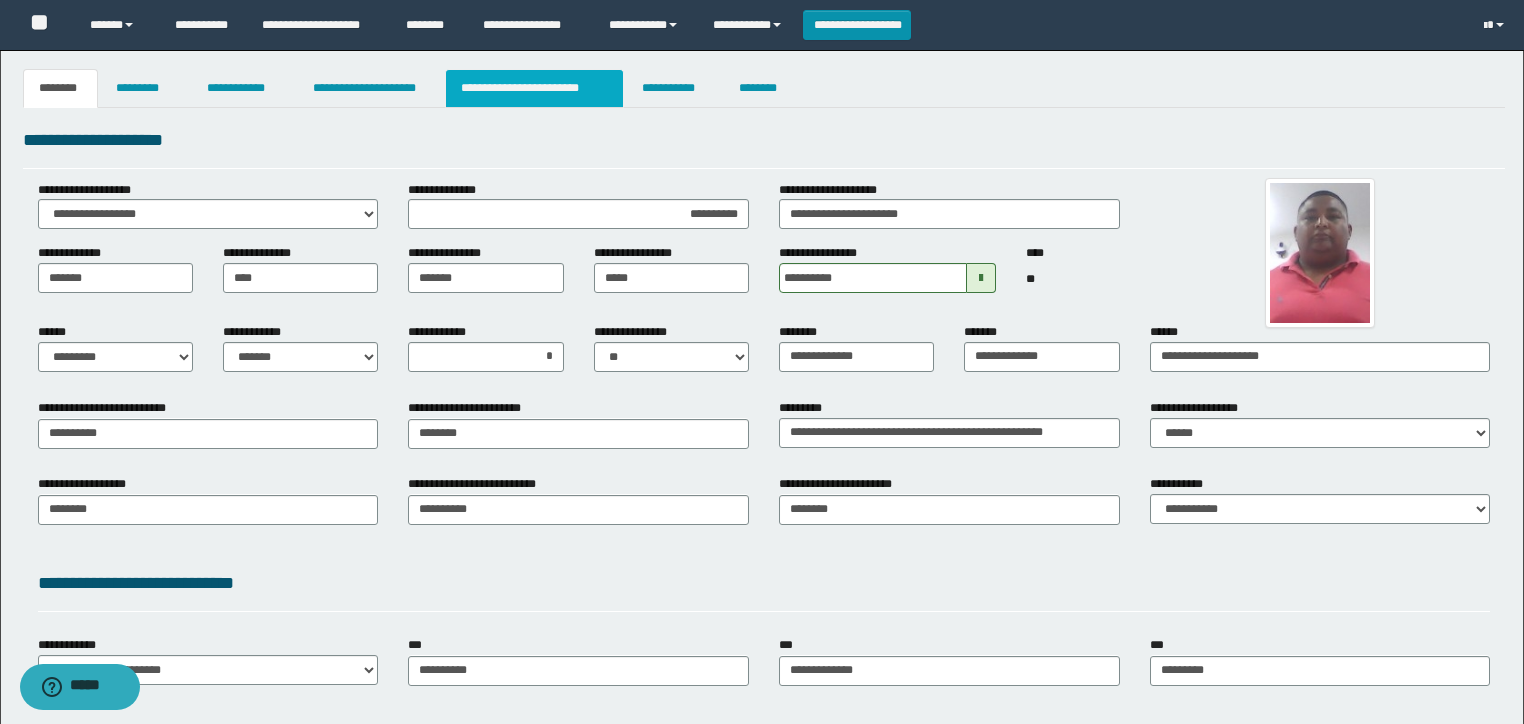 click on "**********" at bounding box center (534, 88) 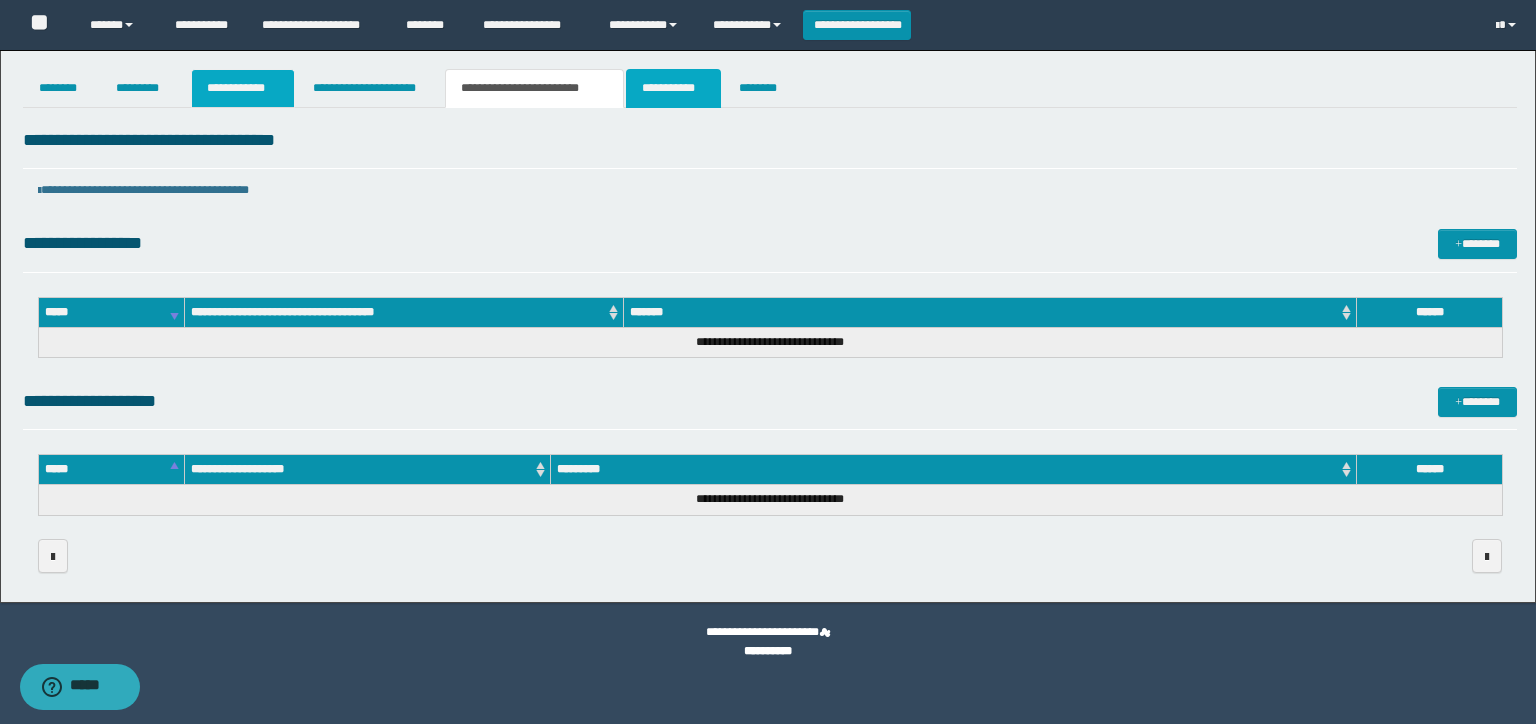drag, startPoint x: 671, startPoint y: 104, endPoint x: 275, endPoint y: 104, distance: 396 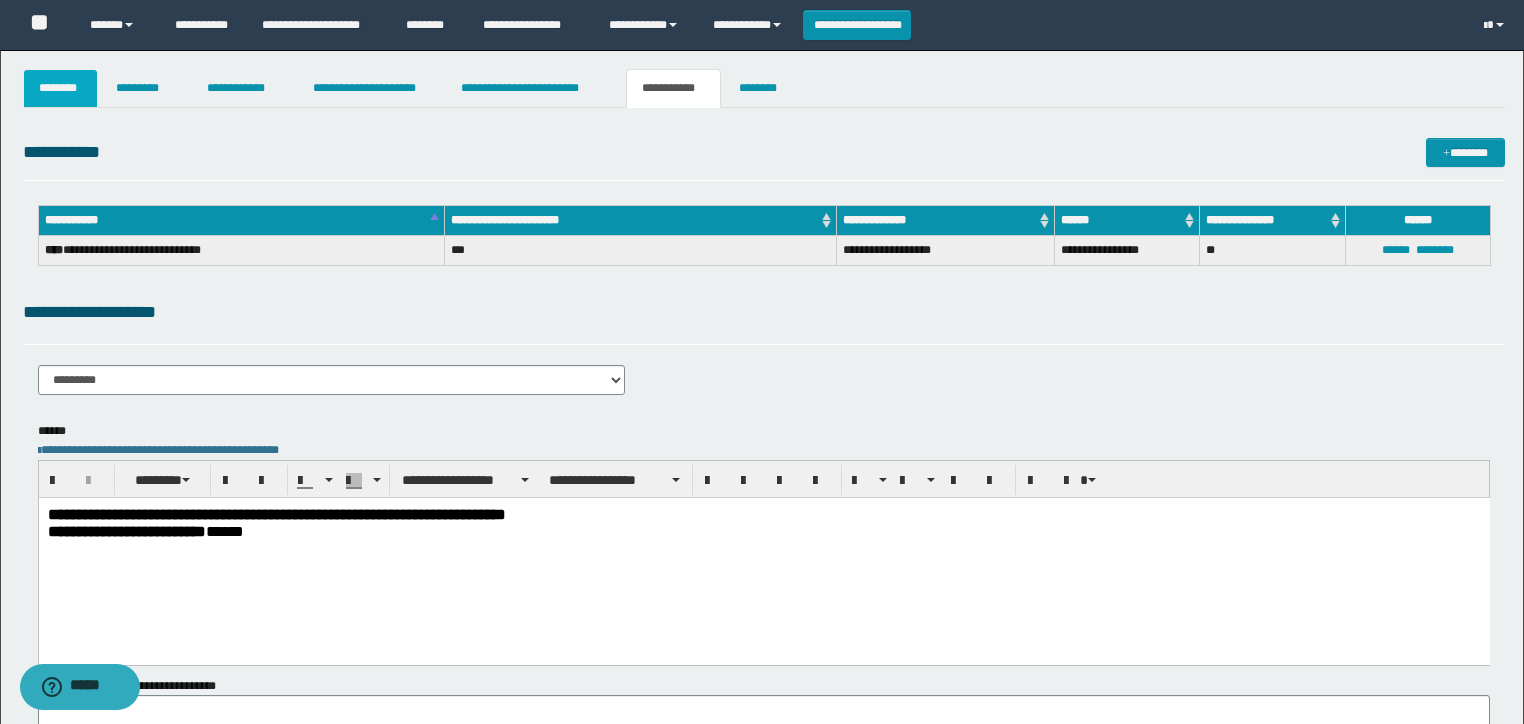 click on "********" at bounding box center (61, 88) 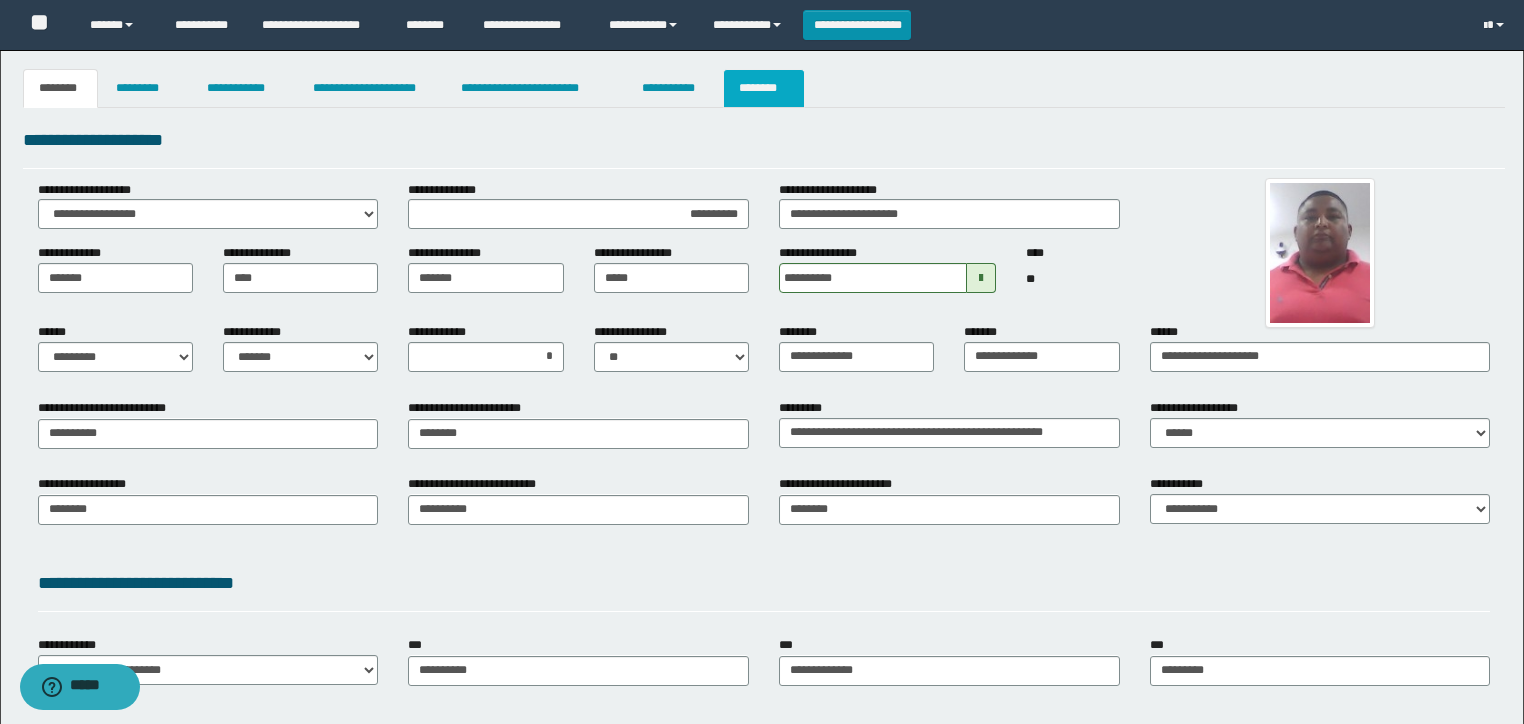 click on "********" at bounding box center [764, 88] 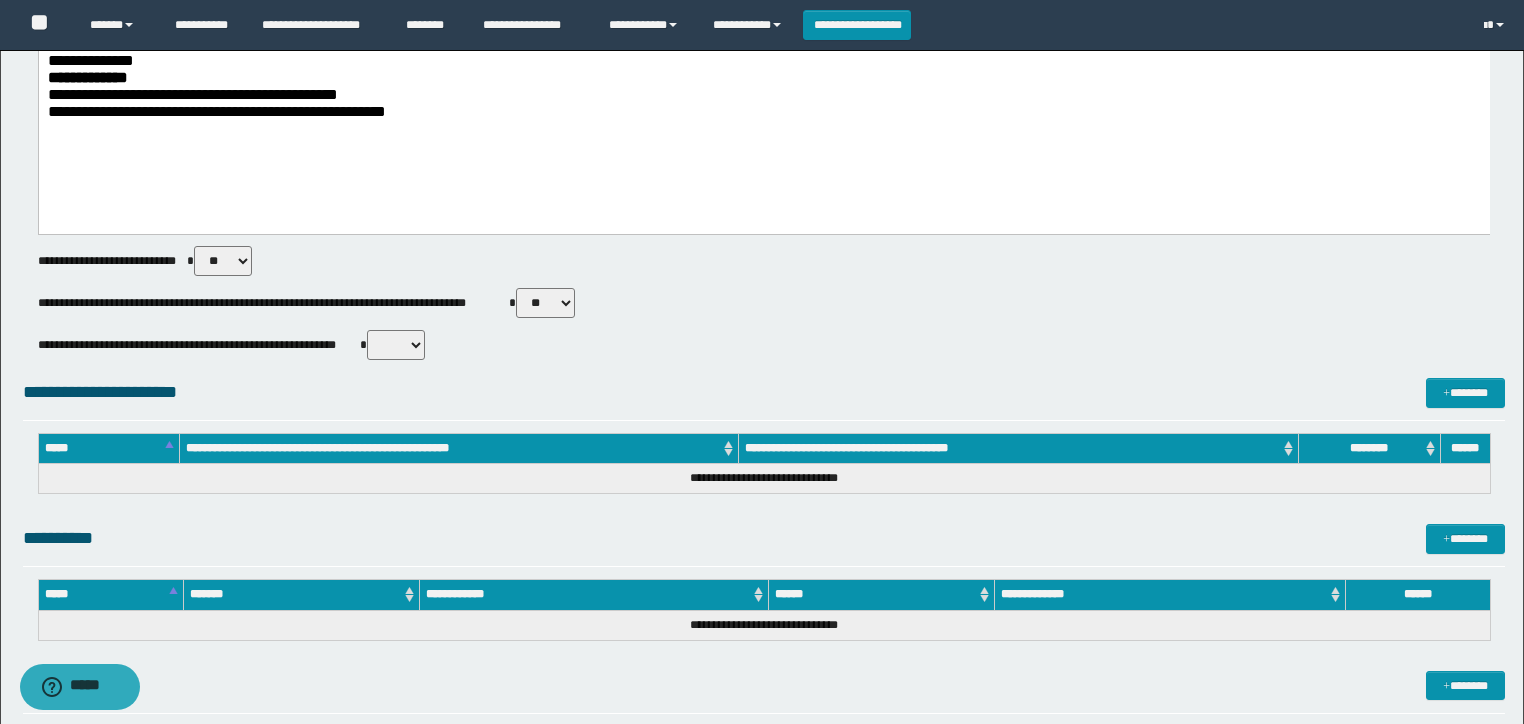 scroll, scrollTop: 480, scrollLeft: 0, axis: vertical 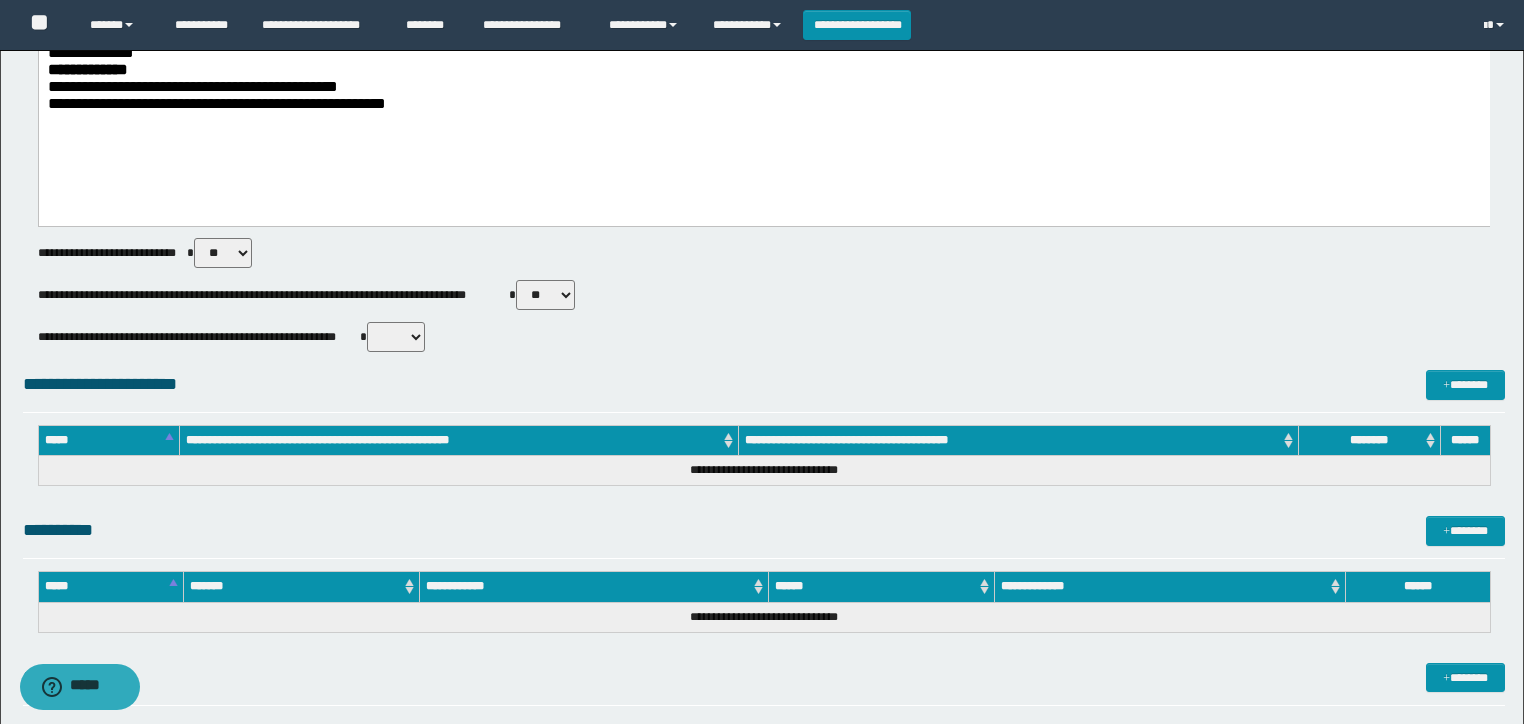 click on "**
**" at bounding box center (545, 295) 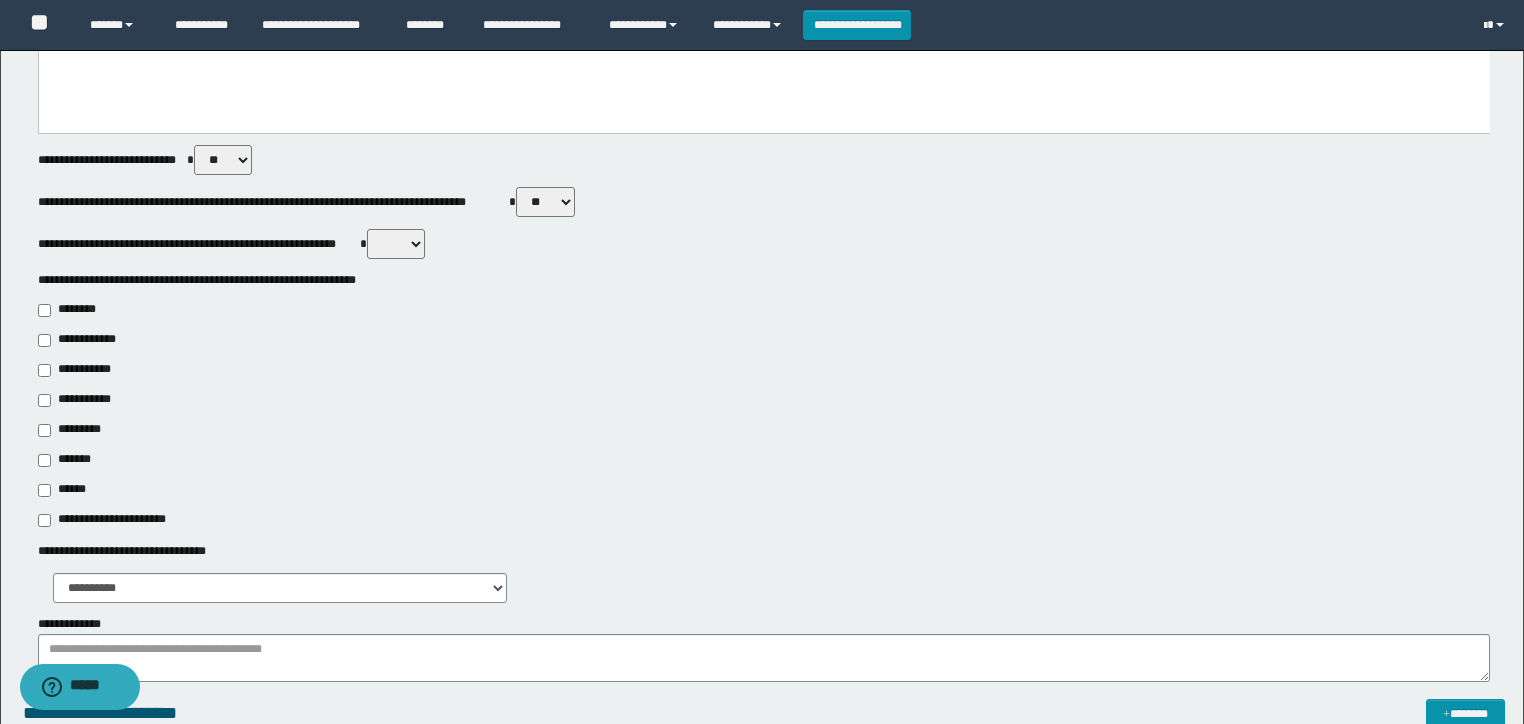 scroll, scrollTop: 720, scrollLeft: 0, axis: vertical 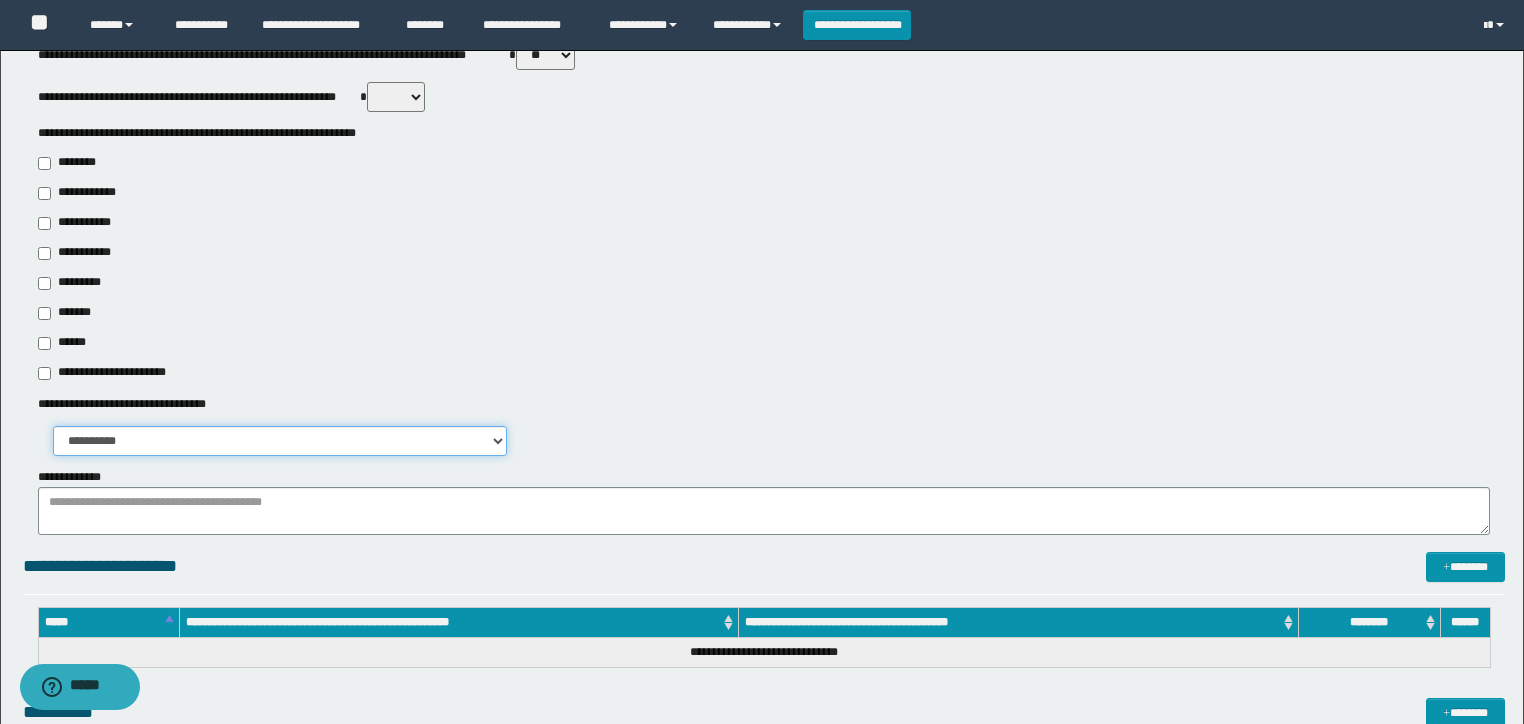 click on "**********" at bounding box center [280, 441] 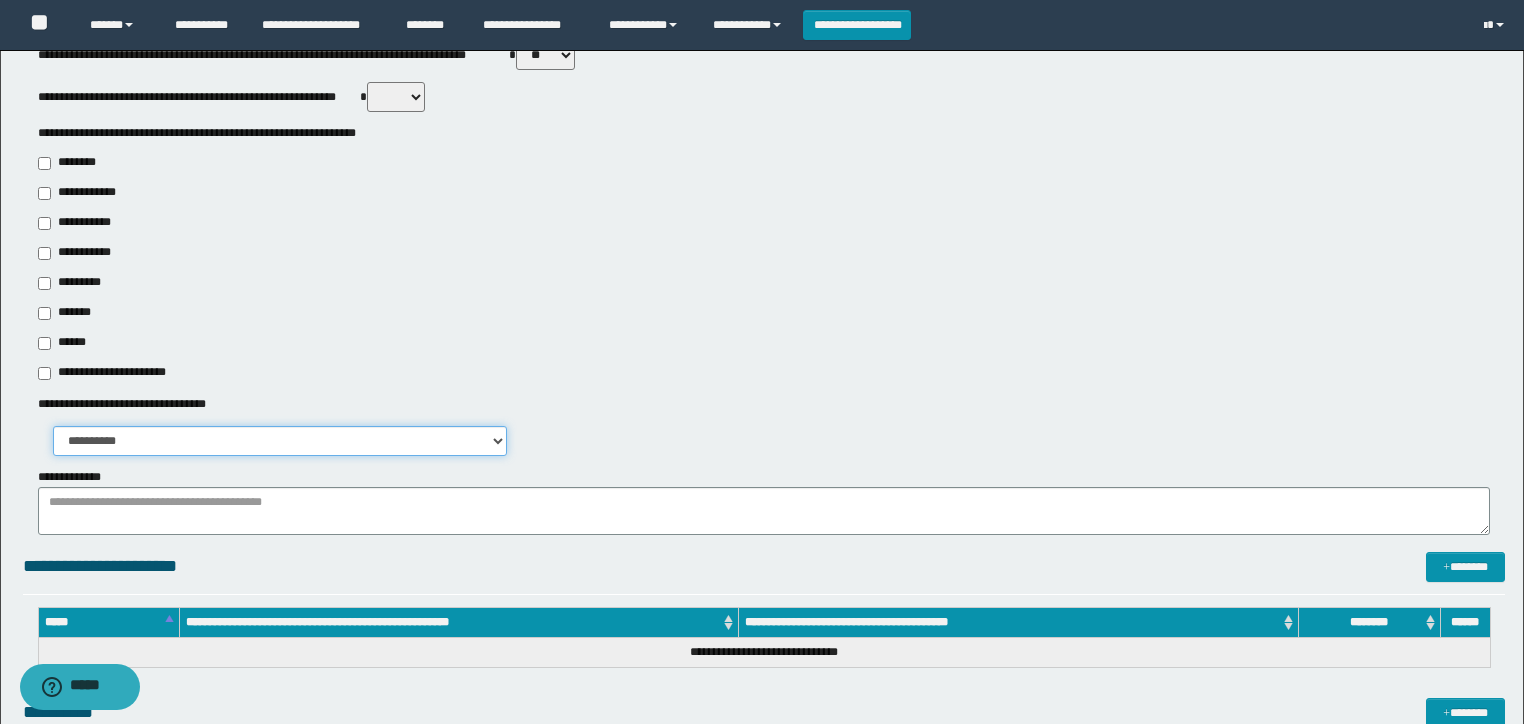 click on "**********" at bounding box center (280, 441) 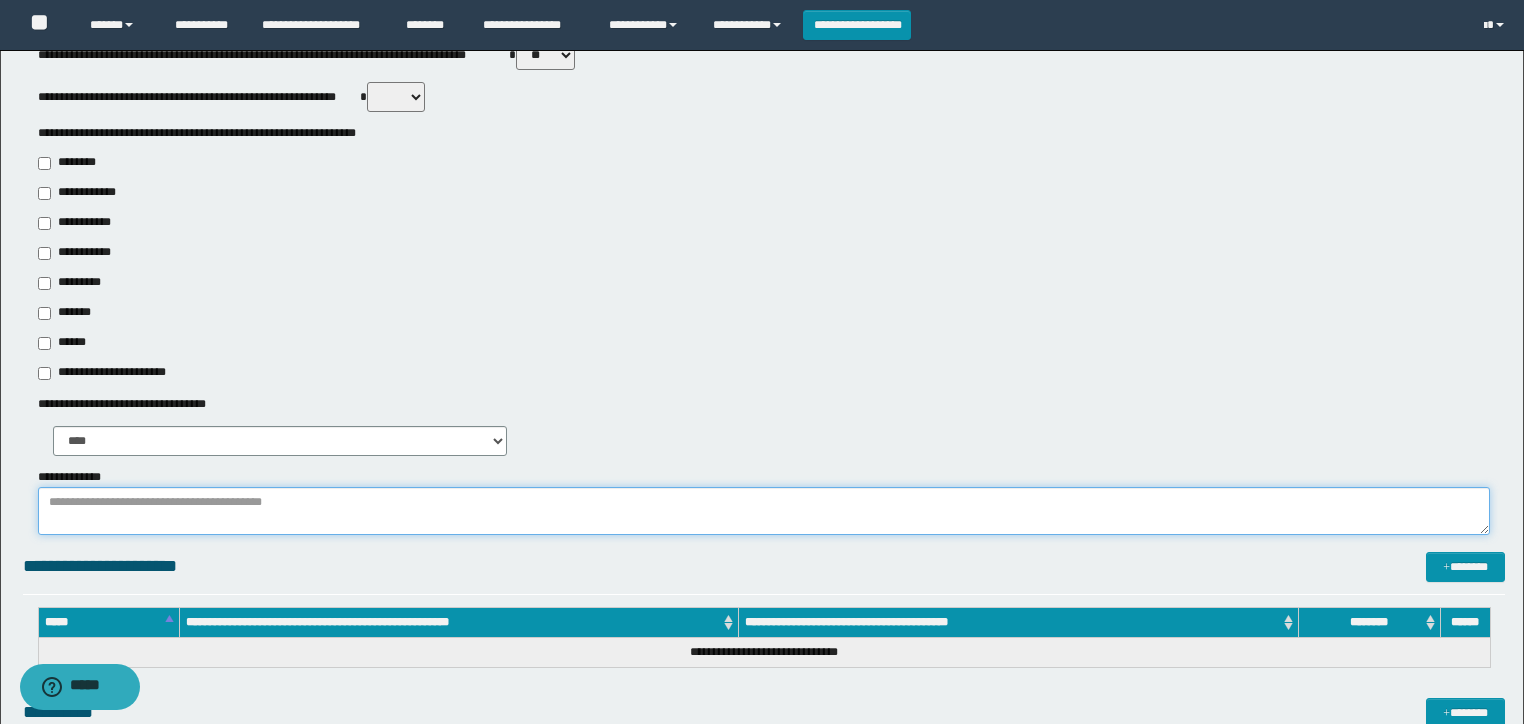 click on "**********" at bounding box center [764, 511] 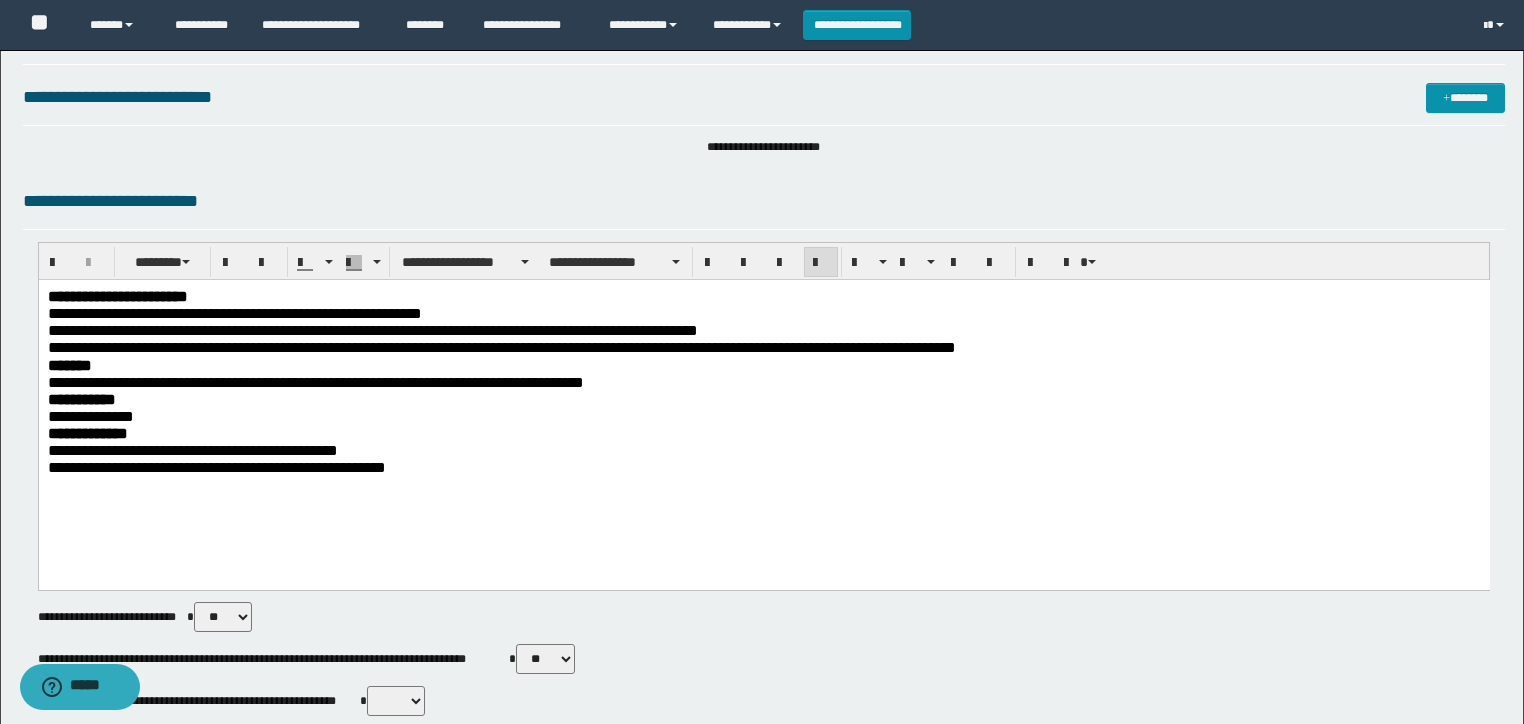 scroll, scrollTop: 0, scrollLeft: 0, axis: both 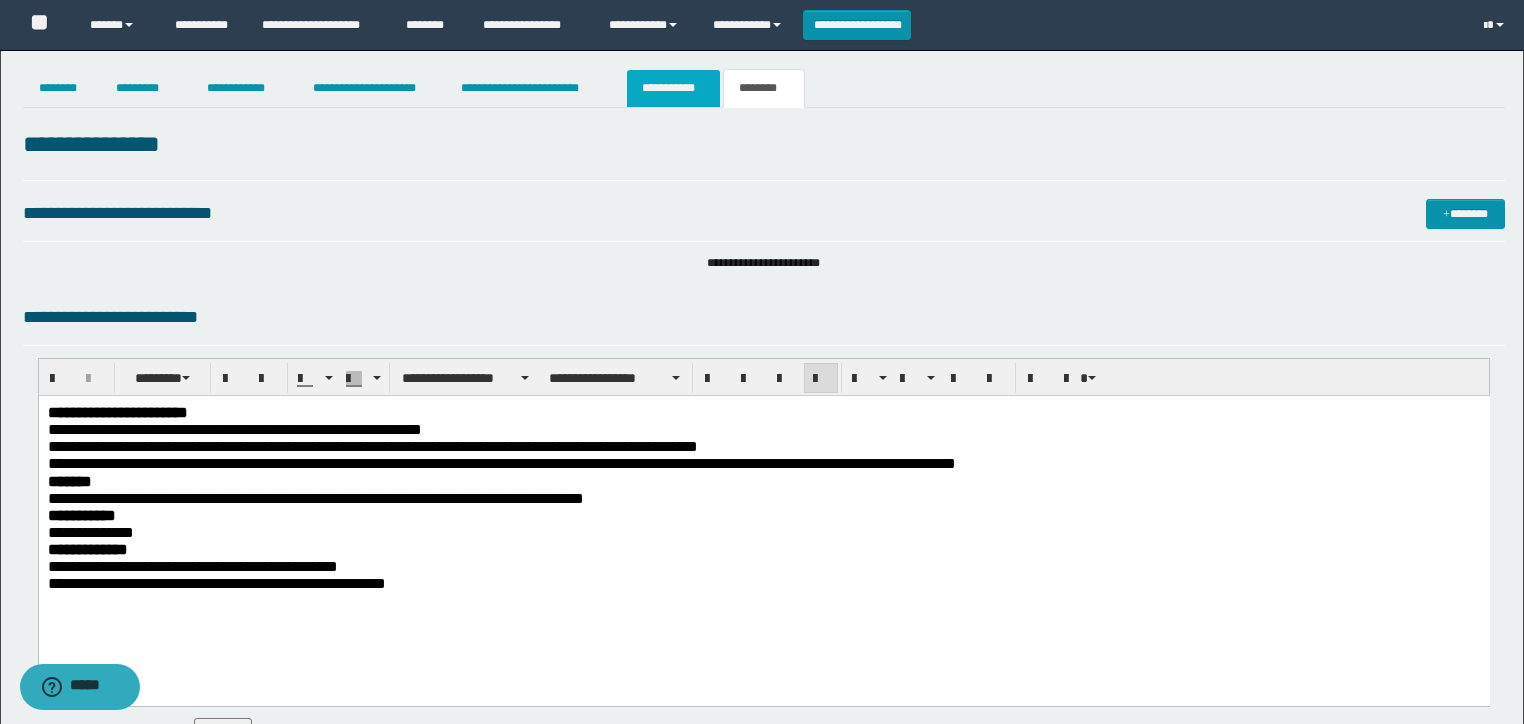 type on "**********" 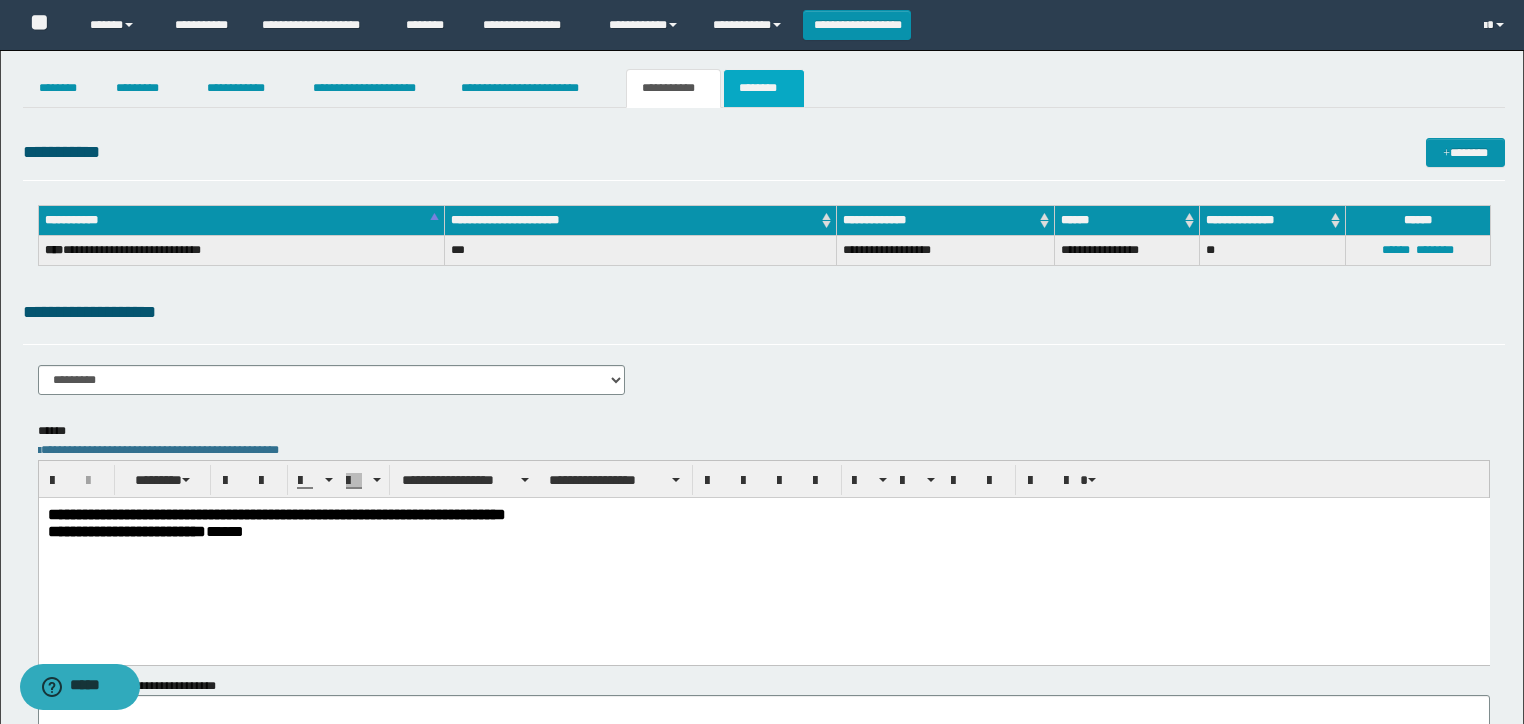 click on "********" at bounding box center [764, 88] 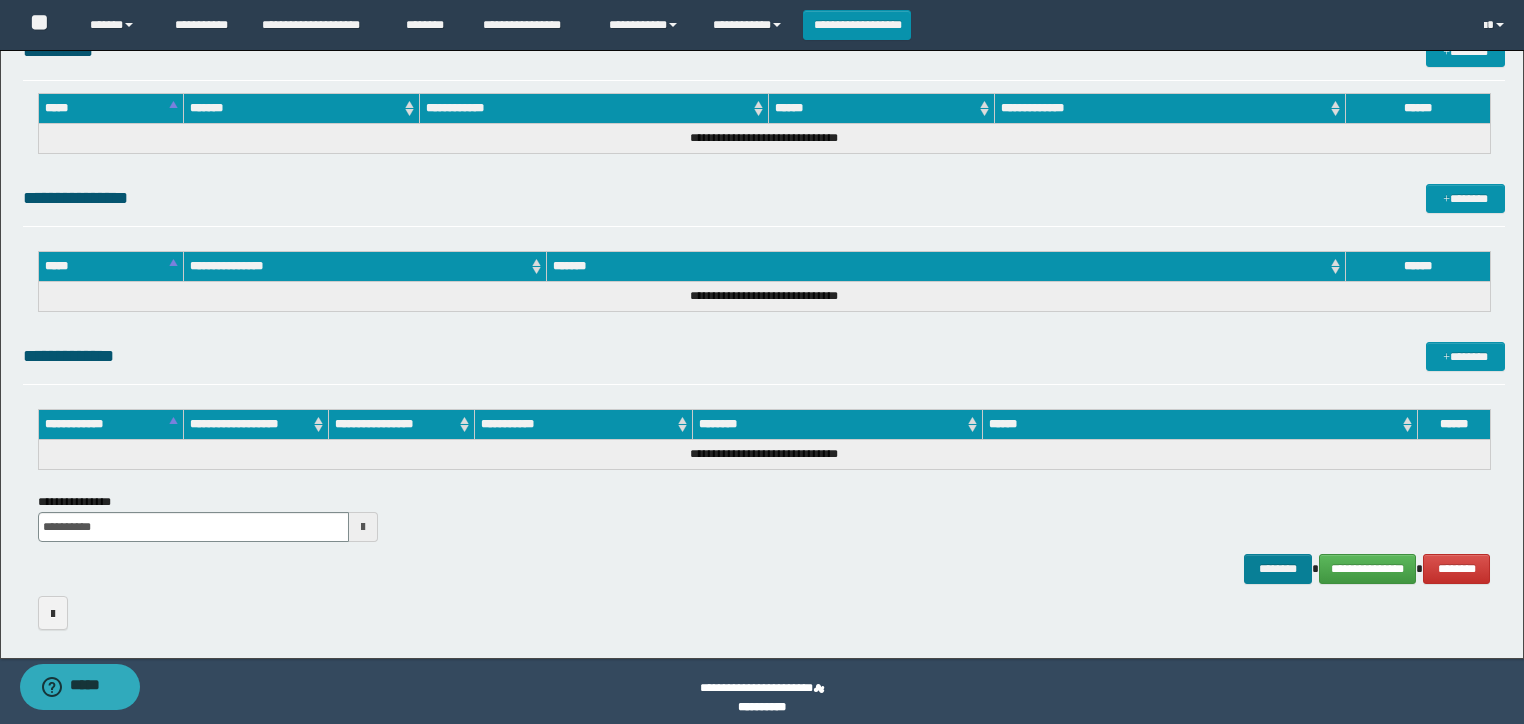 scroll, scrollTop: 1393, scrollLeft: 0, axis: vertical 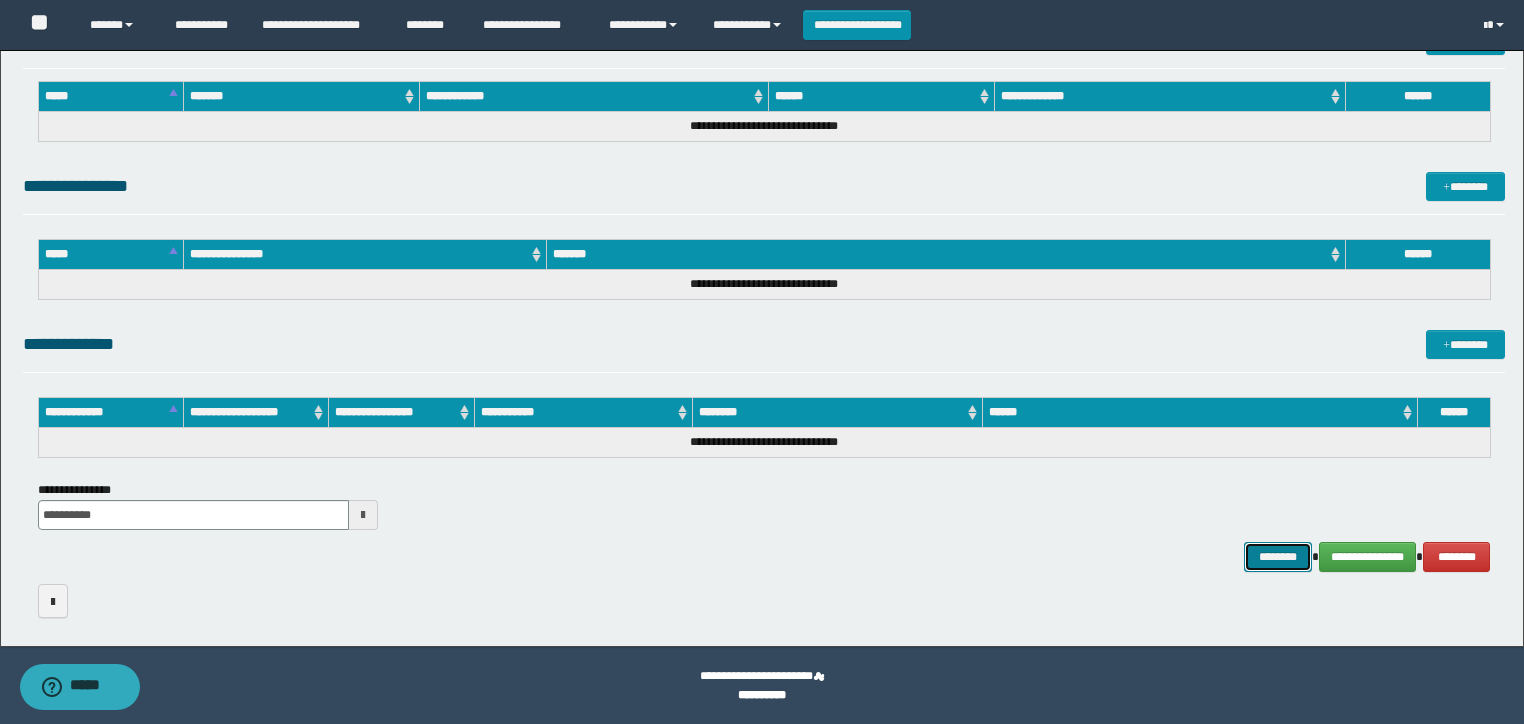 click on "********" at bounding box center (1277, 557) 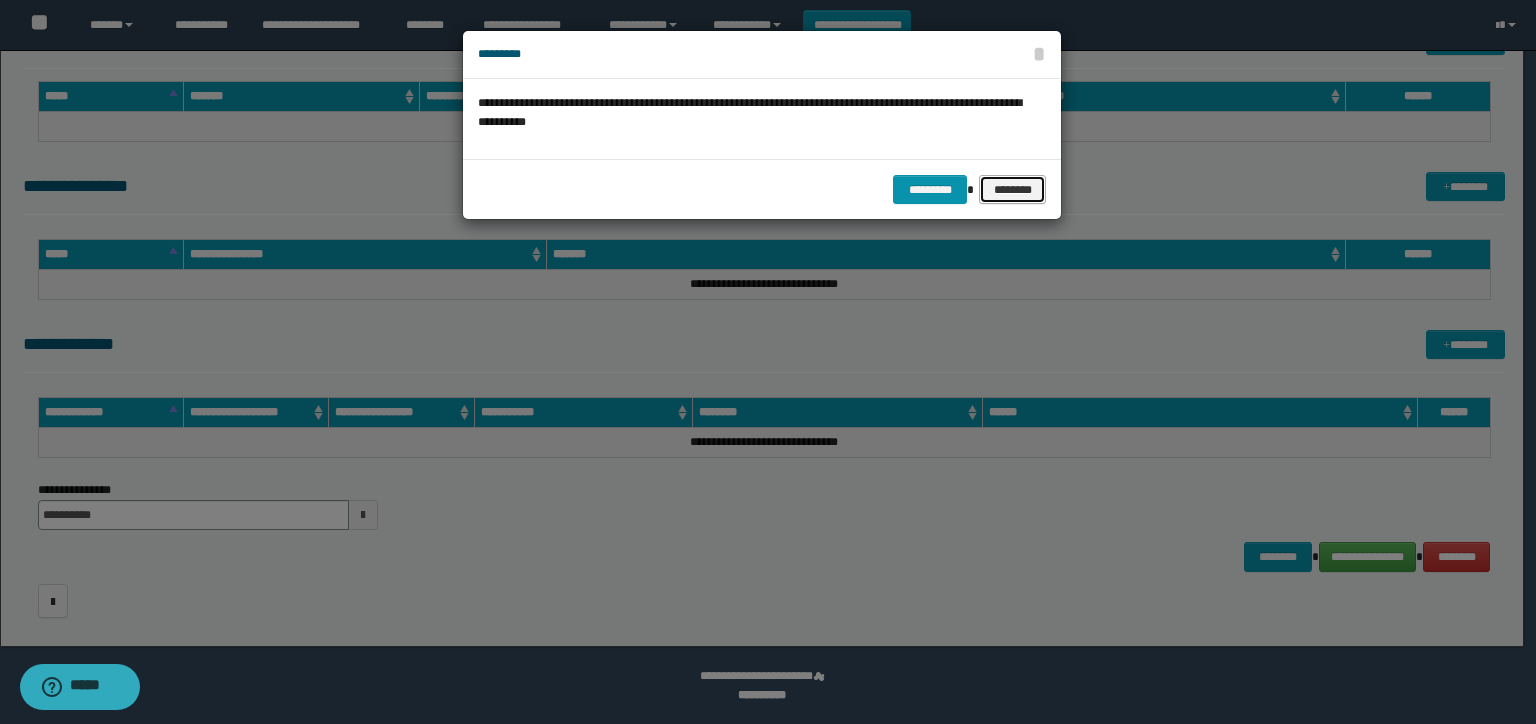 drag, startPoint x: 1012, startPoint y: 189, endPoint x: 545, endPoint y: 154, distance: 468.30972 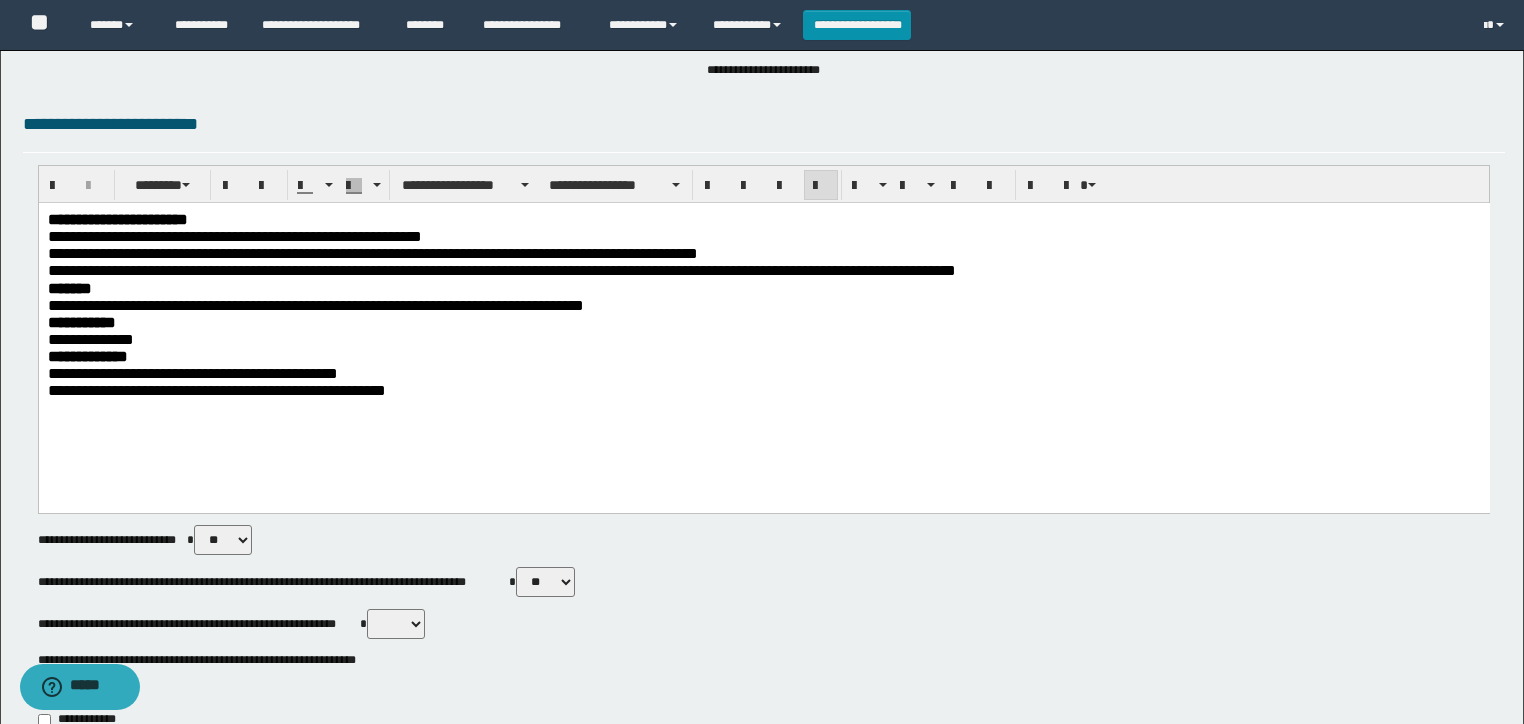 scroll, scrollTop: 0, scrollLeft: 0, axis: both 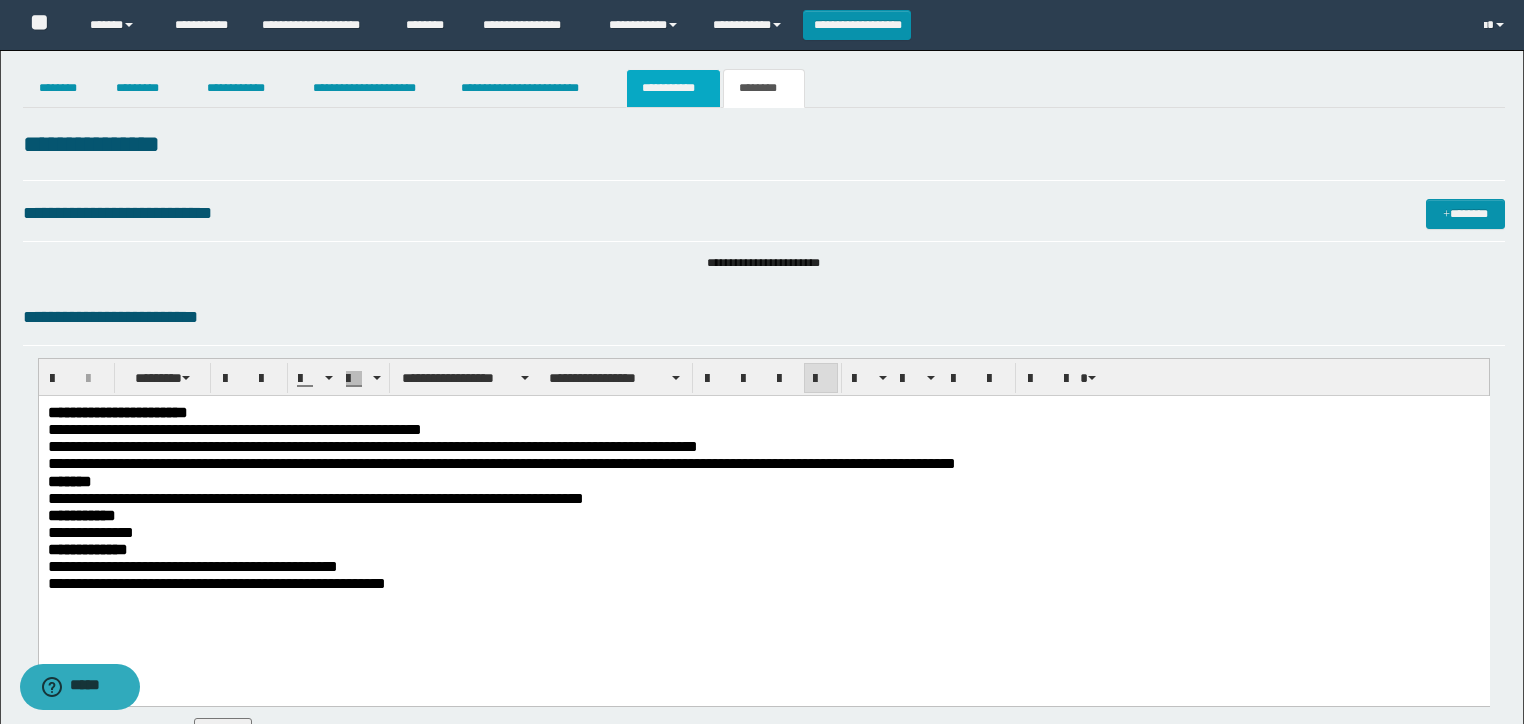 click on "**********" at bounding box center [673, 88] 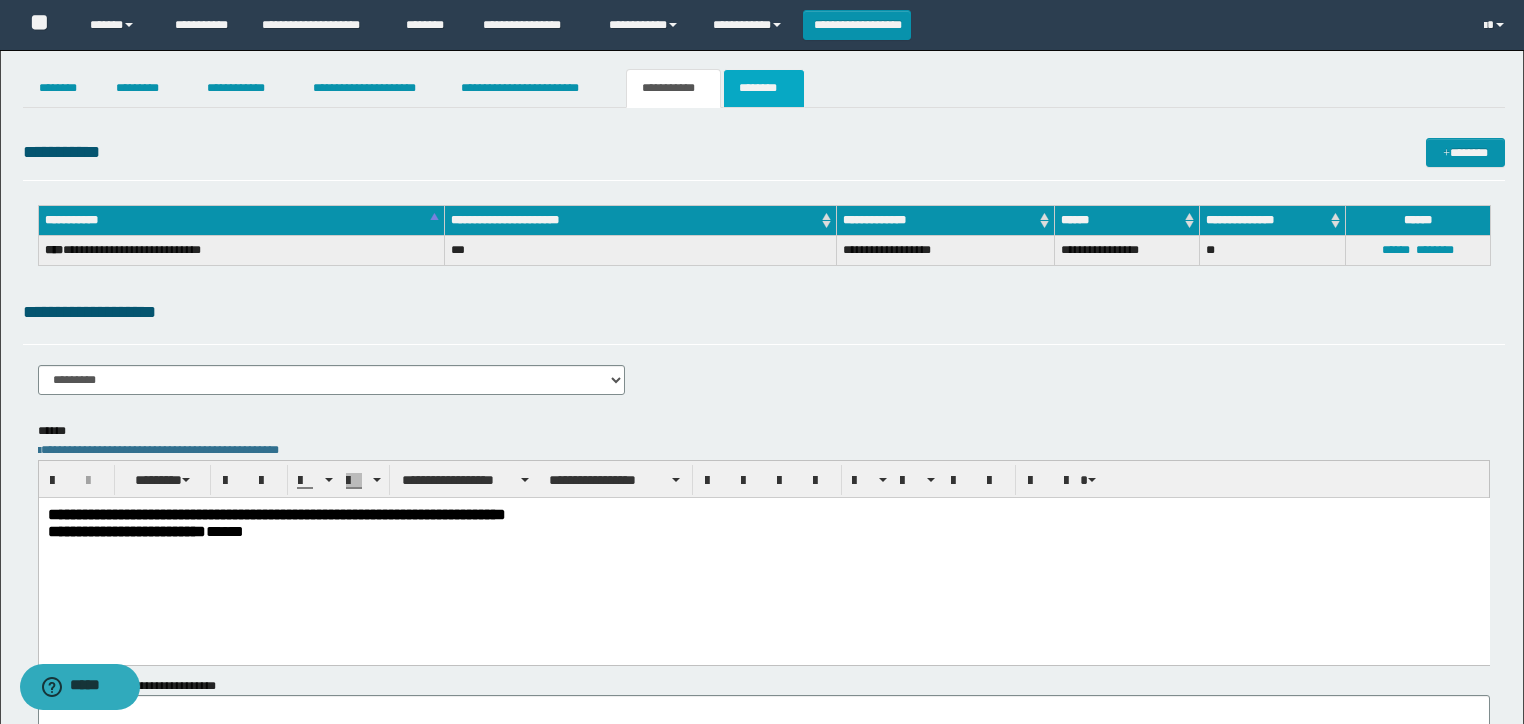 click on "********" at bounding box center (764, 88) 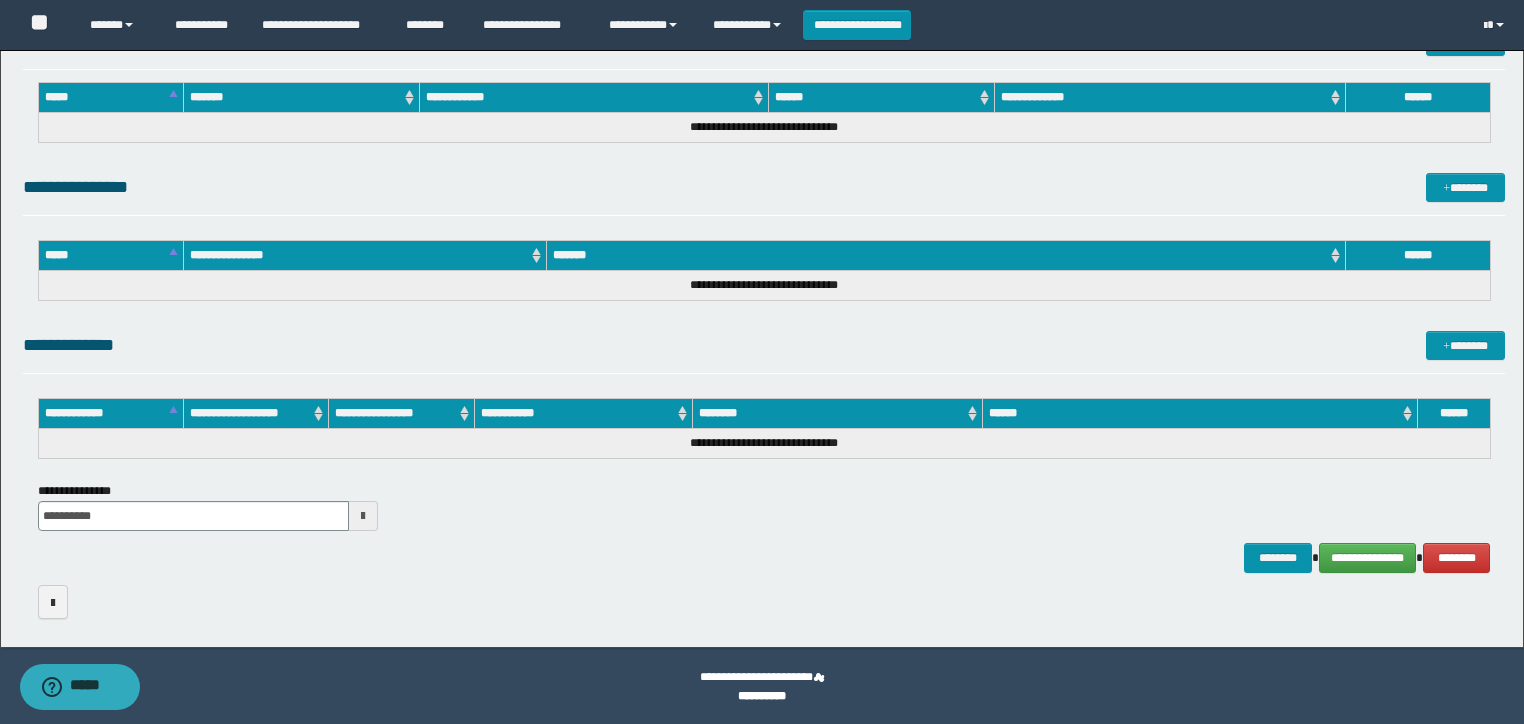 scroll, scrollTop: 1393, scrollLeft: 0, axis: vertical 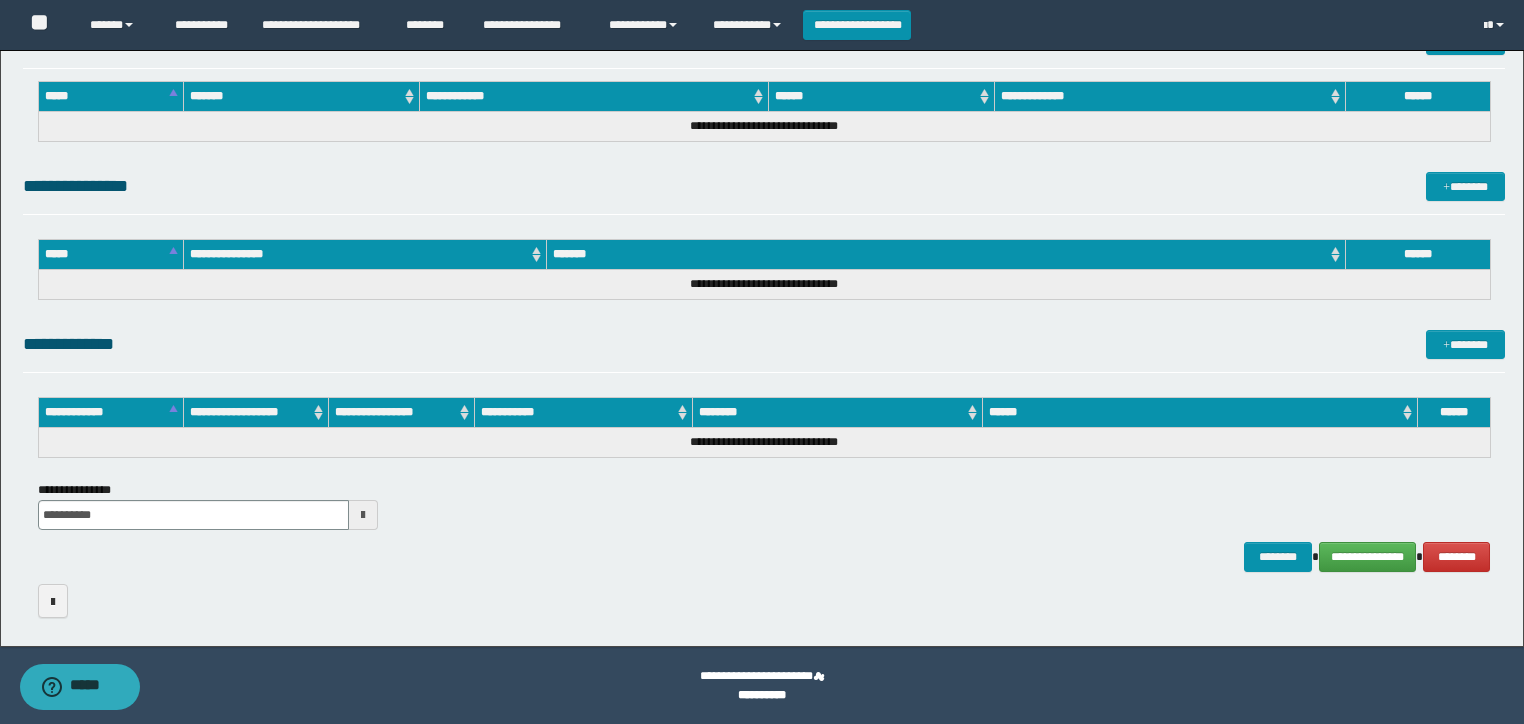 click on "**********" at bounding box center [764, -325] 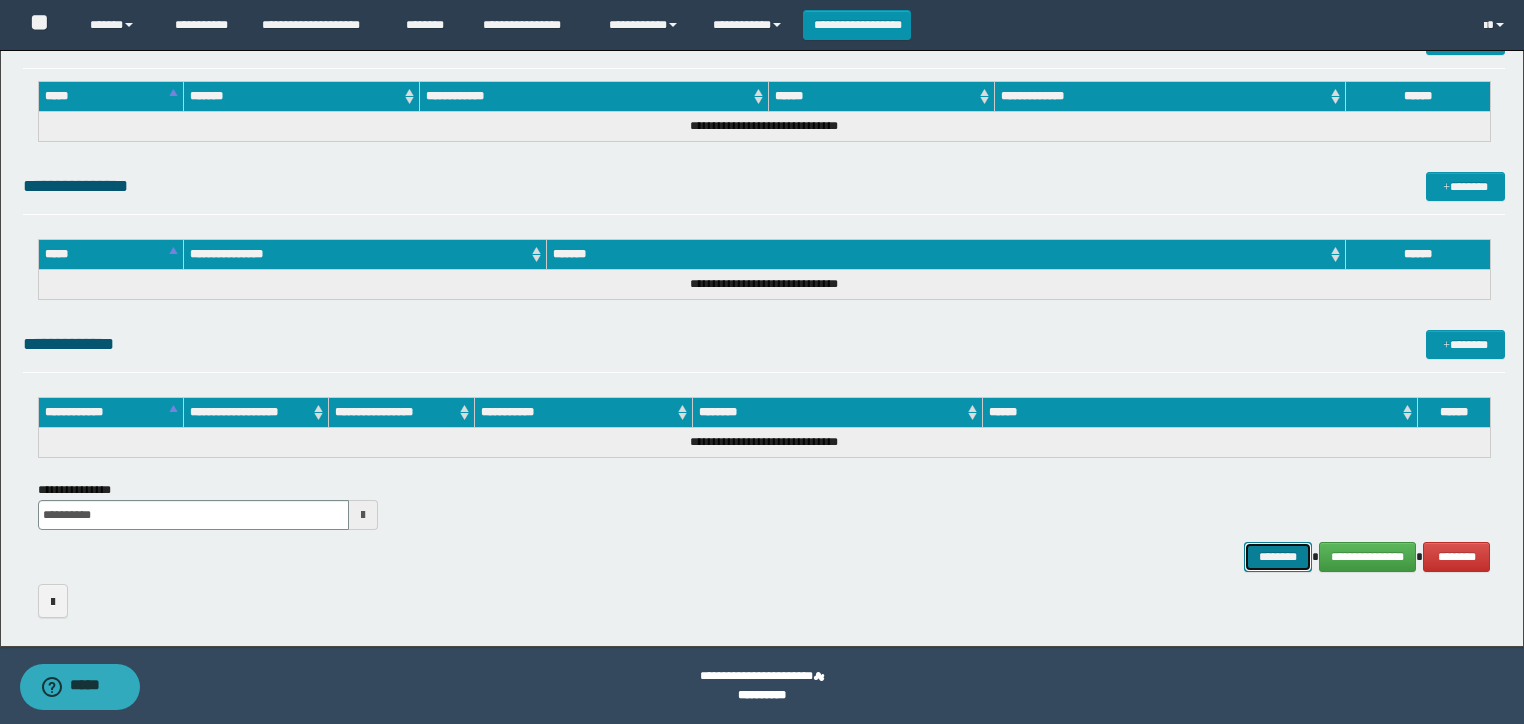 click on "********" at bounding box center (1277, 557) 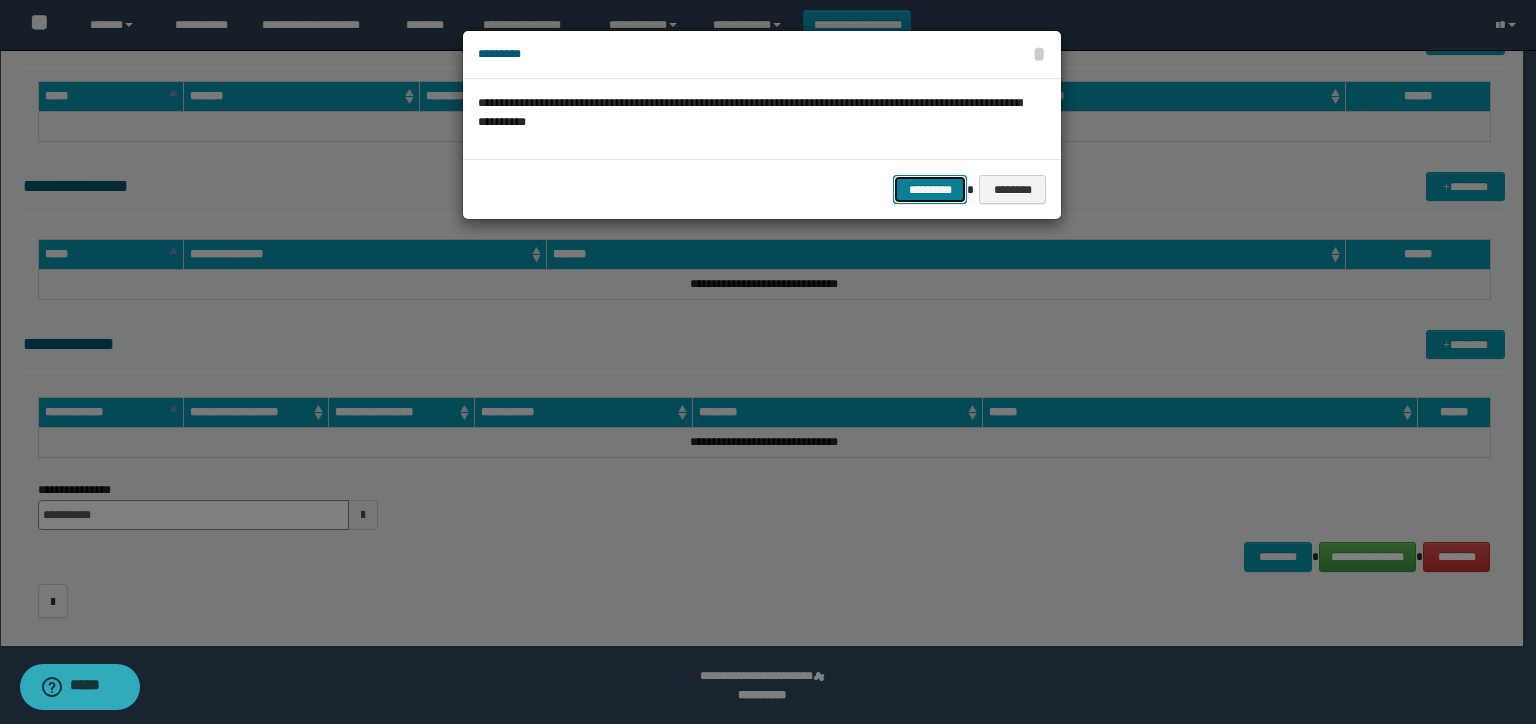 click on "*********" at bounding box center (930, 190) 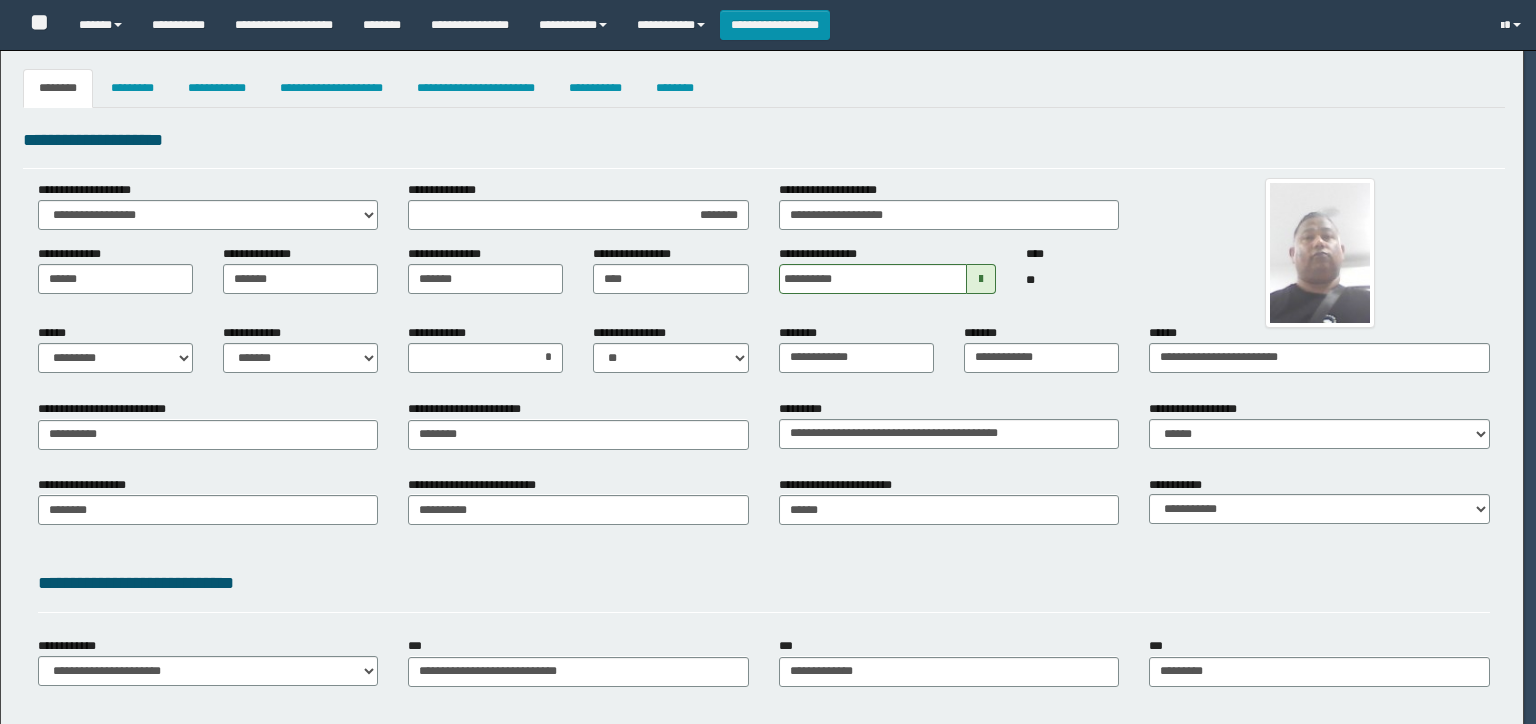 select on "*" 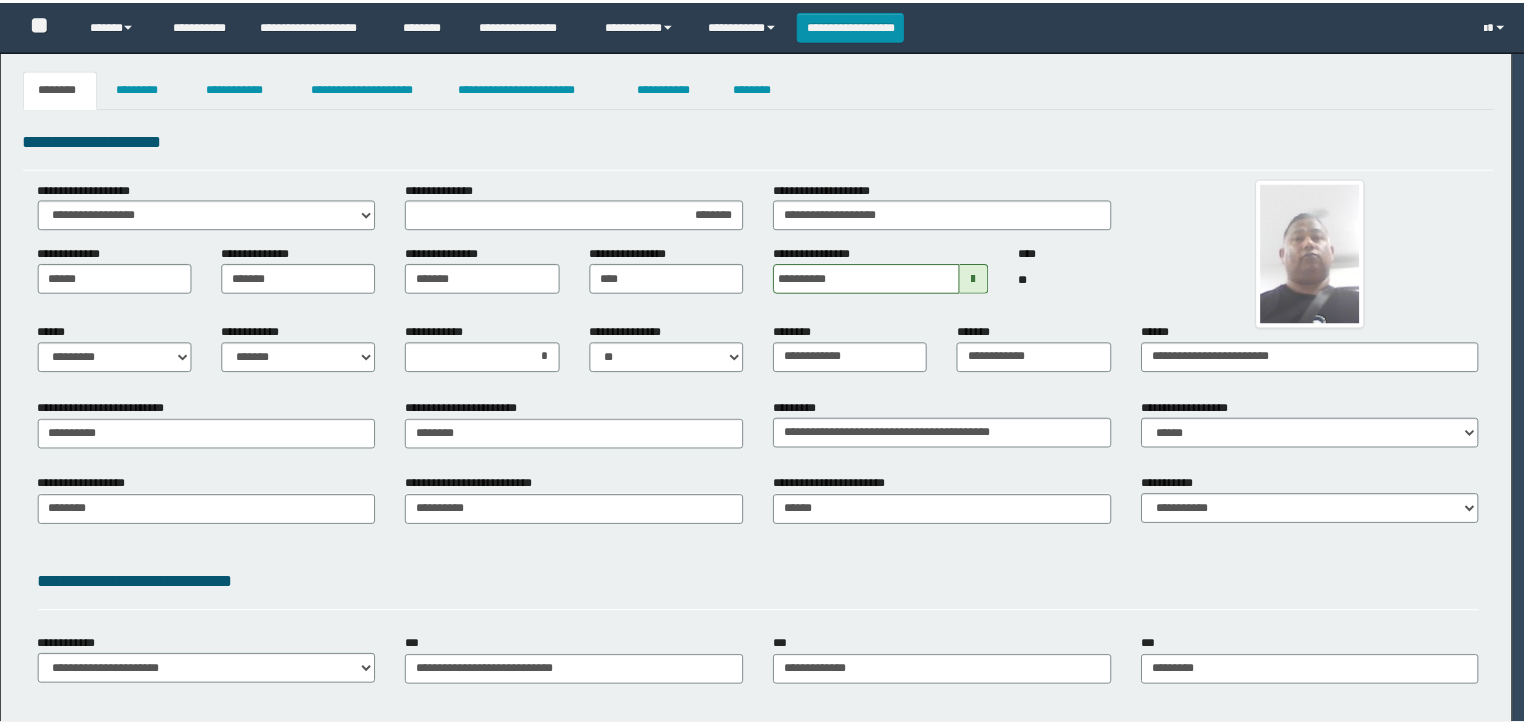scroll, scrollTop: 0, scrollLeft: 0, axis: both 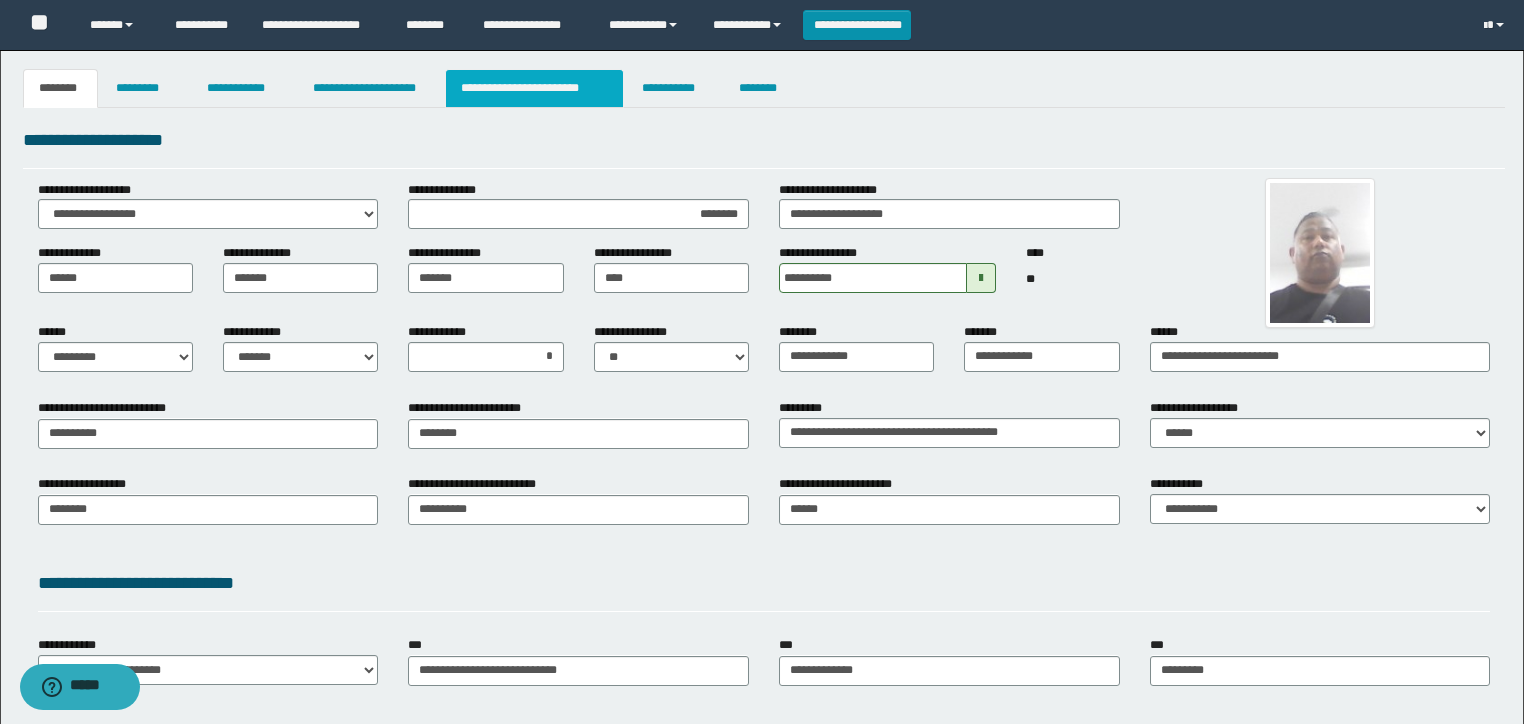 click on "**********" at bounding box center [534, 88] 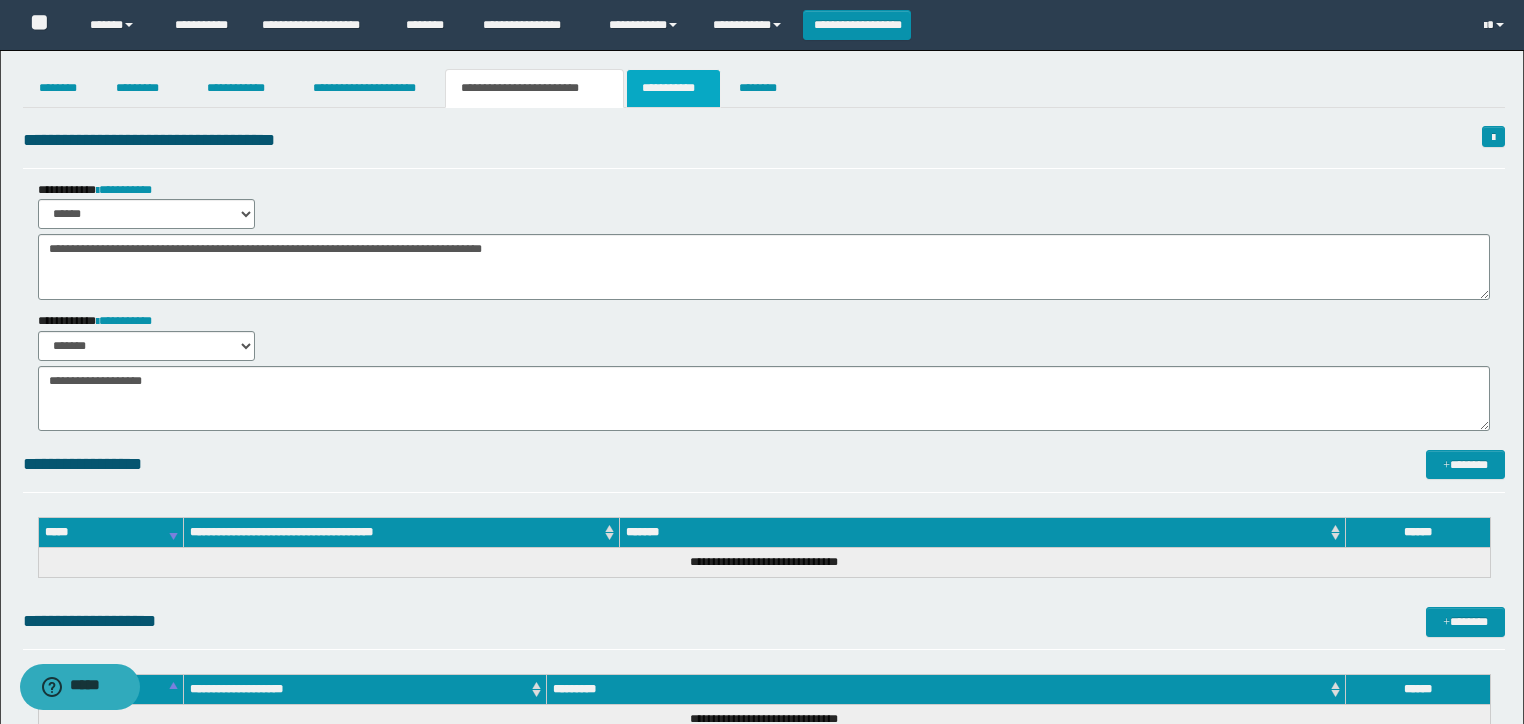 click on "**********" at bounding box center (673, 88) 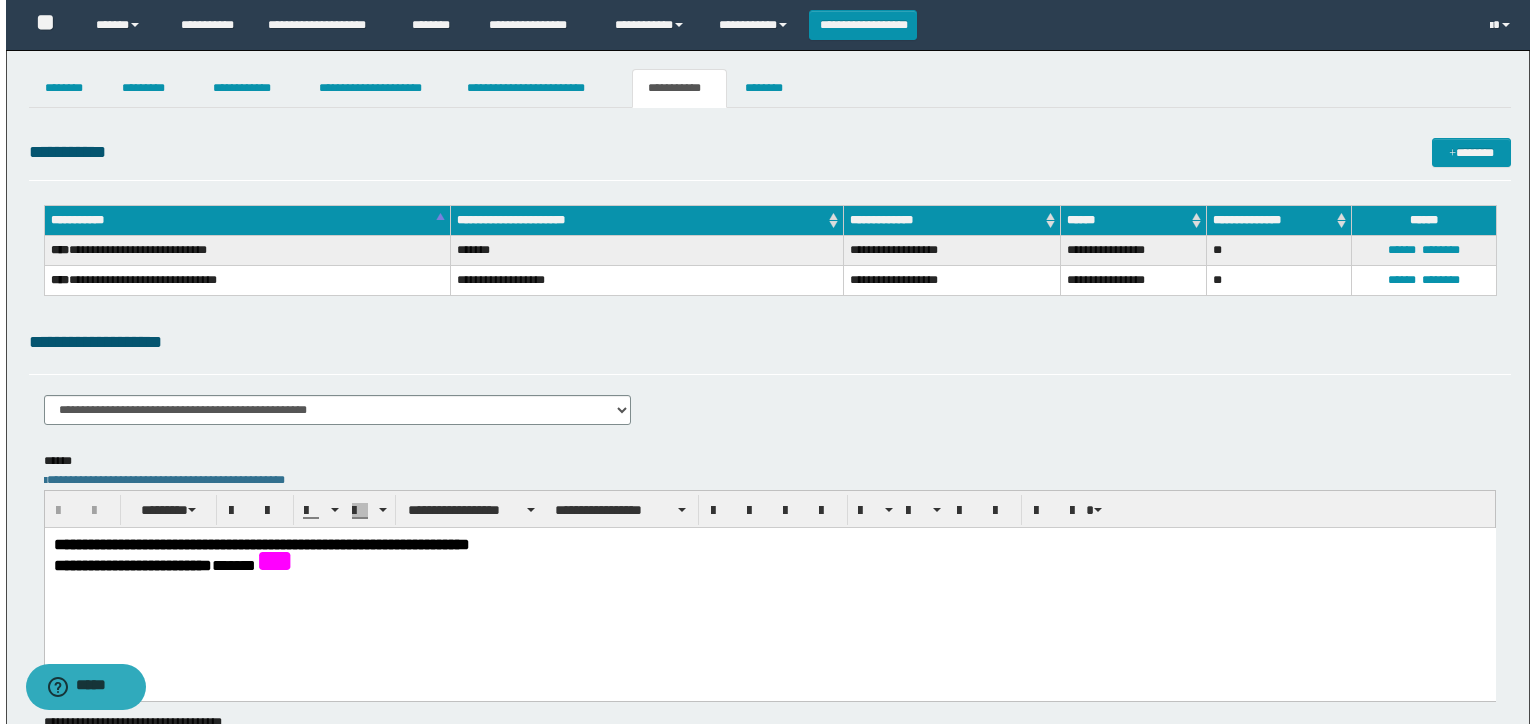 scroll, scrollTop: 0, scrollLeft: 0, axis: both 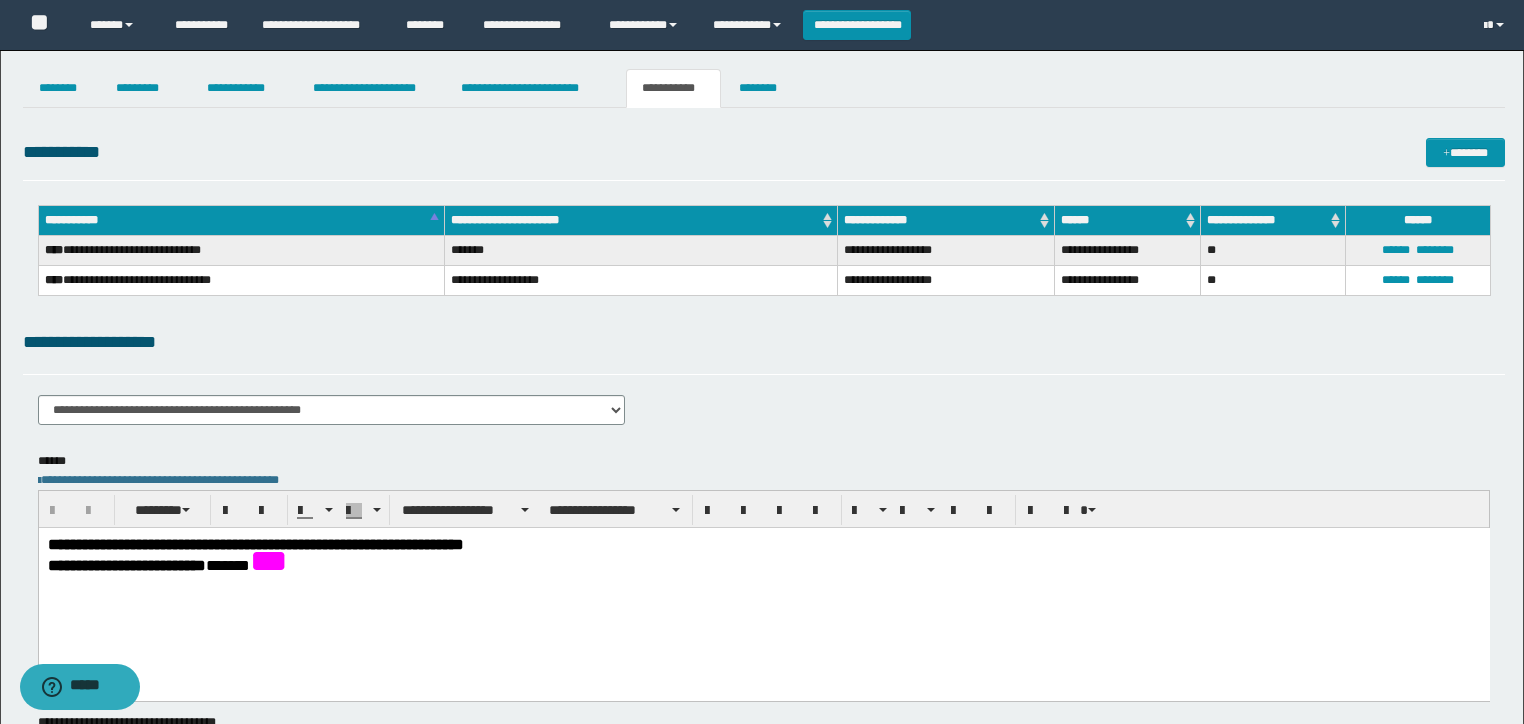 click on "**********" at bounding box center [764, 384] 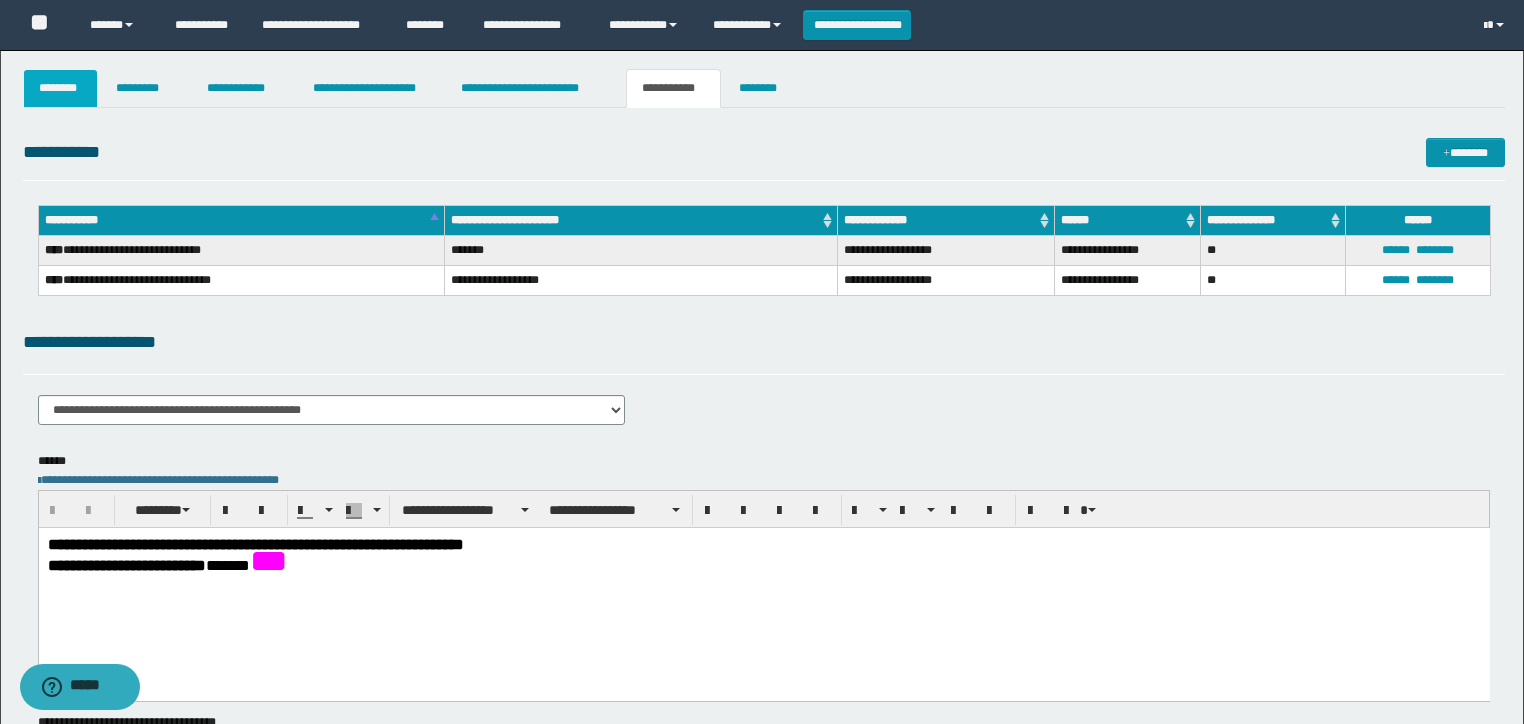click on "********" at bounding box center [61, 88] 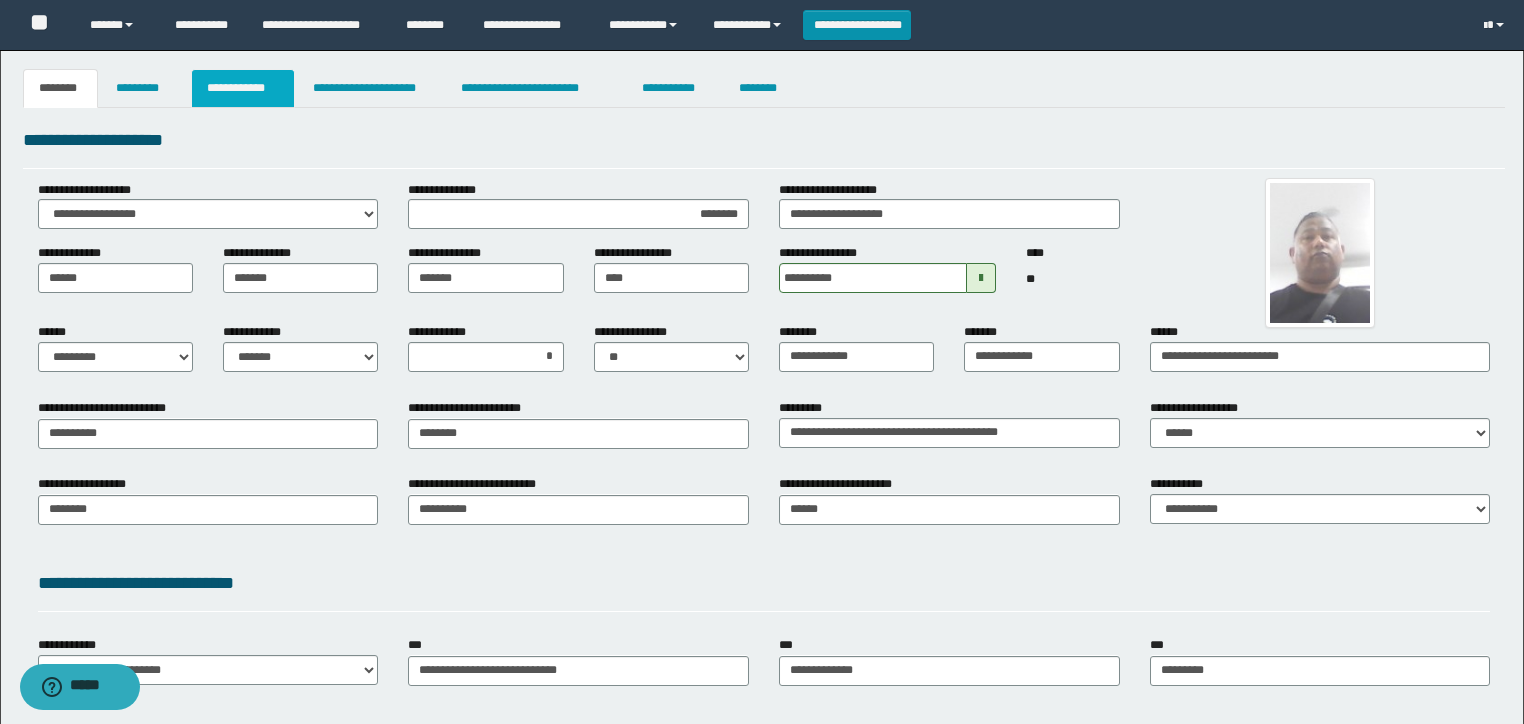 click on "**********" at bounding box center (243, 88) 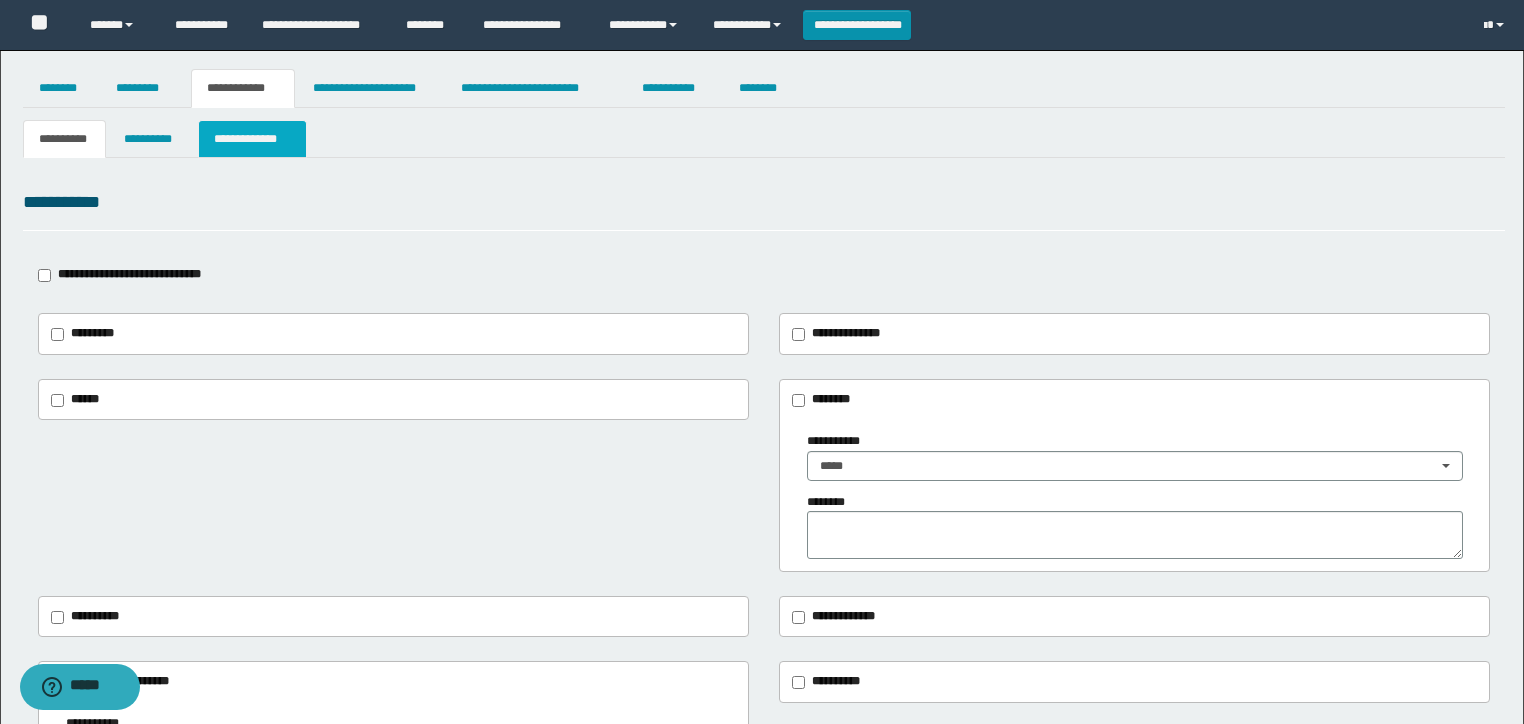 click on "**********" at bounding box center [252, 139] 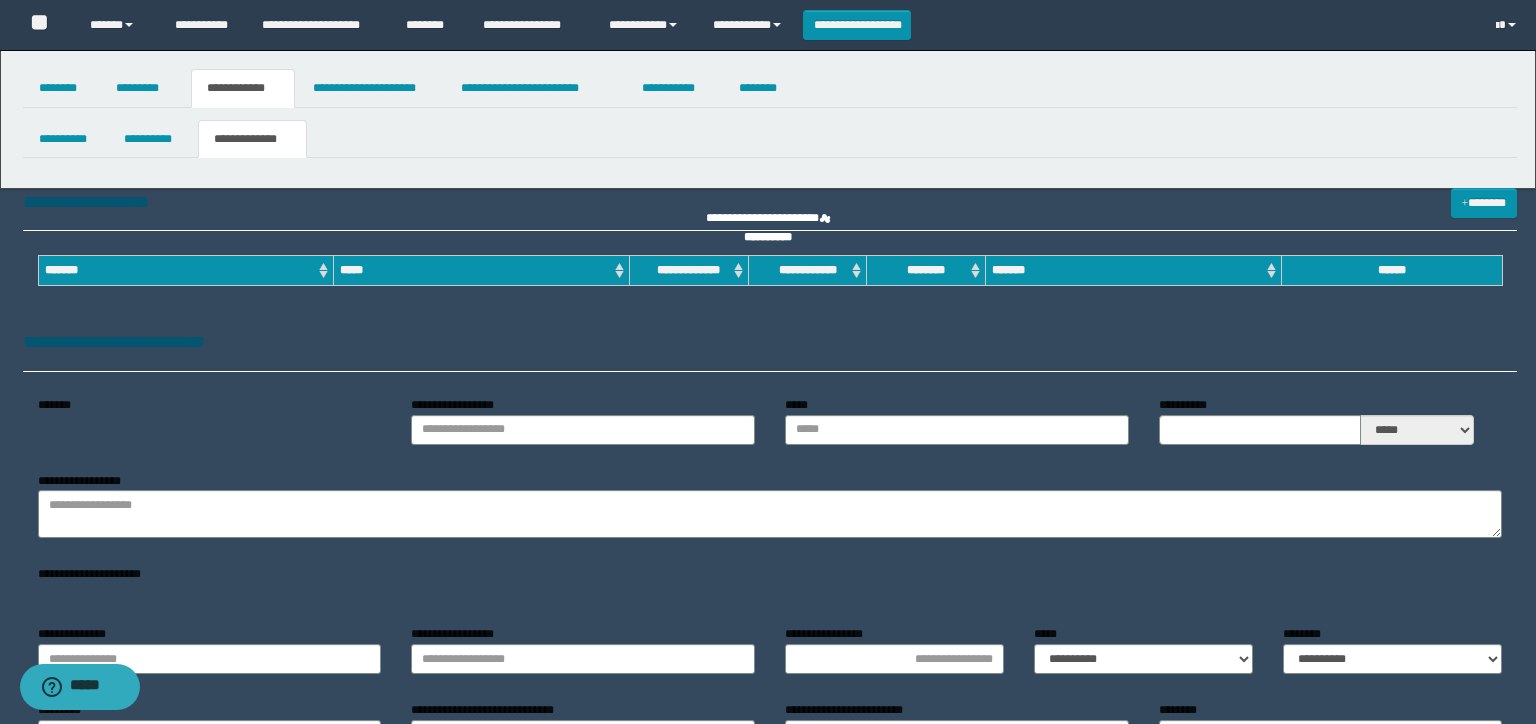 type on "**********" 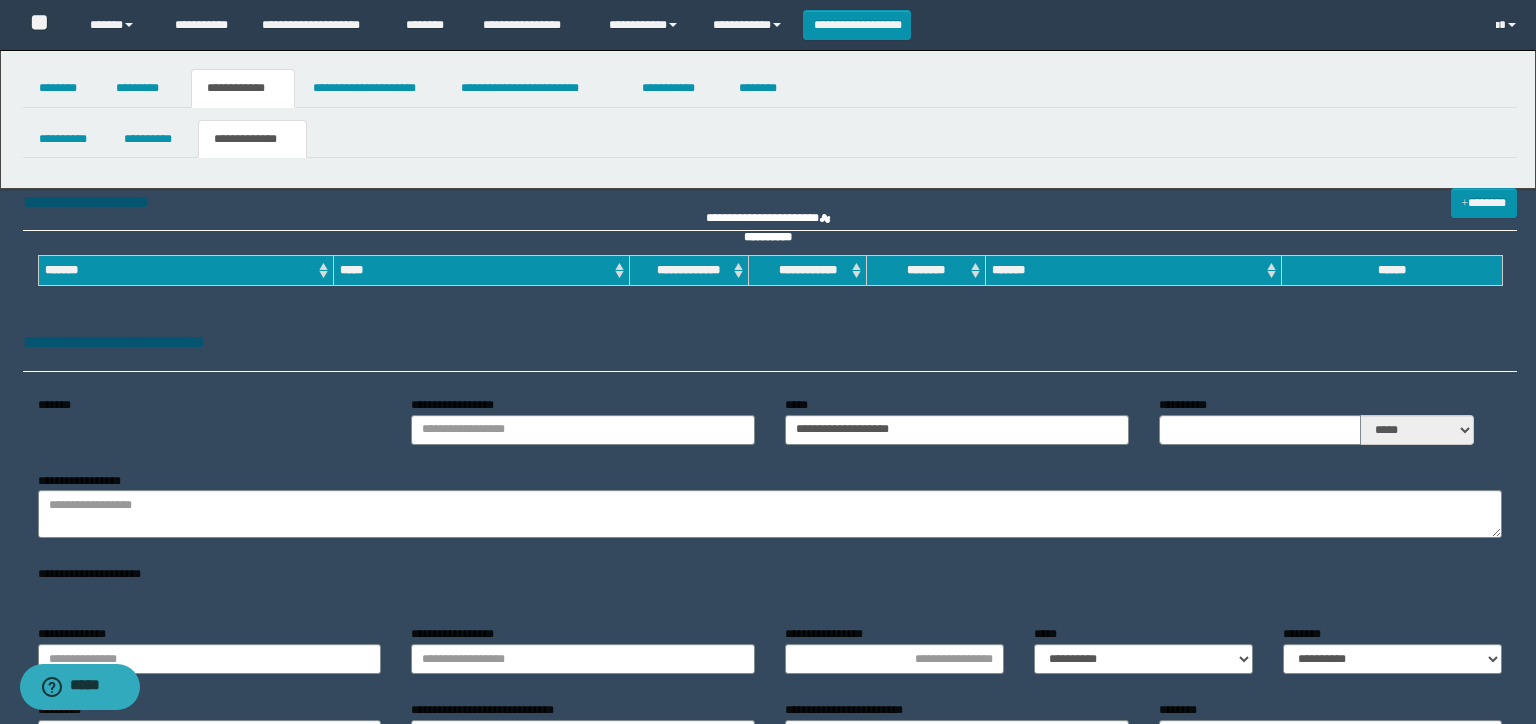 type on "**********" 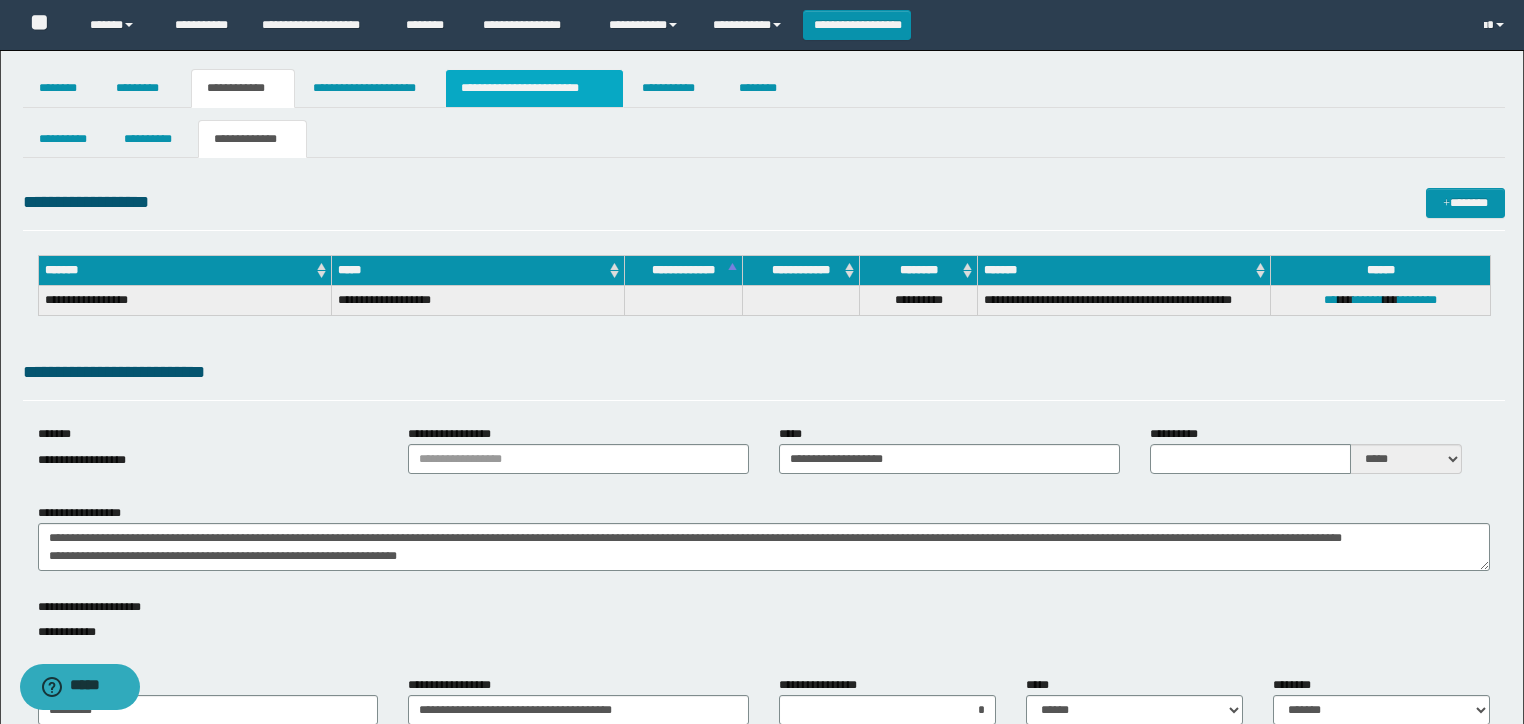 click on "**********" at bounding box center (534, 88) 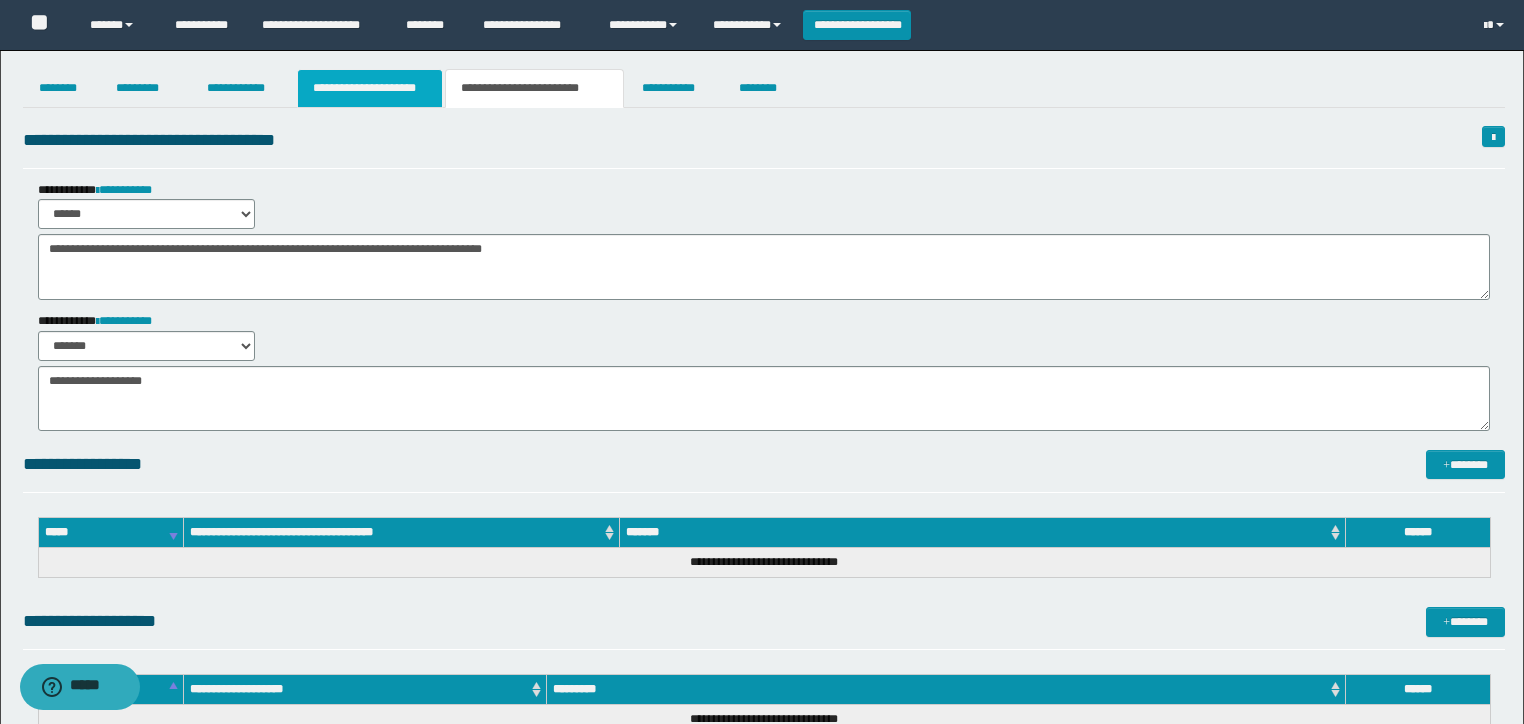 click on "**********" at bounding box center [370, 88] 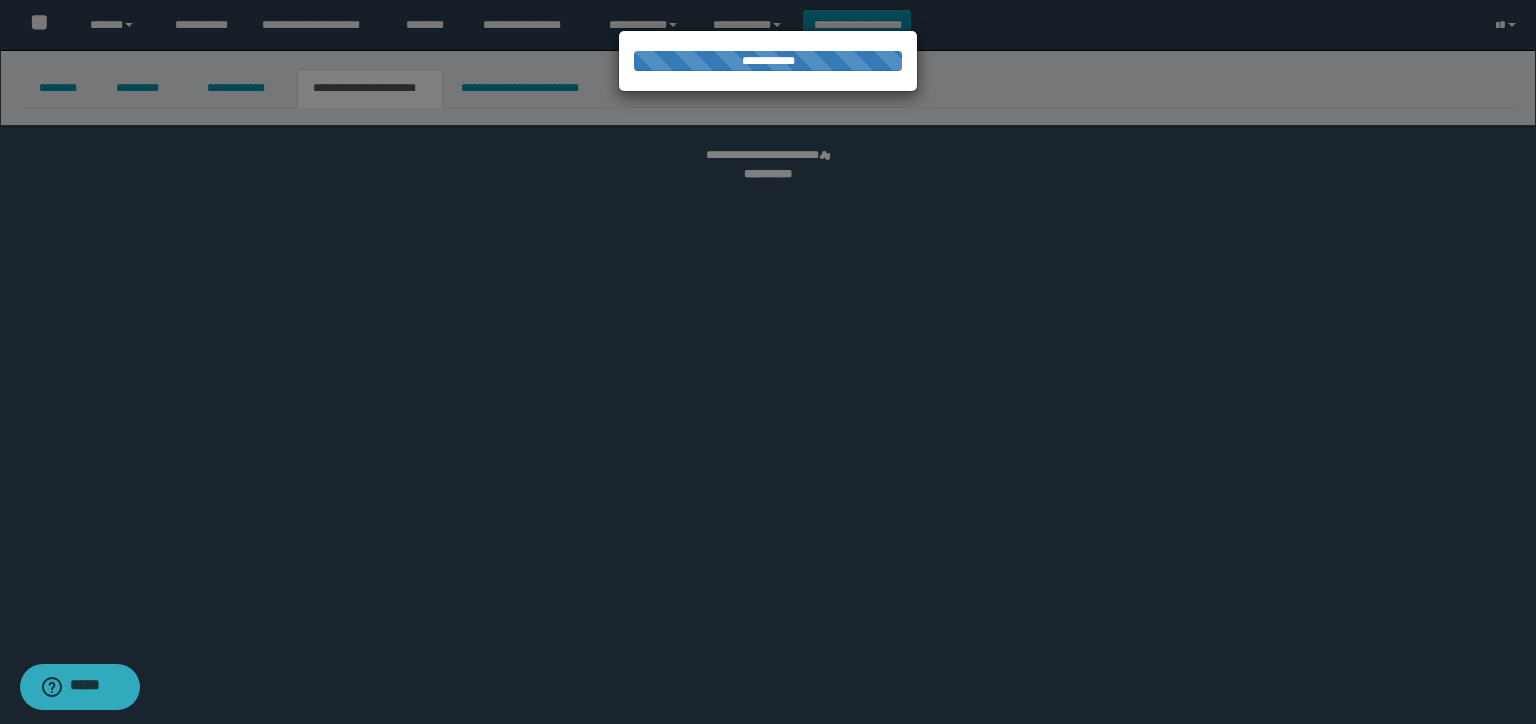 select on "*" 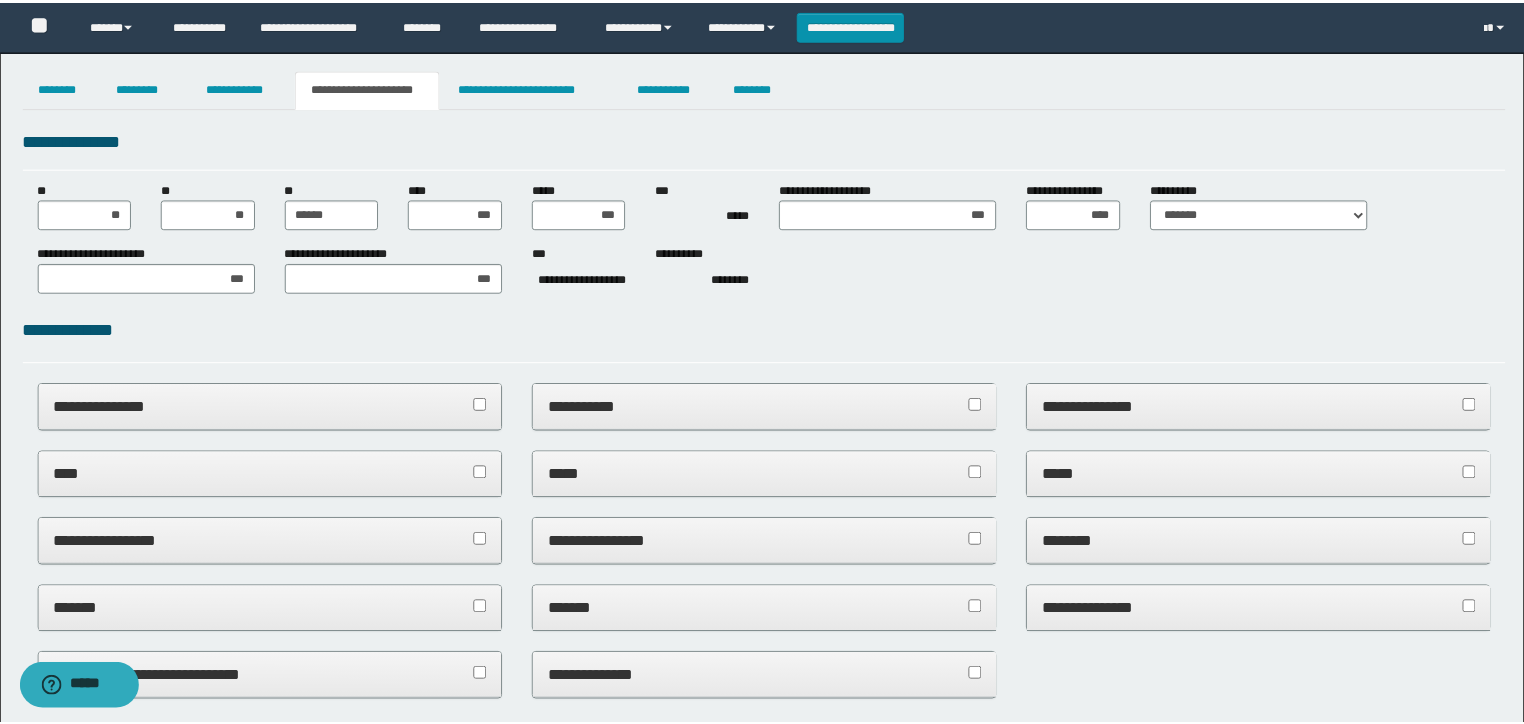 scroll, scrollTop: 0, scrollLeft: 0, axis: both 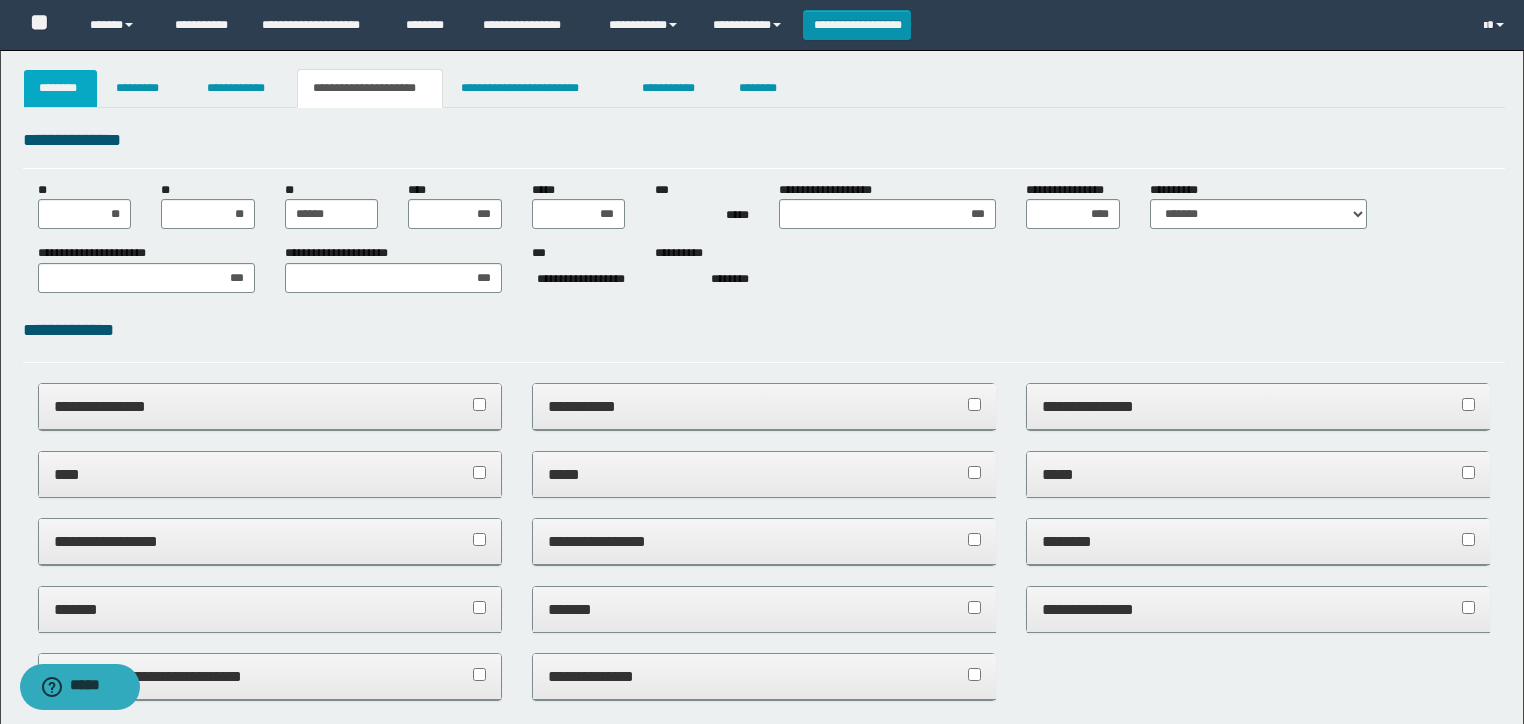 click on "********" at bounding box center [61, 88] 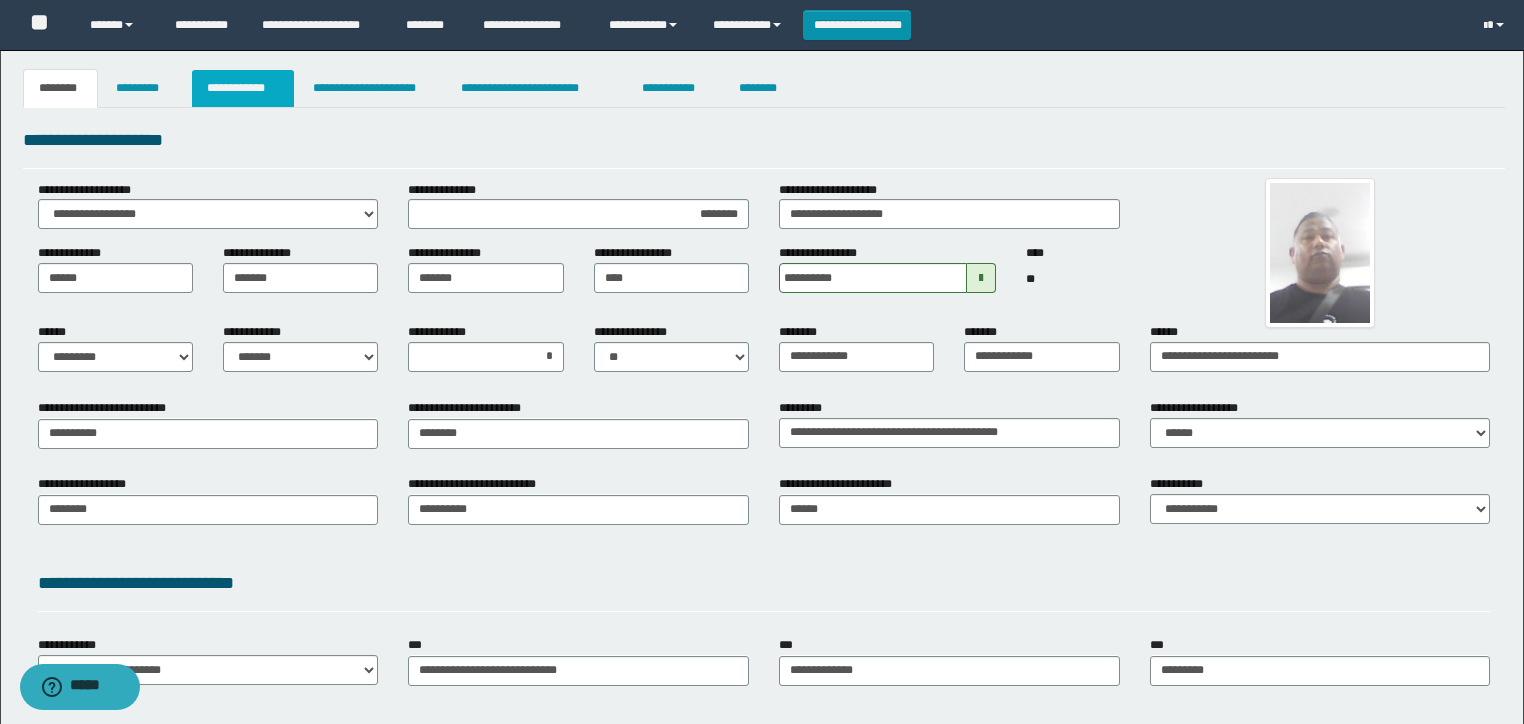 click on "**********" at bounding box center (243, 88) 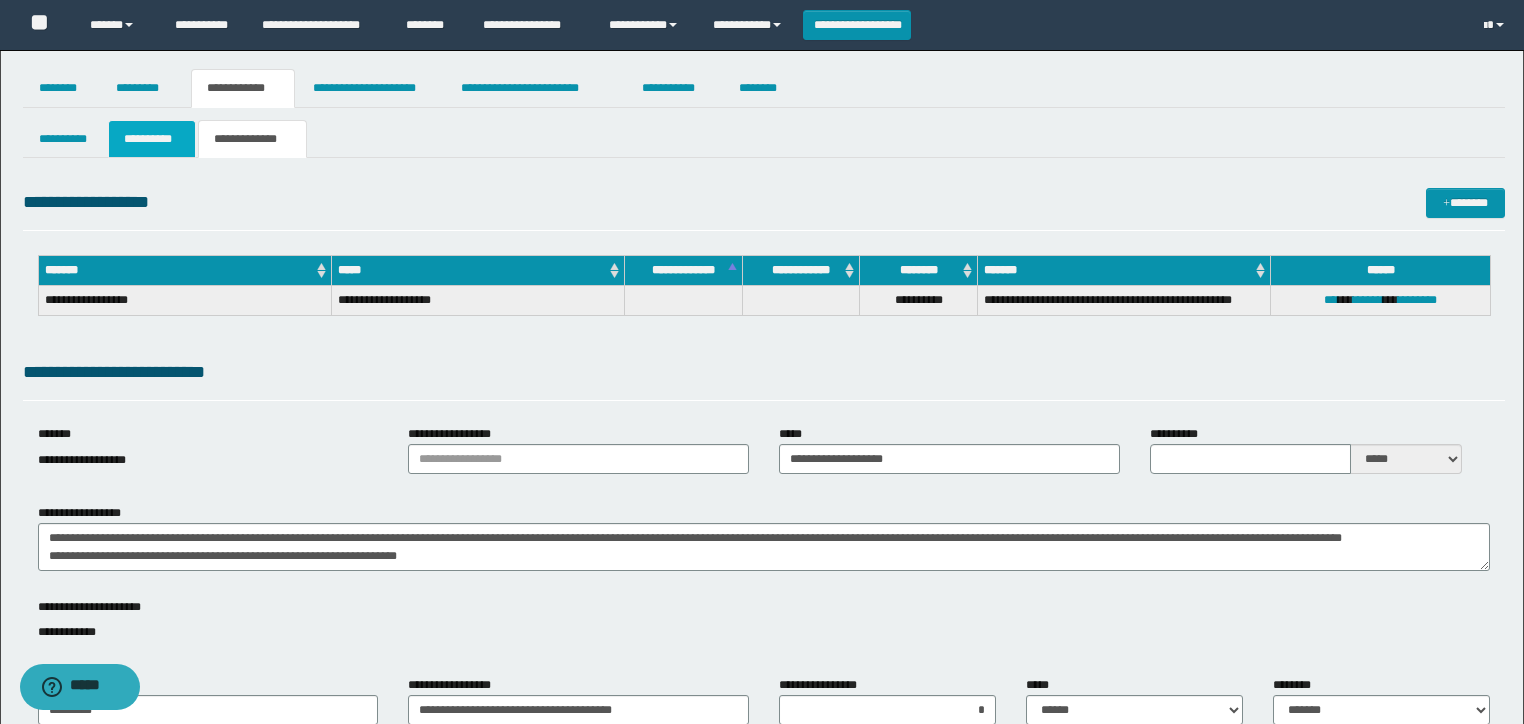 click on "**********" at bounding box center [152, 139] 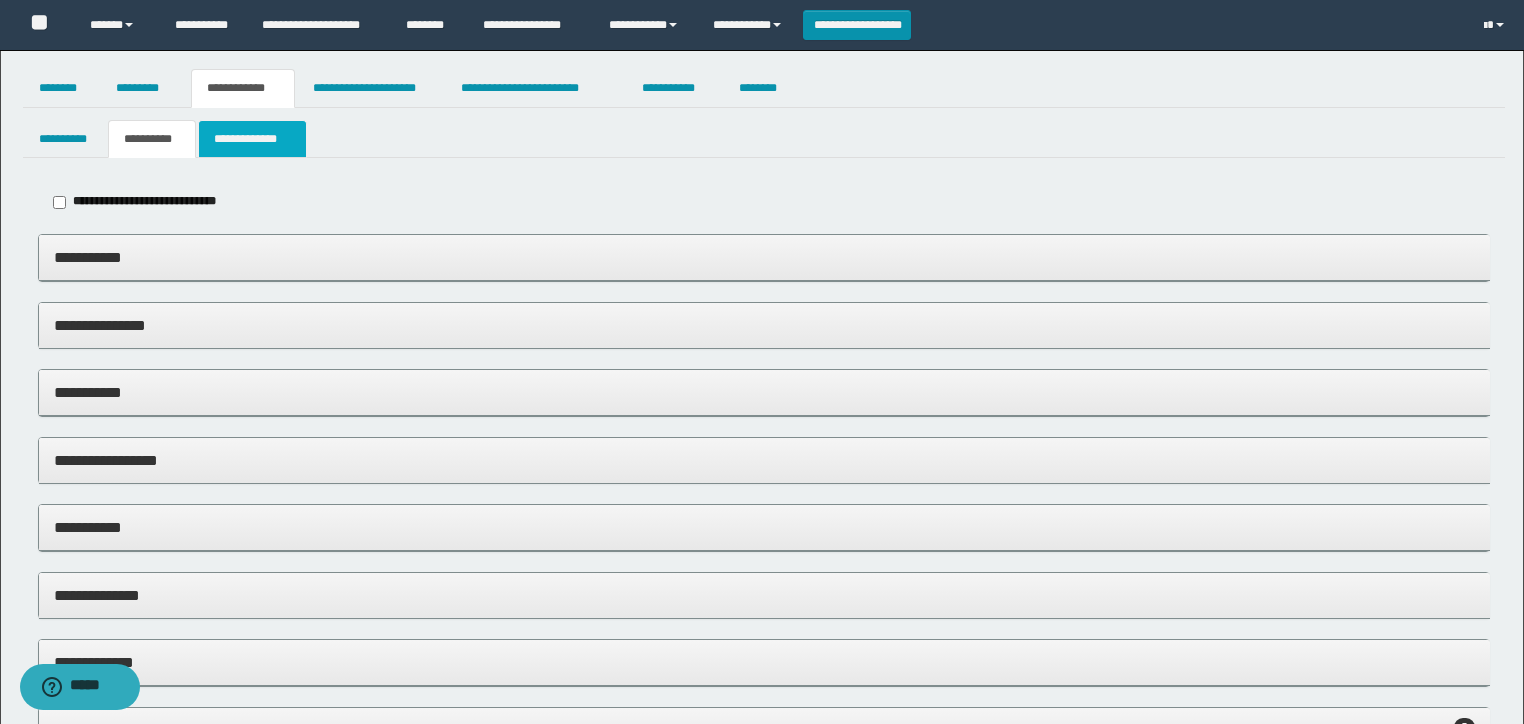 click on "**********" at bounding box center [252, 139] 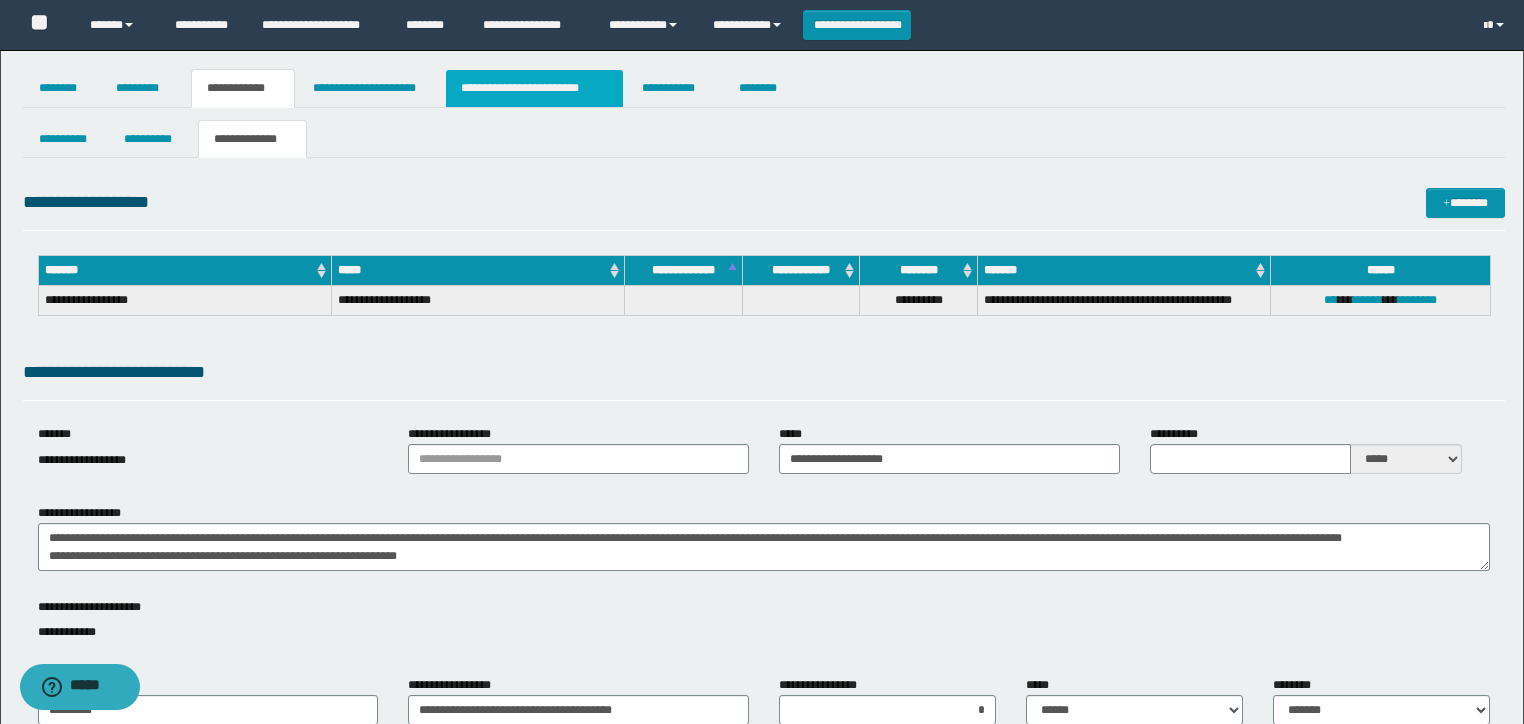 click on "**********" at bounding box center (534, 88) 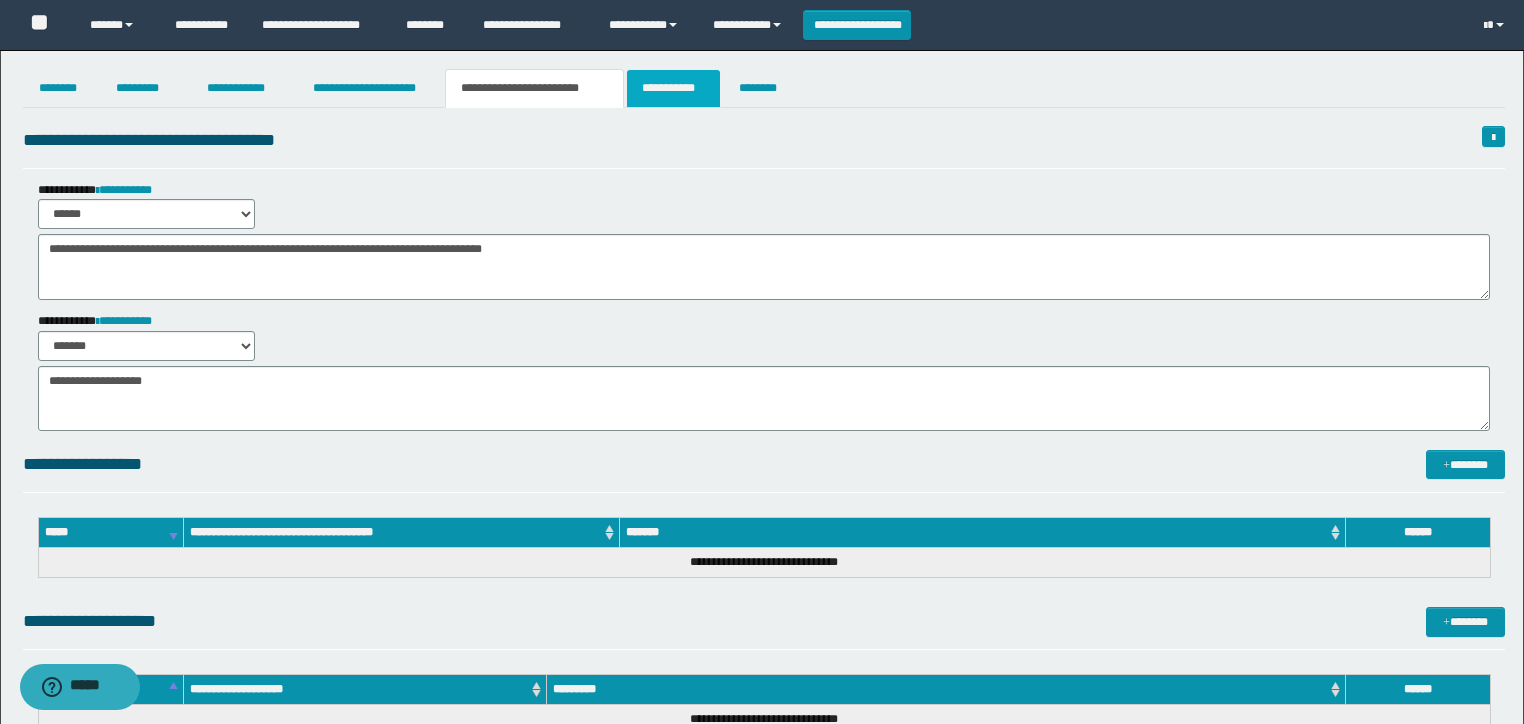 click on "**********" at bounding box center [673, 88] 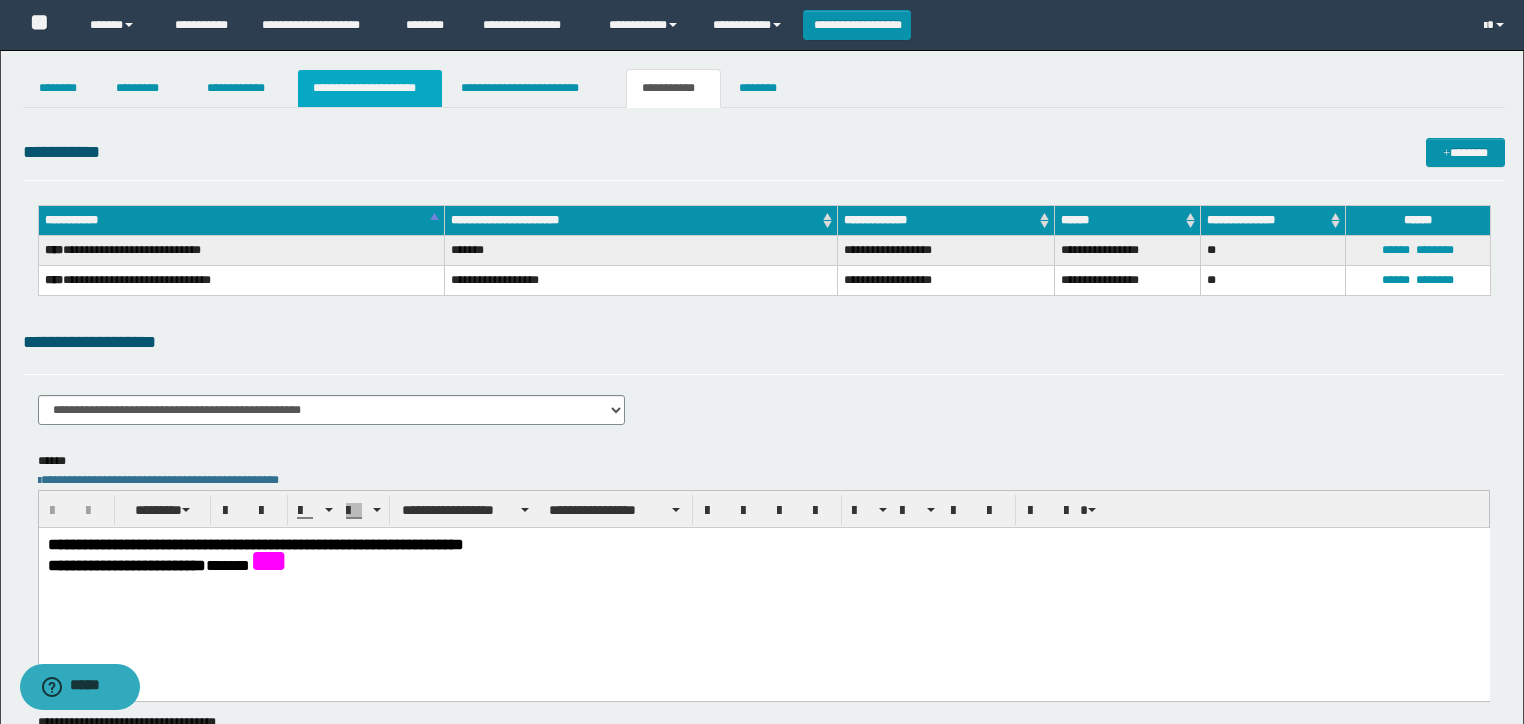 click on "**********" at bounding box center (370, 88) 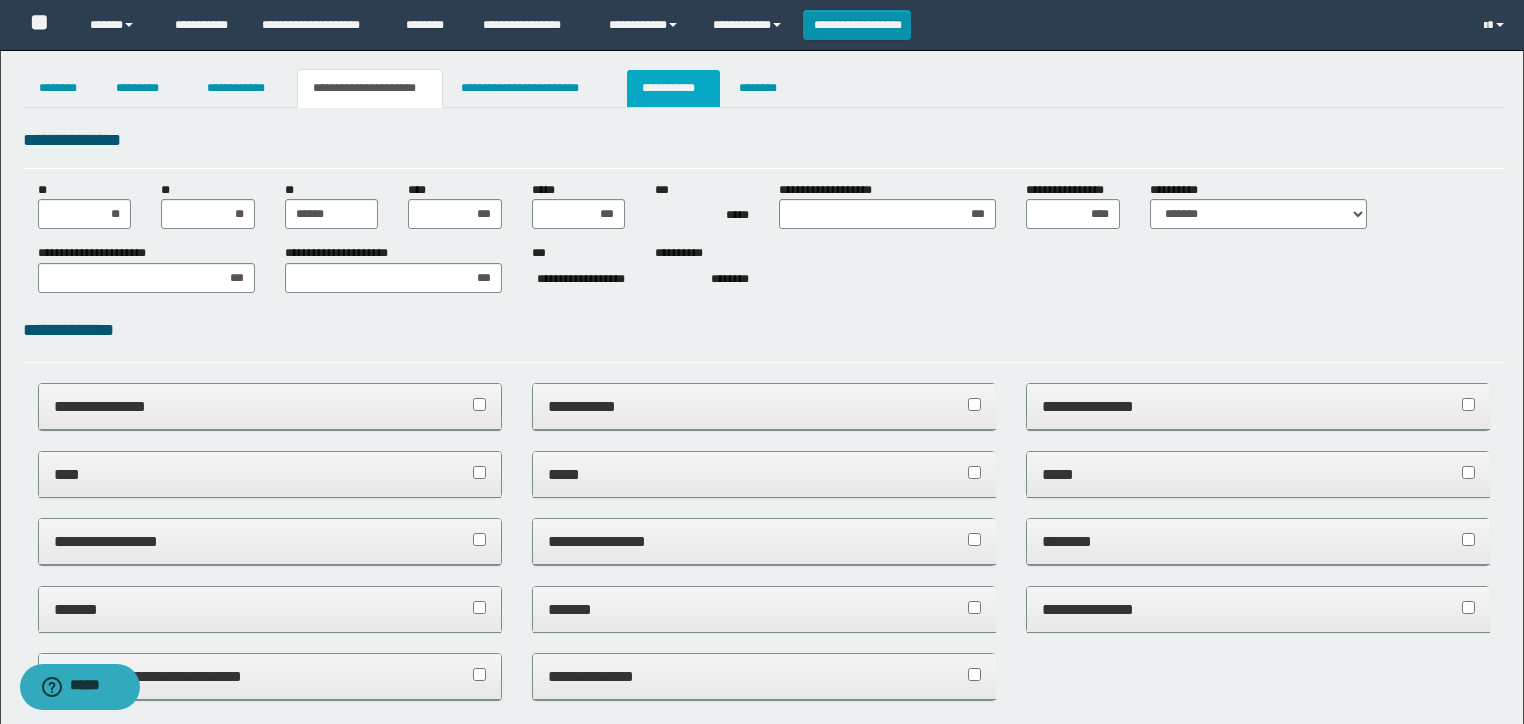 click on "**********" at bounding box center [673, 88] 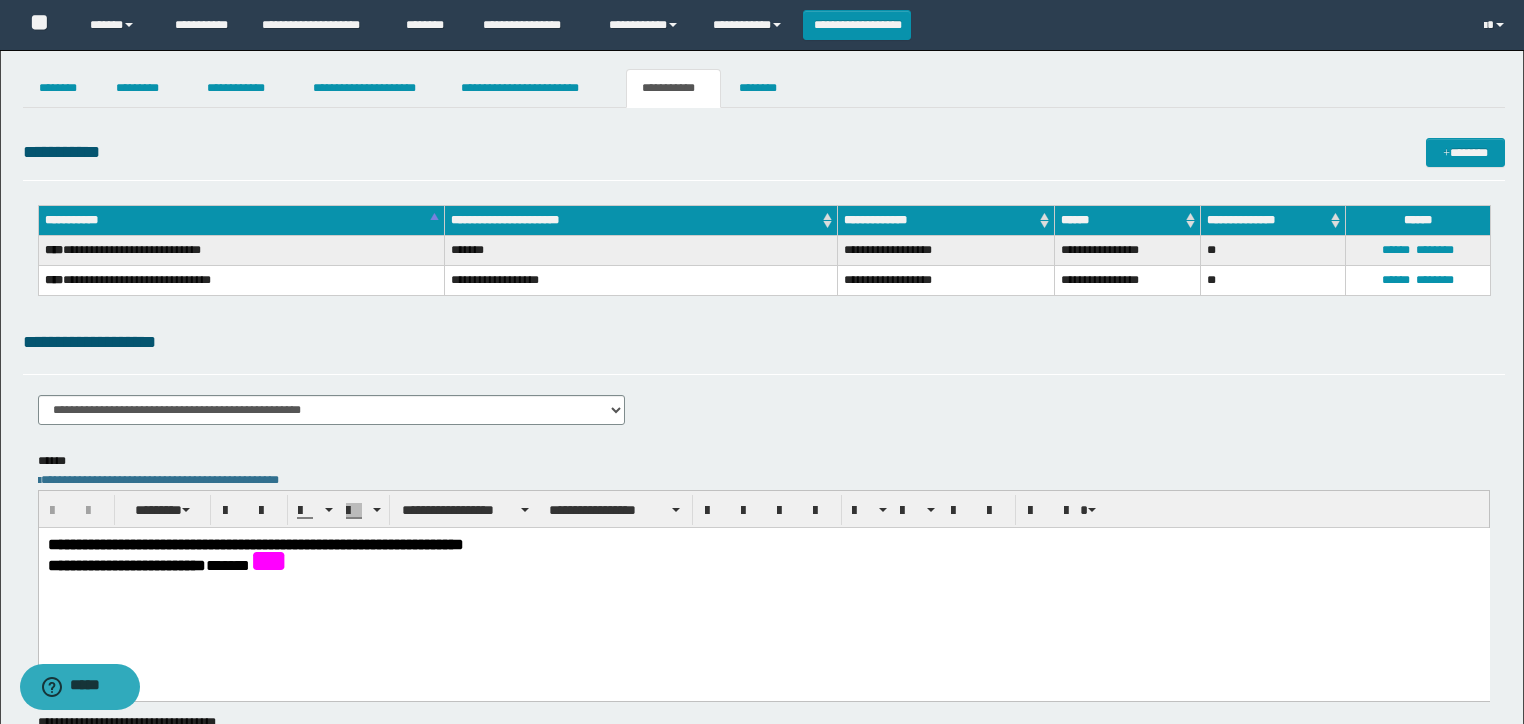 click on "**********" at bounding box center (764, 417) 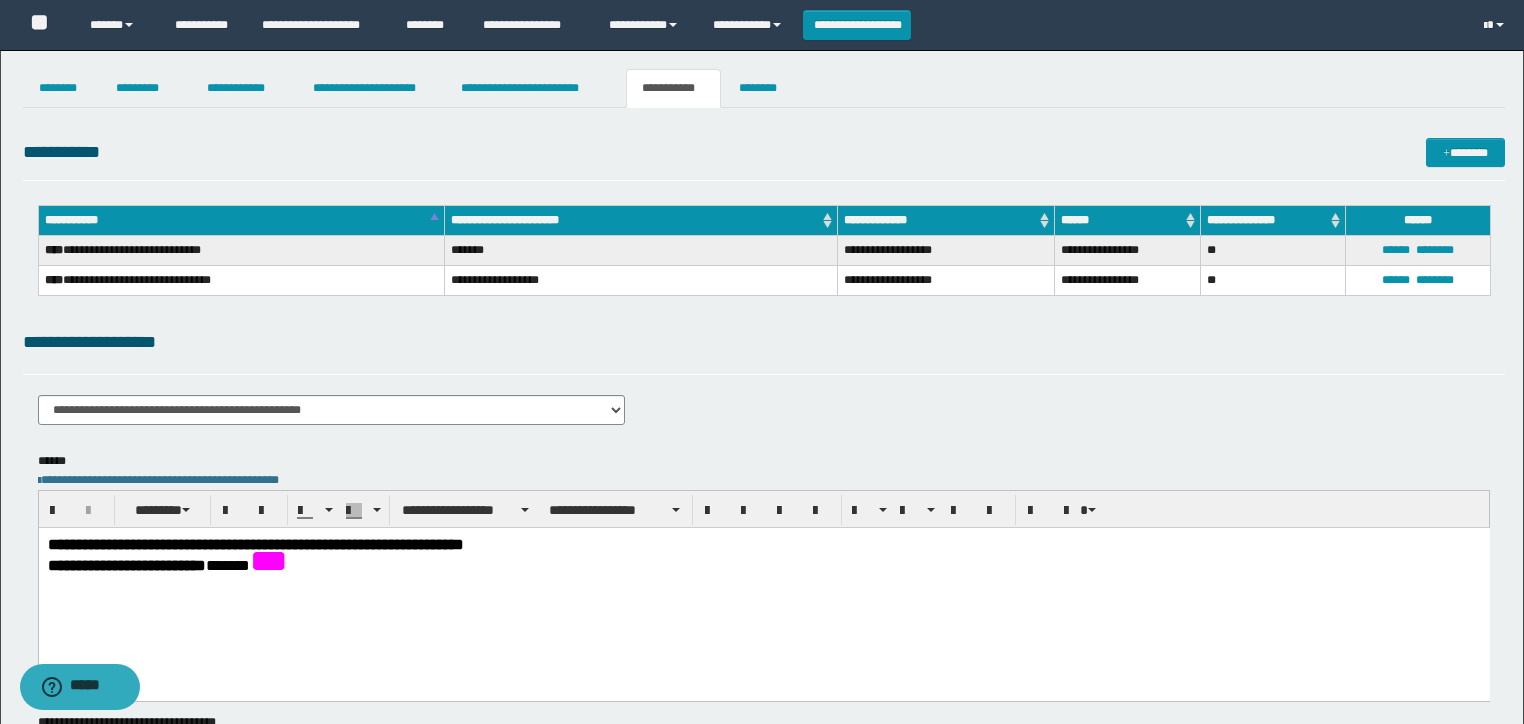 click on "**********" at bounding box center (764, 417) 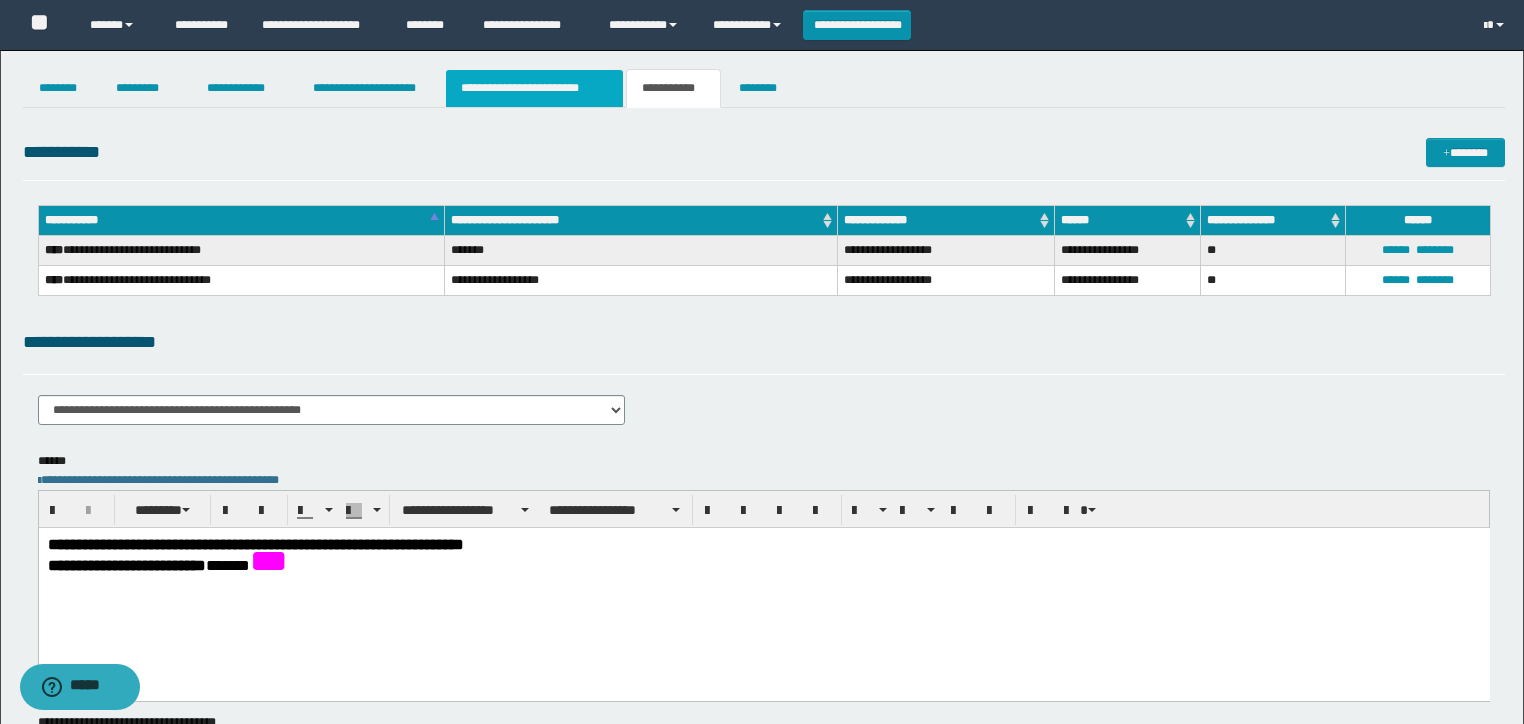 click on "**********" at bounding box center (534, 88) 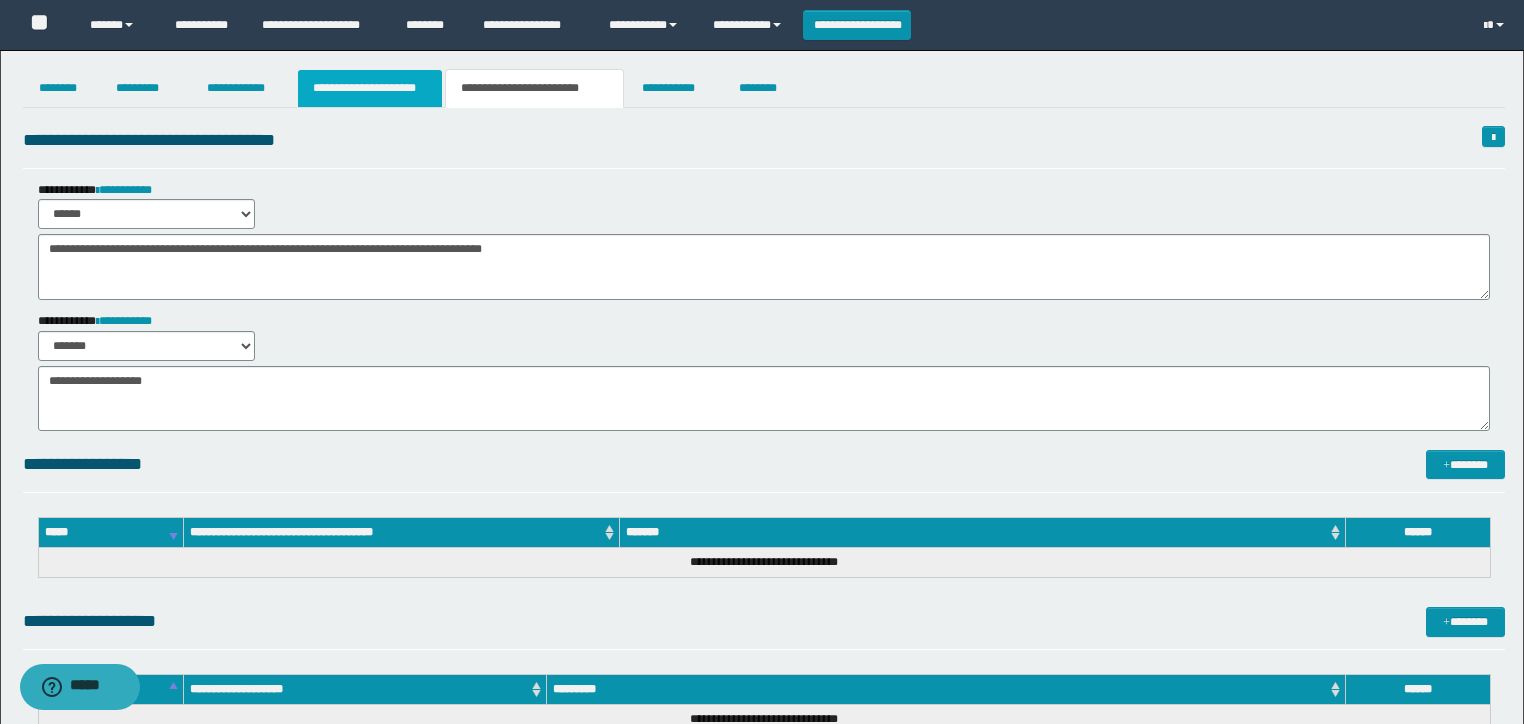 click on "**********" at bounding box center (370, 88) 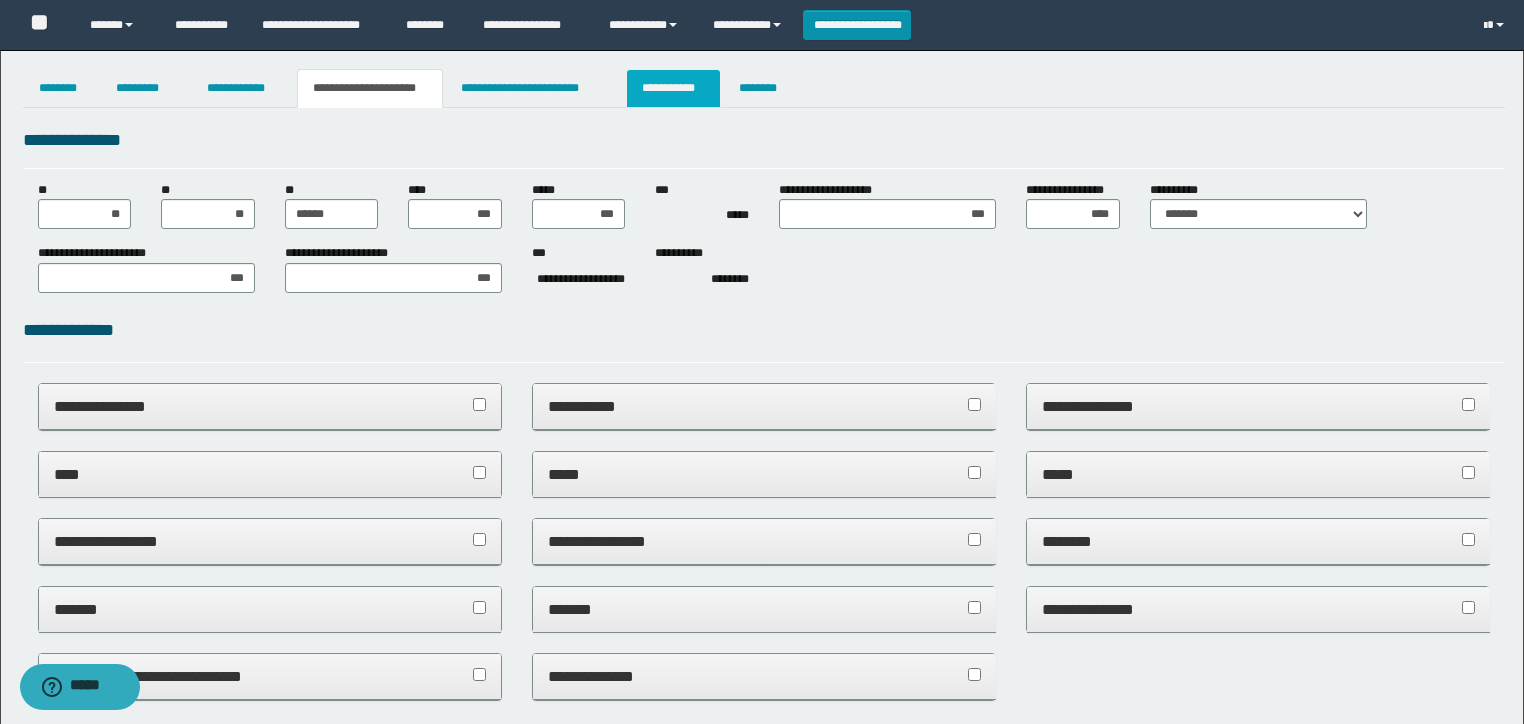 click on "**********" at bounding box center (673, 88) 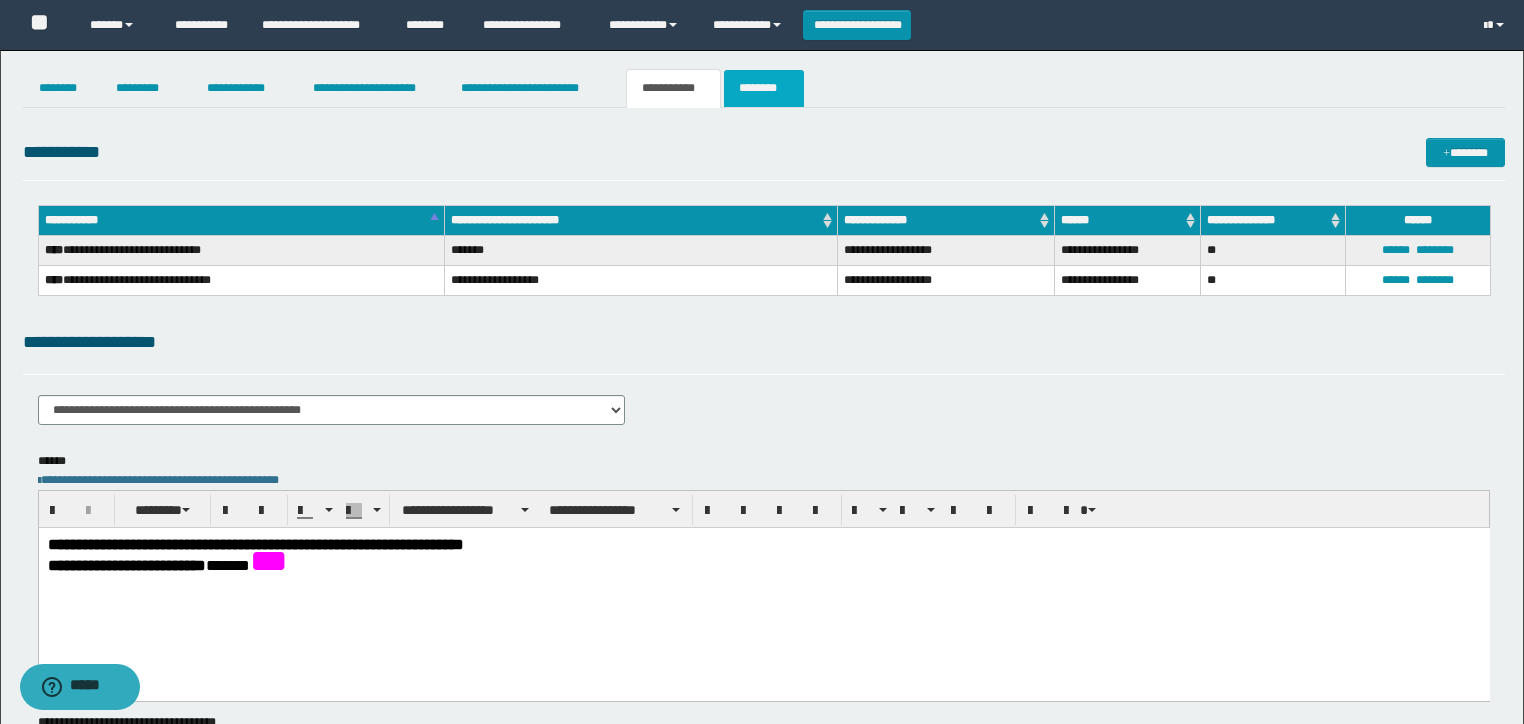 click on "********" at bounding box center (764, 88) 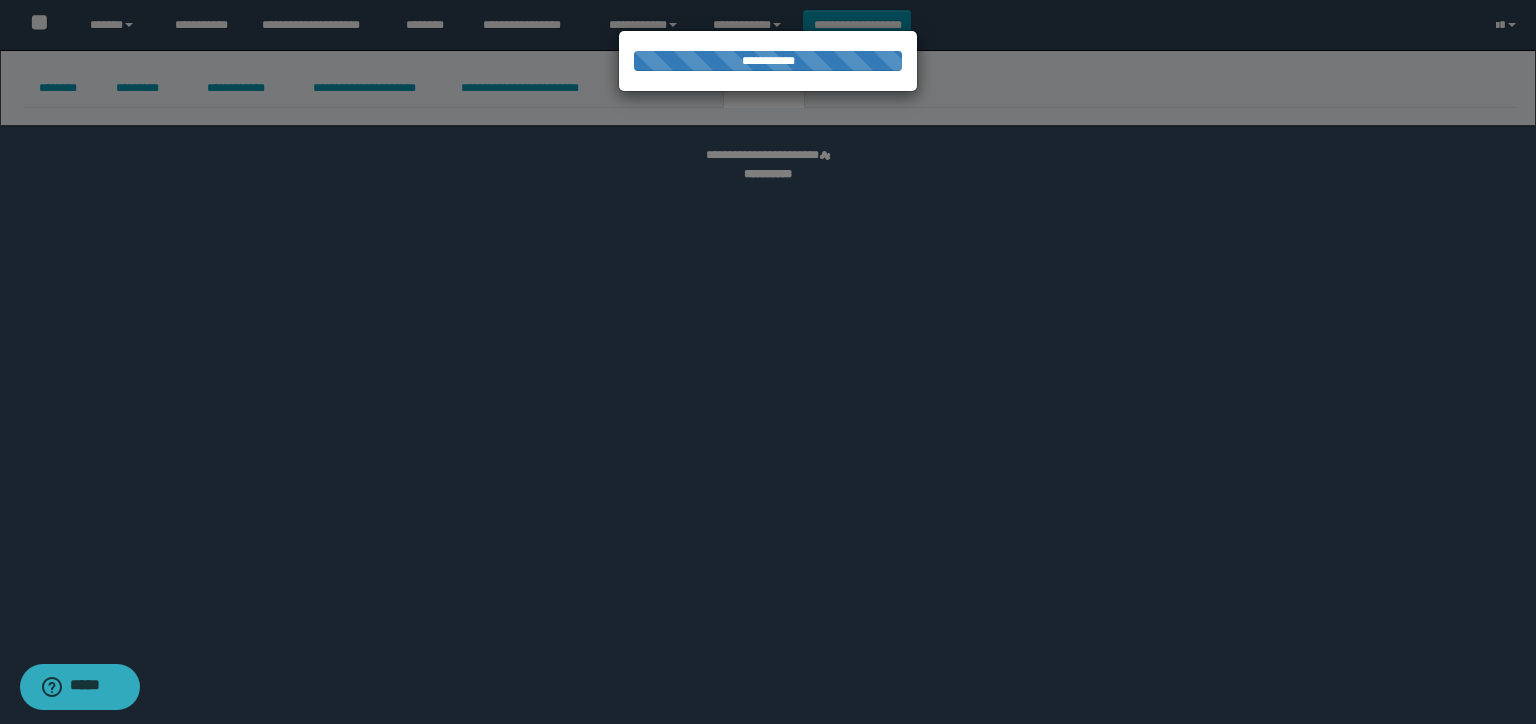 select on "****" 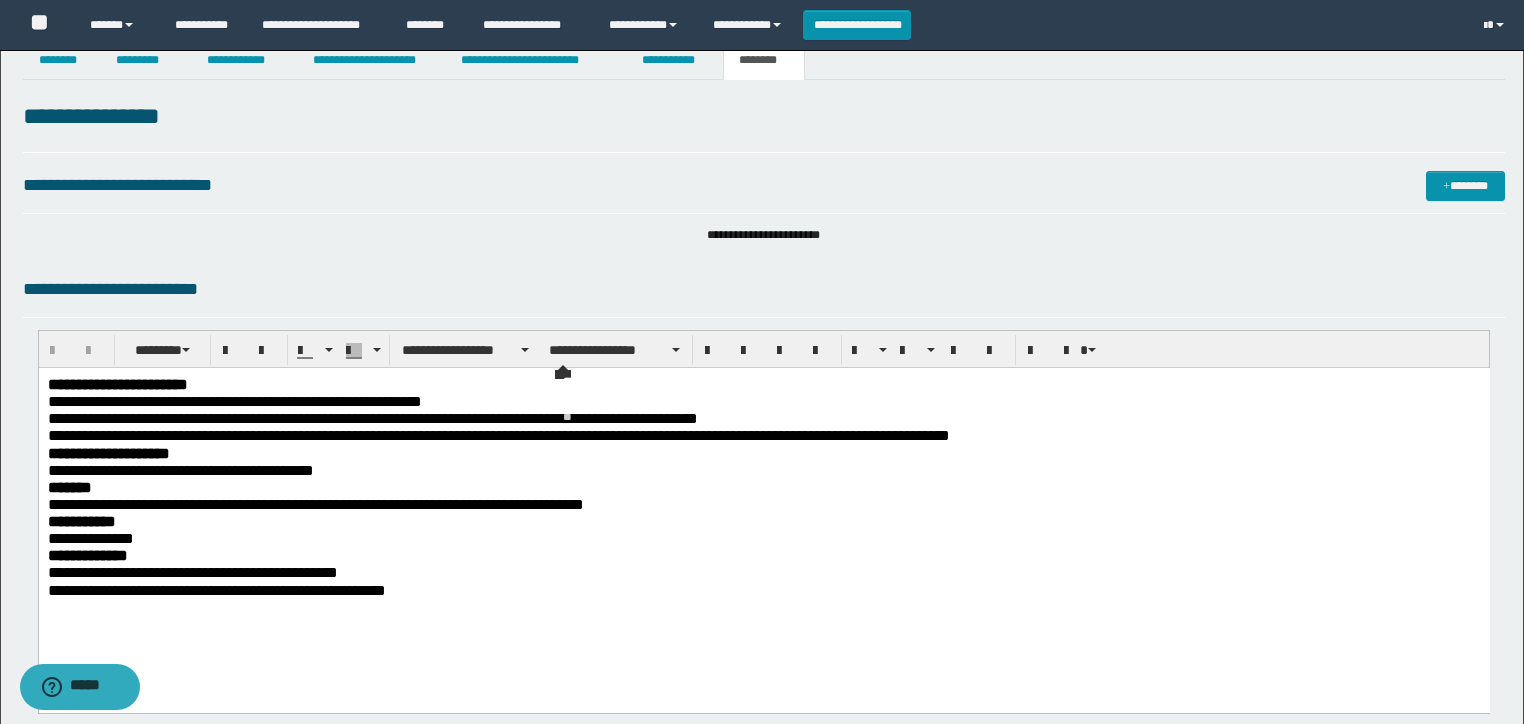 scroll, scrollTop: 0, scrollLeft: 0, axis: both 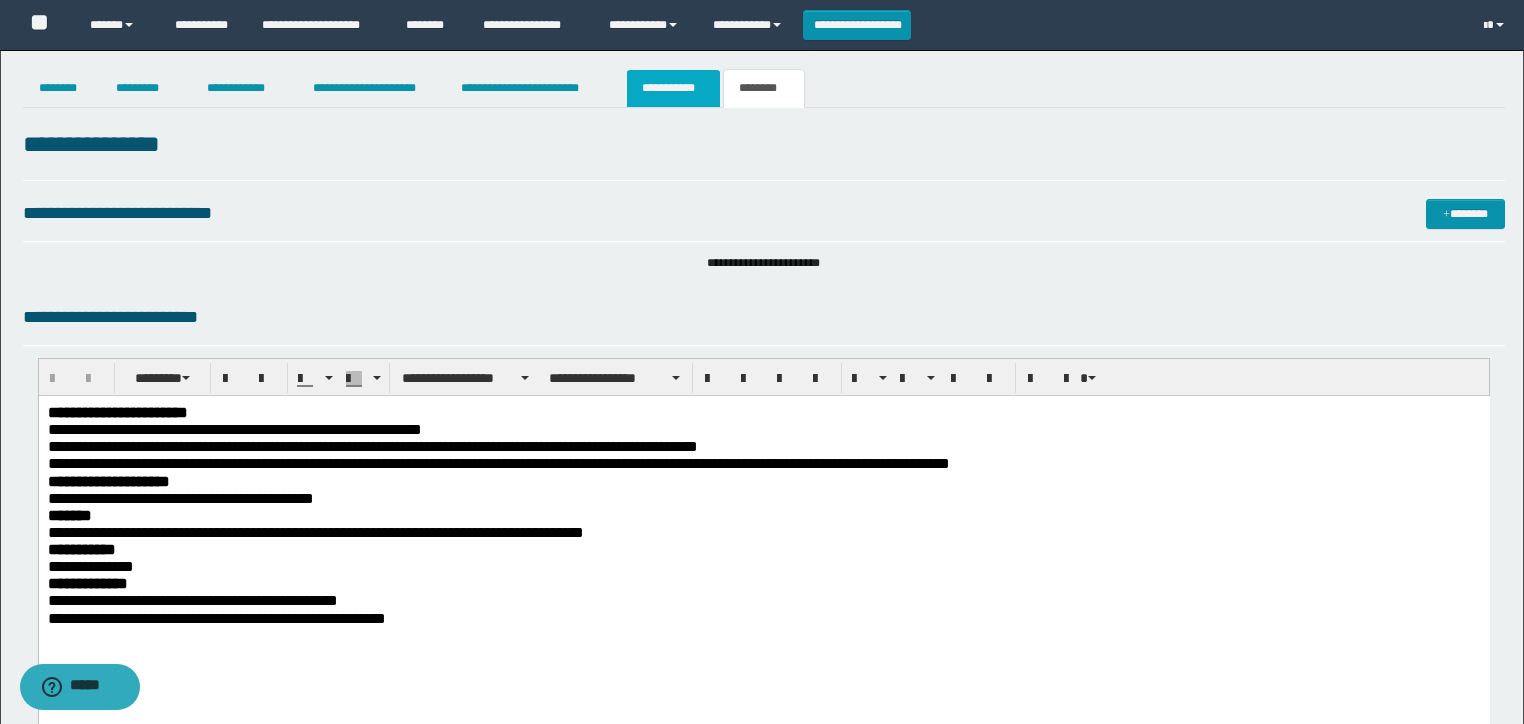 click on "**********" at bounding box center [673, 88] 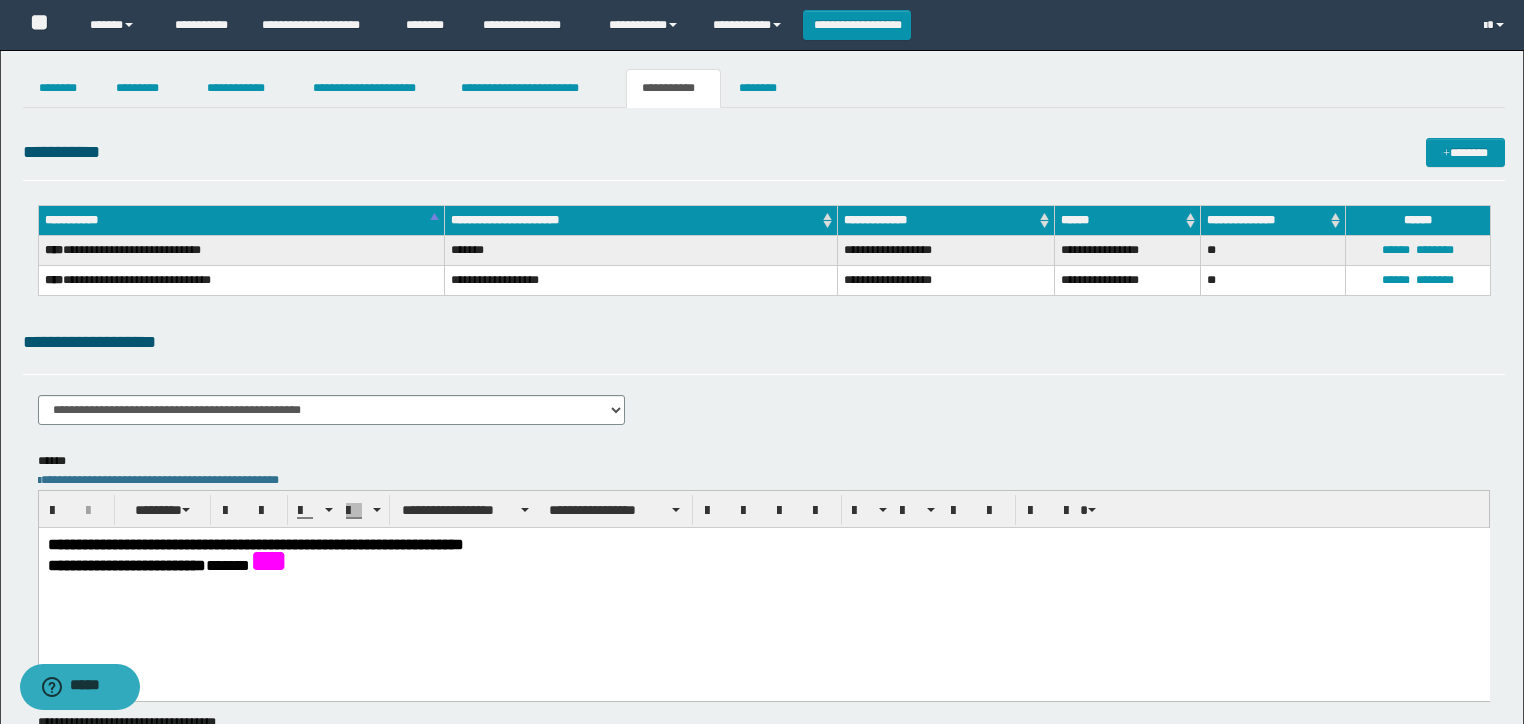 drag, startPoint x: 1119, startPoint y: 424, endPoint x: 1106, endPoint y: 418, distance: 14.3178215 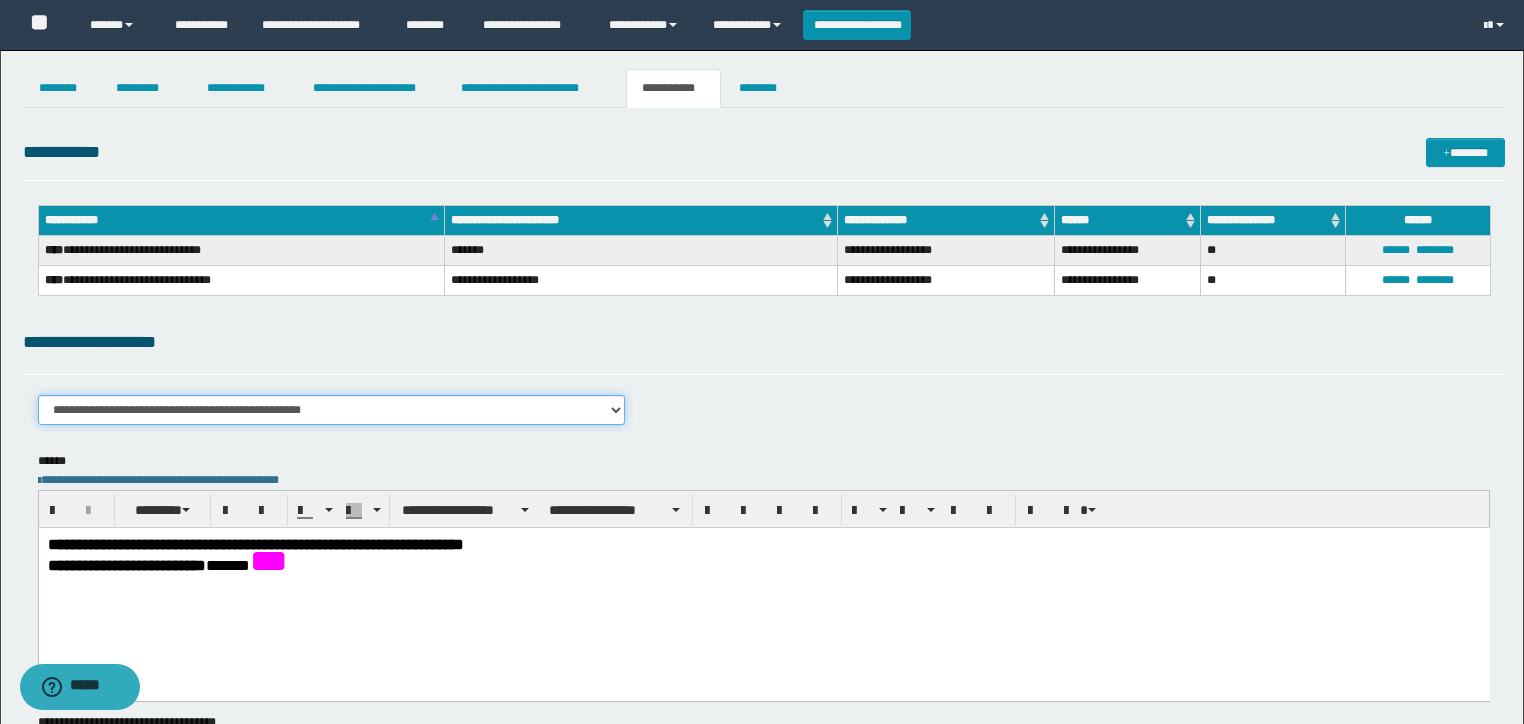 click on "**********" at bounding box center (332, 410) 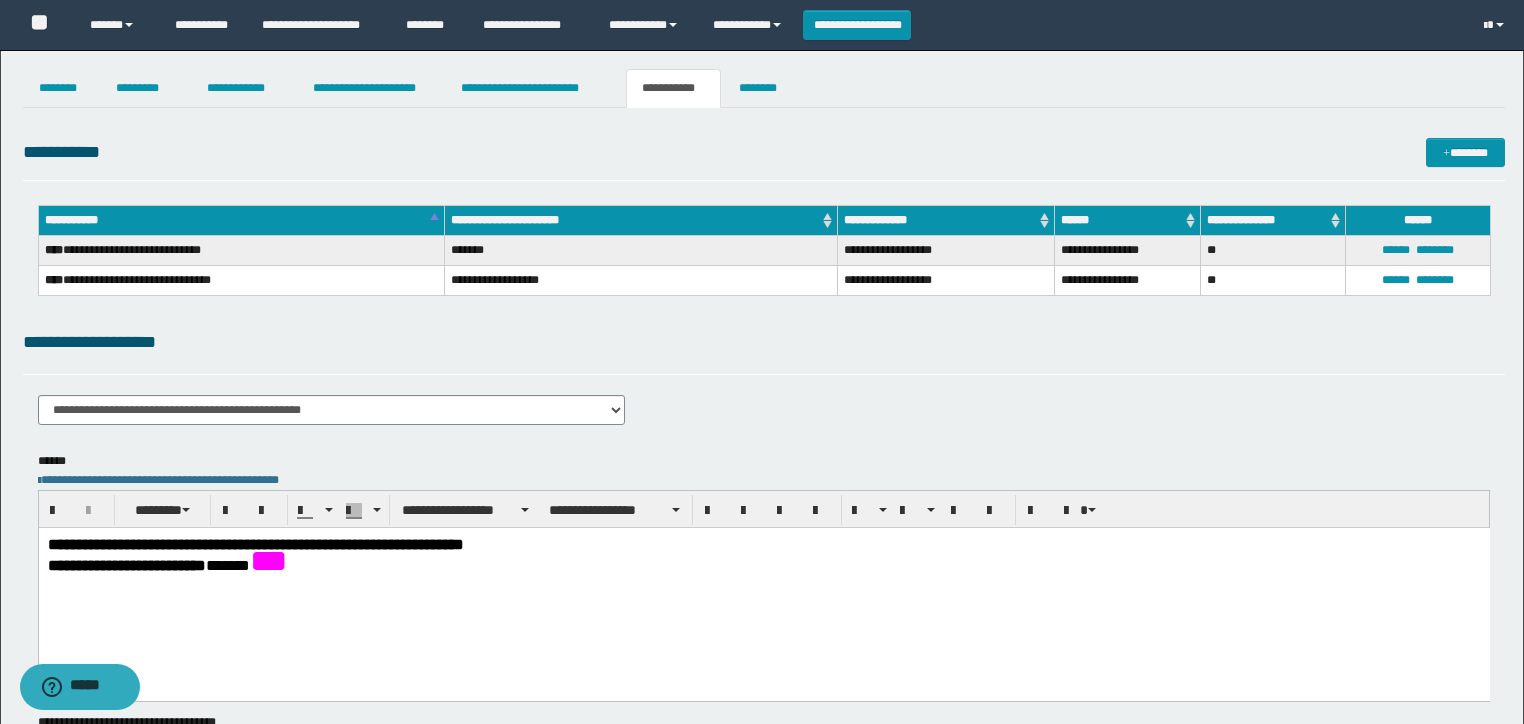 click on "**********" at bounding box center [764, 351] 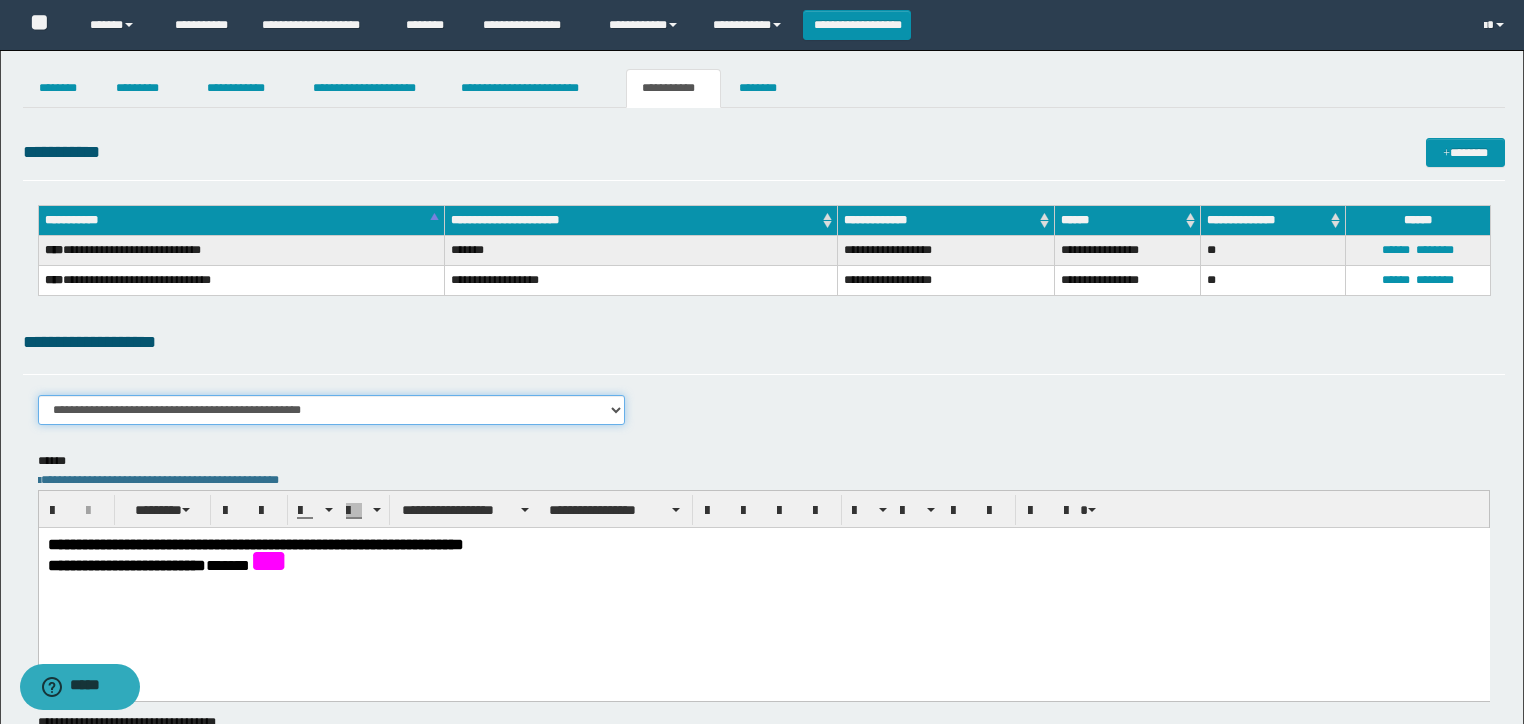 click on "**********" at bounding box center (332, 410) 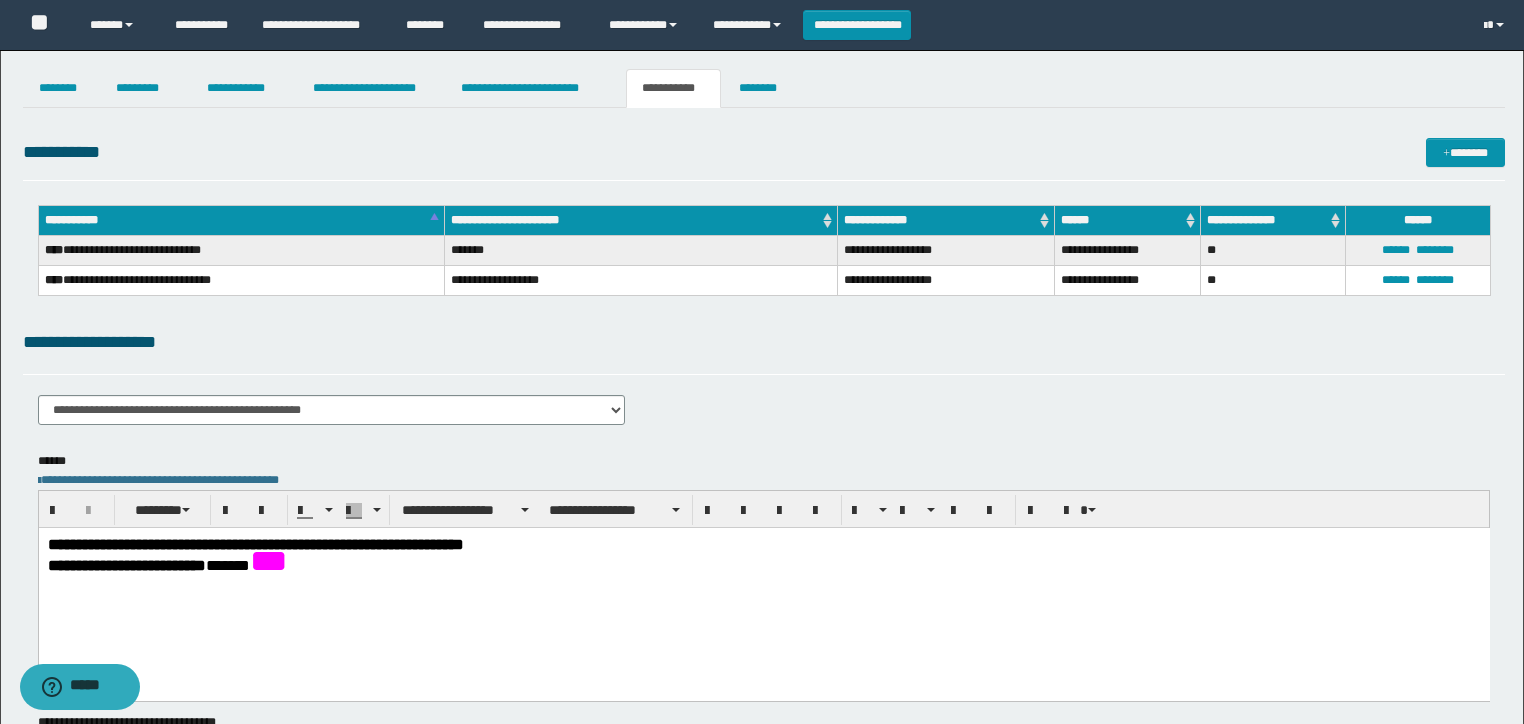 click on "**********" at bounding box center [764, 417] 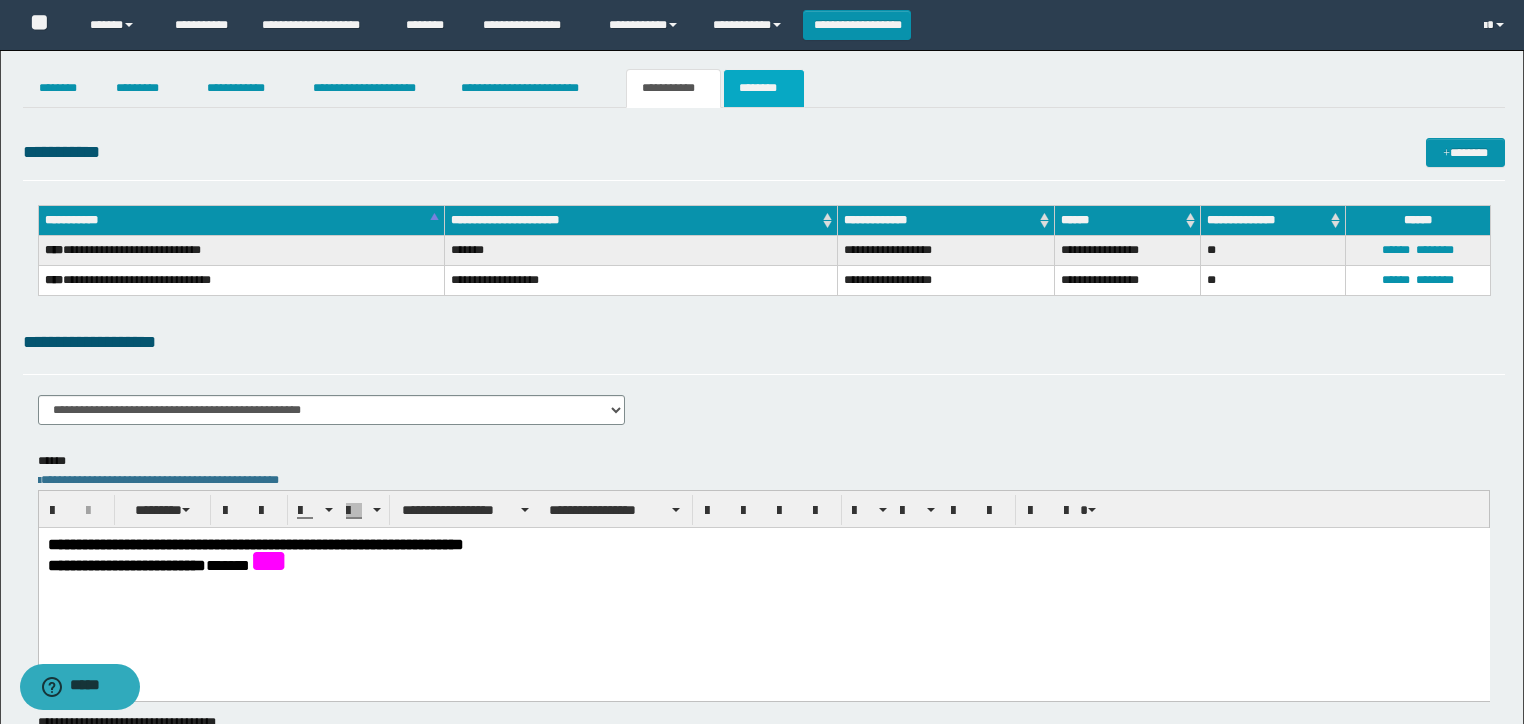click on "********" at bounding box center (764, 88) 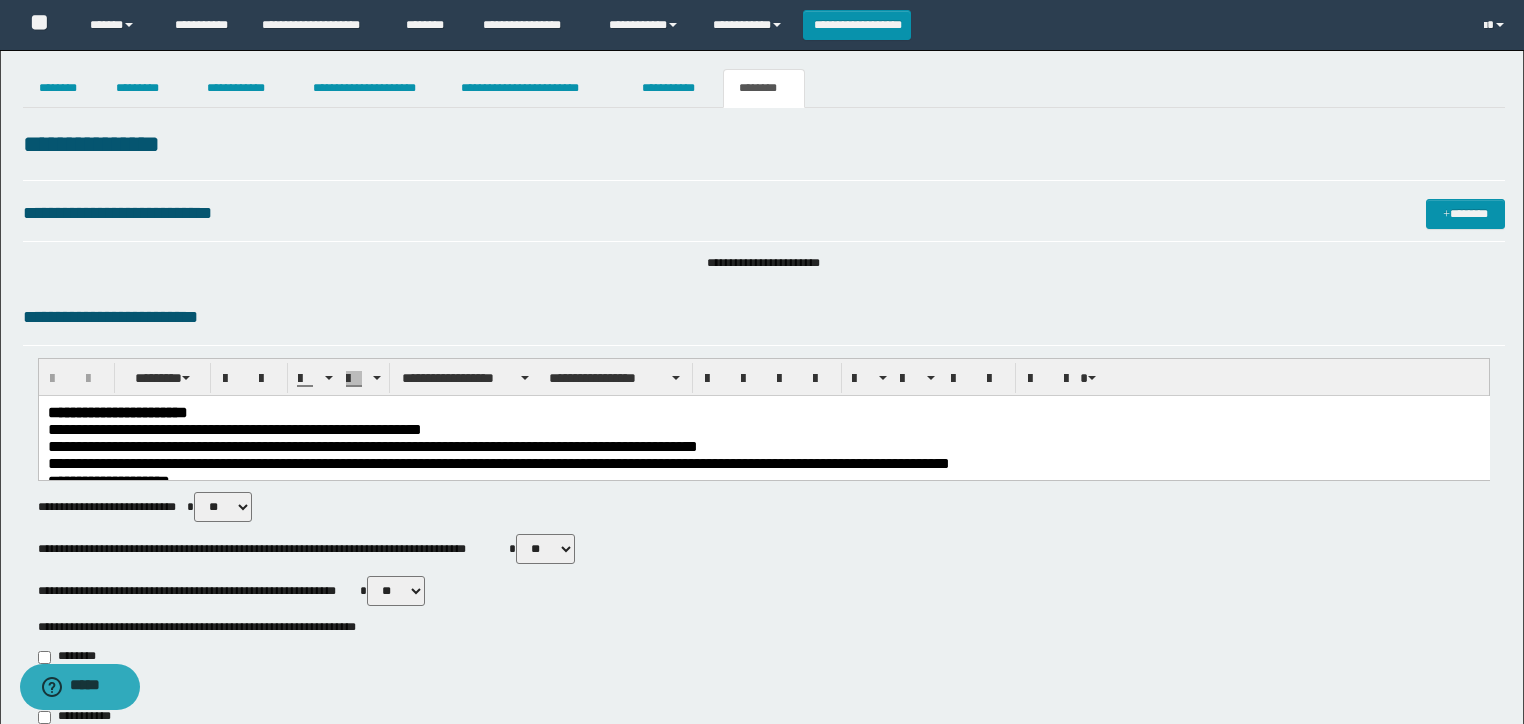 click on "**********" at bounding box center [372, 446] 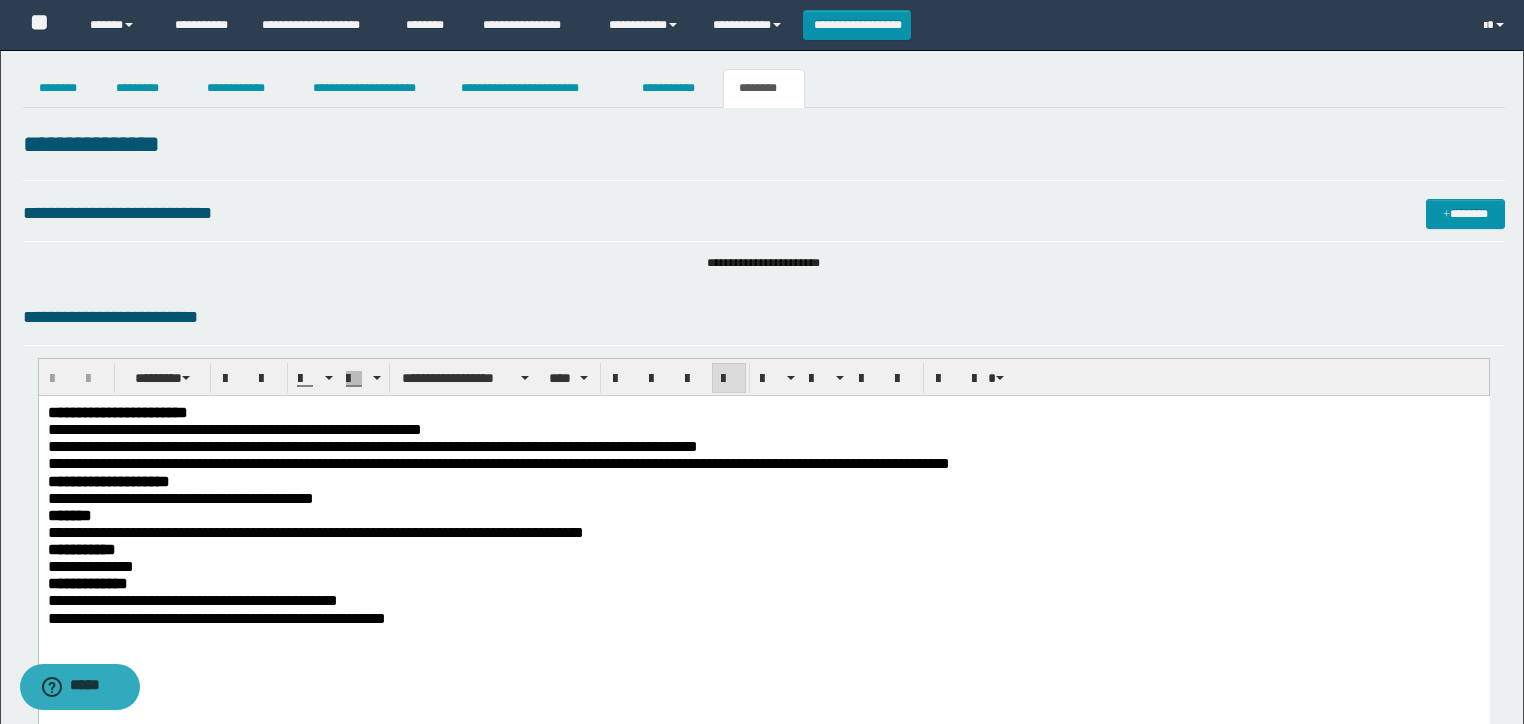 scroll, scrollTop: 160, scrollLeft: 0, axis: vertical 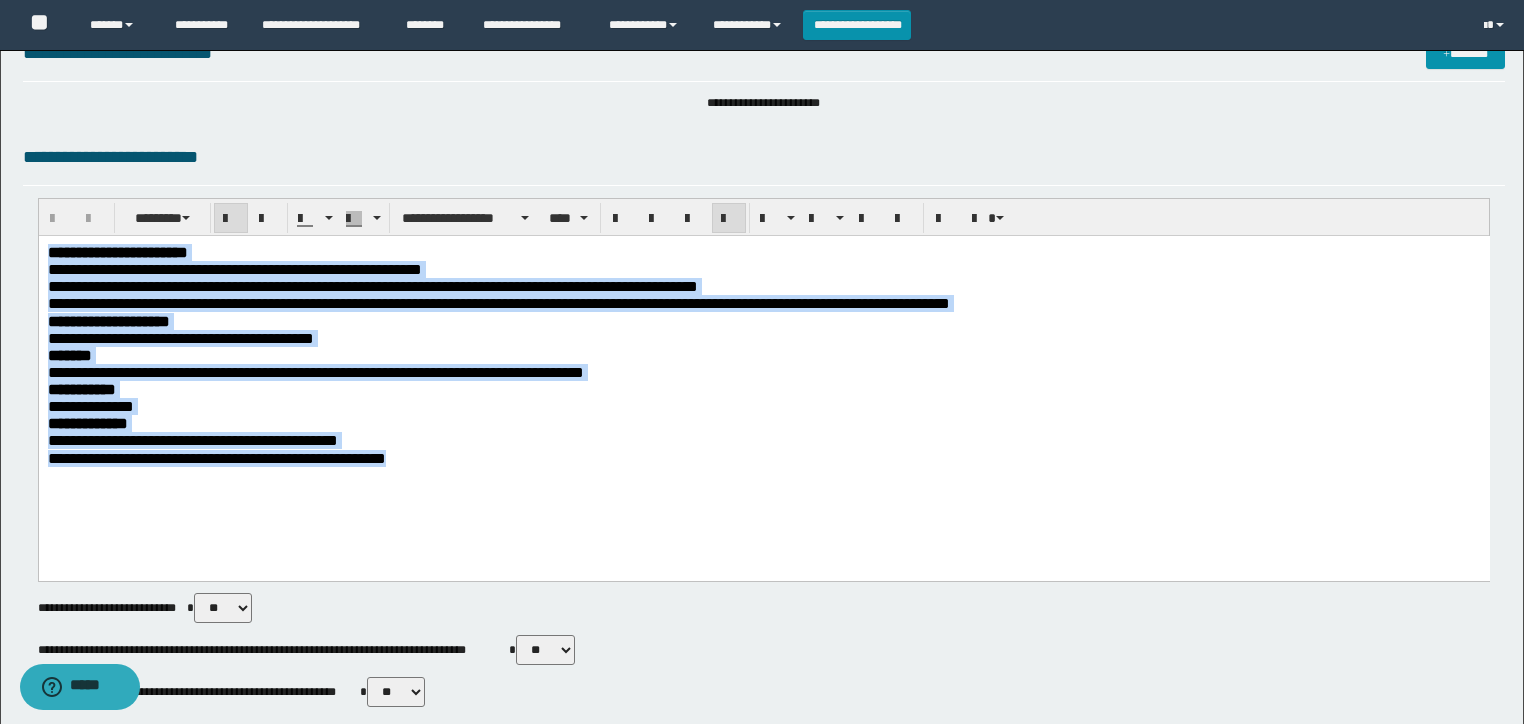 drag, startPoint x: 473, startPoint y: 470, endPoint x: -1, endPoint y: 181, distance: 555.1549 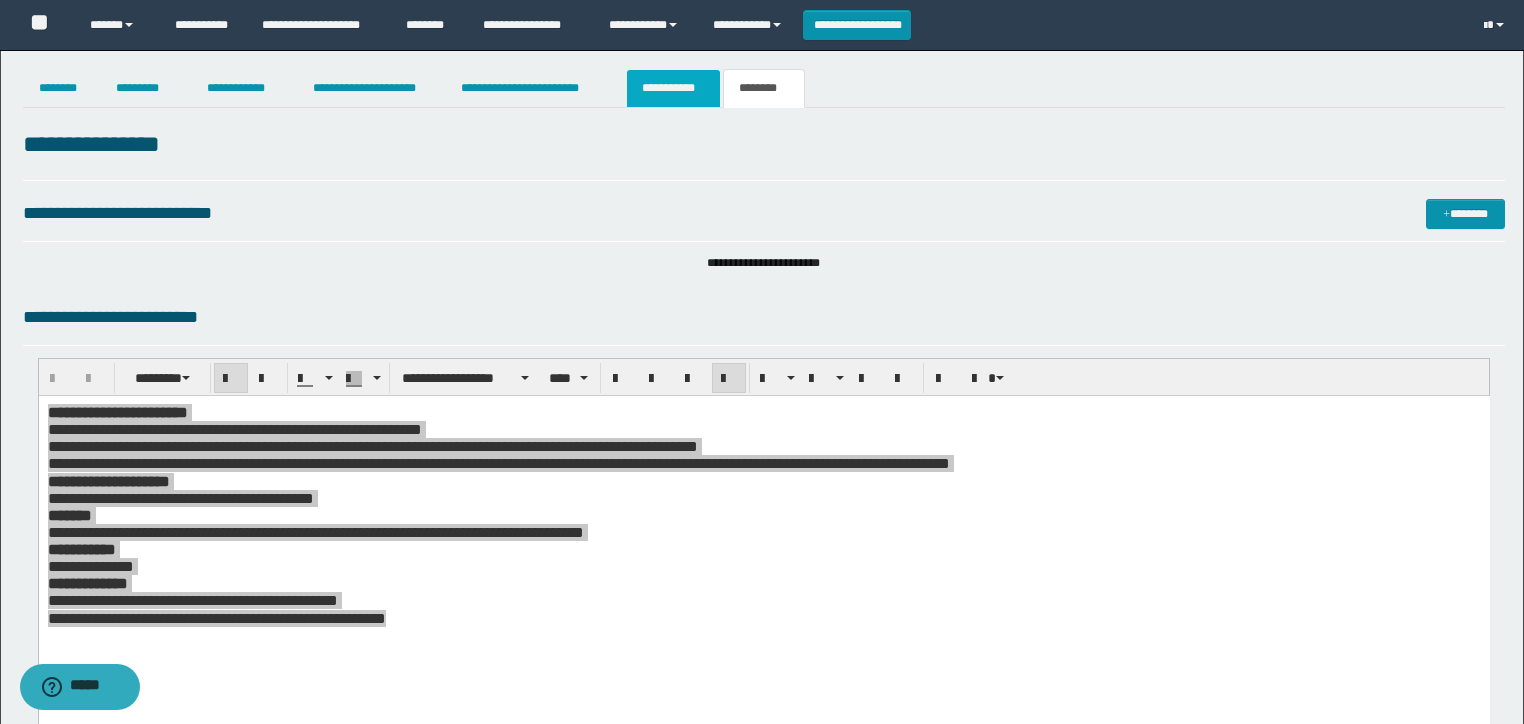 click on "**********" at bounding box center (673, 88) 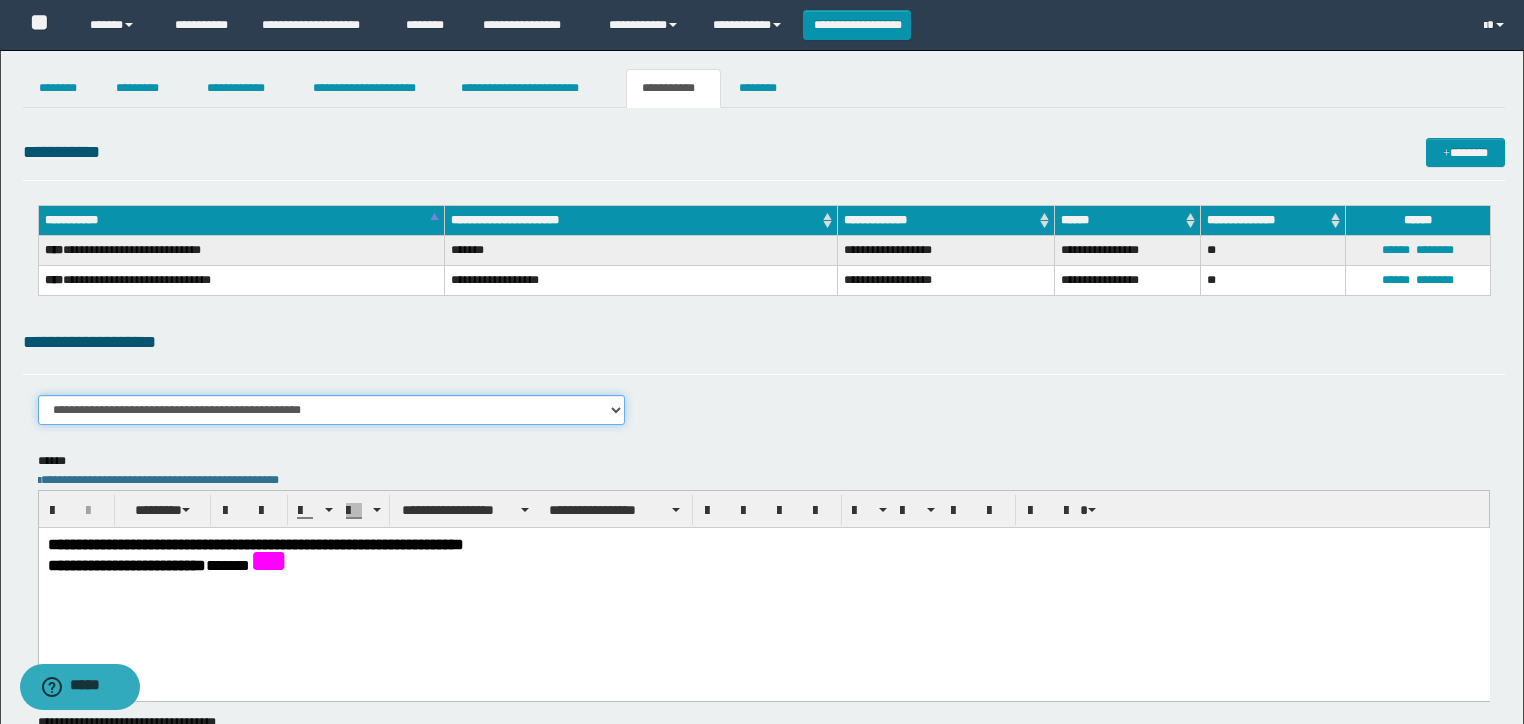 click on "**********" at bounding box center [332, 410] 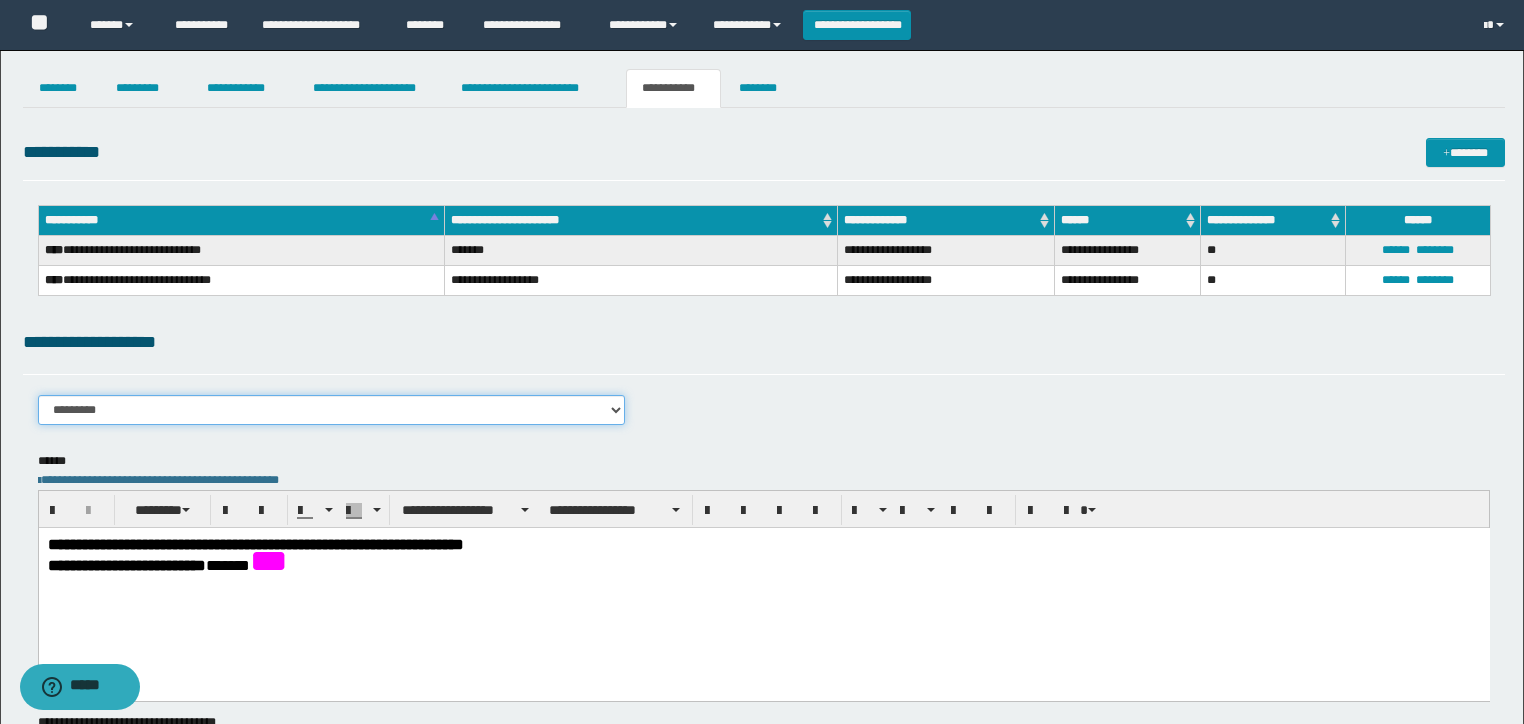 click on "**********" at bounding box center (332, 410) 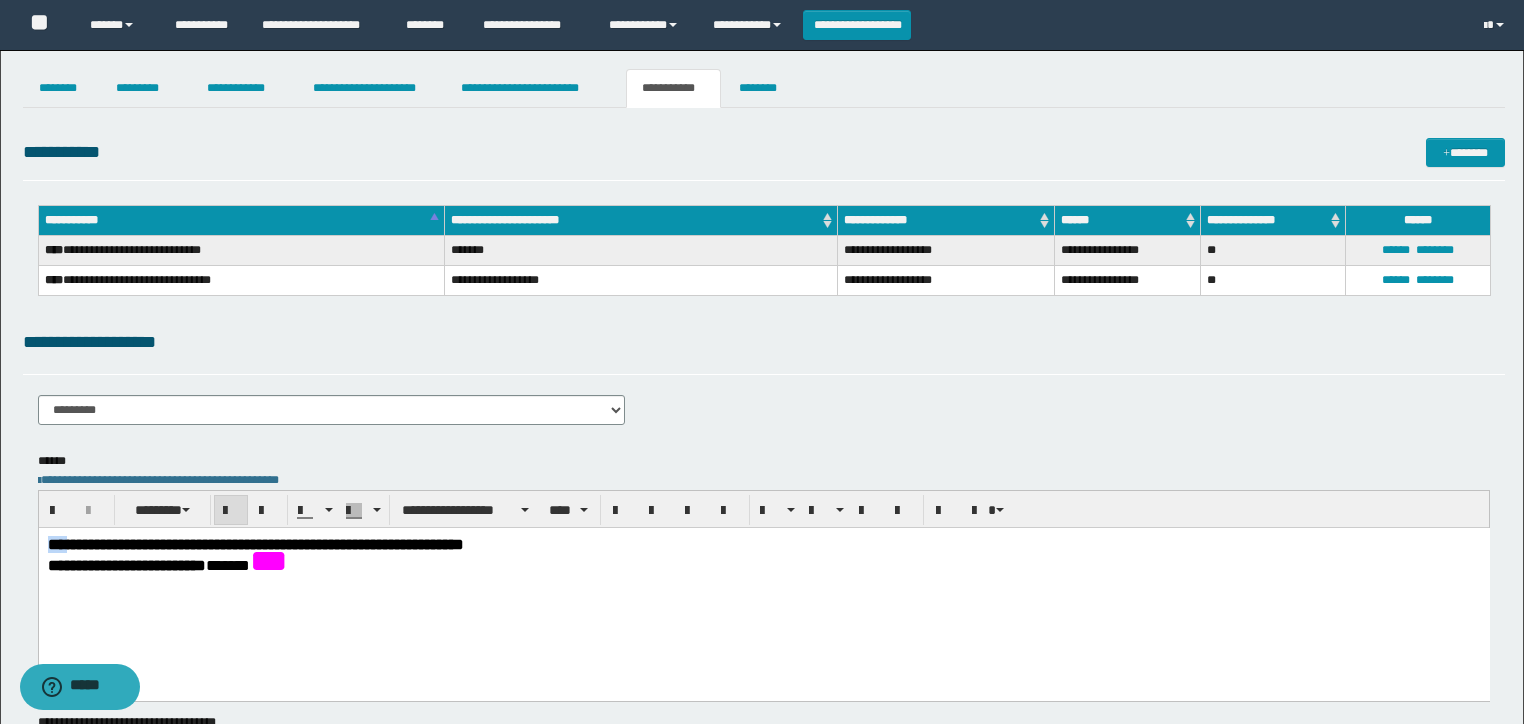 drag, startPoint x: 72, startPoint y: 545, endPoint x: 20, endPoint y: 538, distance: 52.46904 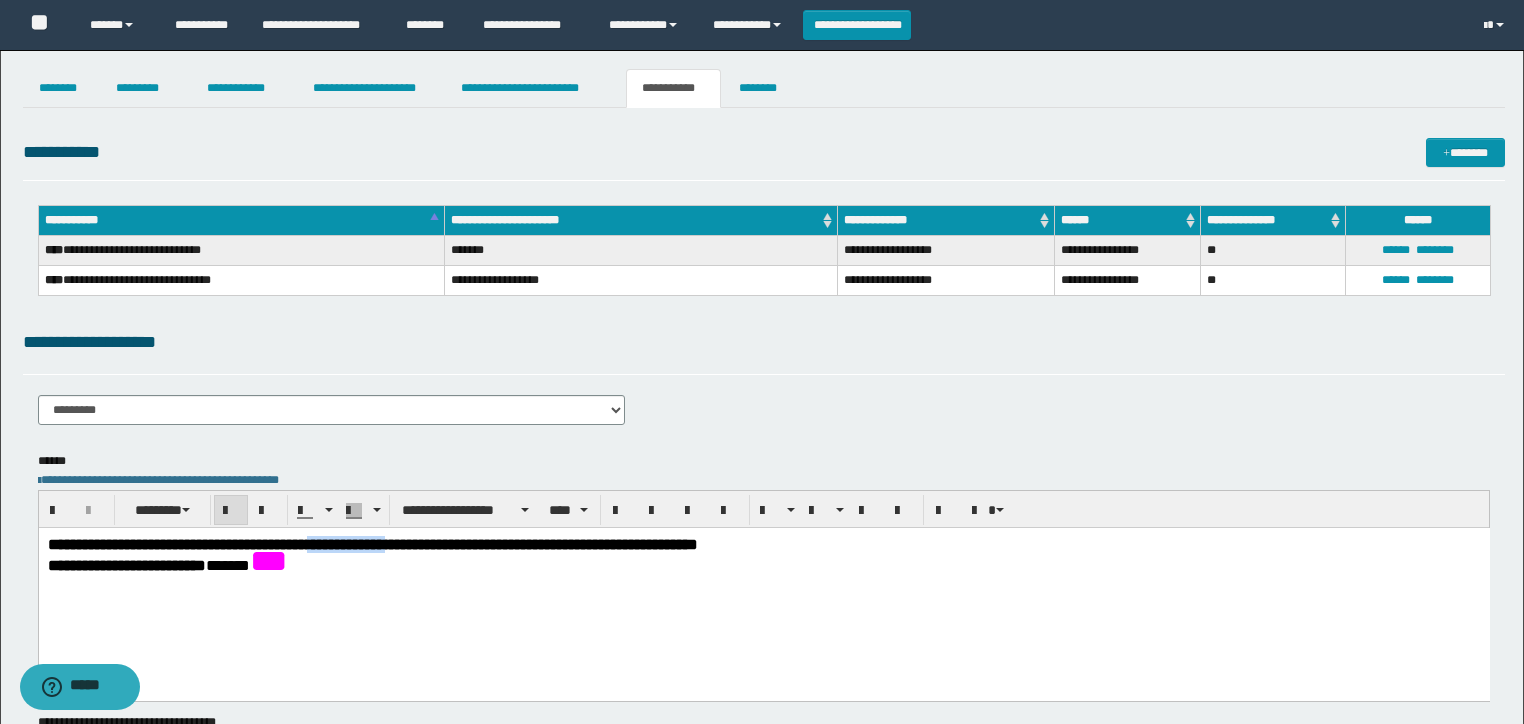 drag, startPoint x: 494, startPoint y: 545, endPoint x: 622, endPoint y: 547, distance: 128.01562 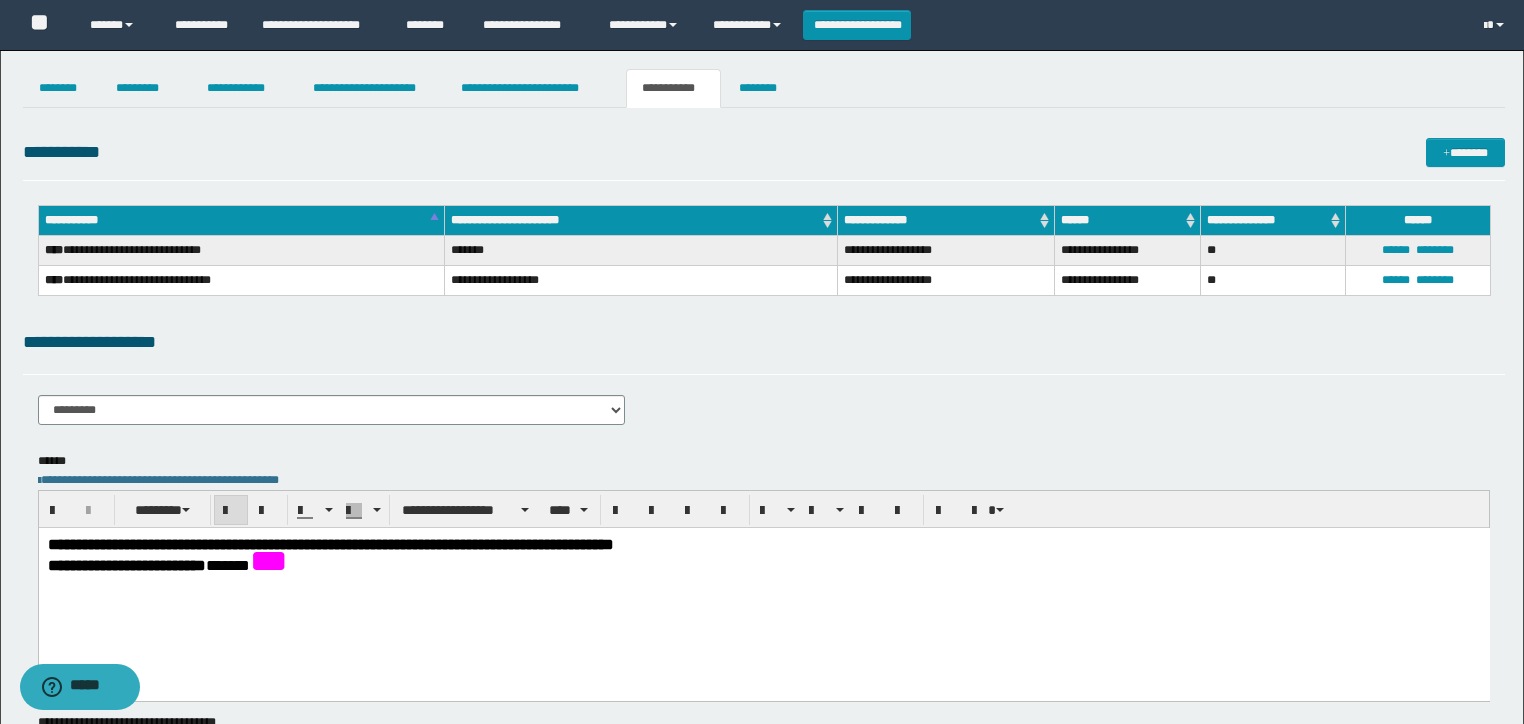 click on "***" at bounding box center [268, 560] 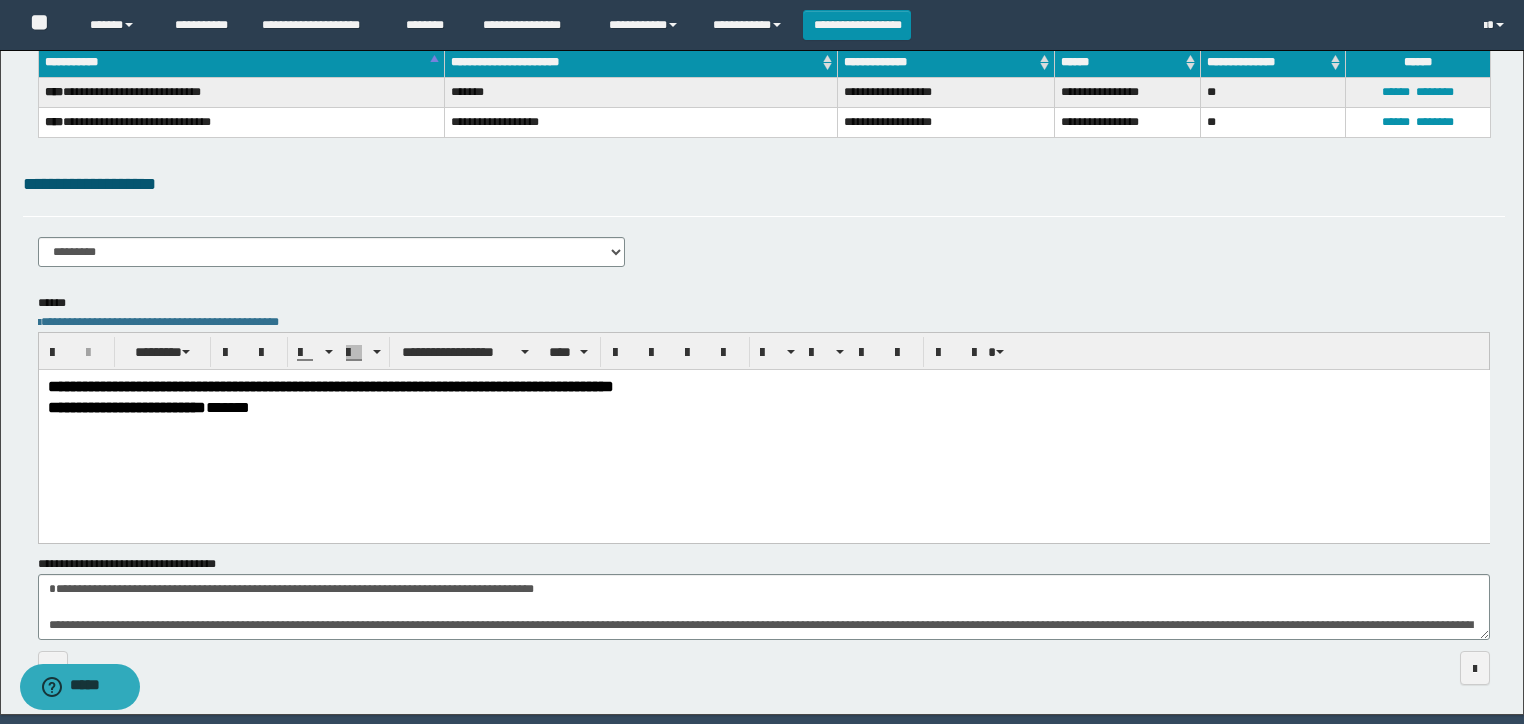 scroll, scrollTop: 160, scrollLeft: 0, axis: vertical 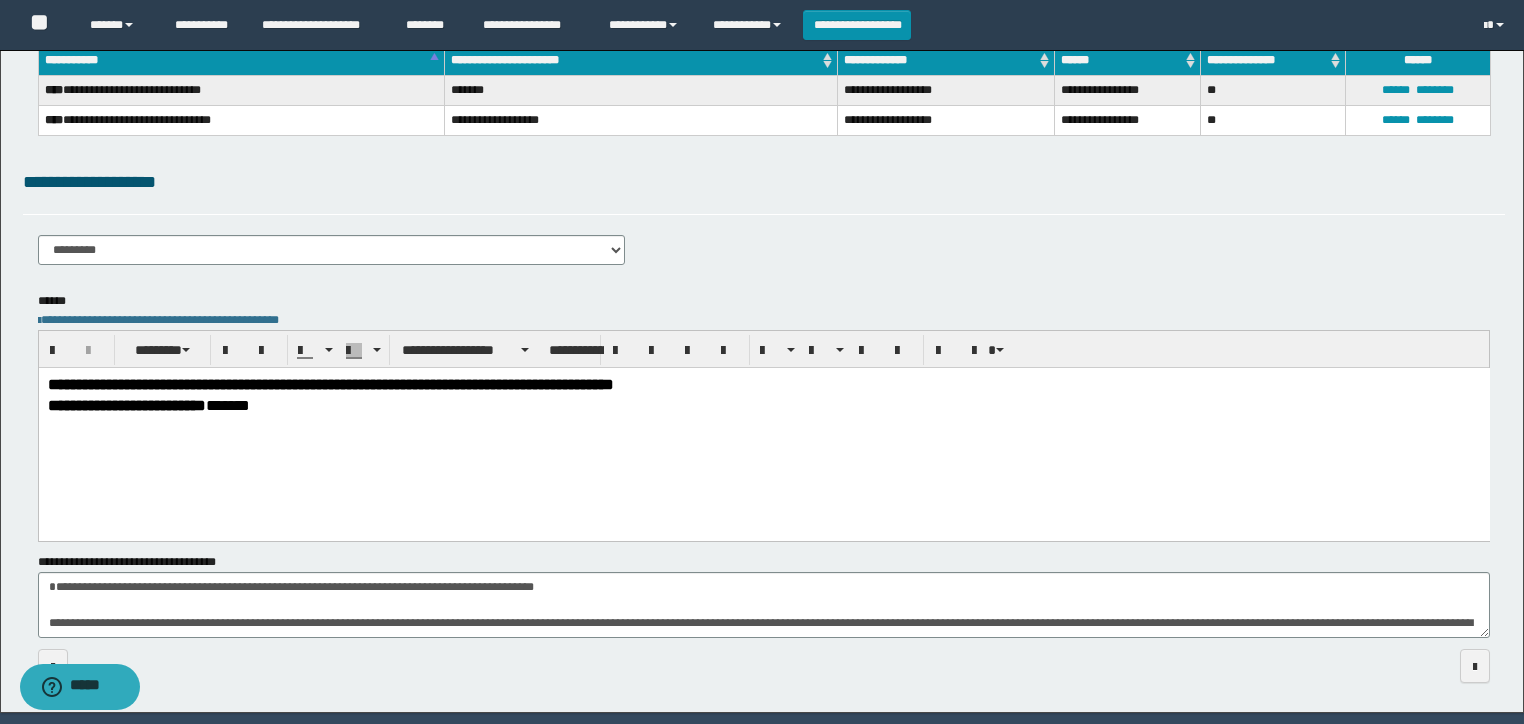 click on "**********" at bounding box center (763, 427) 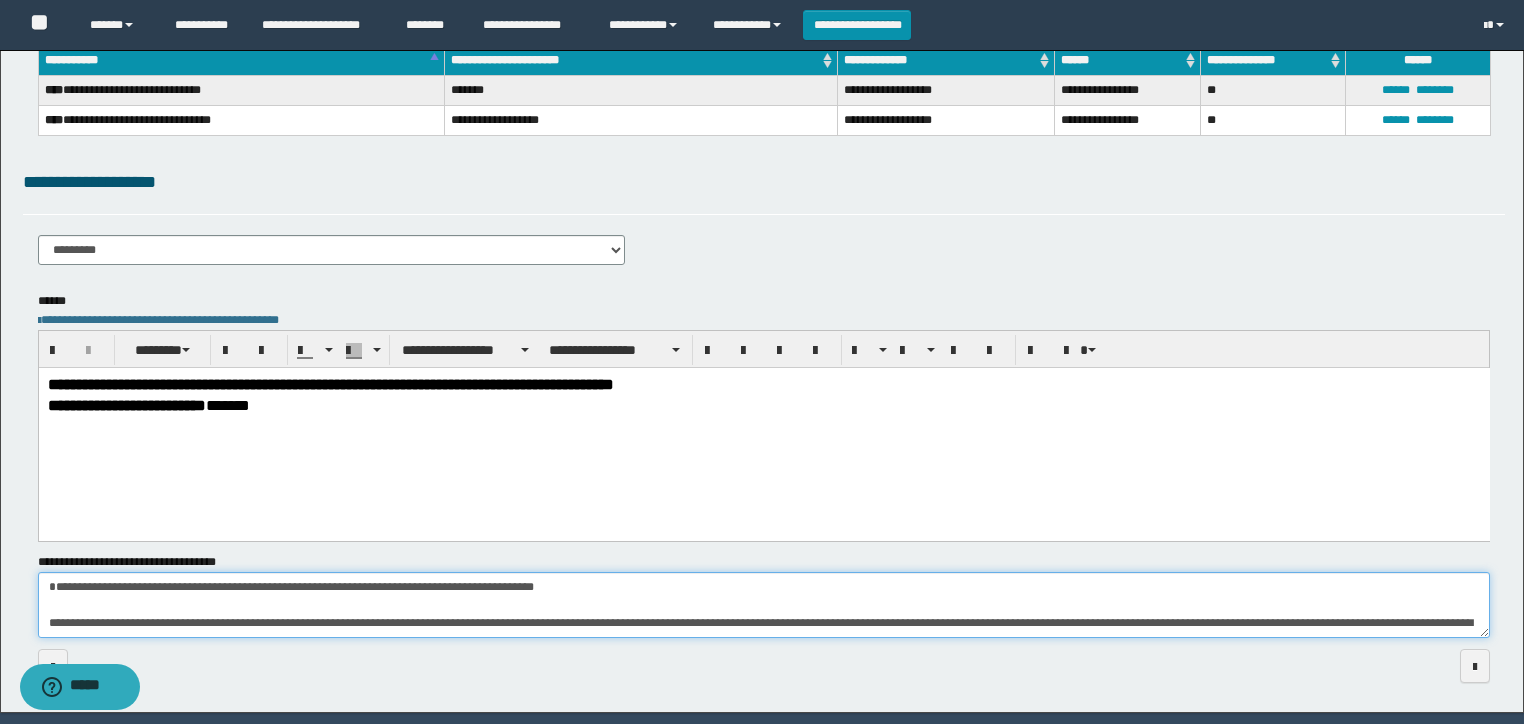 click on "**********" at bounding box center [764, 605] 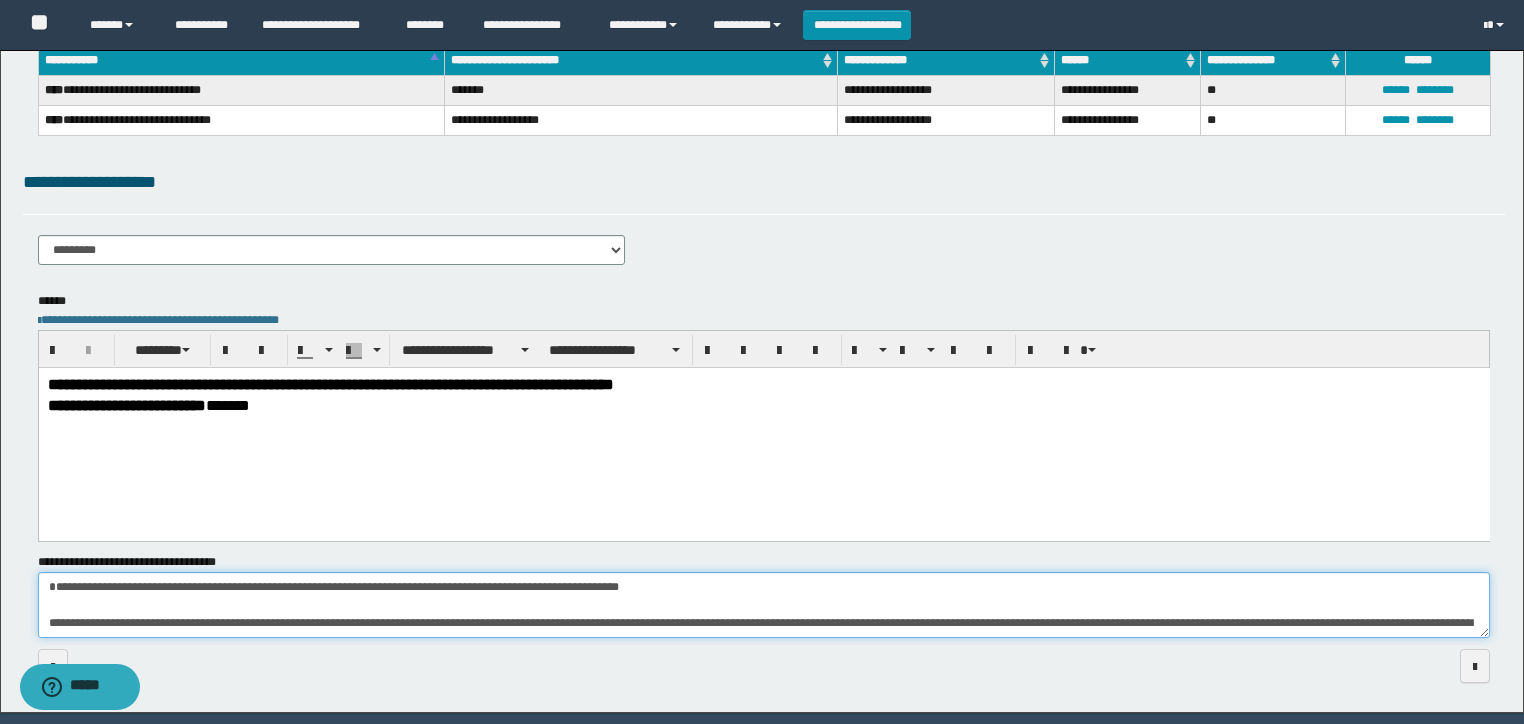 scroll, scrollTop: 0, scrollLeft: 0, axis: both 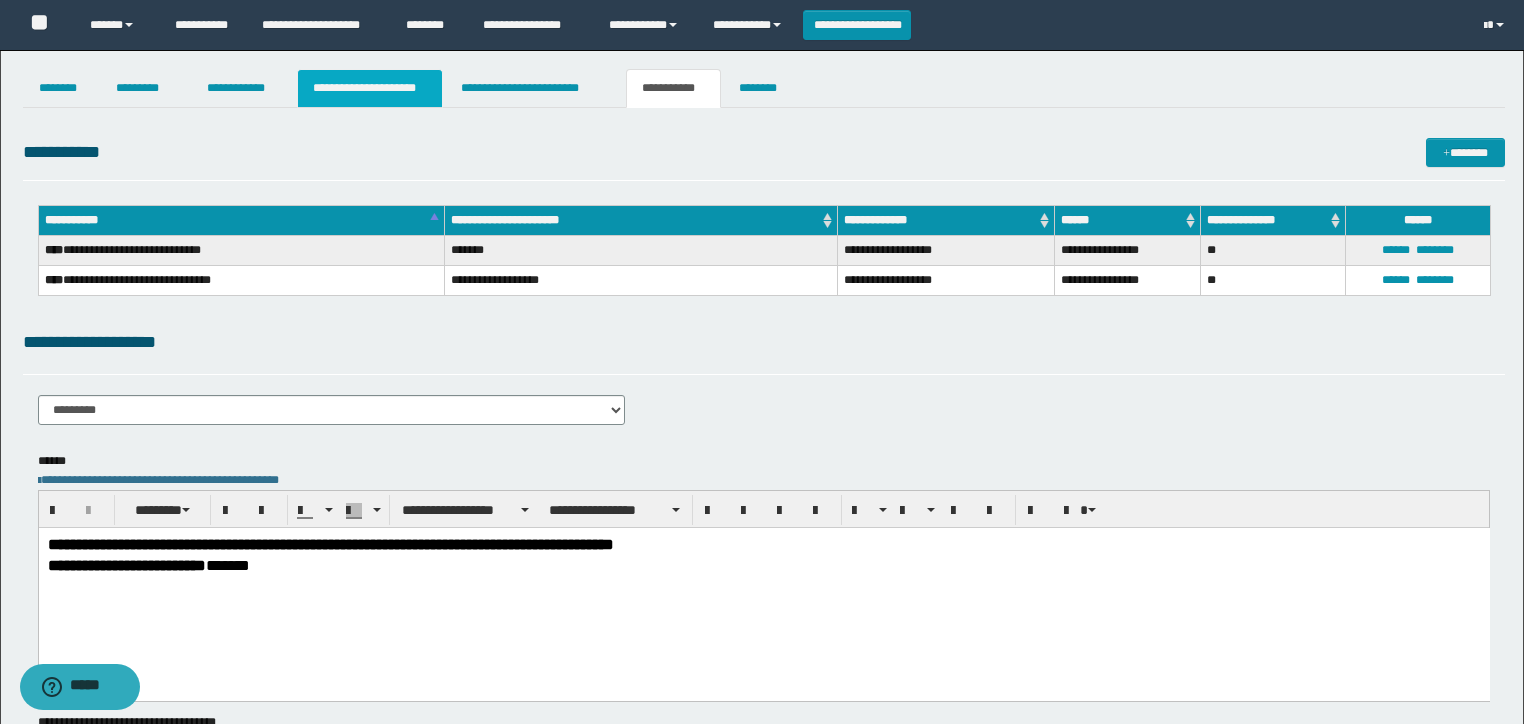 click on "**********" at bounding box center [370, 88] 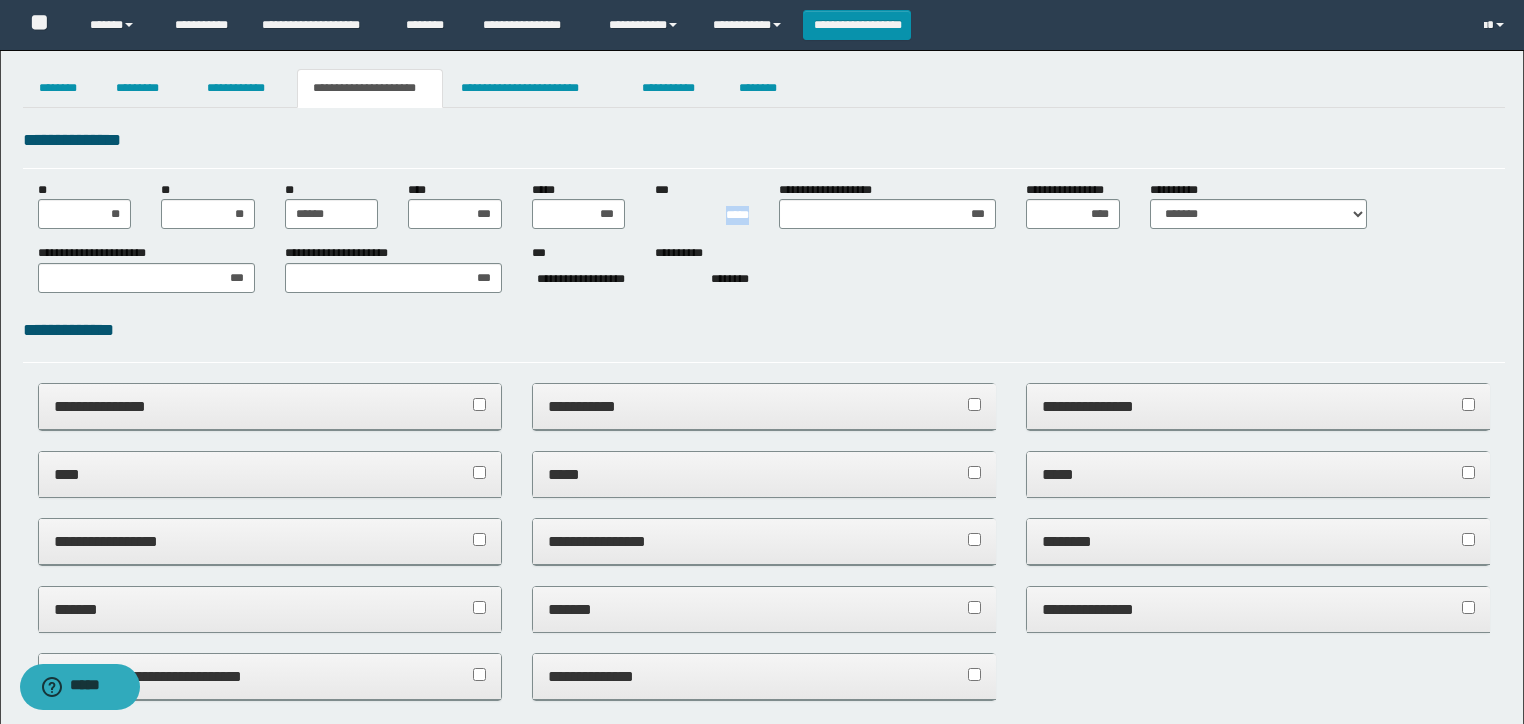 drag, startPoint x: 717, startPoint y: 211, endPoint x: 755, endPoint y: 215, distance: 38.209946 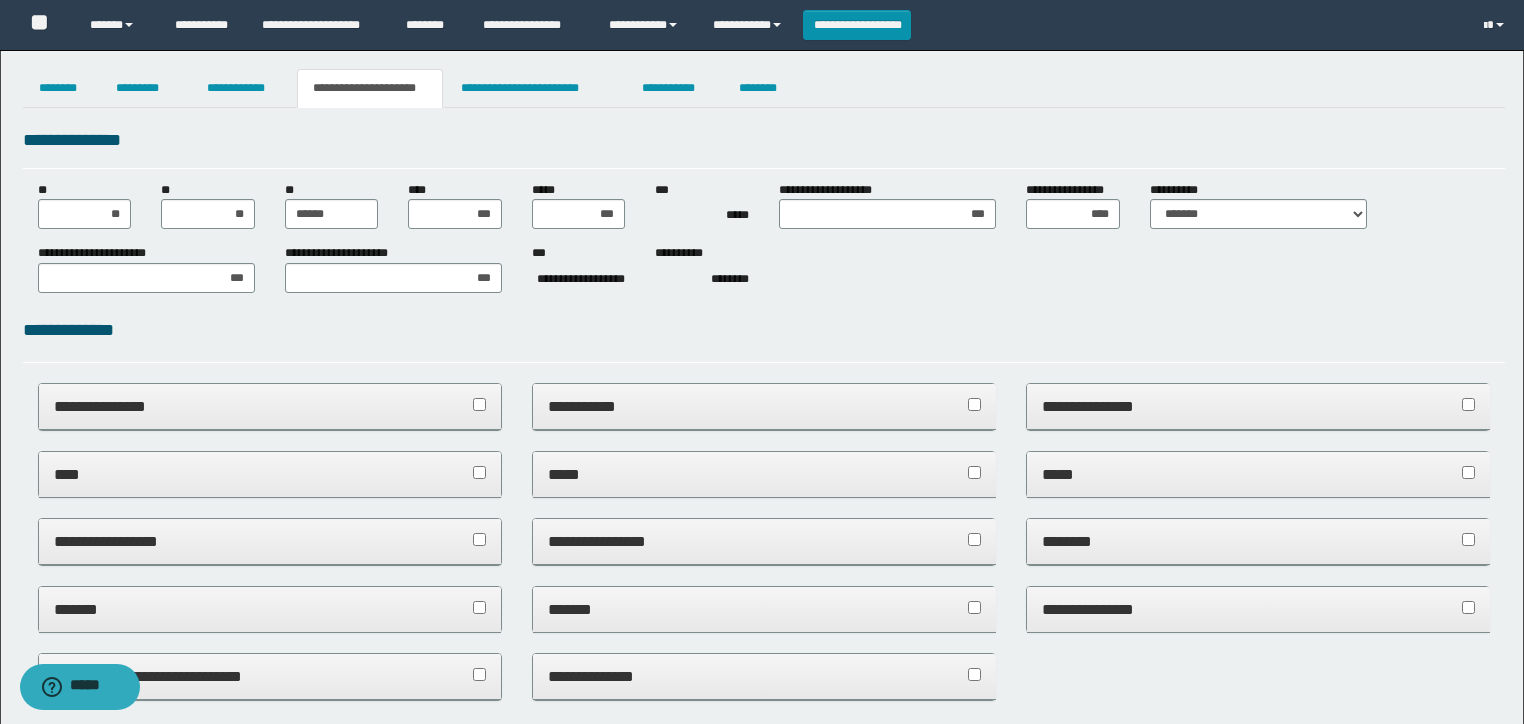 click on "**********" at bounding box center (764, 1010) 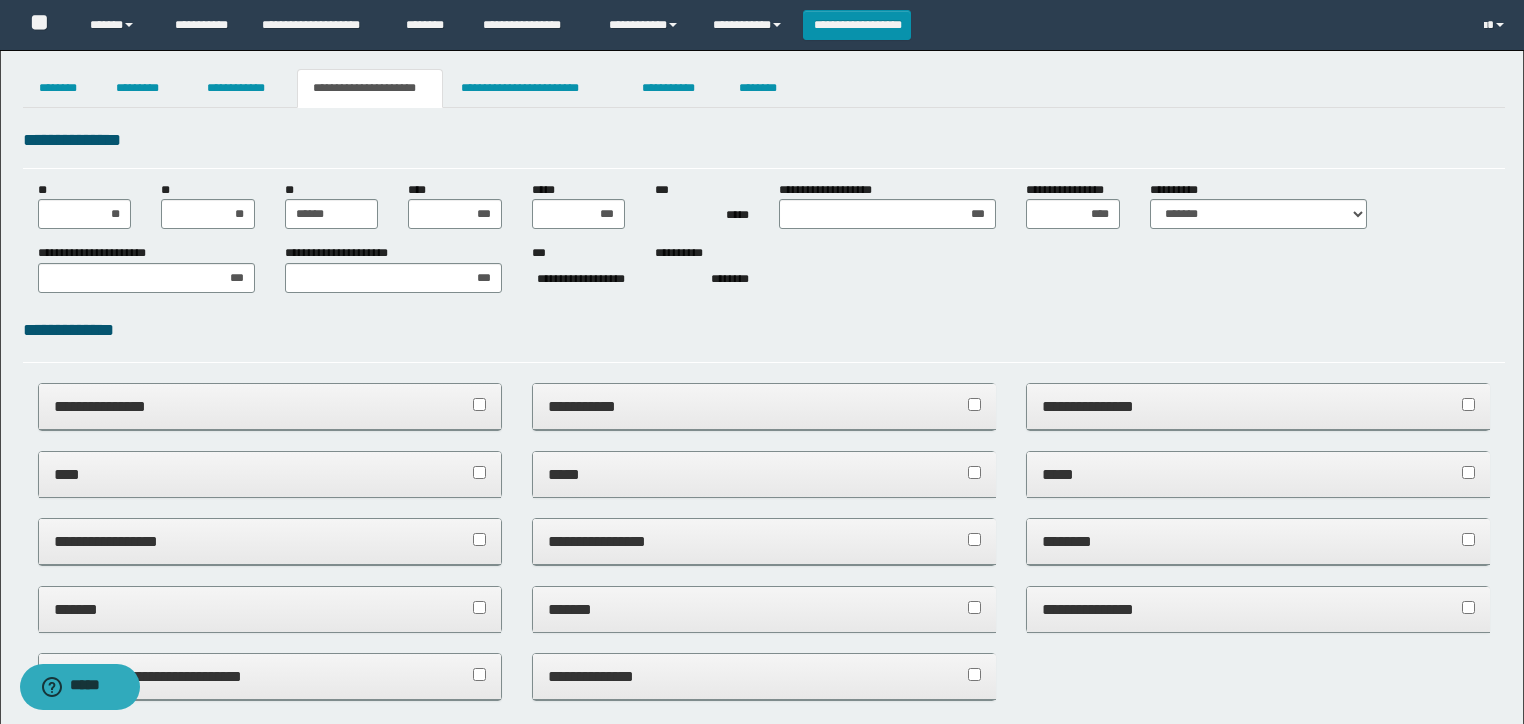 click on "***" at bounding box center [665, 190] 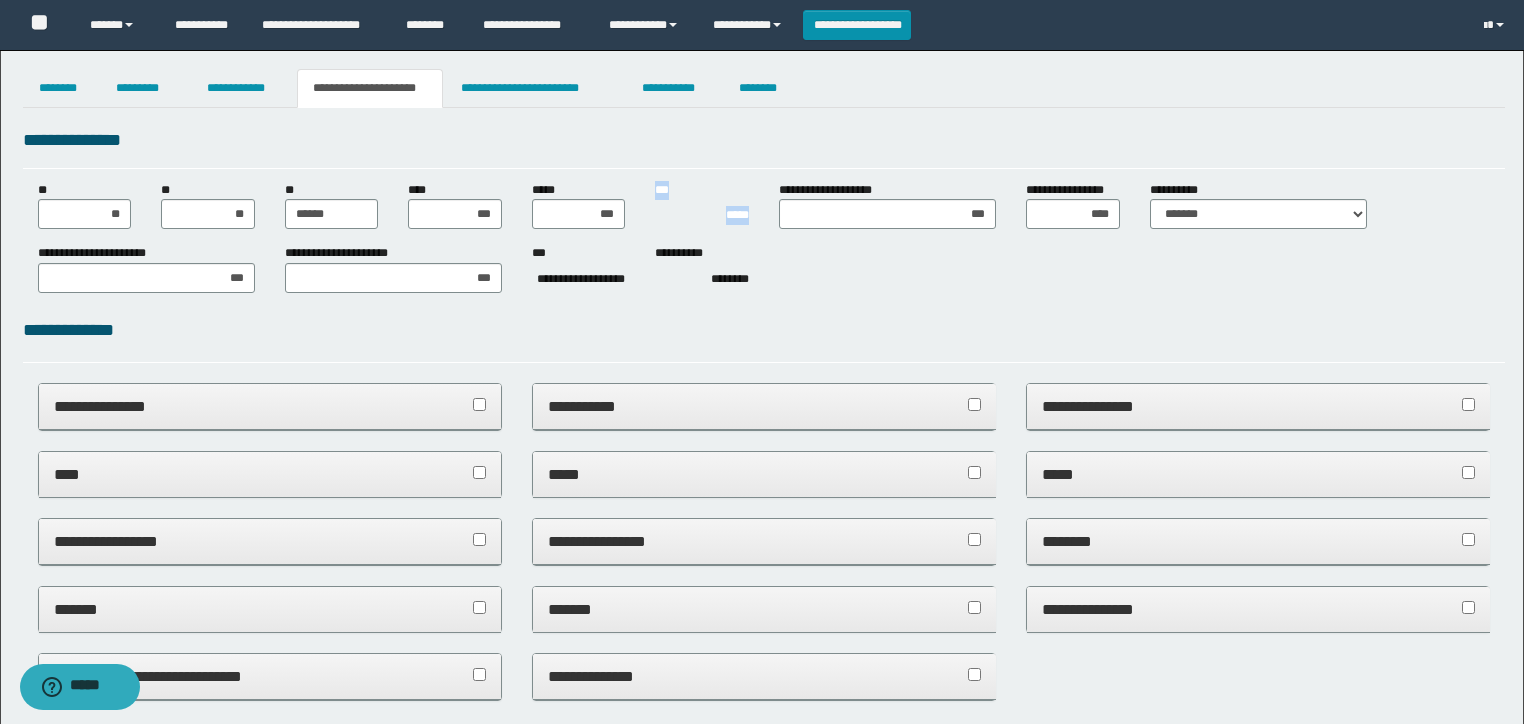 drag, startPoint x: 654, startPoint y: 185, endPoint x: 754, endPoint y: 215, distance: 104.40307 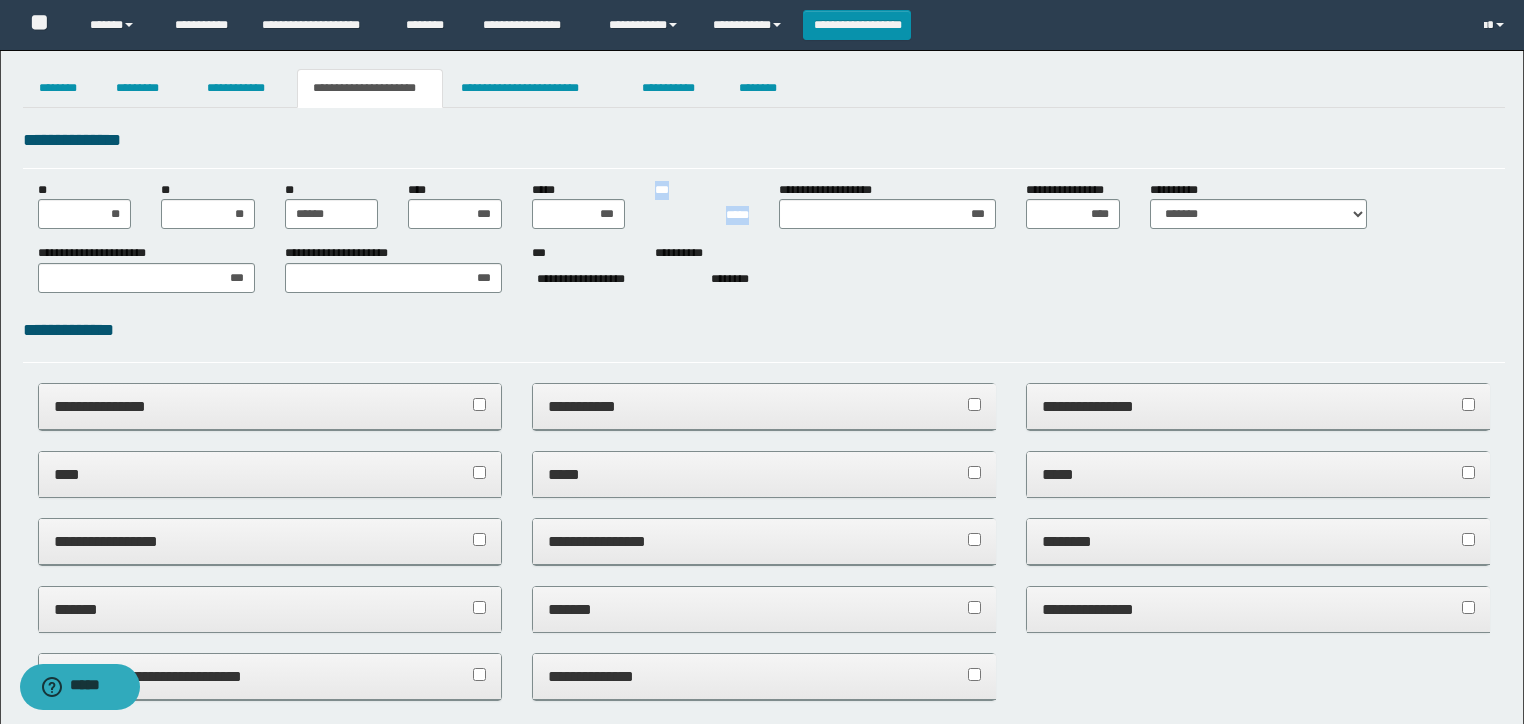 copy on "*****" 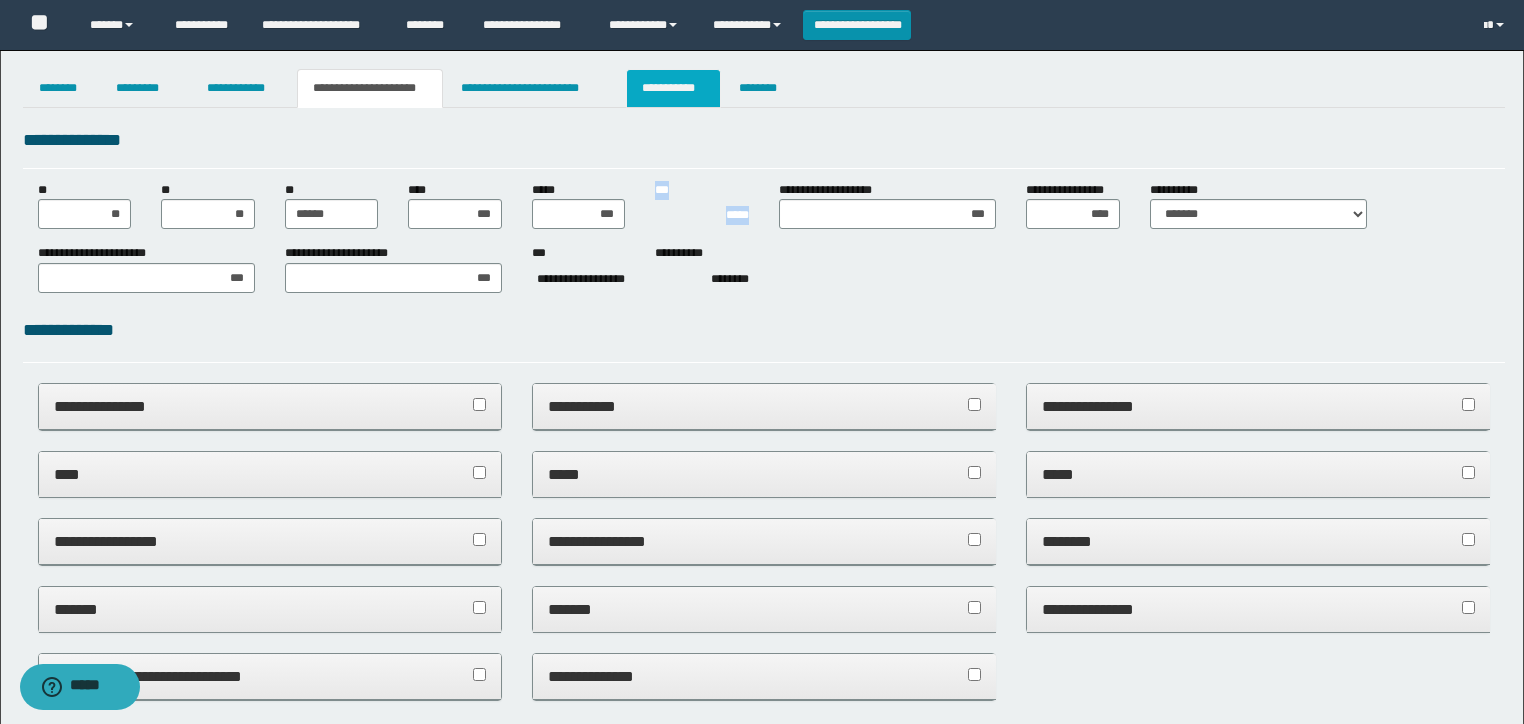 click on "**********" at bounding box center [673, 88] 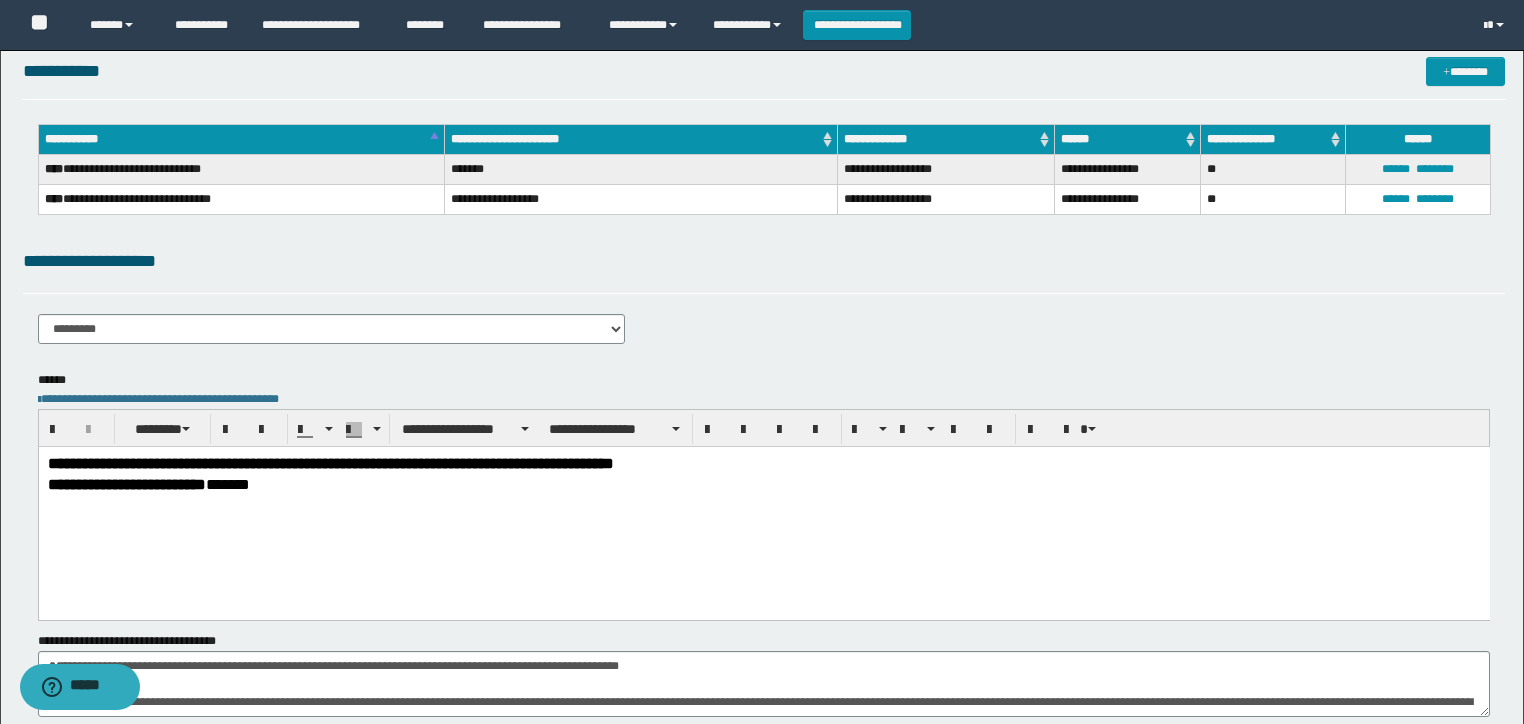 scroll, scrollTop: 226, scrollLeft: 0, axis: vertical 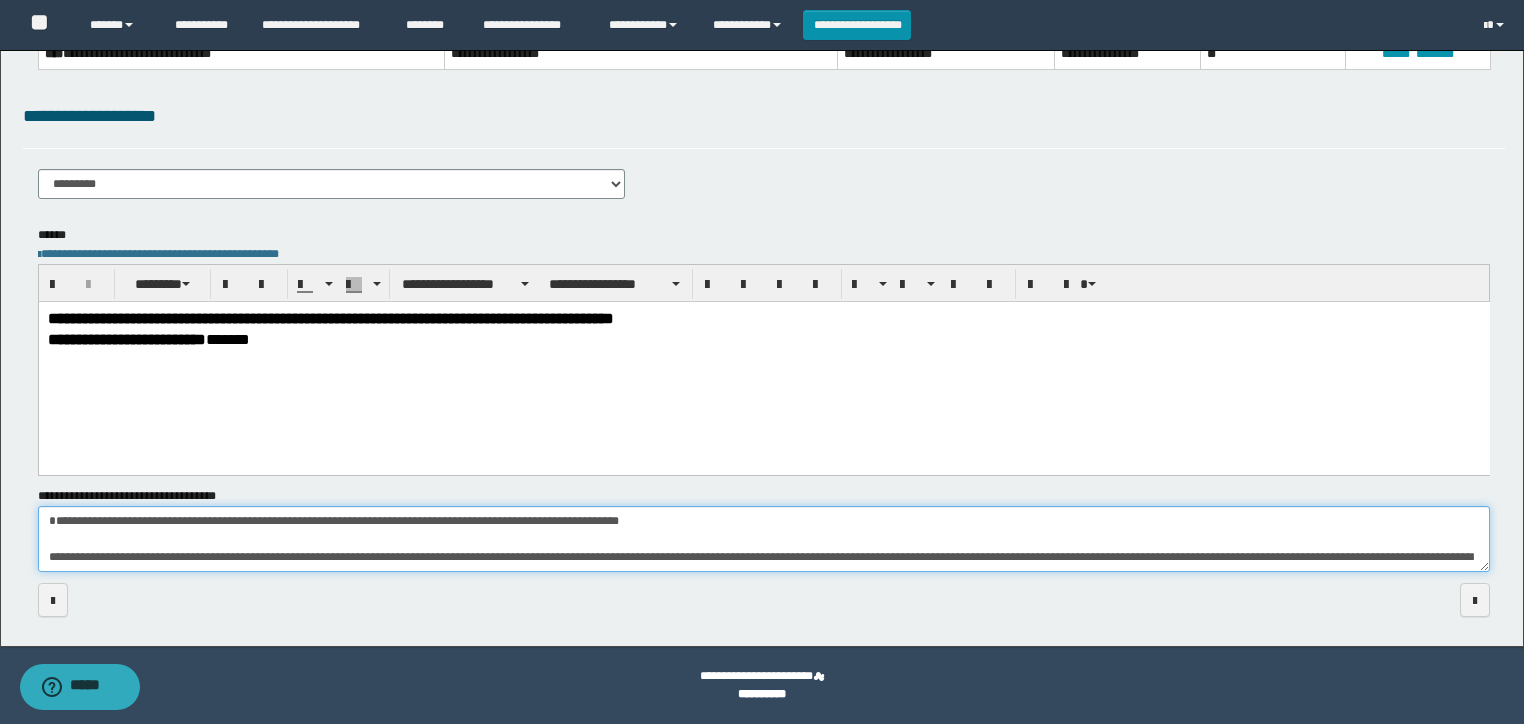 drag, startPoint x: 667, startPoint y: 519, endPoint x: 628, endPoint y: 522, distance: 39.115215 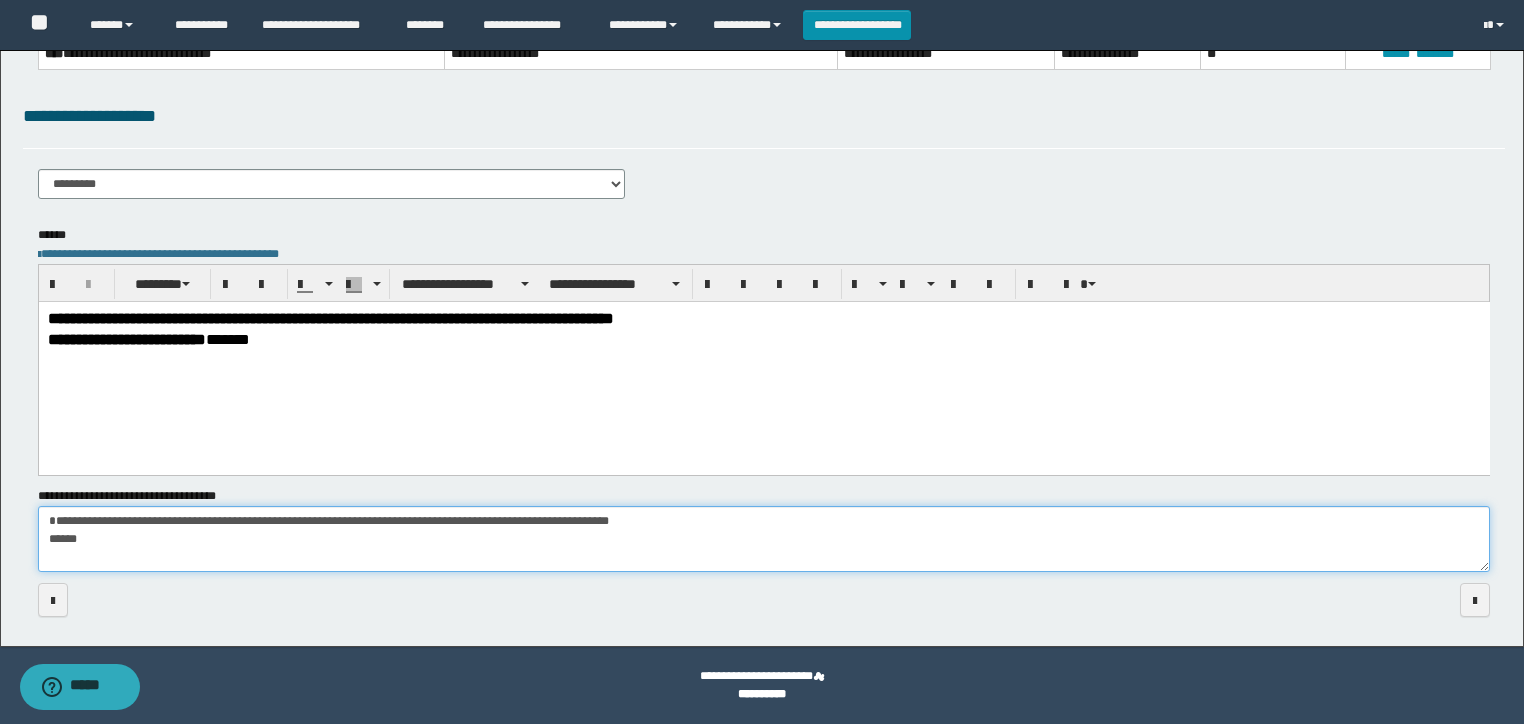 click on "**********" at bounding box center (764, 539) 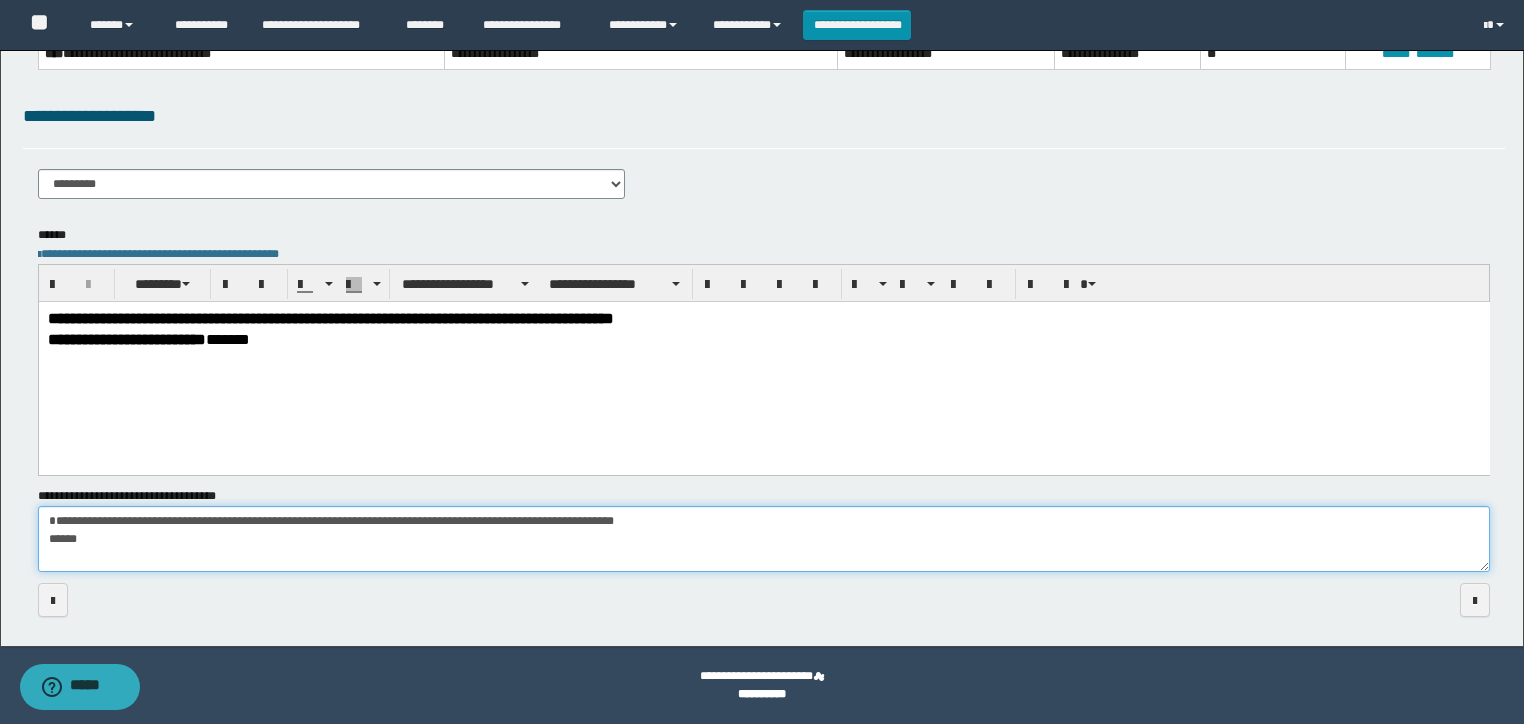 click on "**********" at bounding box center (764, 539) 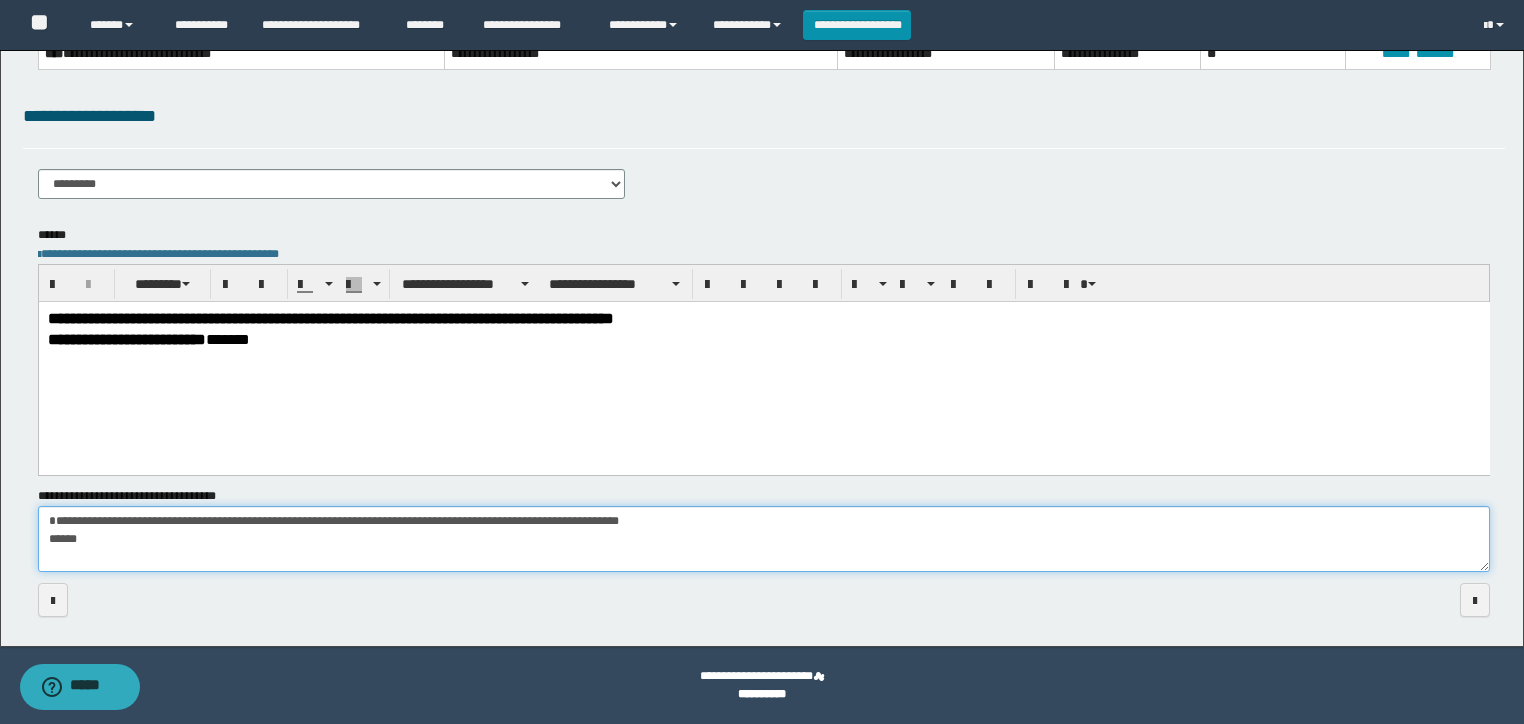 click on "**********" at bounding box center [764, 539] 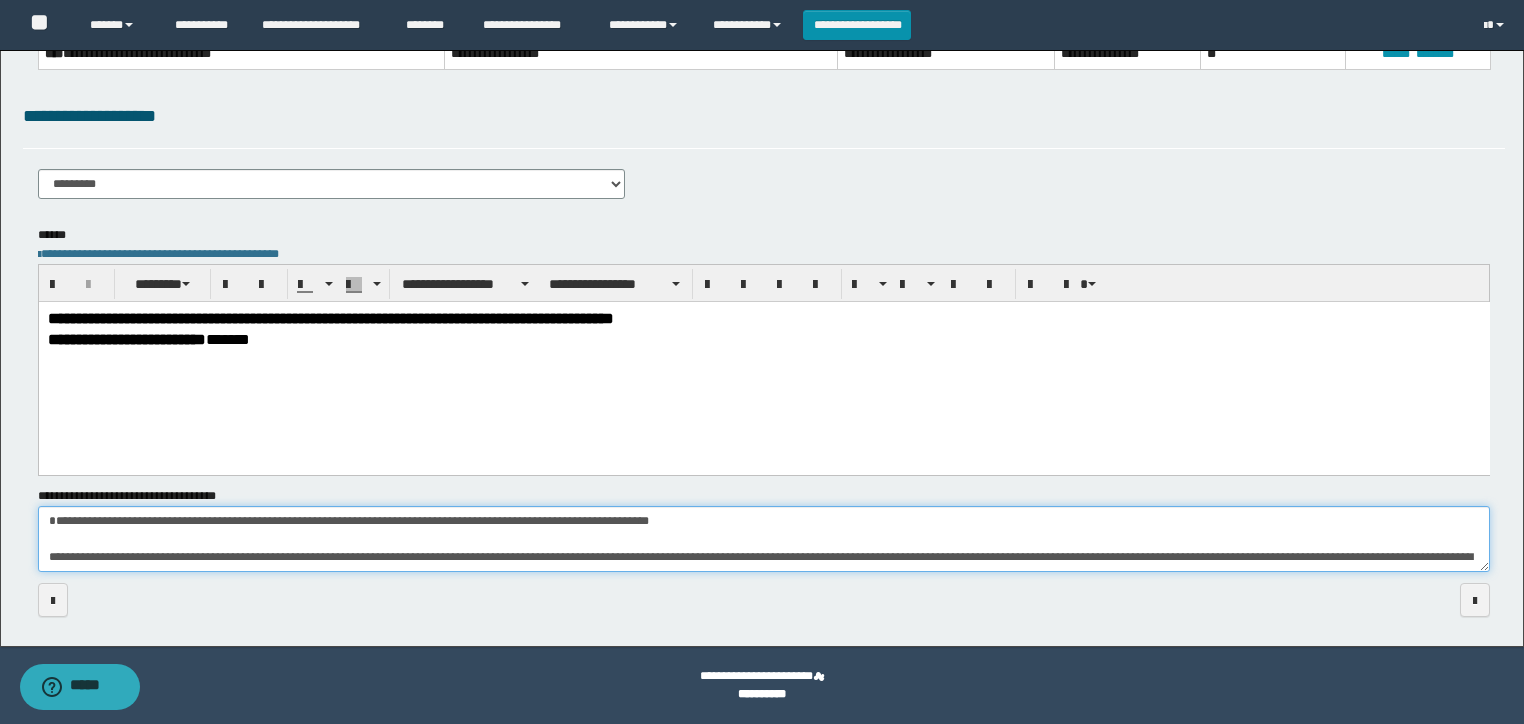 click on "**********" at bounding box center (764, 539) 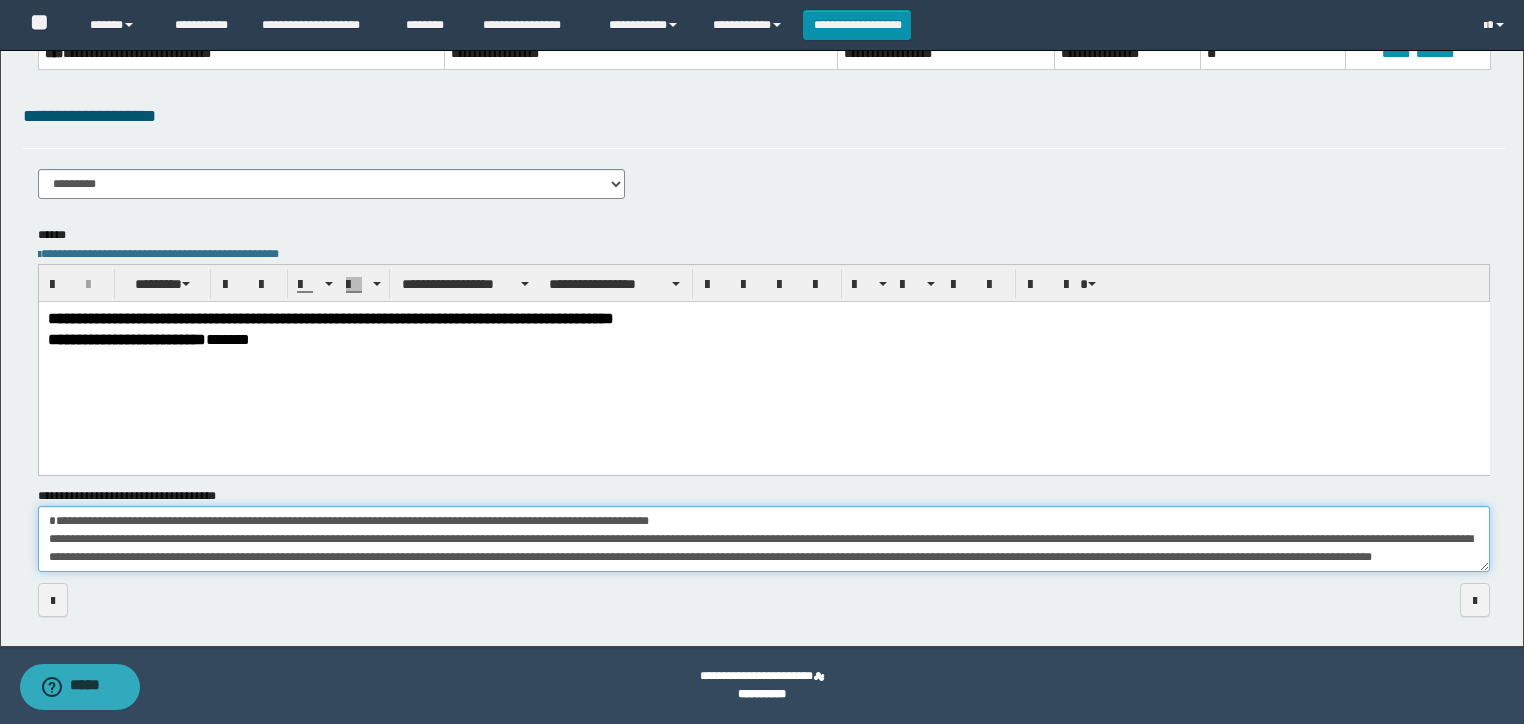 click on "**********" at bounding box center (764, 539) 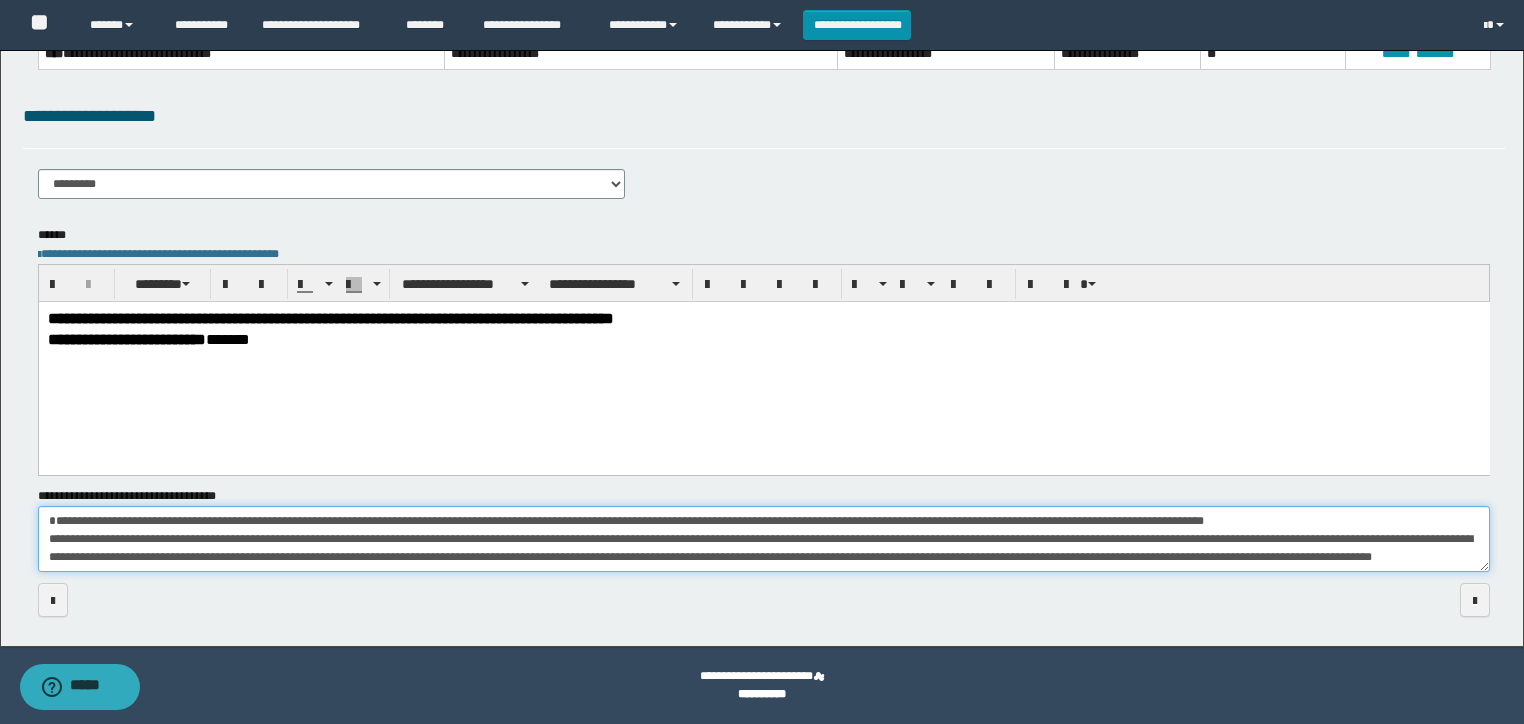 drag, startPoint x: 564, startPoint y: 515, endPoint x: 1110, endPoint y: 519, distance: 546.01465 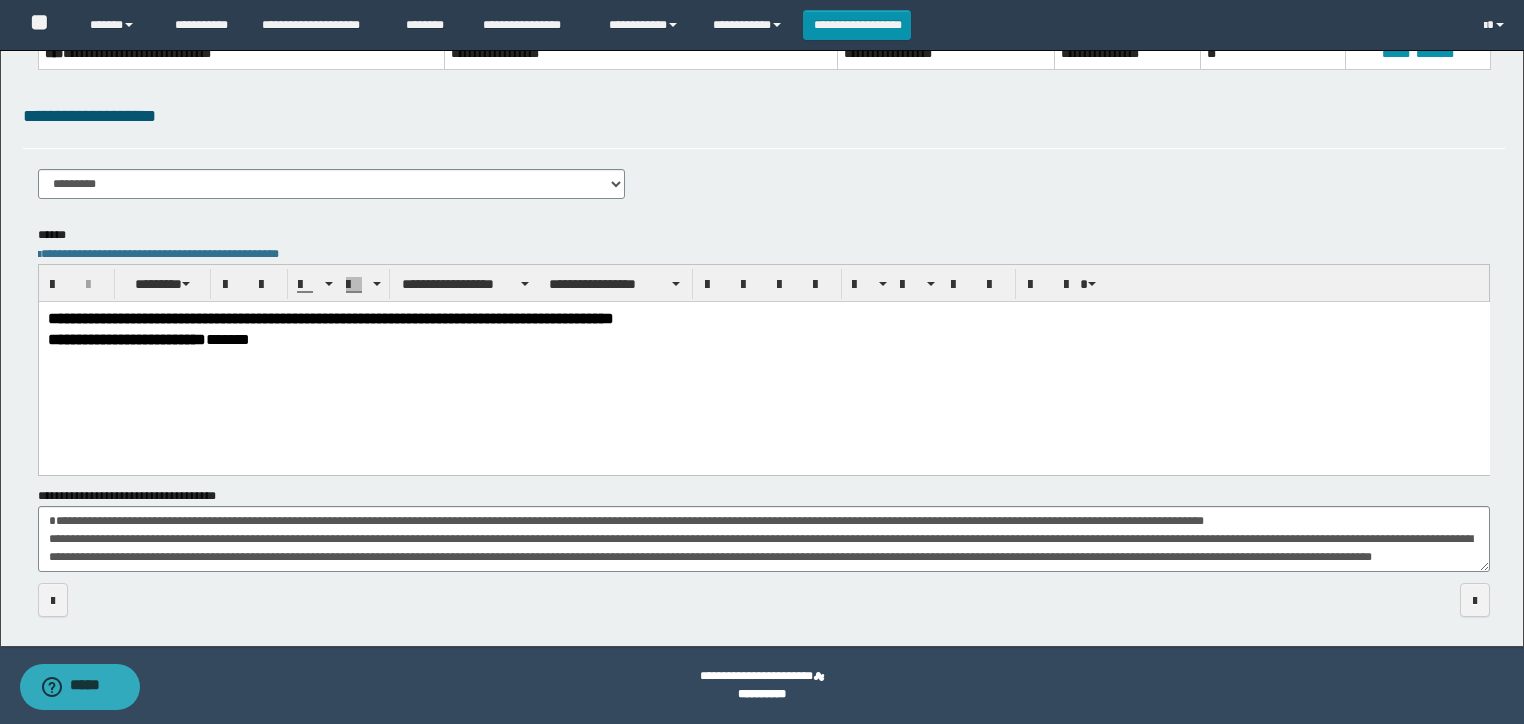 click on "**********" at bounding box center (763, 361) 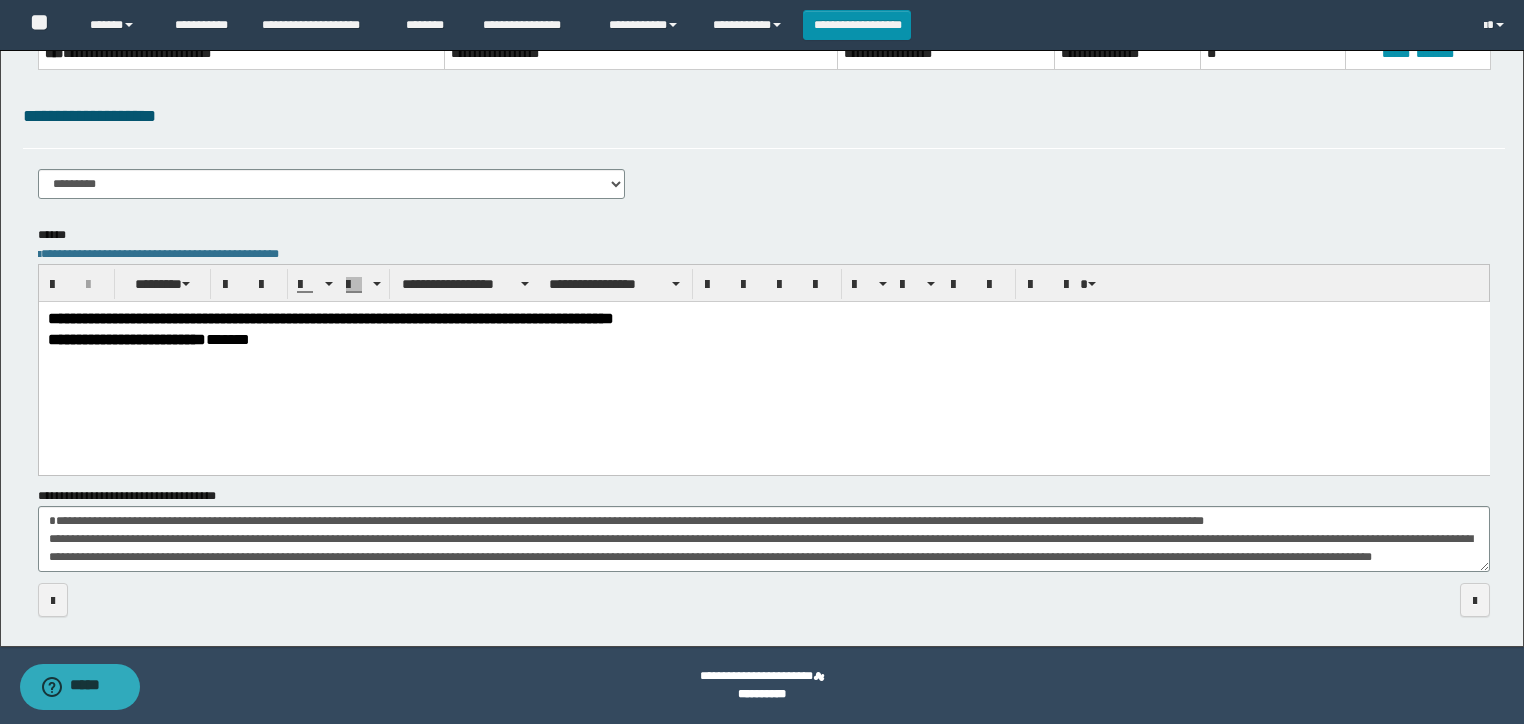 click on "**********" at bounding box center (764, 539) 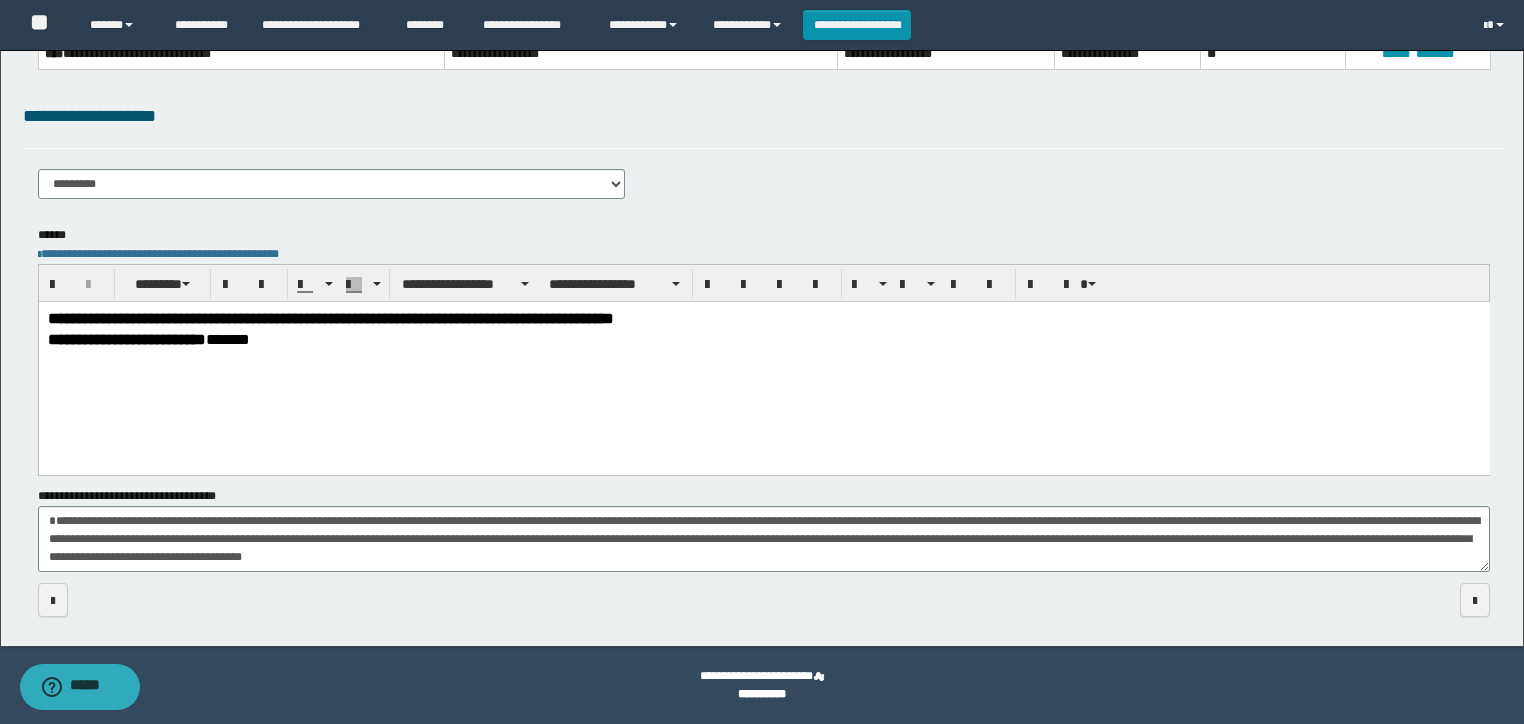 drag, startPoint x: 1344, startPoint y: 518, endPoint x: 956, endPoint y: 512, distance: 388.0464 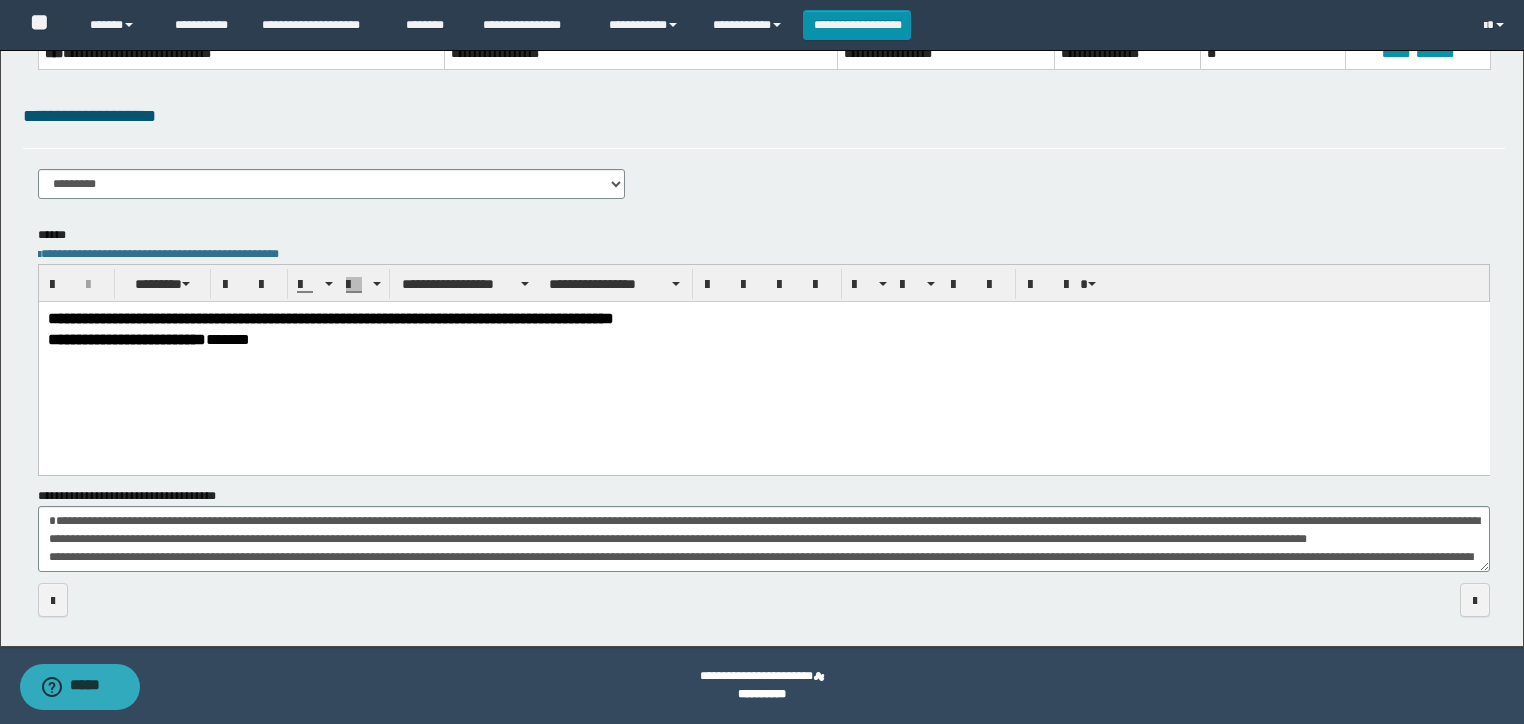 drag, startPoint x: 795, startPoint y: 517, endPoint x: 960, endPoint y: 506, distance: 165.36626 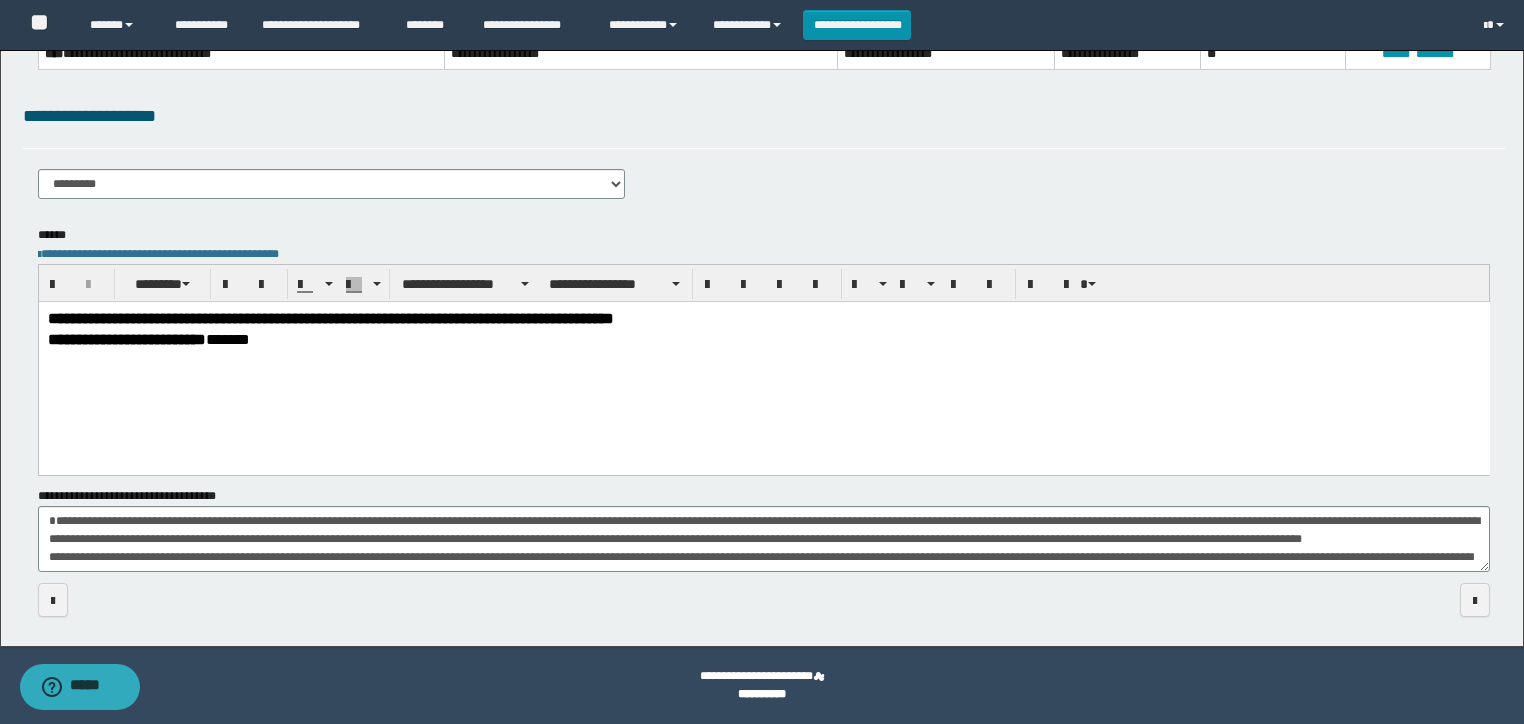 drag, startPoint x: 957, startPoint y: 517, endPoint x: 960, endPoint y: 530, distance: 13.341664 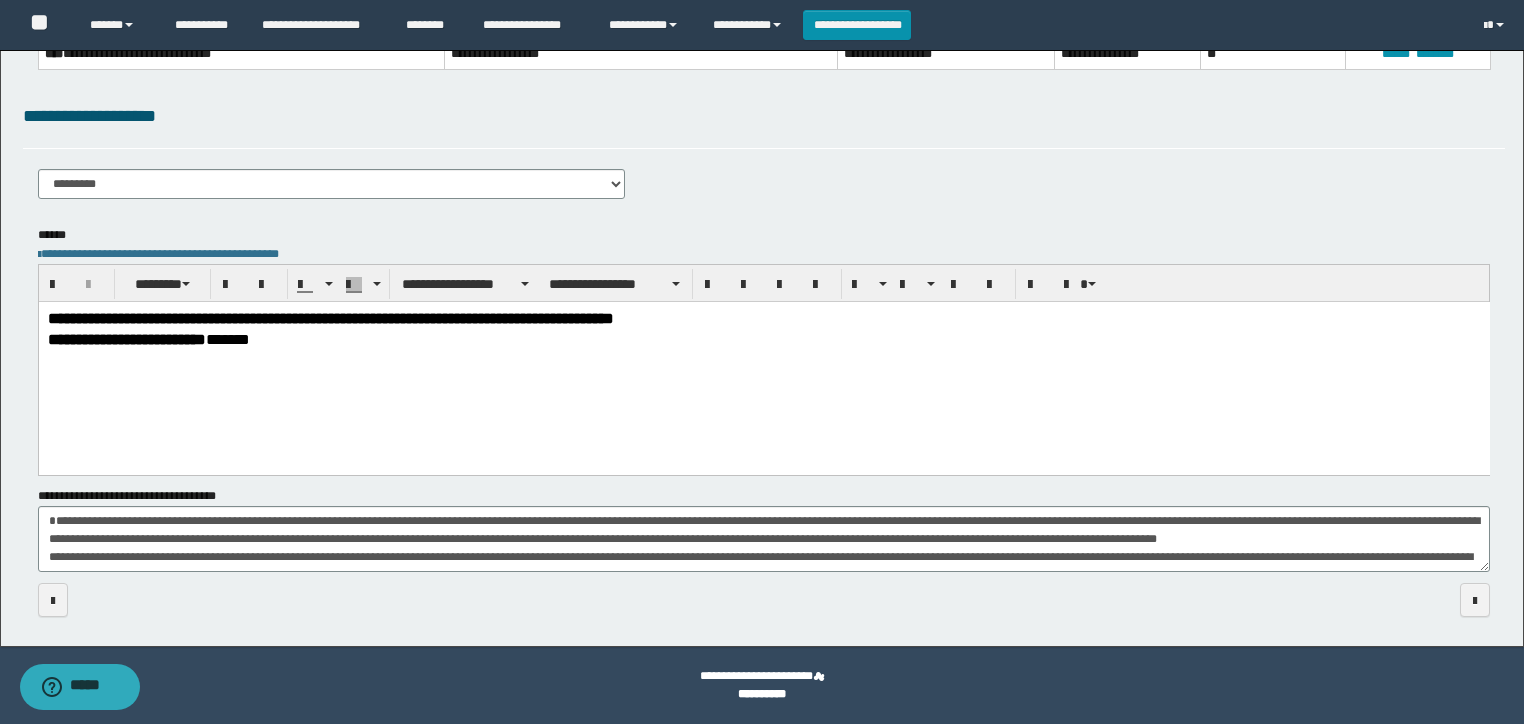 drag, startPoint x: 685, startPoint y: 536, endPoint x: 1413, endPoint y: 528, distance: 728.04395 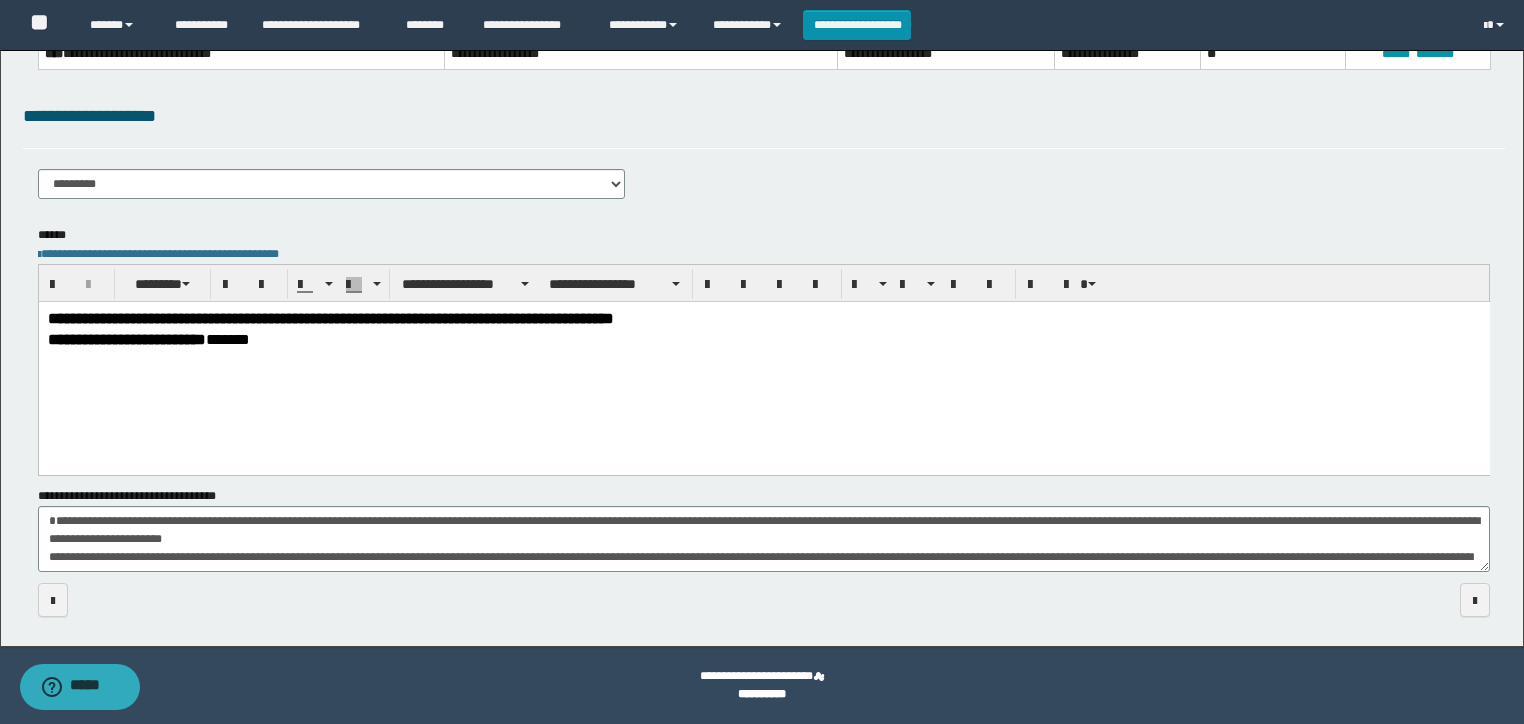 drag, startPoint x: 104, startPoint y: 540, endPoint x: 243, endPoint y: 539, distance: 139.0036 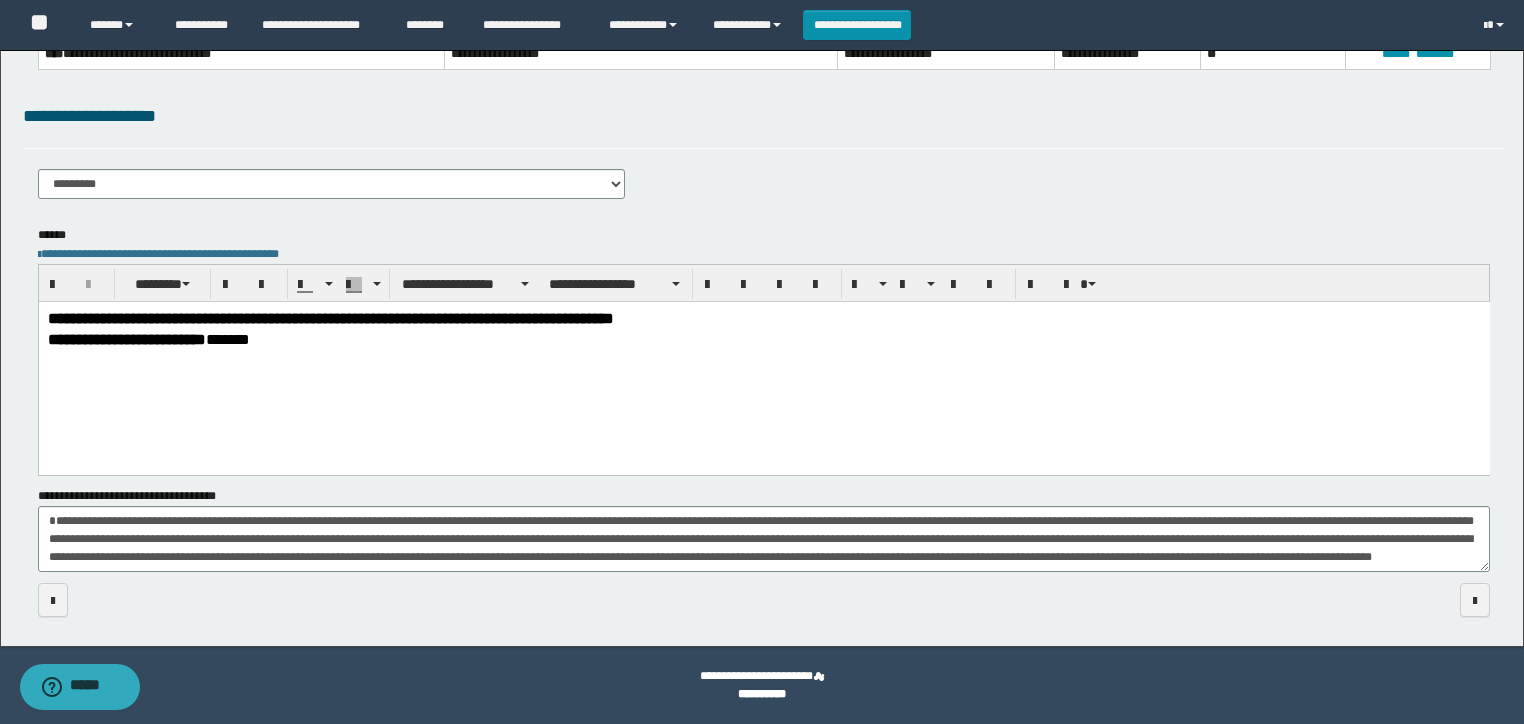 drag, startPoint x: 228, startPoint y: 538, endPoint x: 105, endPoint y: 537, distance: 123.00407 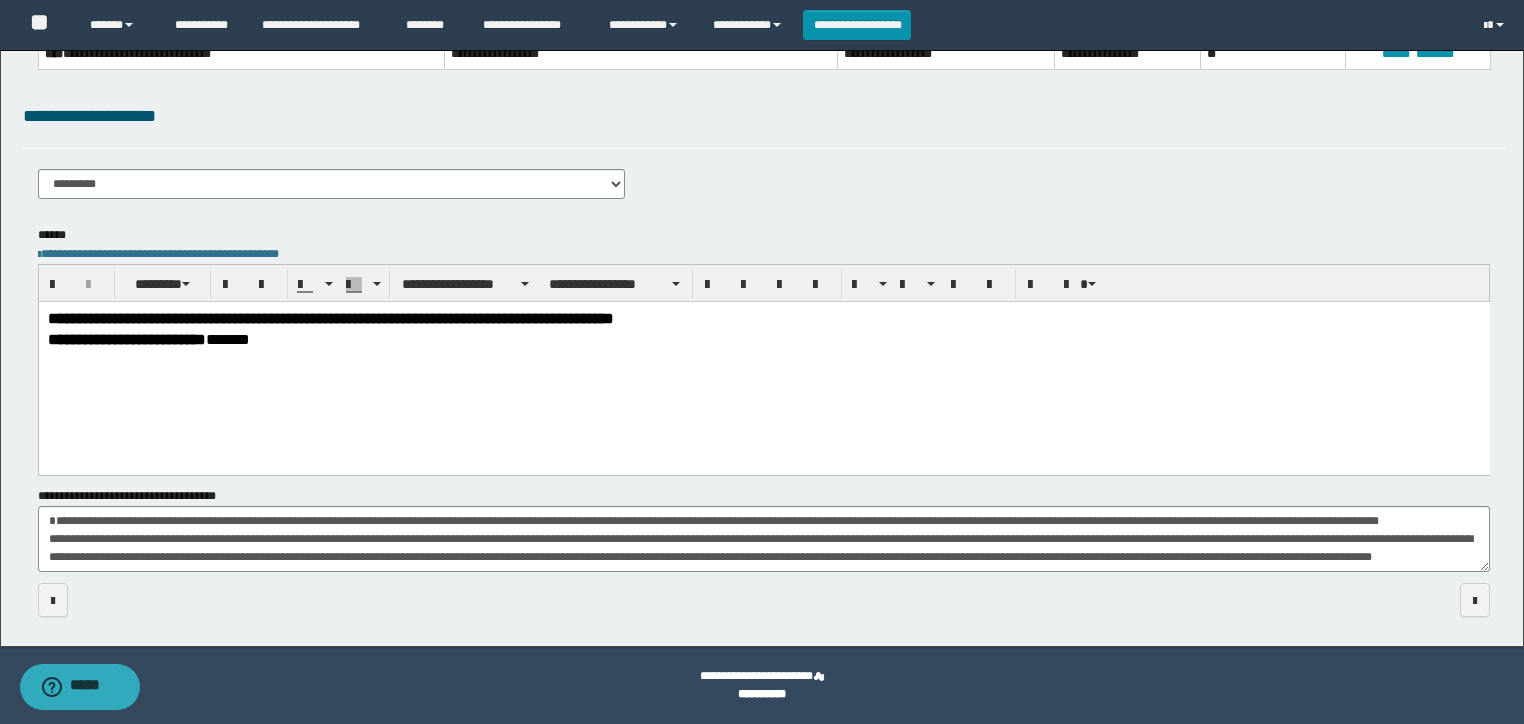 drag, startPoint x: 1357, startPoint y: 520, endPoint x: 1429, endPoint y: 516, distance: 72.11102 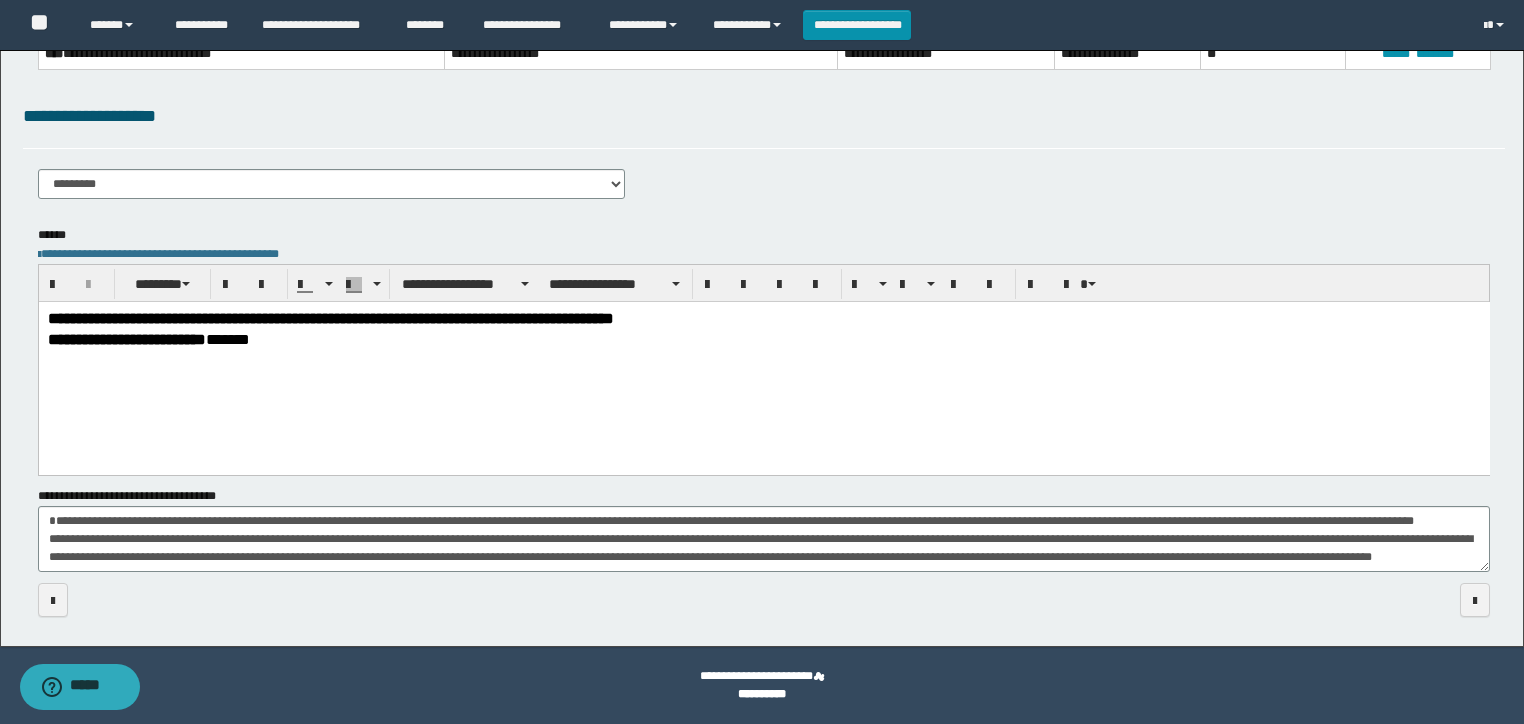 click on "**********" at bounding box center [764, 539] 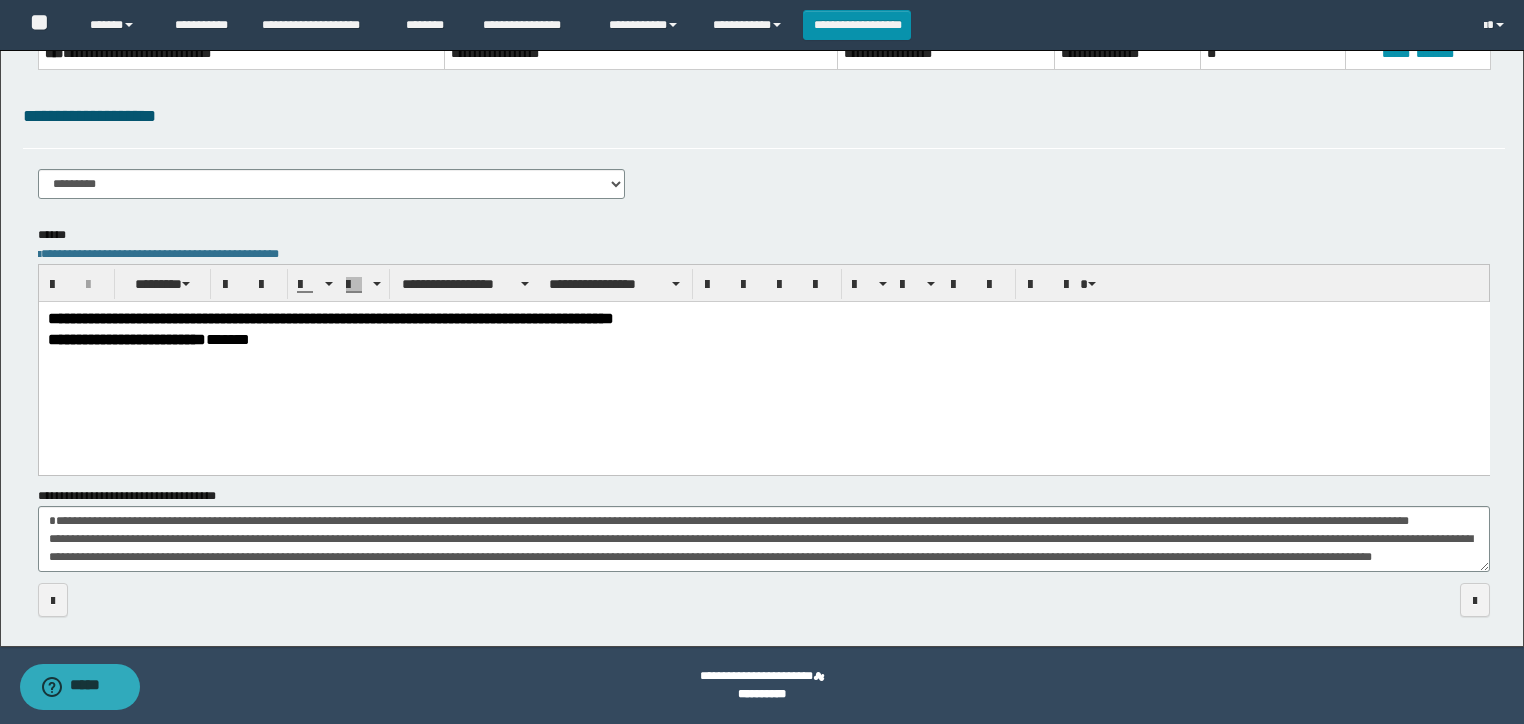 click on "**********" at bounding box center [764, 539] 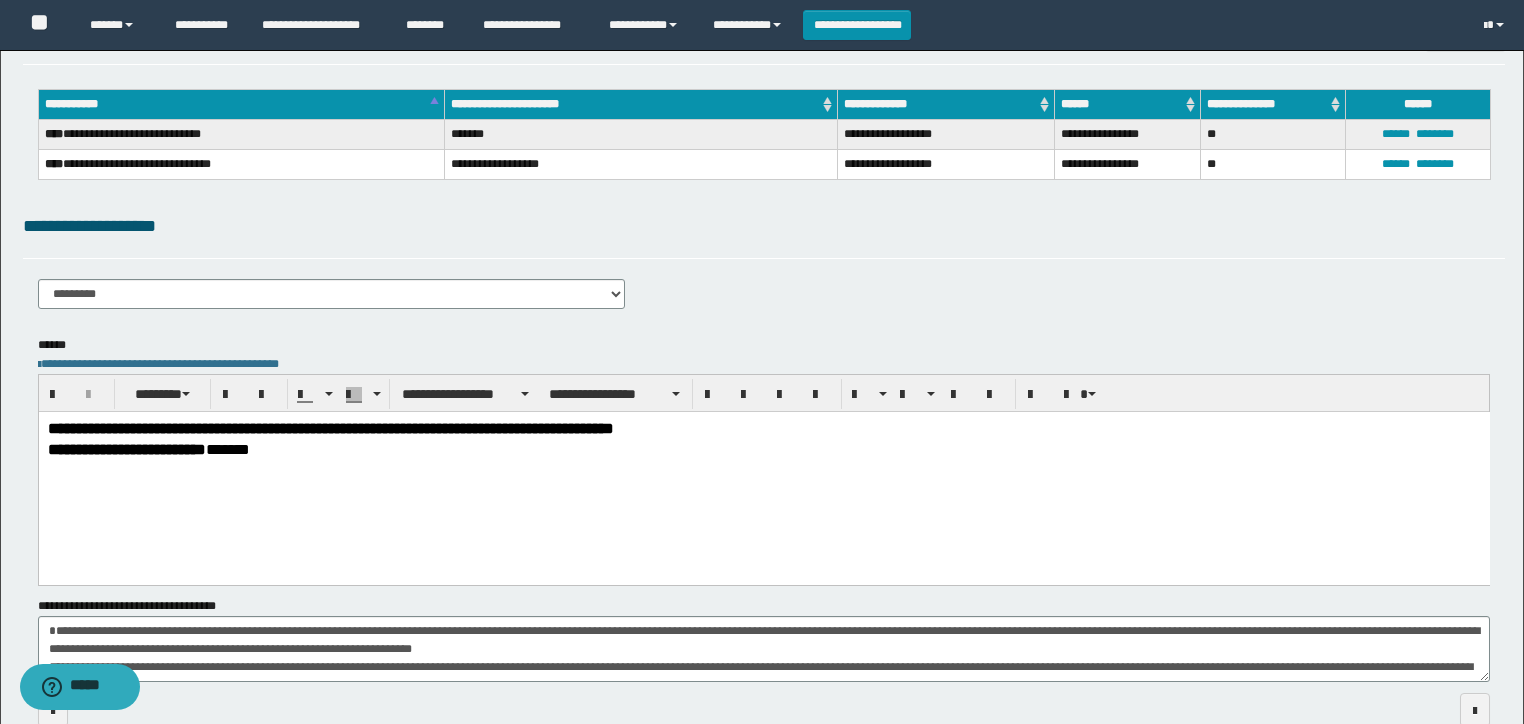 scroll, scrollTop: 0, scrollLeft: 0, axis: both 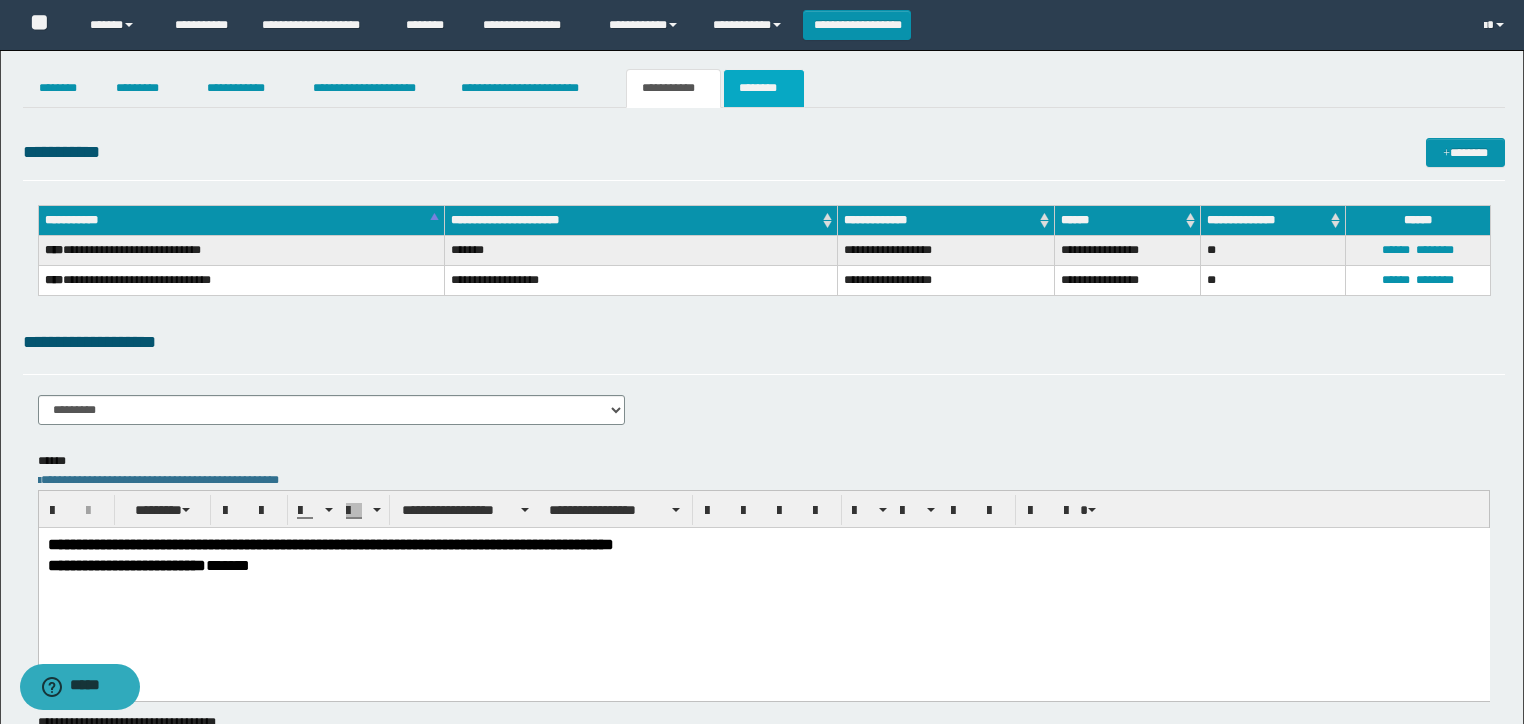 type on "**********" 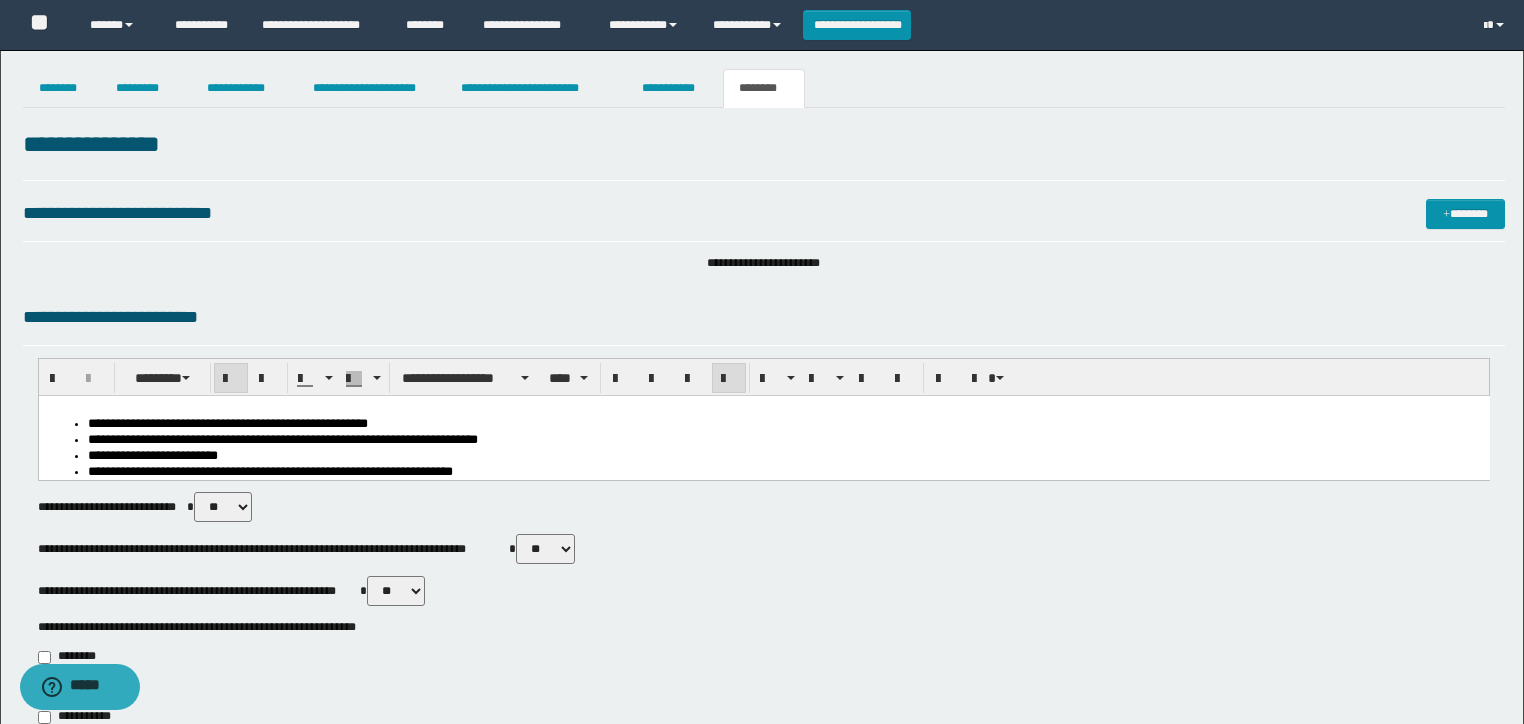 drag, startPoint x: 398, startPoint y: 460, endPoint x: 135, endPoint y: 418, distance: 266.3325 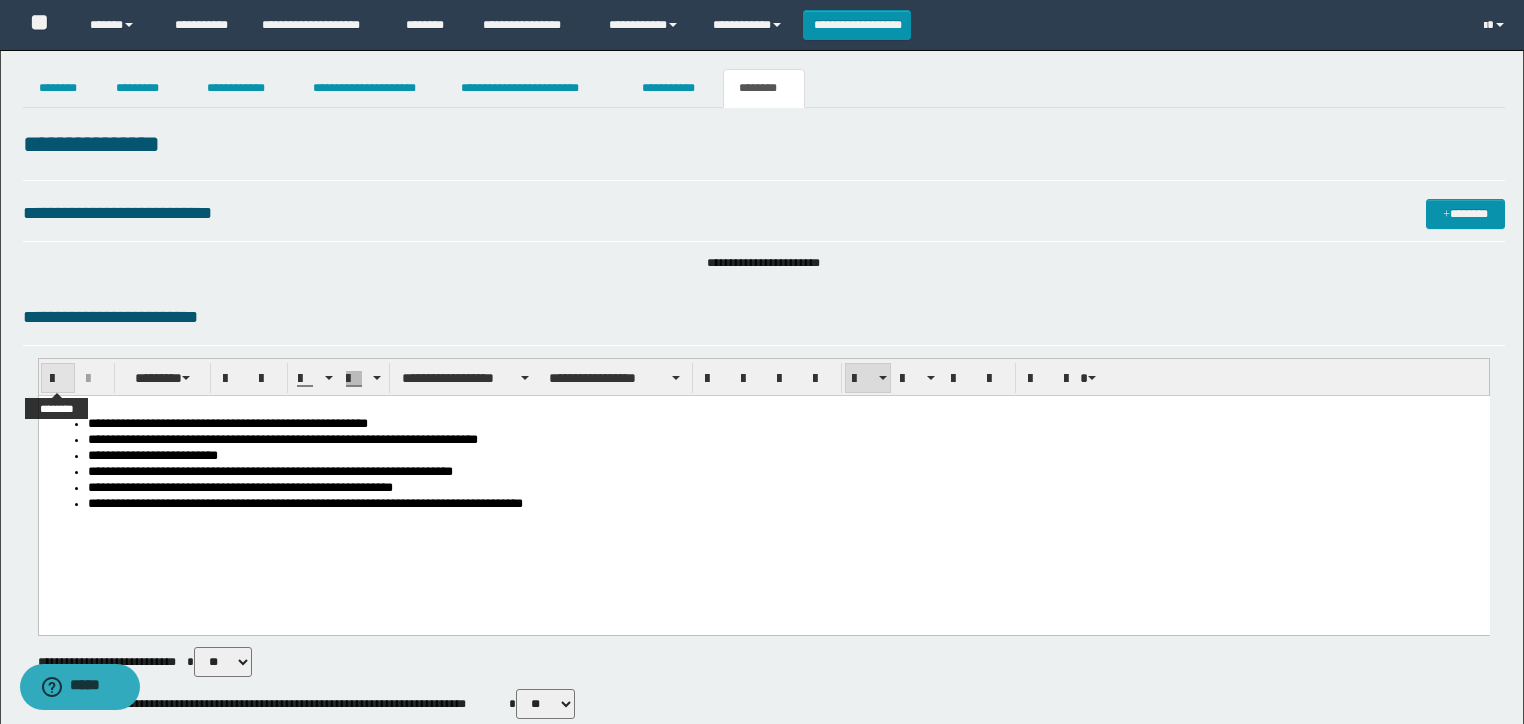 click at bounding box center [58, 378] 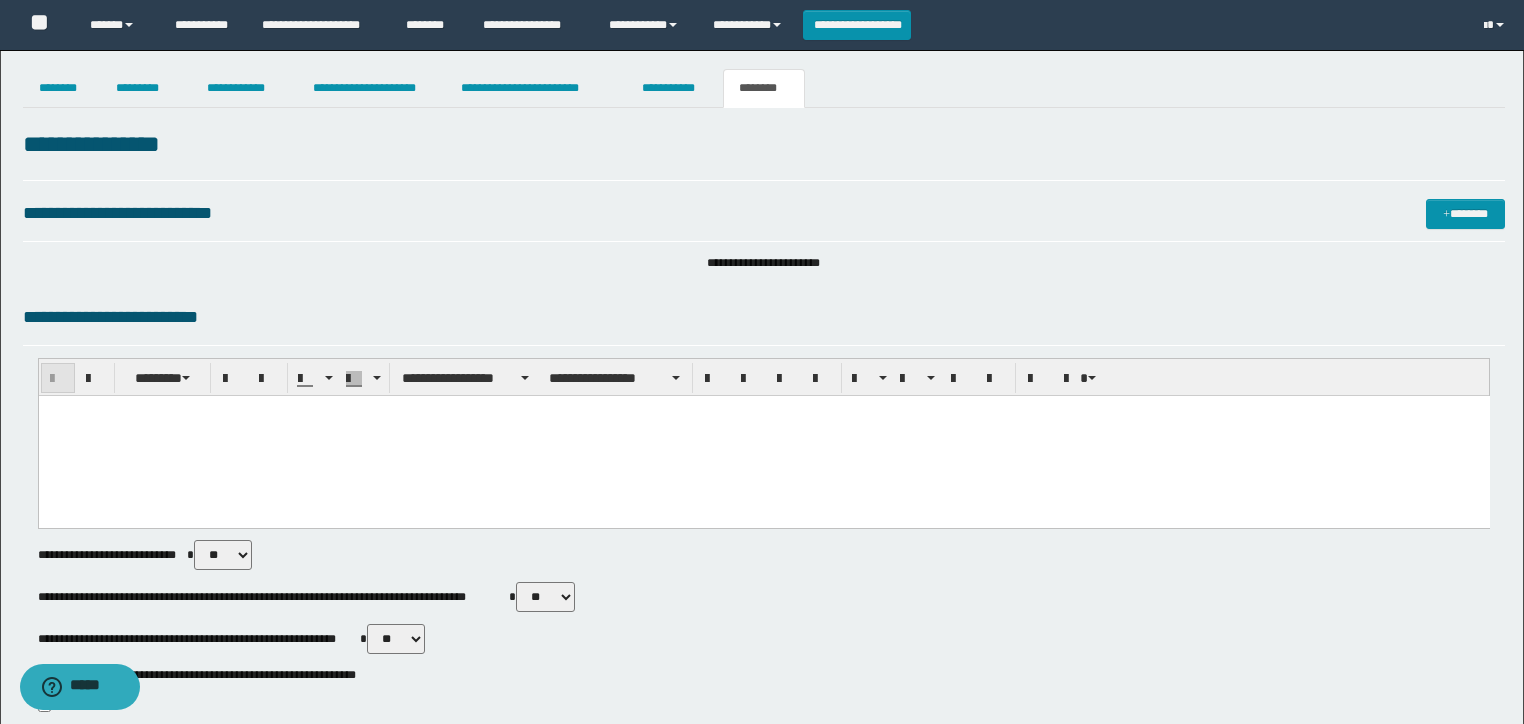 click at bounding box center (58, 378) 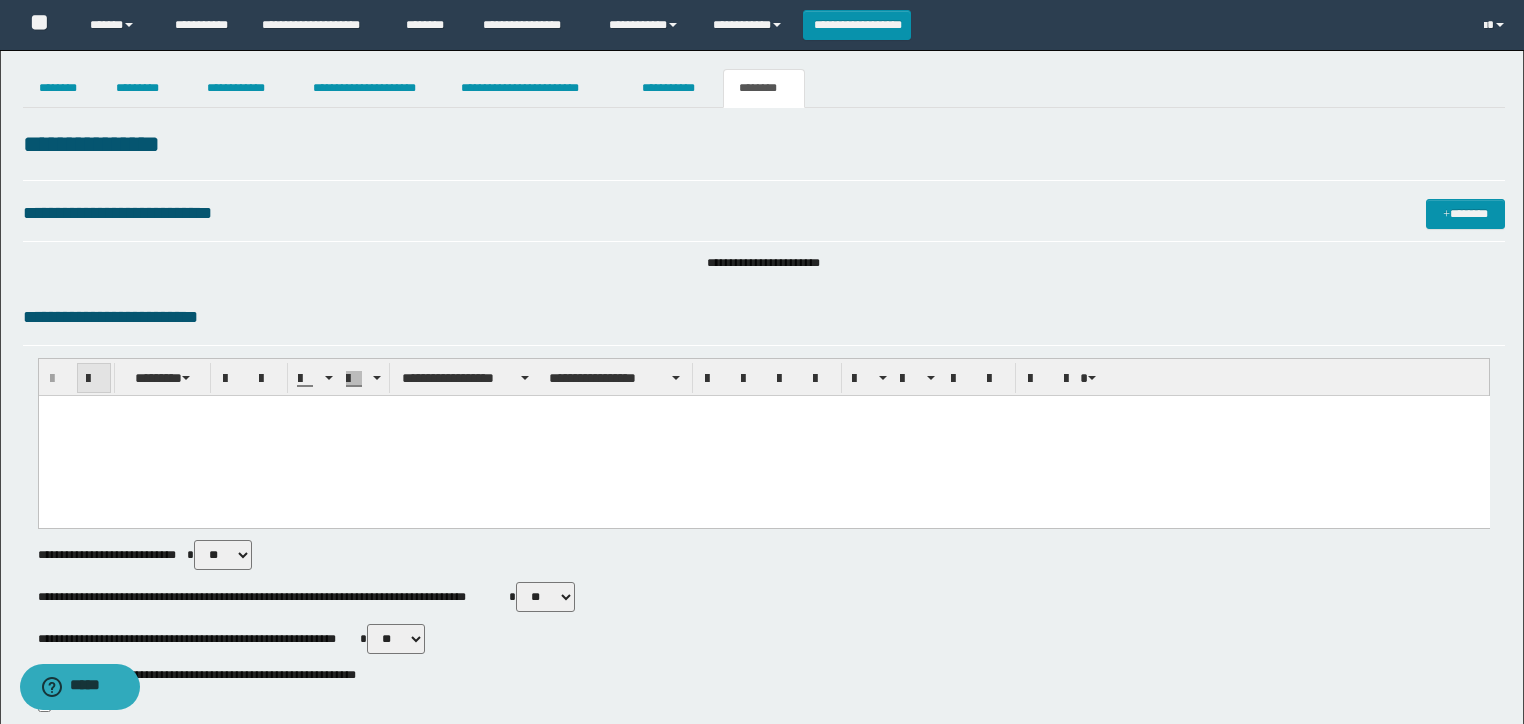 click at bounding box center [94, 378] 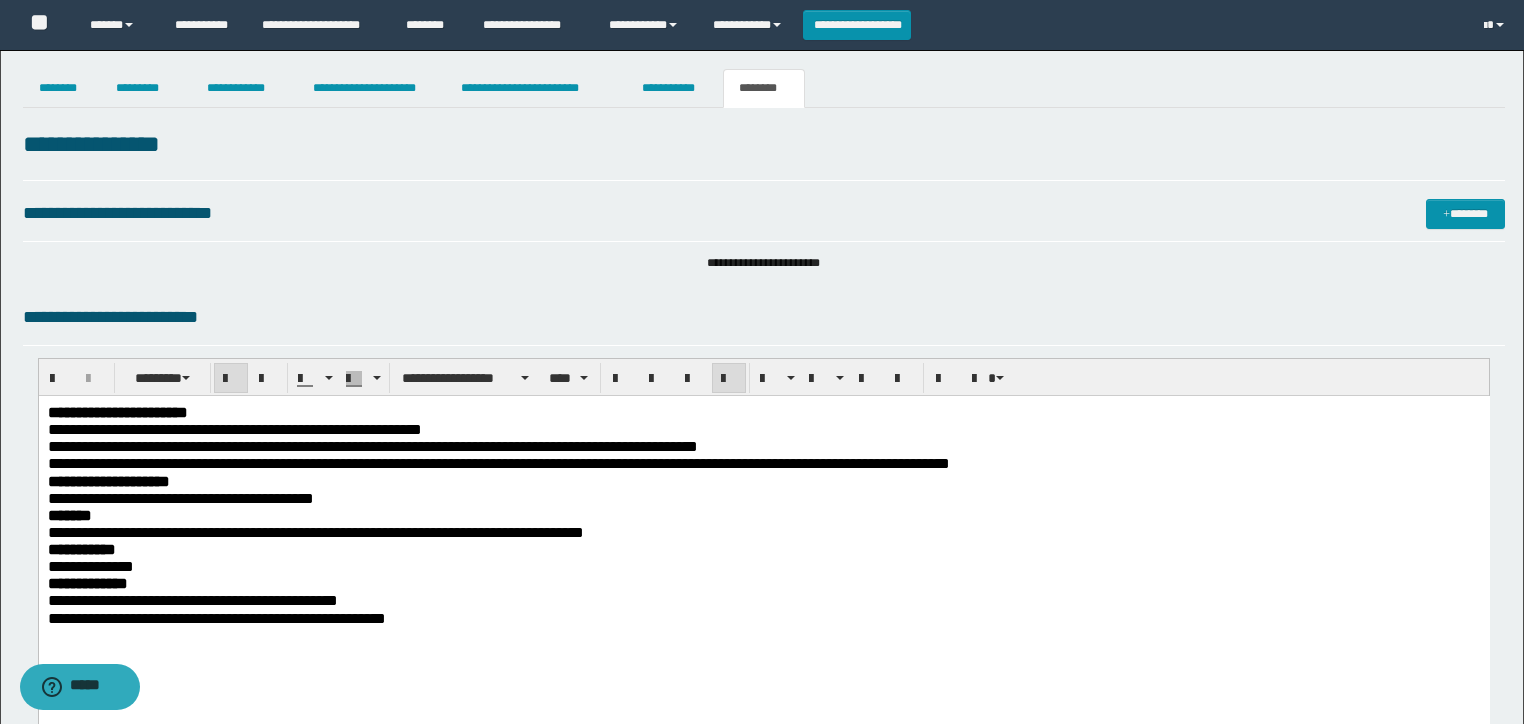 click on "*******" at bounding box center [763, 515] 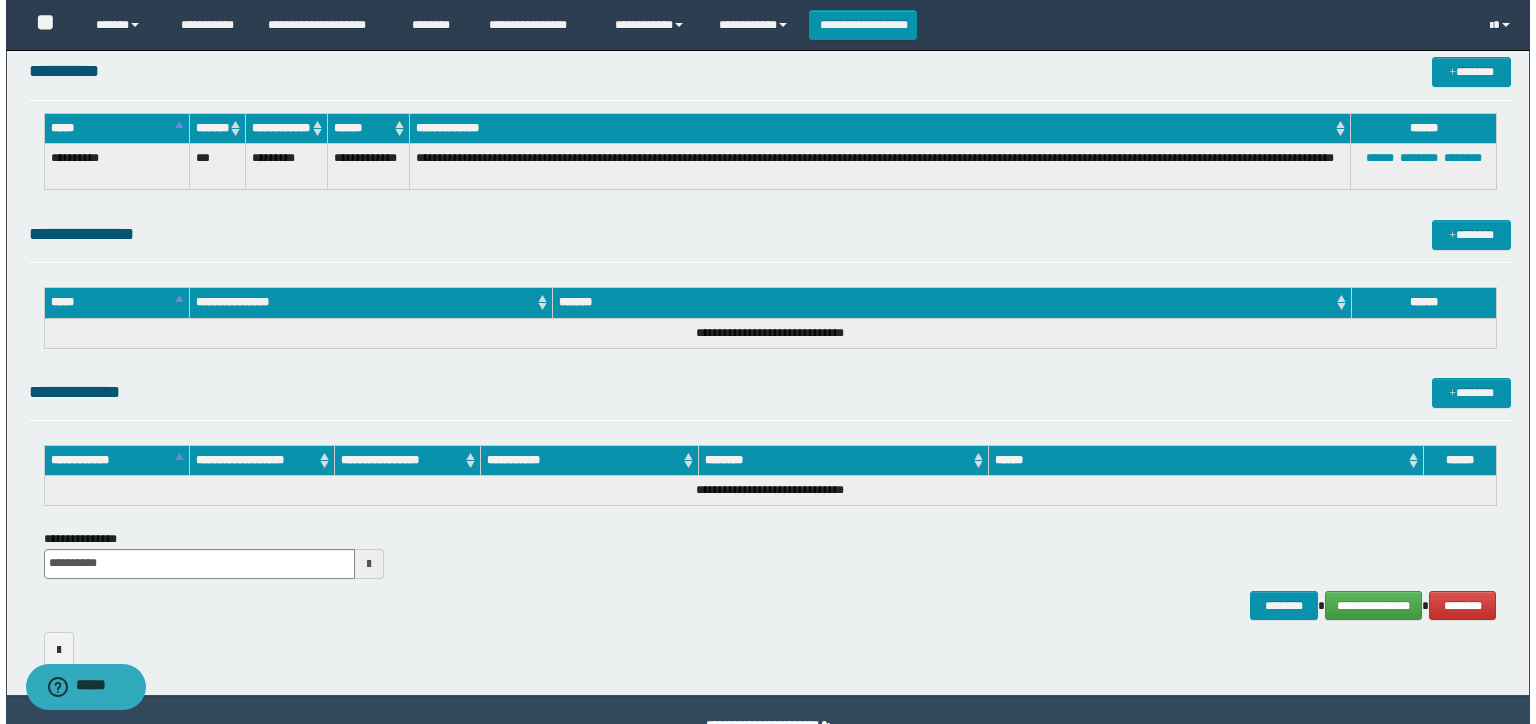 scroll, scrollTop: 1445, scrollLeft: 0, axis: vertical 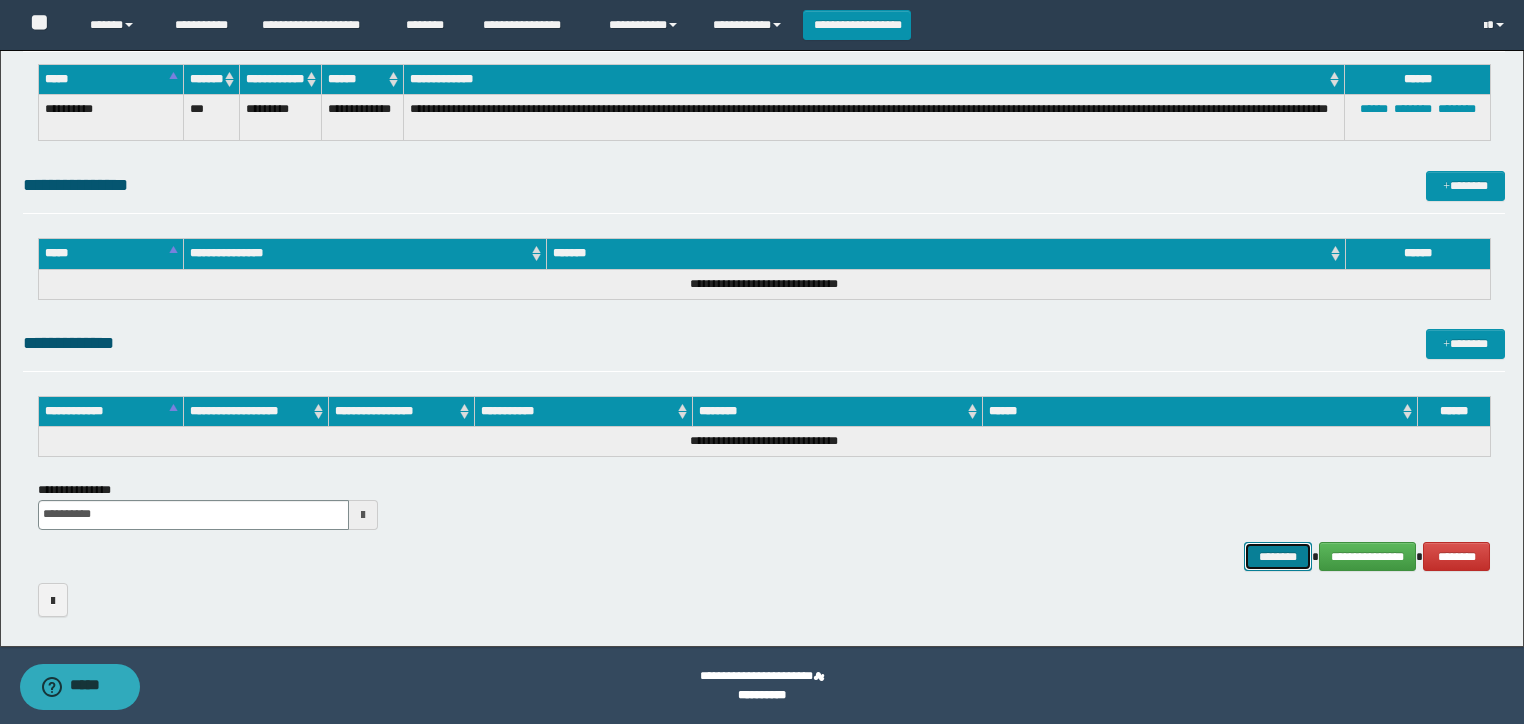 click on "********" at bounding box center (1277, 557) 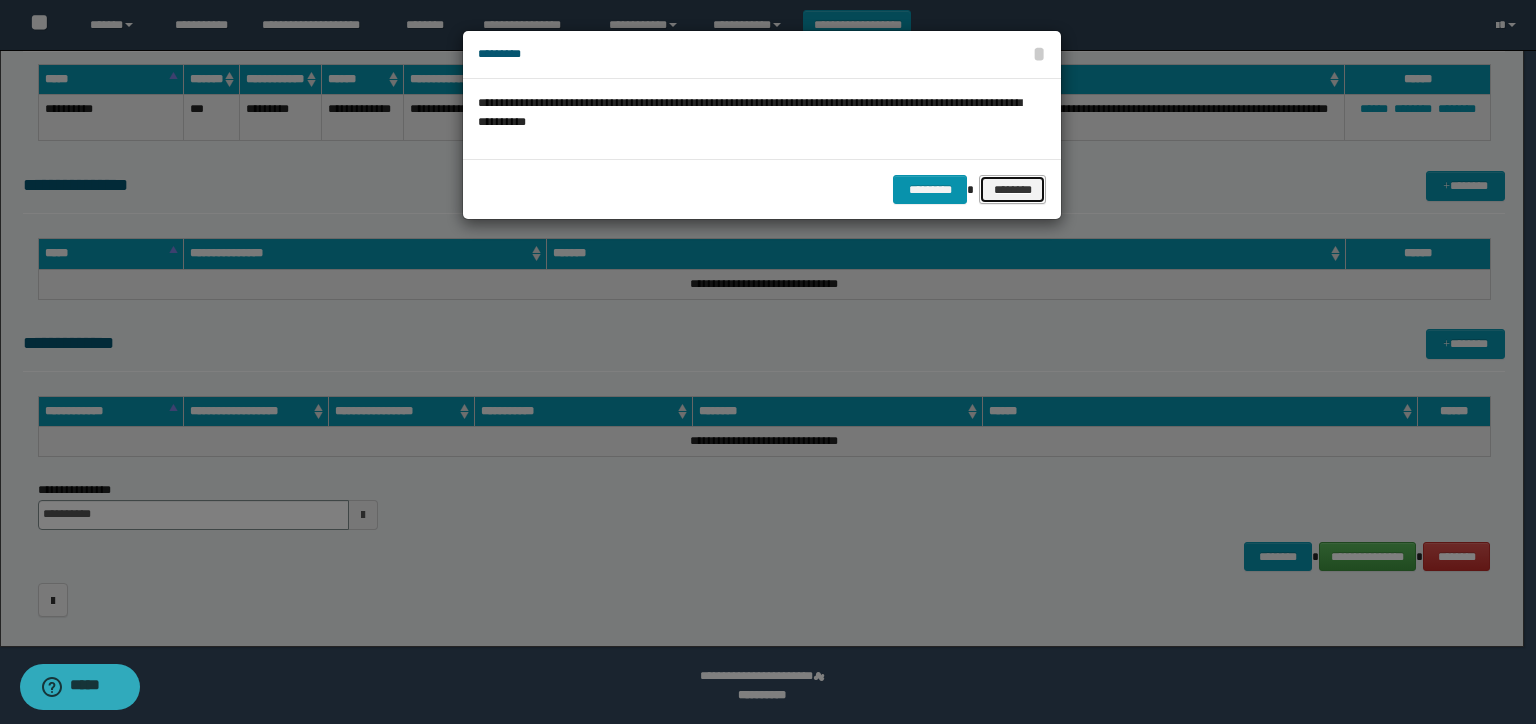 click on "********" at bounding box center [1012, 190] 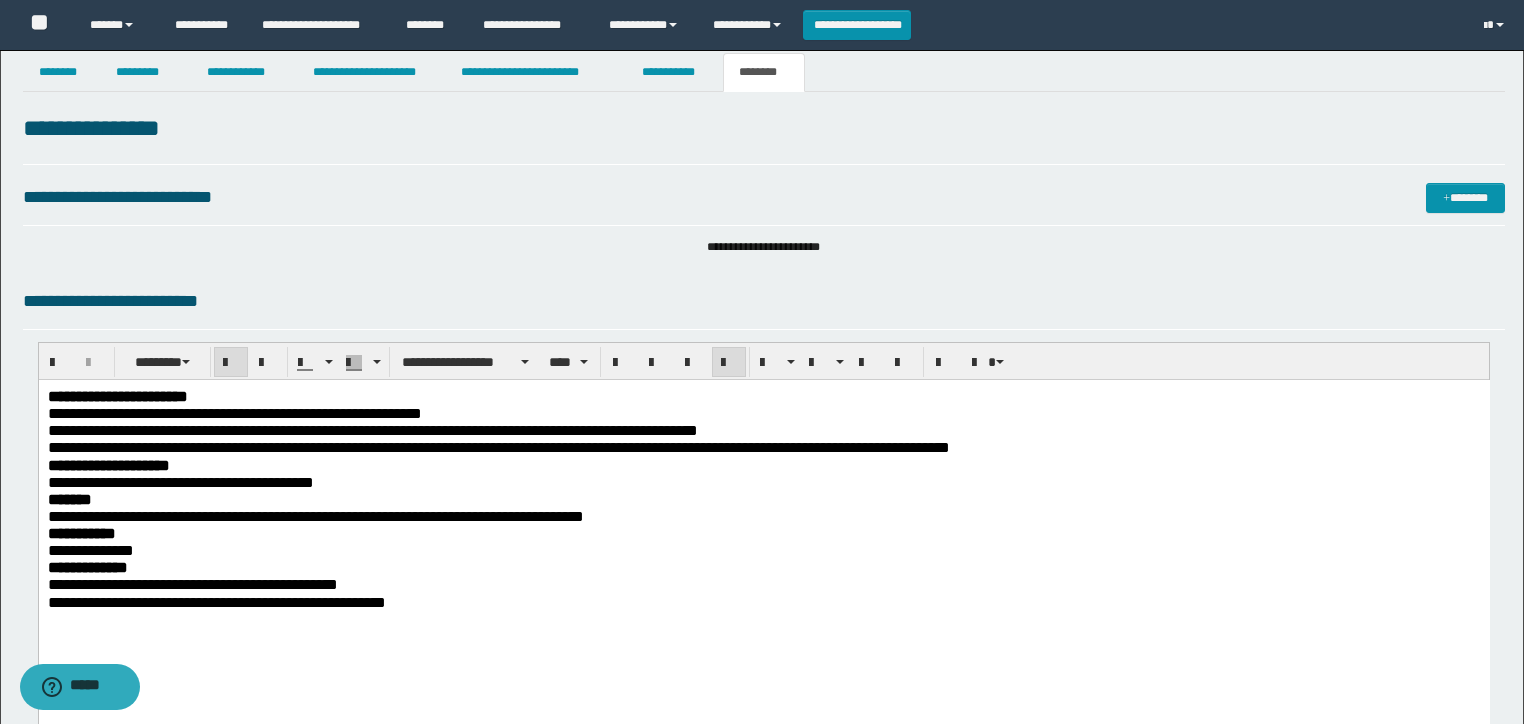 scroll, scrollTop: 0, scrollLeft: 0, axis: both 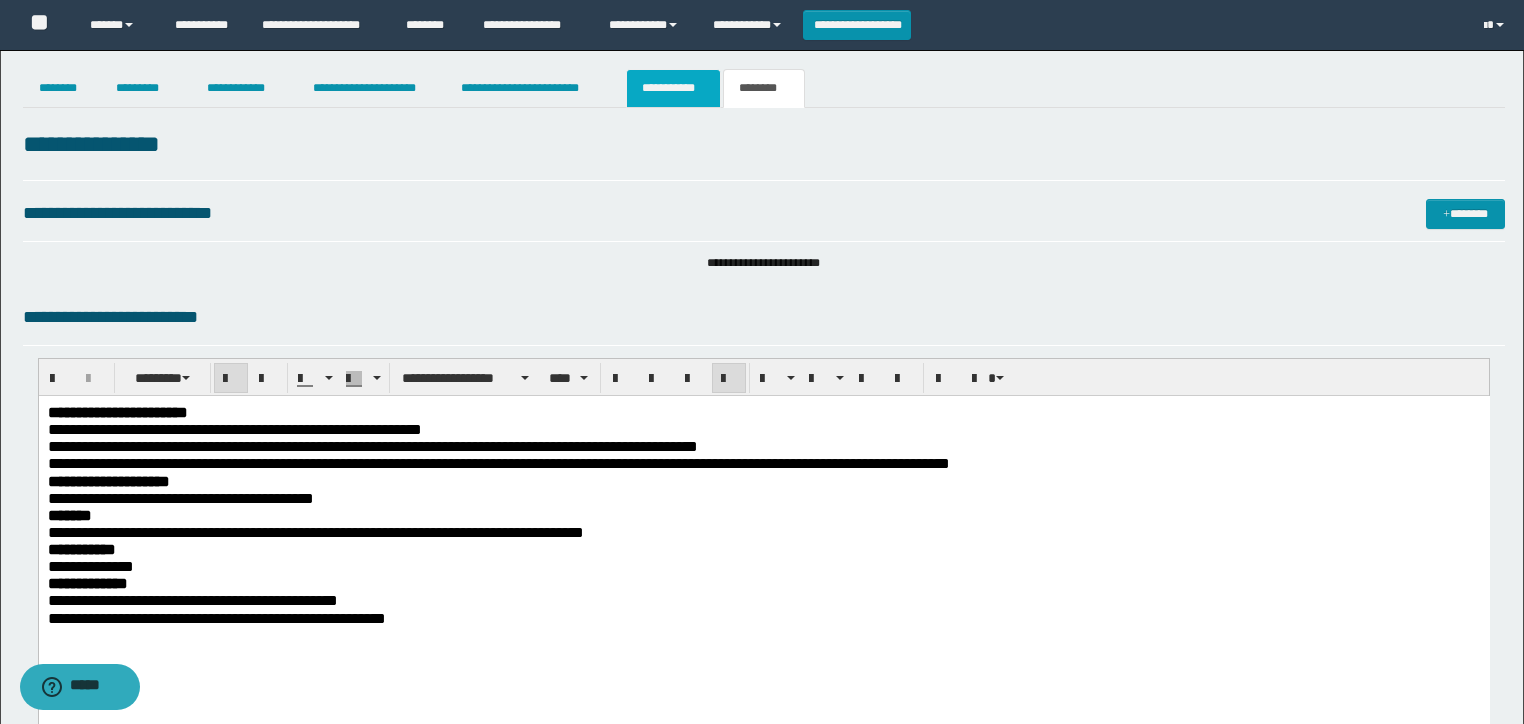 click on "**********" at bounding box center [673, 88] 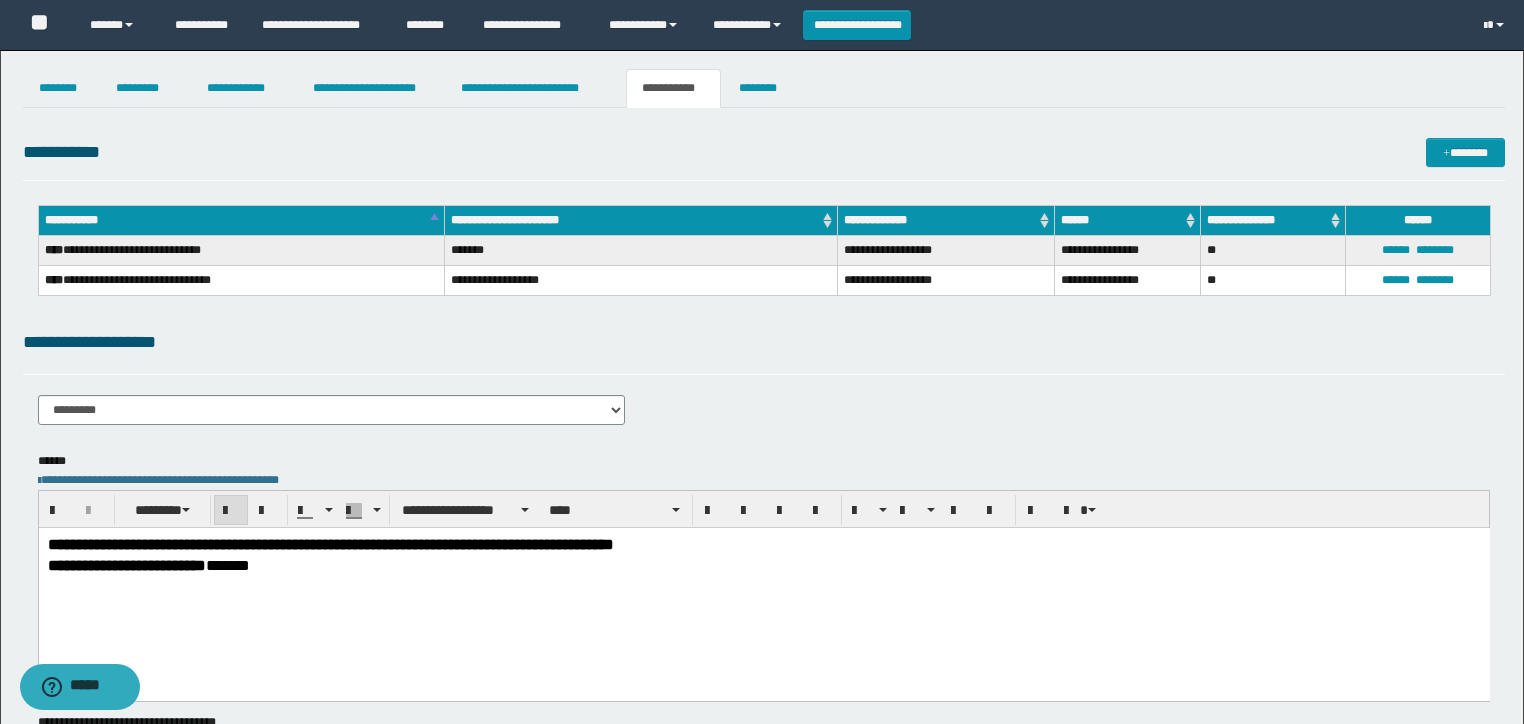 click on "**********" at bounding box center [763, 587] 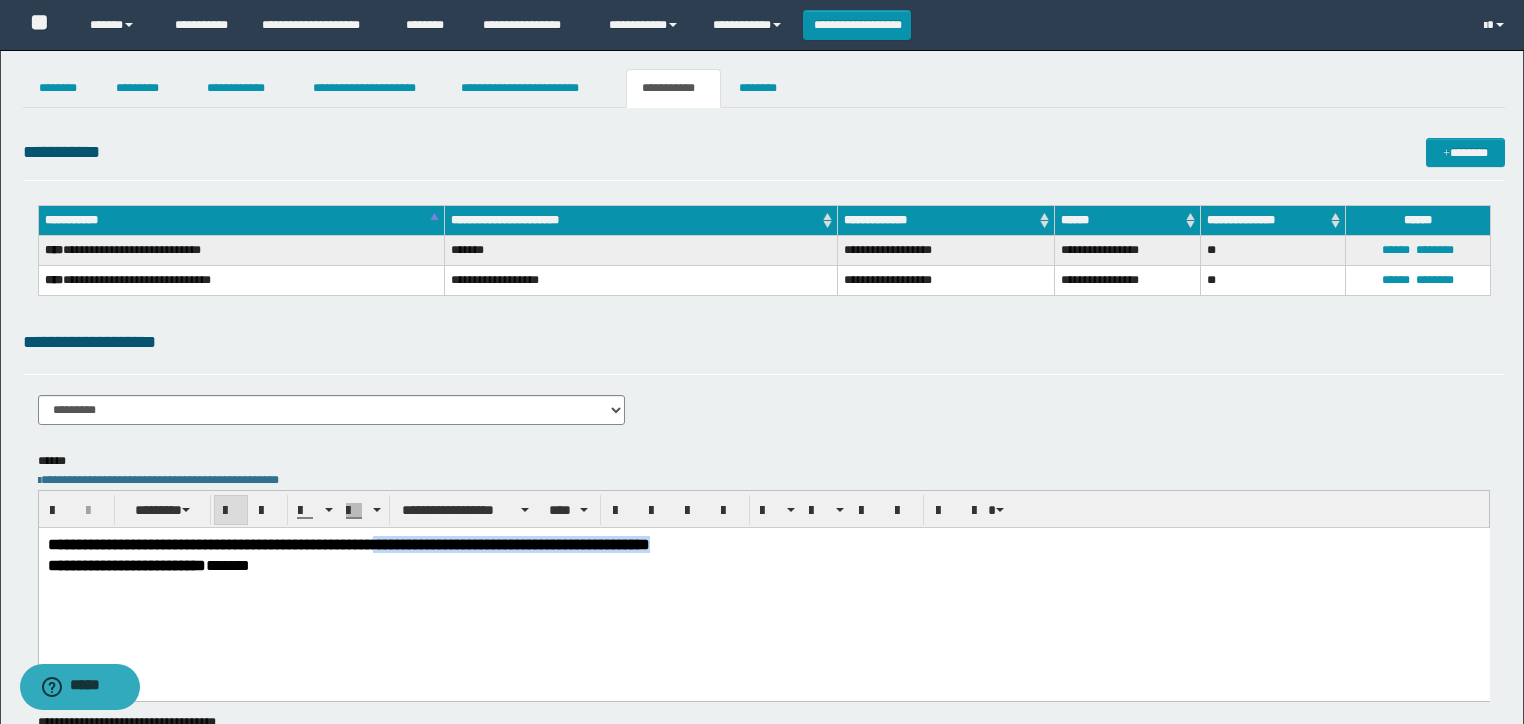 drag, startPoint x: 604, startPoint y: 542, endPoint x: 1087, endPoint y: 545, distance: 483.0093 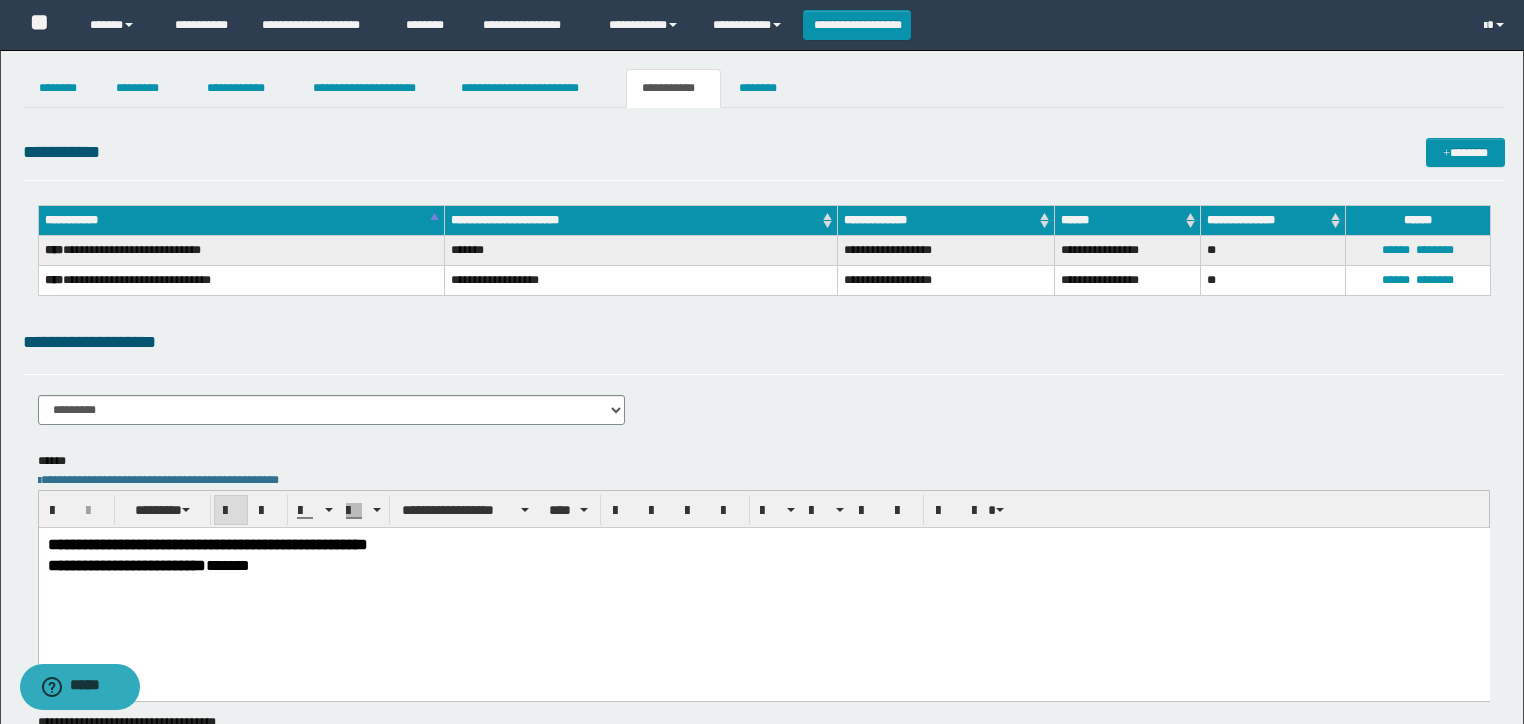 click on "**********" at bounding box center [207, 543] 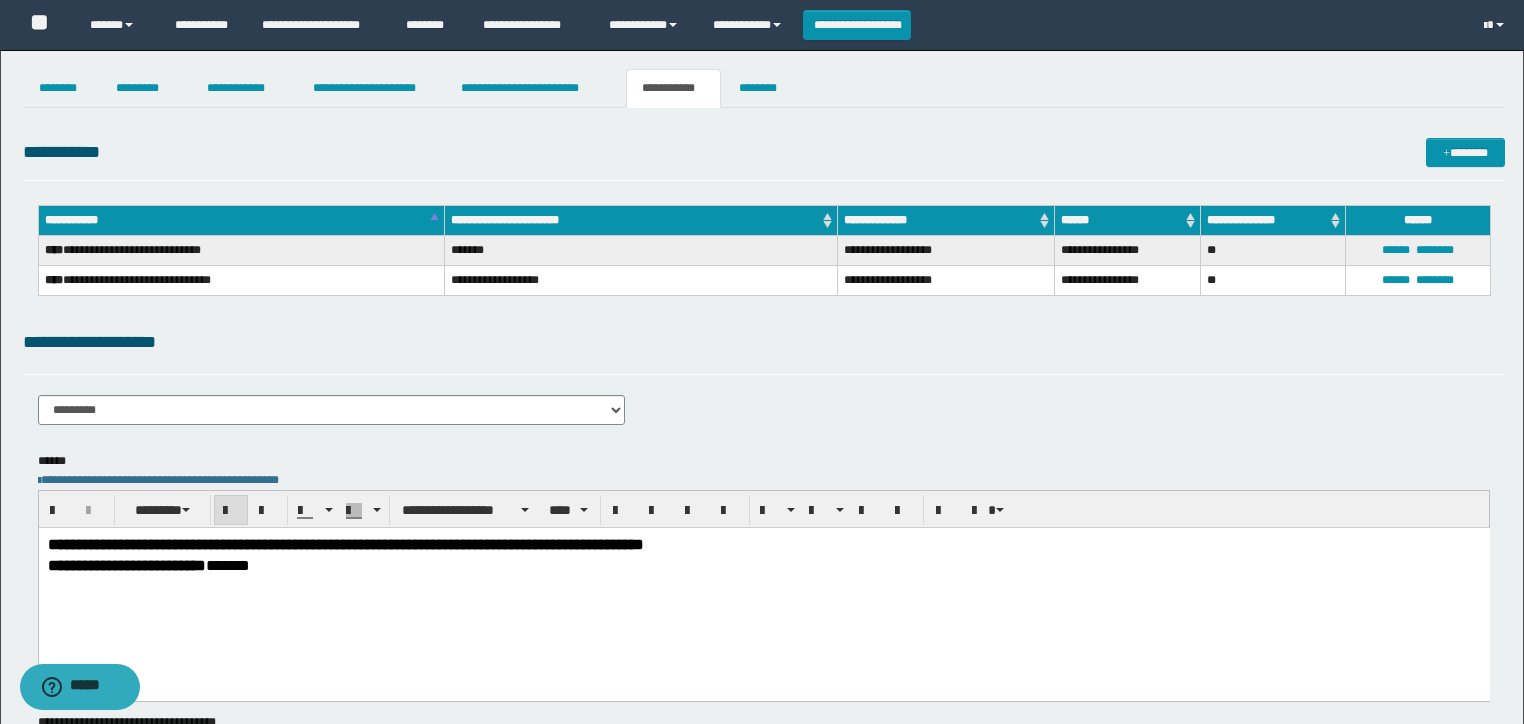 click on "**********" at bounding box center (345, 543) 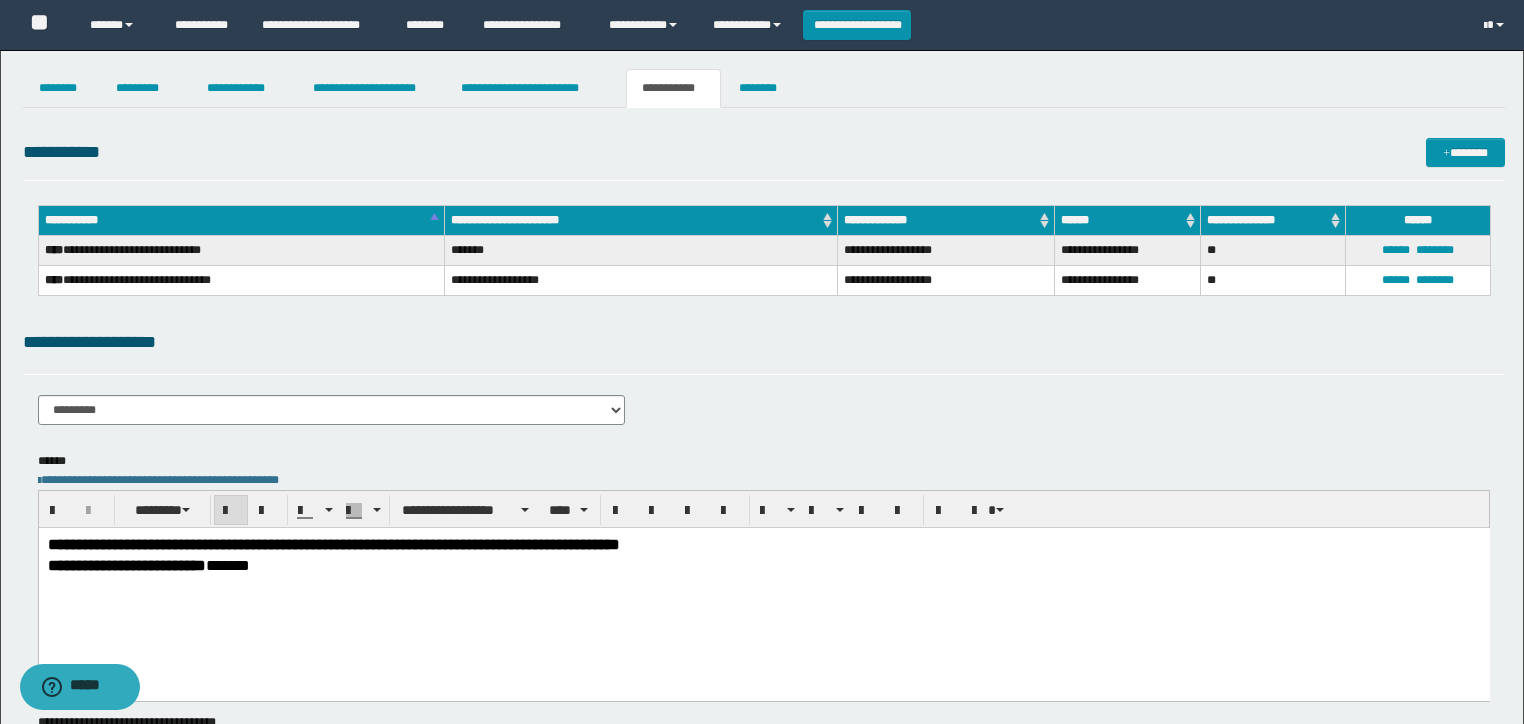click on "**********" at bounding box center (333, 543) 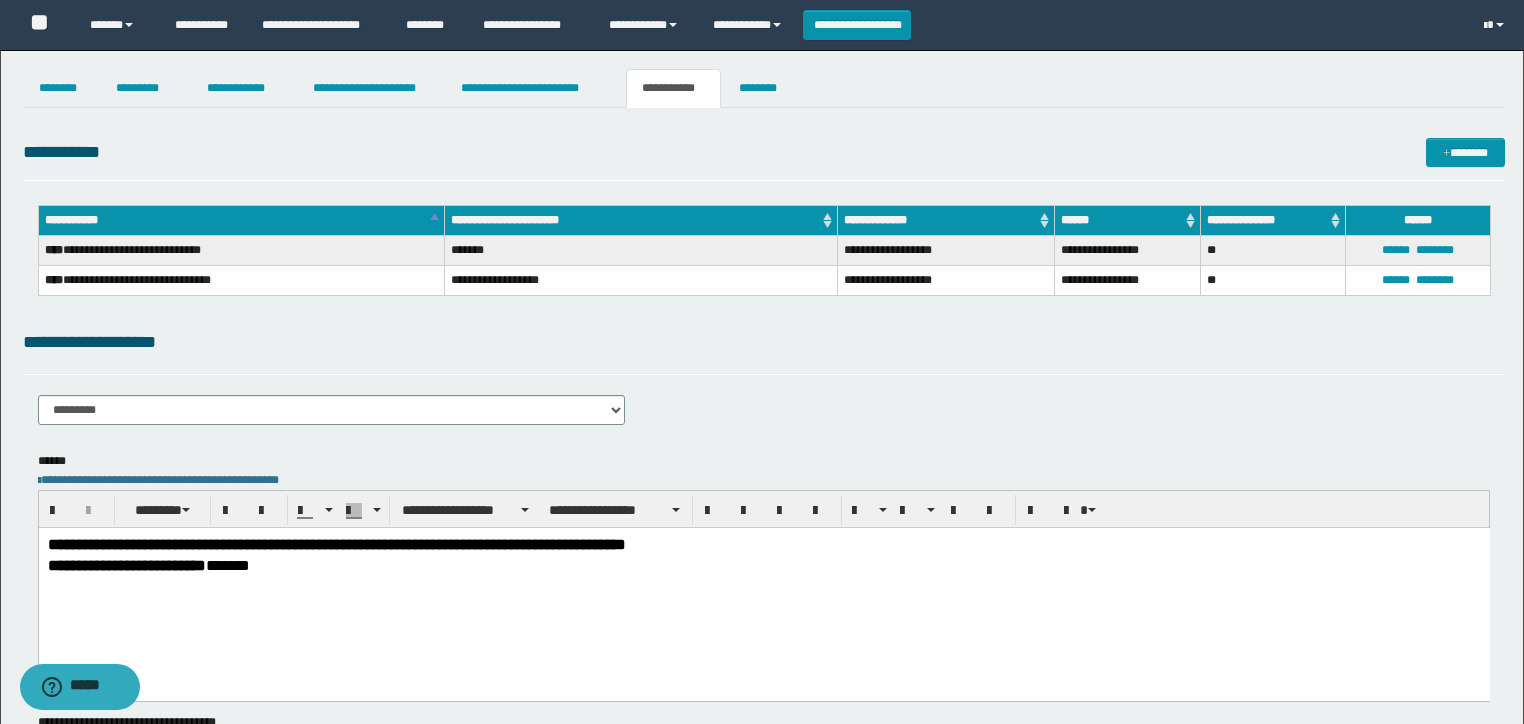 click on "**********" at bounding box center [764, 342] 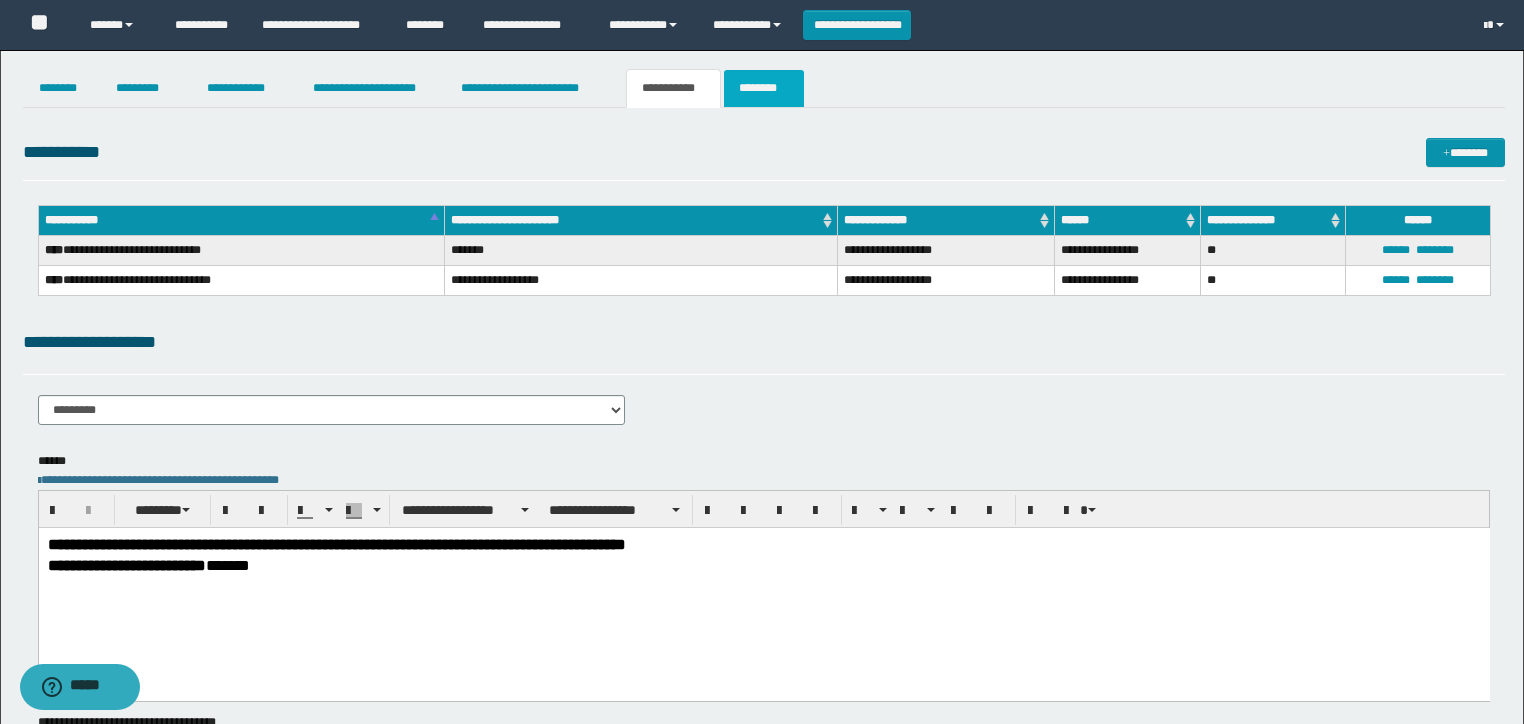 click on "********" at bounding box center [764, 88] 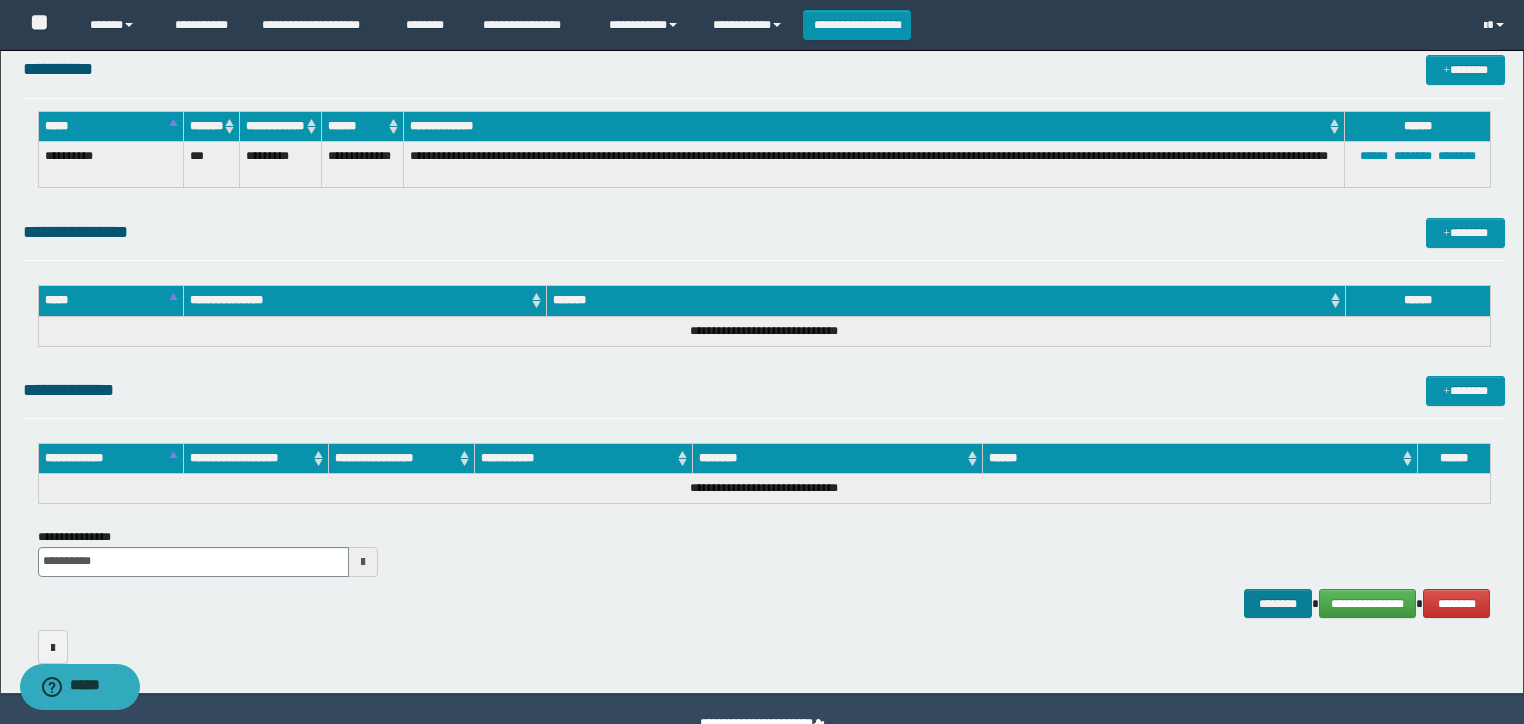scroll, scrollTop: 1445, scrollLeft: 0, axis: vertical 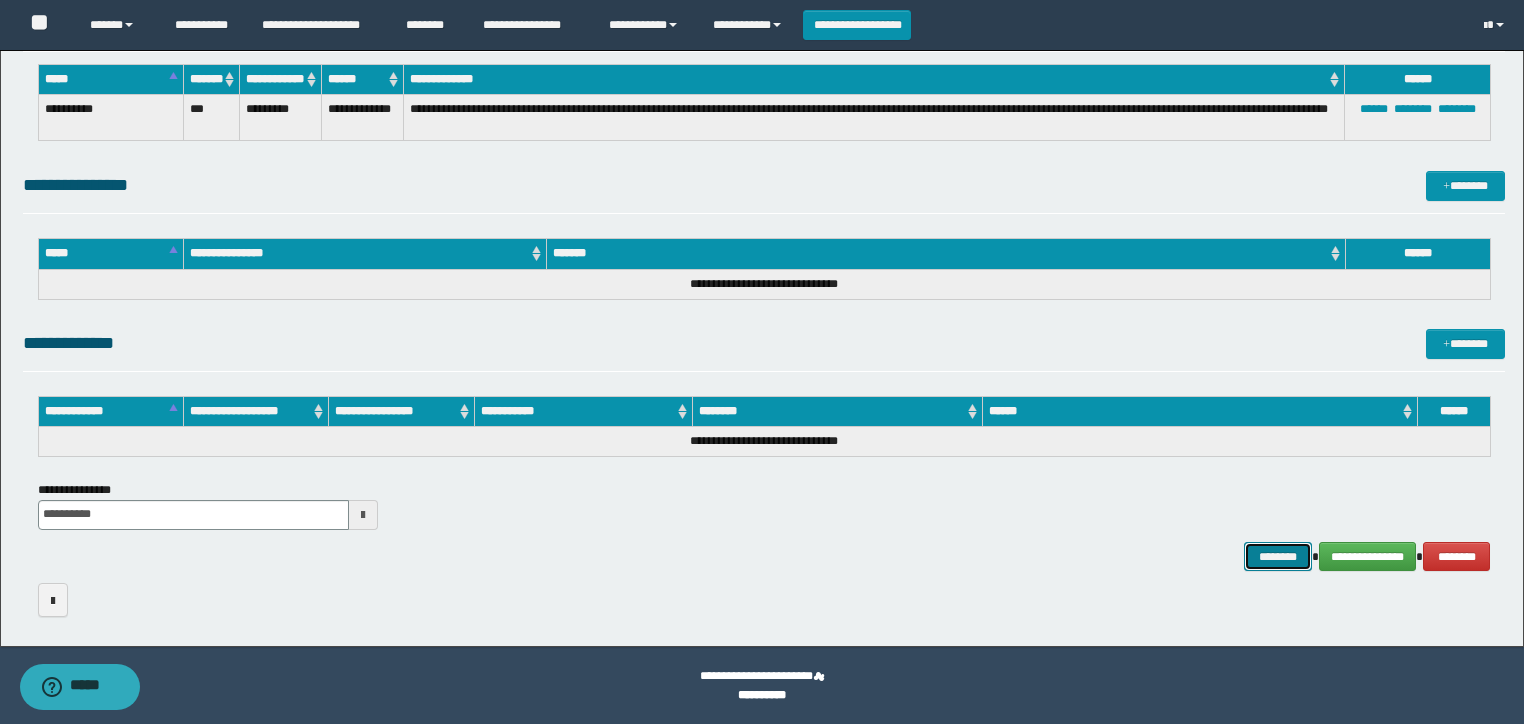 click on "********" at bounding box center [1277, 557] 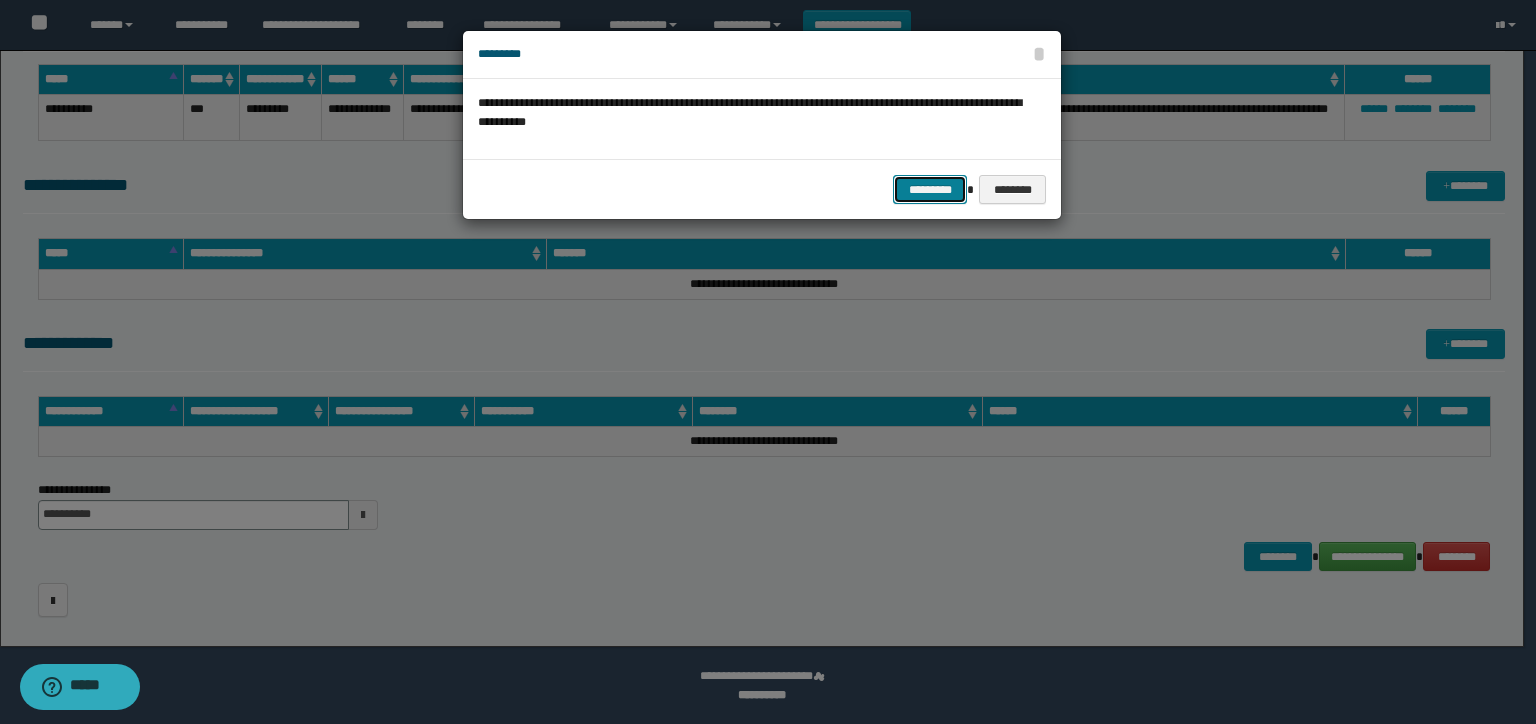 click on "*********" at bounding box center (930, 190) 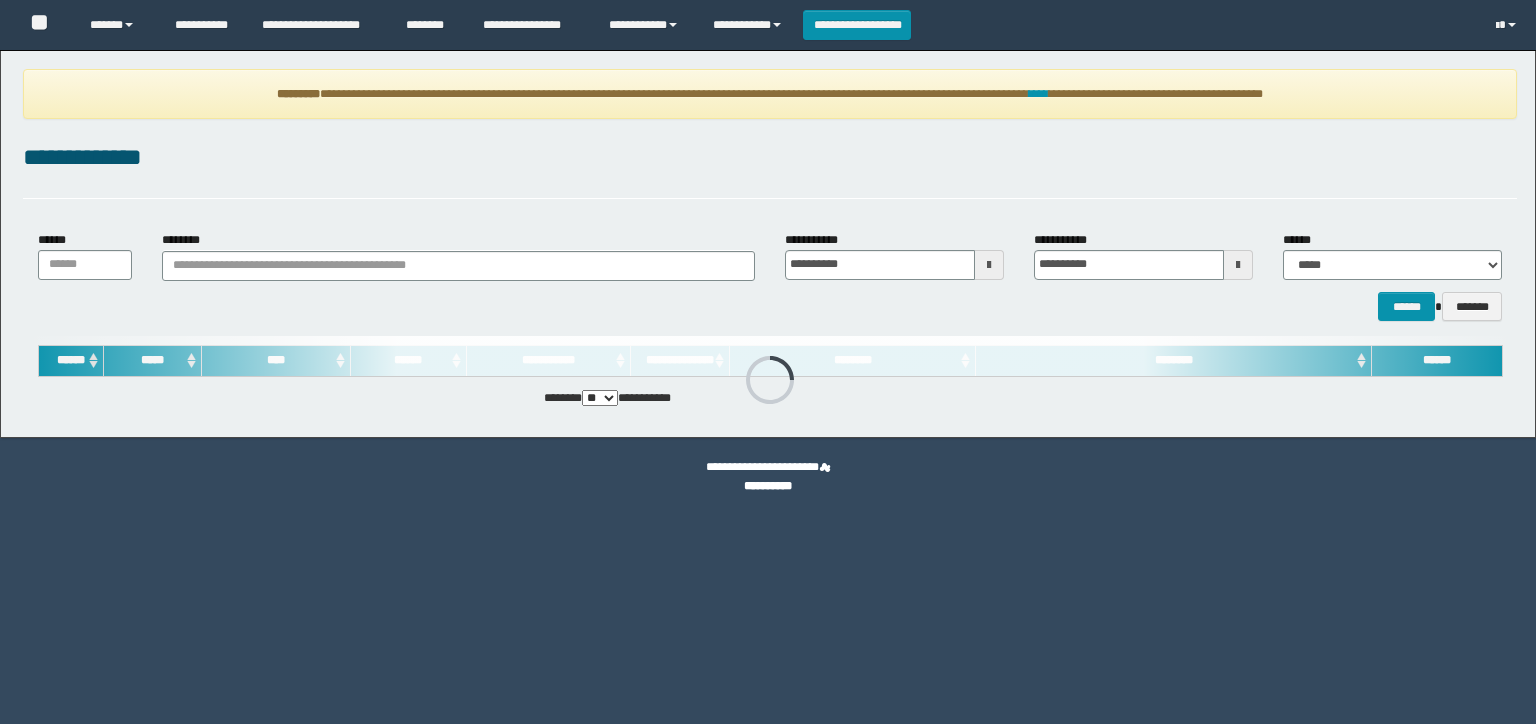 scroll, scrollTop: 0, scrollLeft: 0, axis: both 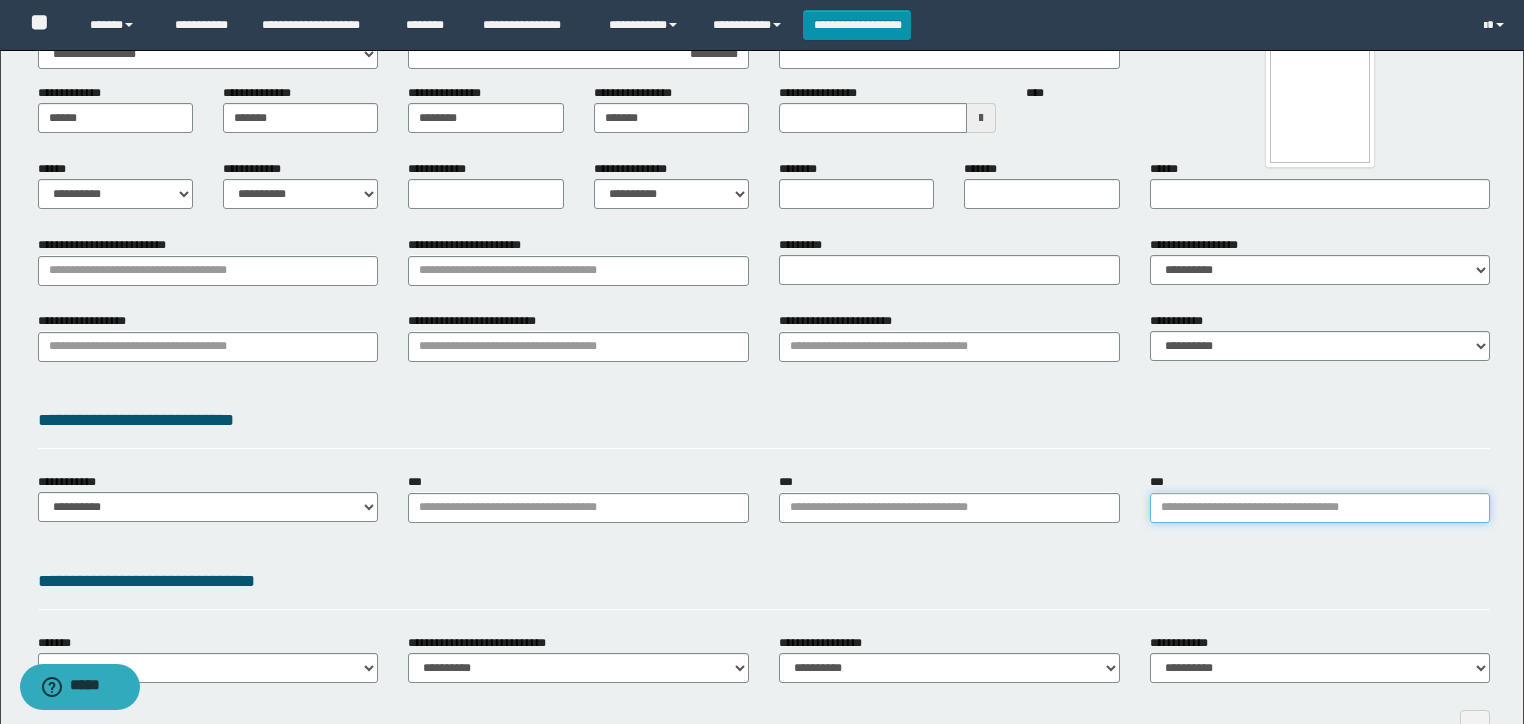 click on "***" at bounding box center [1320, 508] 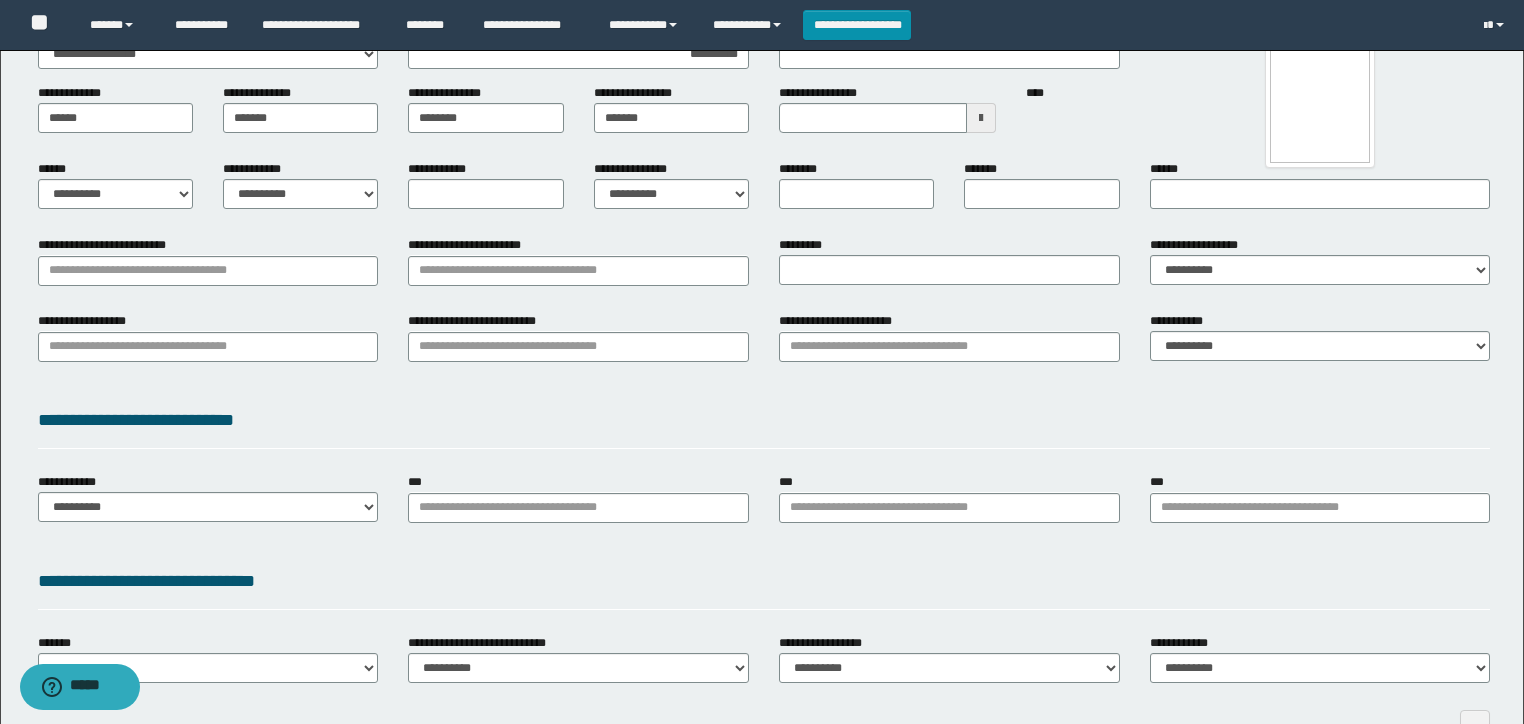 click on "**********" at bounding box center [578, 344] 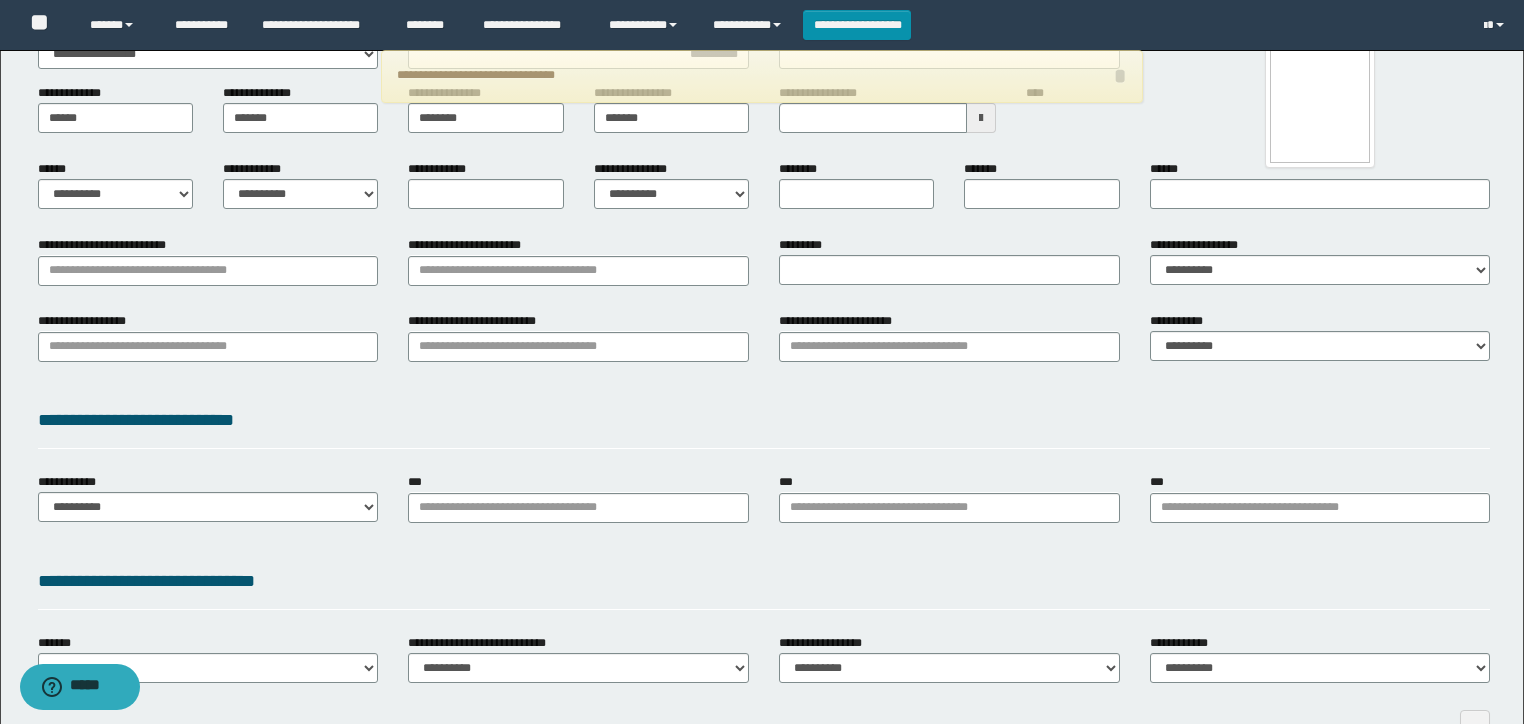 scroll, scrollTop: 0, scrollLeft: 0, axis: both 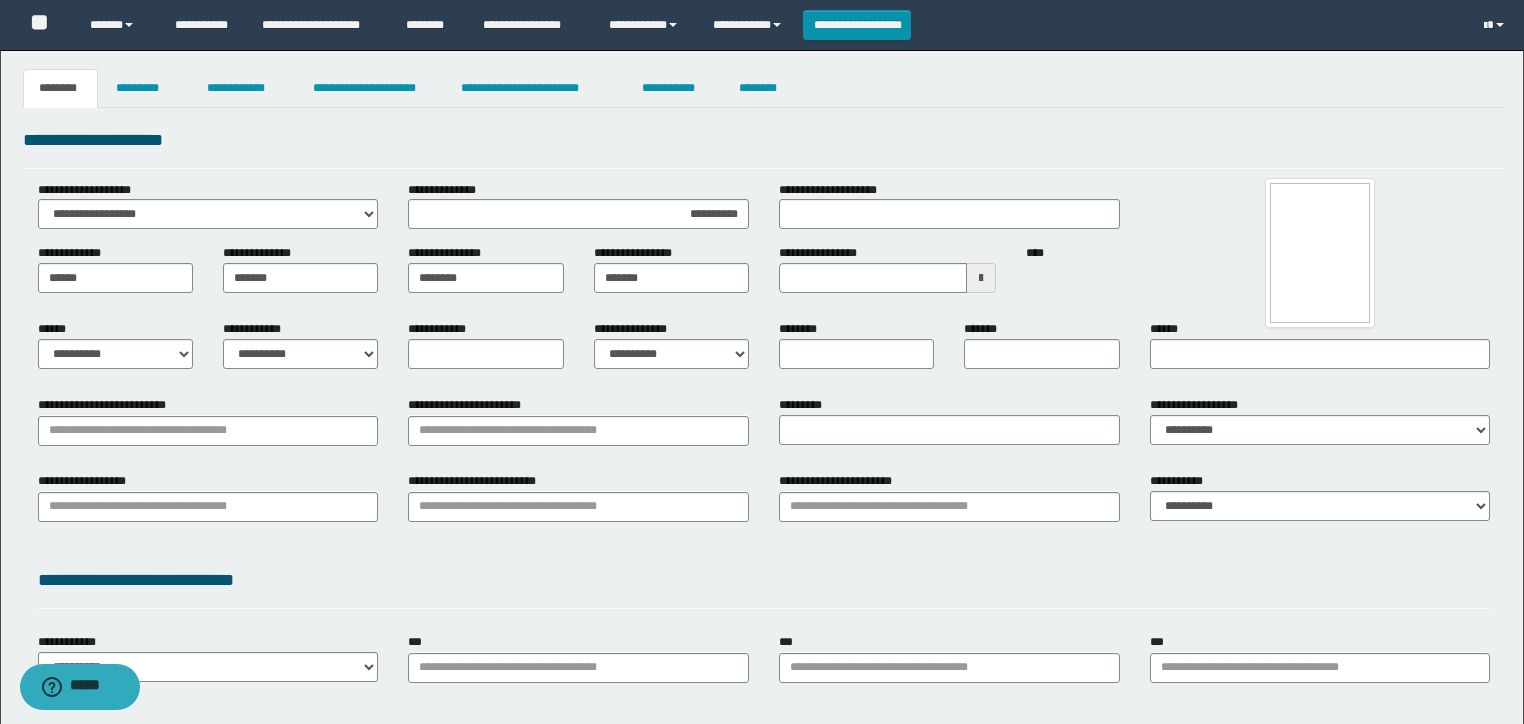 click on "**********" at bounding box center (764, 580) 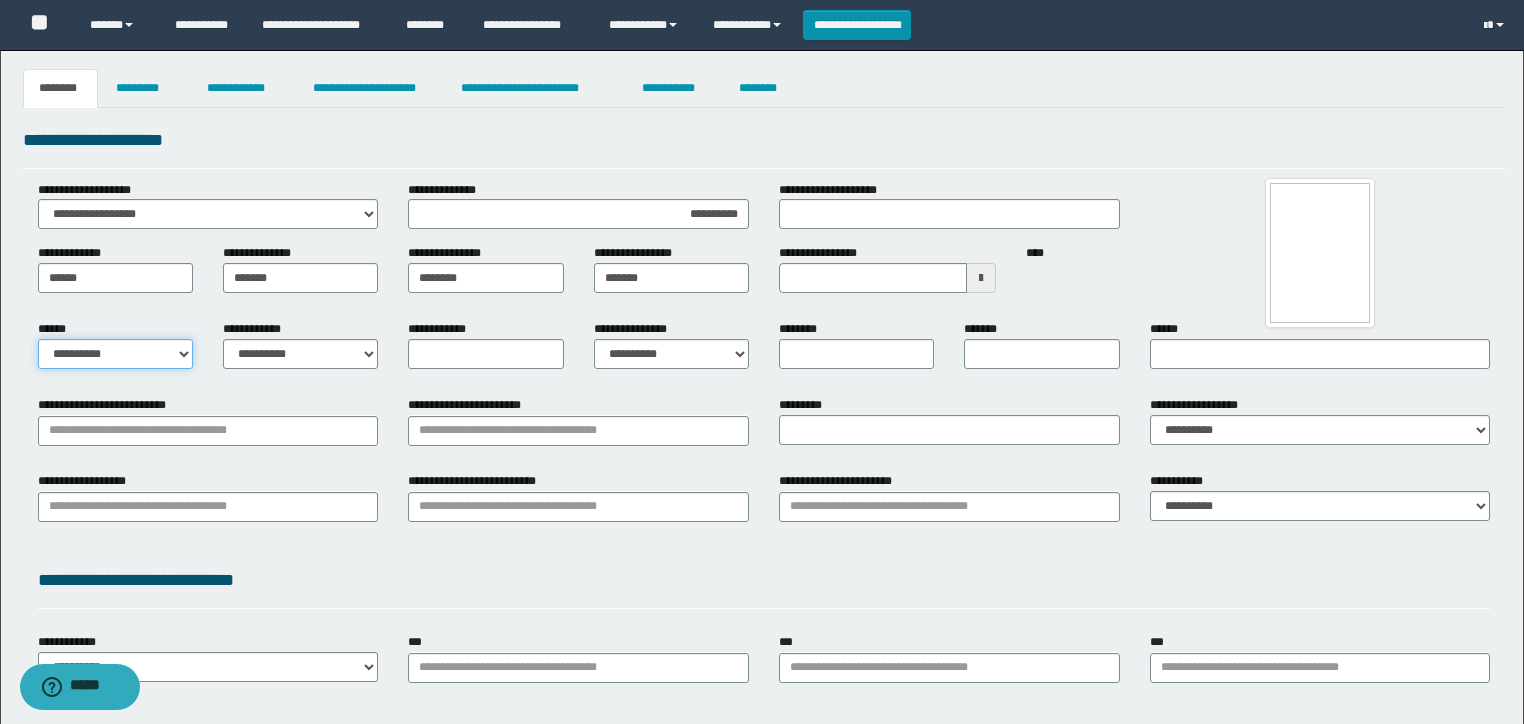click on "**********" at bounding box center (115, 354) 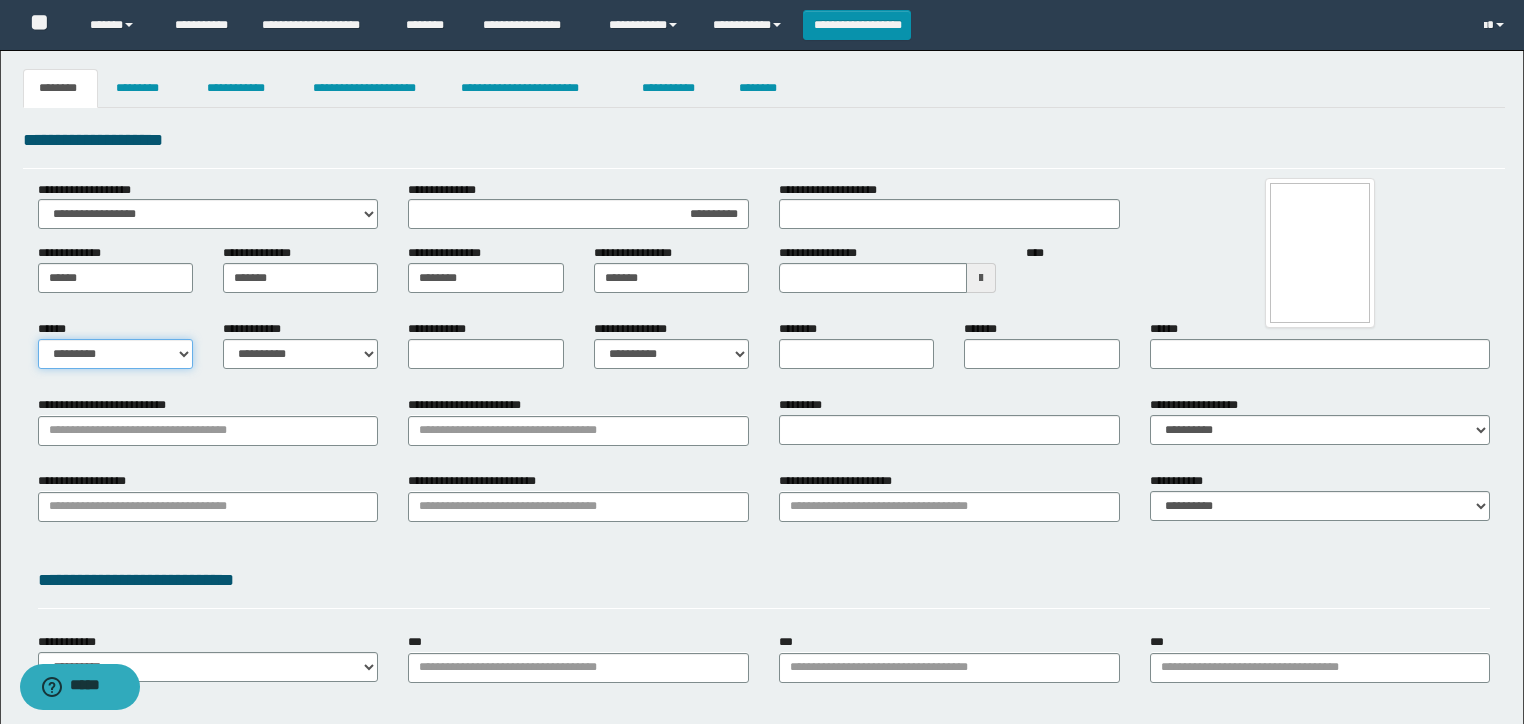 click on "**********" at bounding box center [115, 354] 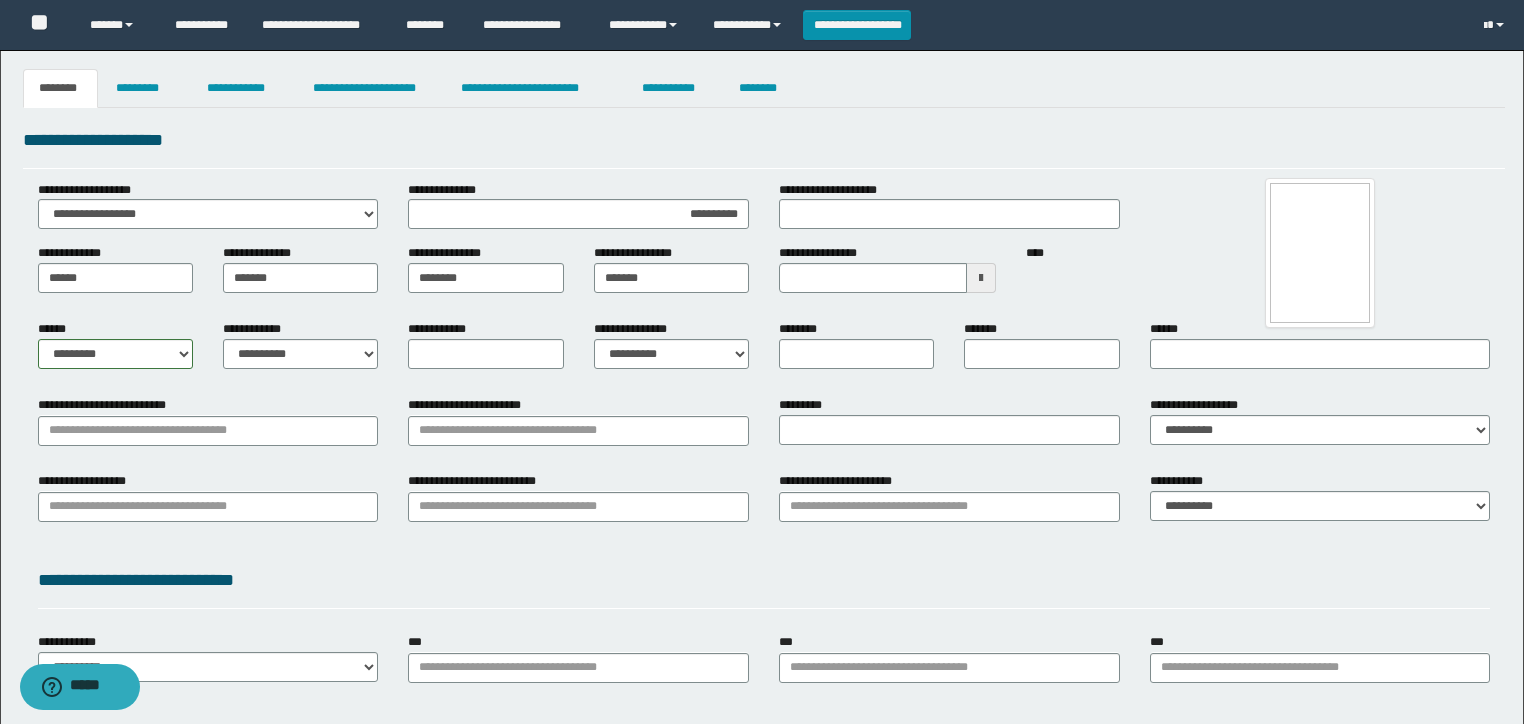 click on "********" at bounding box center (801, 329) 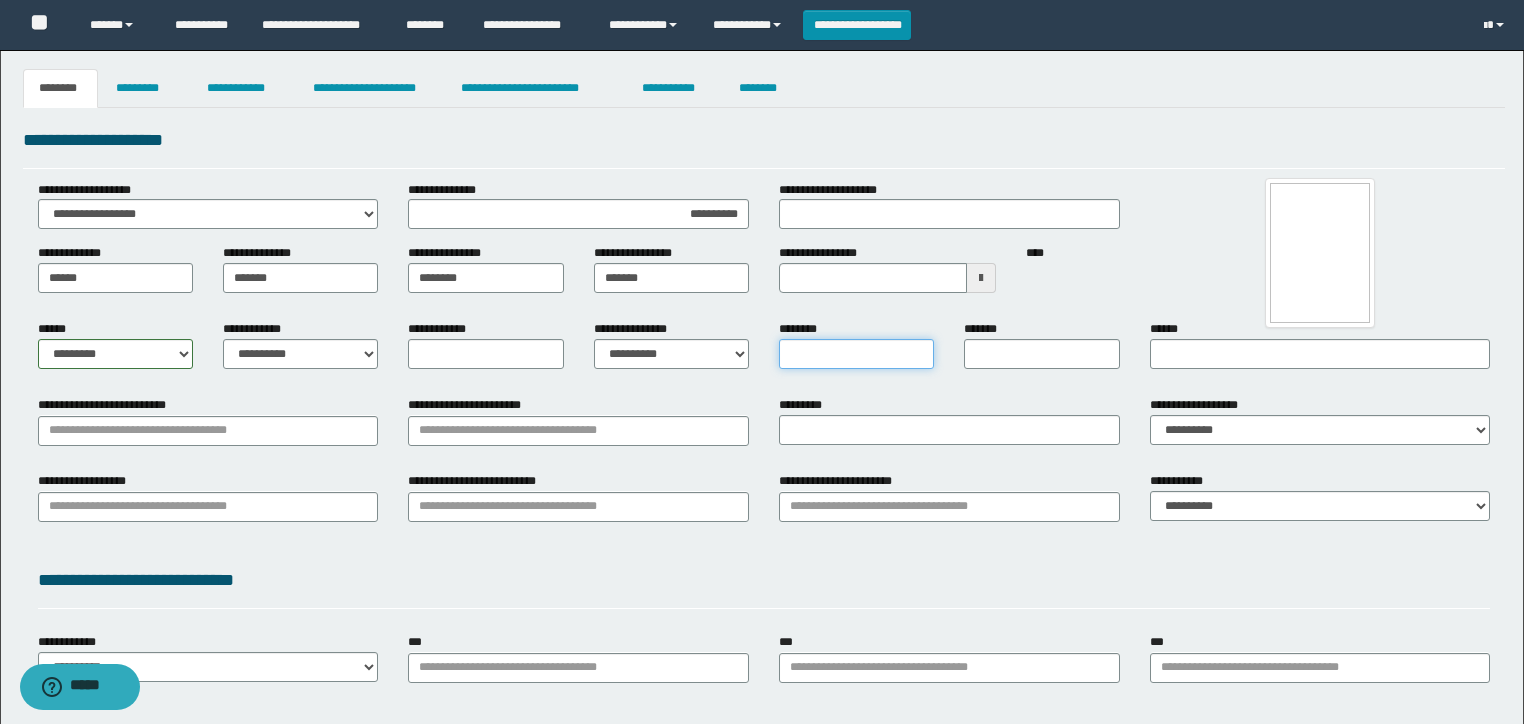 click on "********" at bounding box center [856, 354] 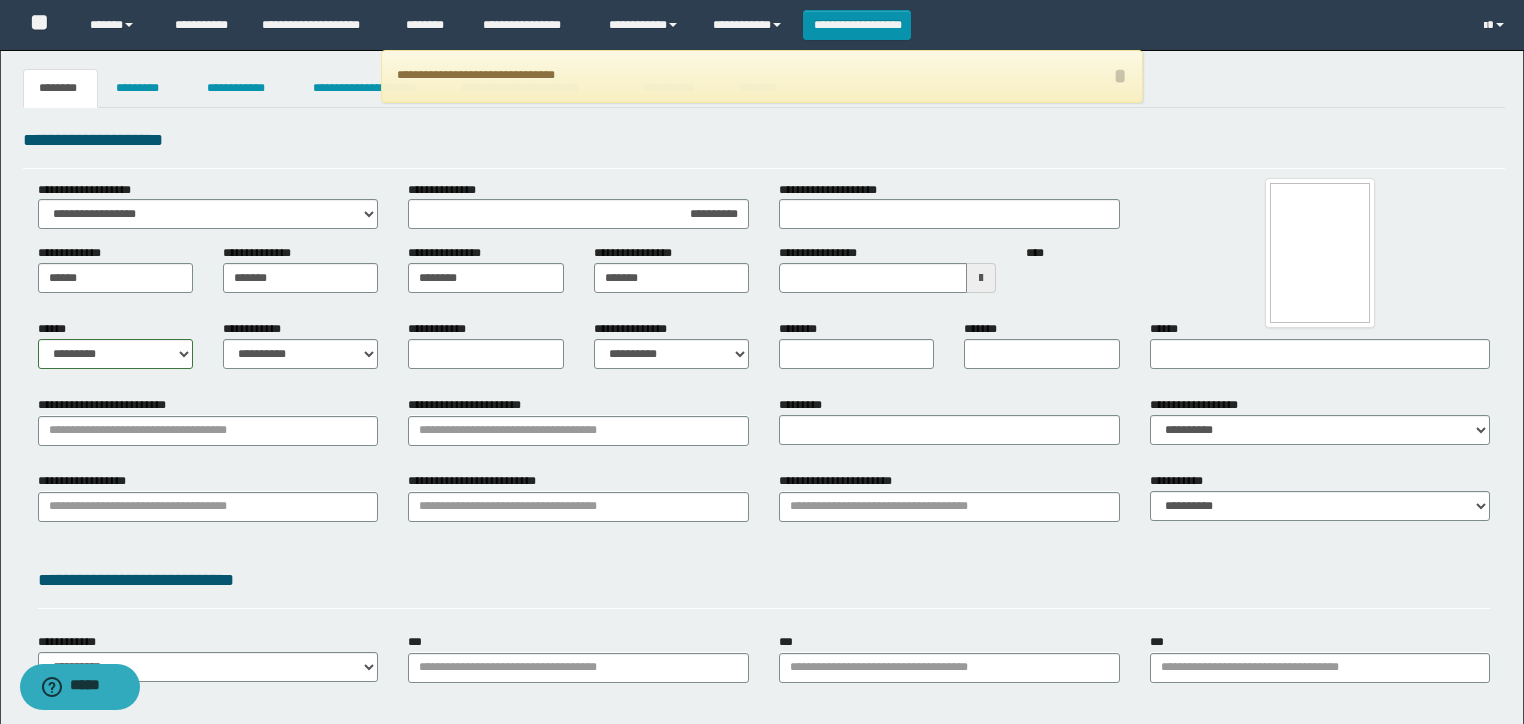 click on "**********" at bounding box center (764, 140) 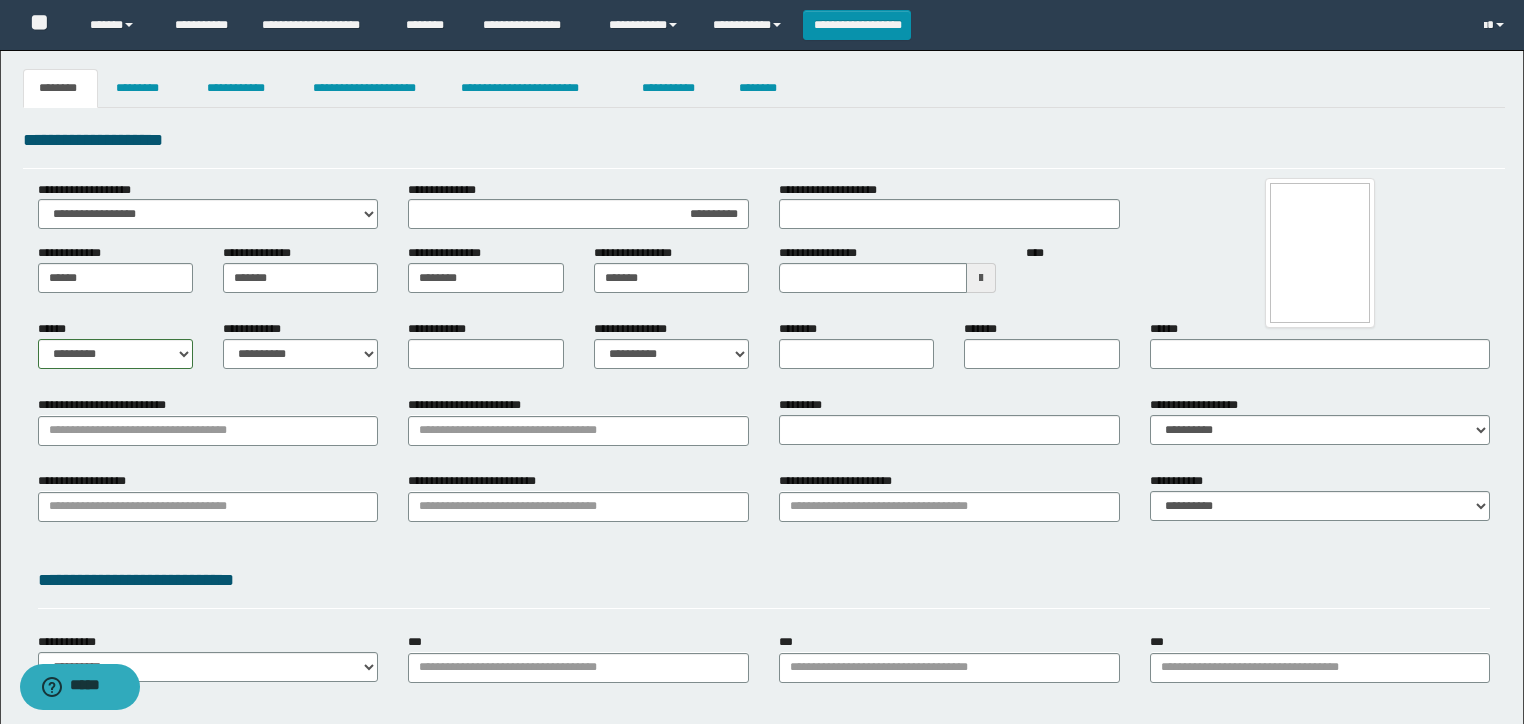 click on "**********" at bounding box center (764, 515) 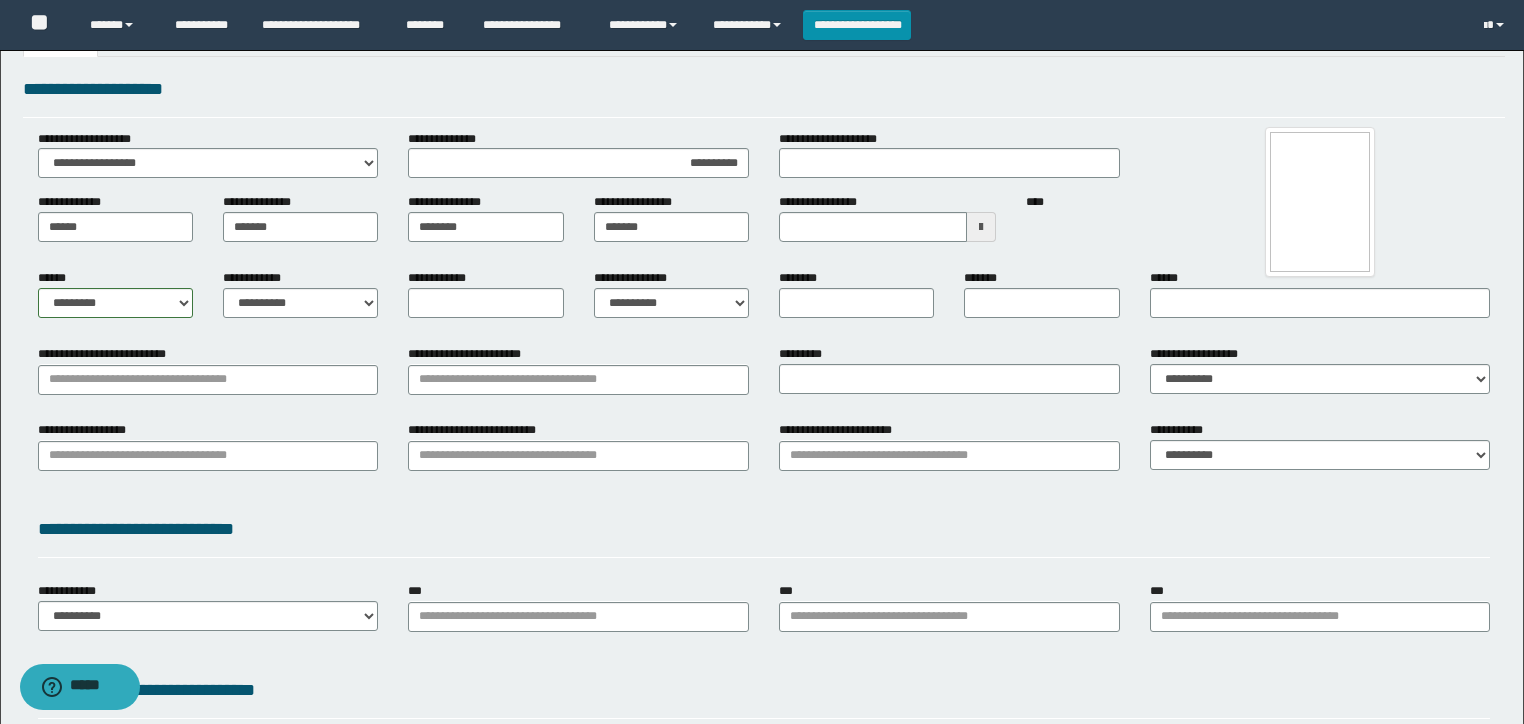 scroll, scrollTop: 80, scrollLeft: 0, axis: vertical 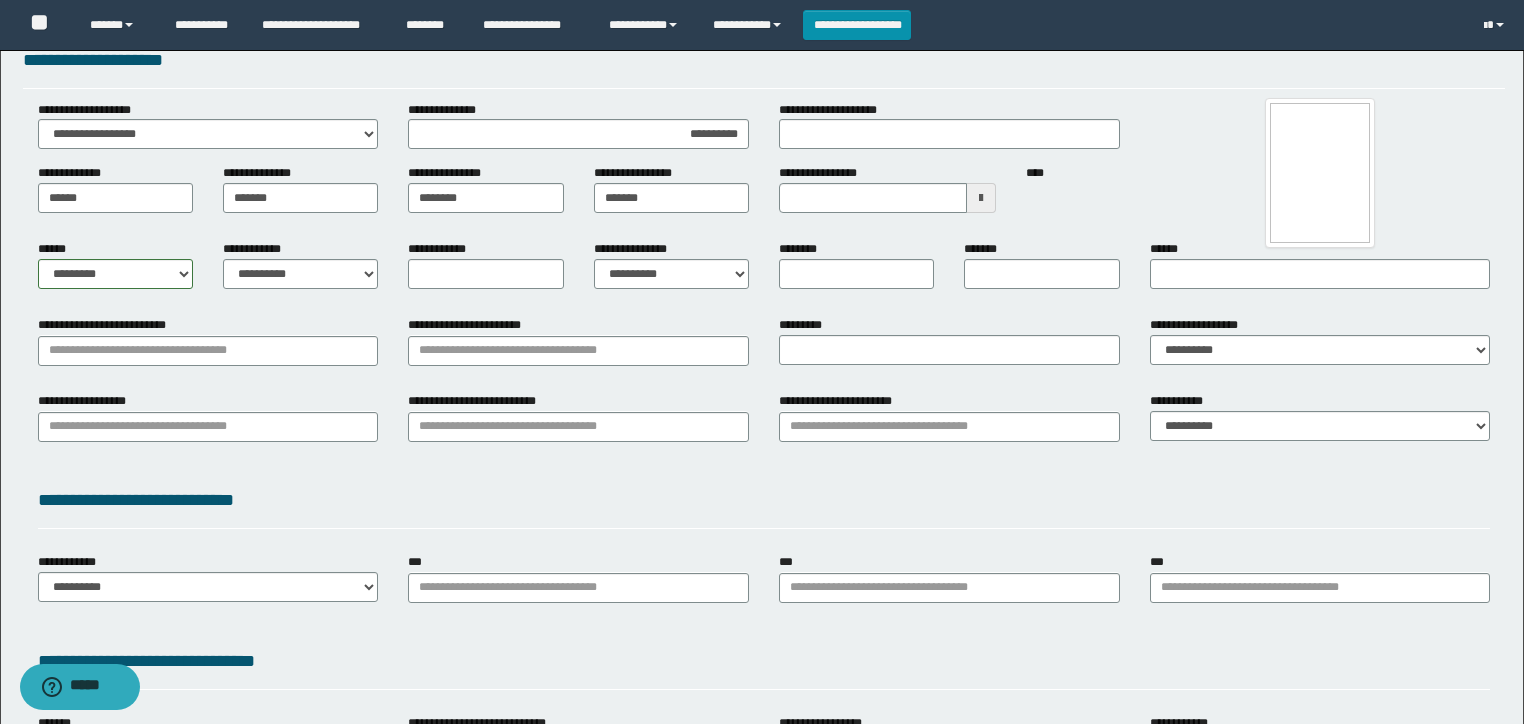 click on "**********" at bounding box center (764, 500) 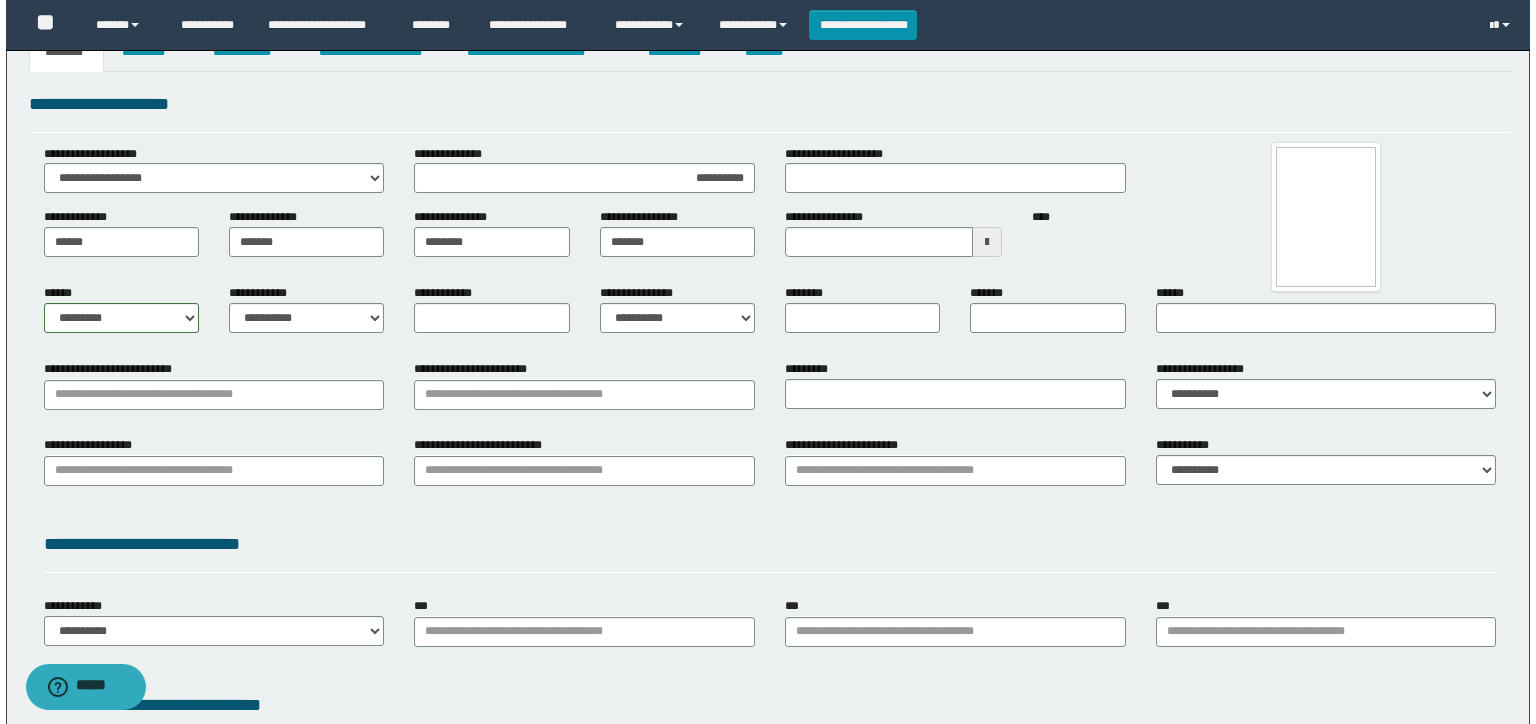 scroll, scrollTop: 0, scrollLeft: 0, axis: both 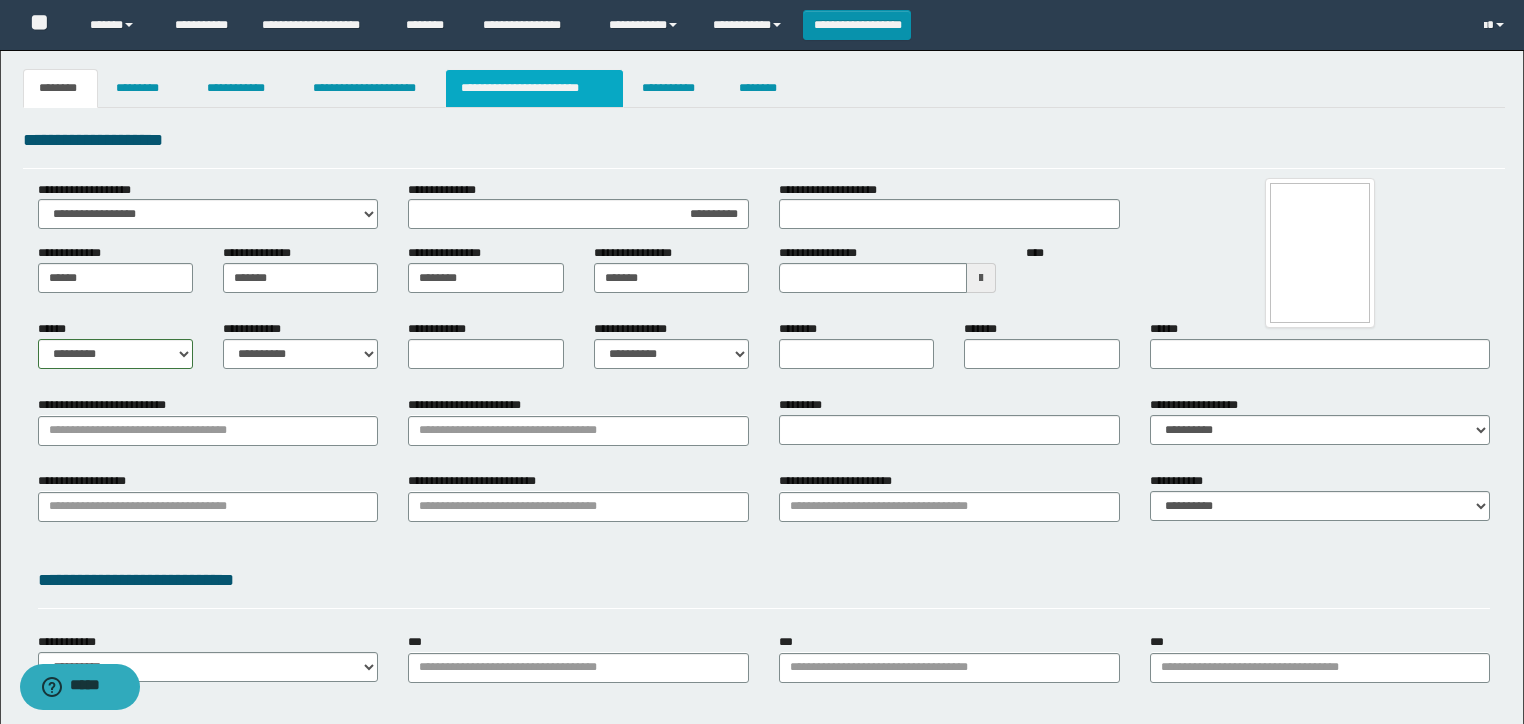 click on "**********" at bounding box center [534, 88] 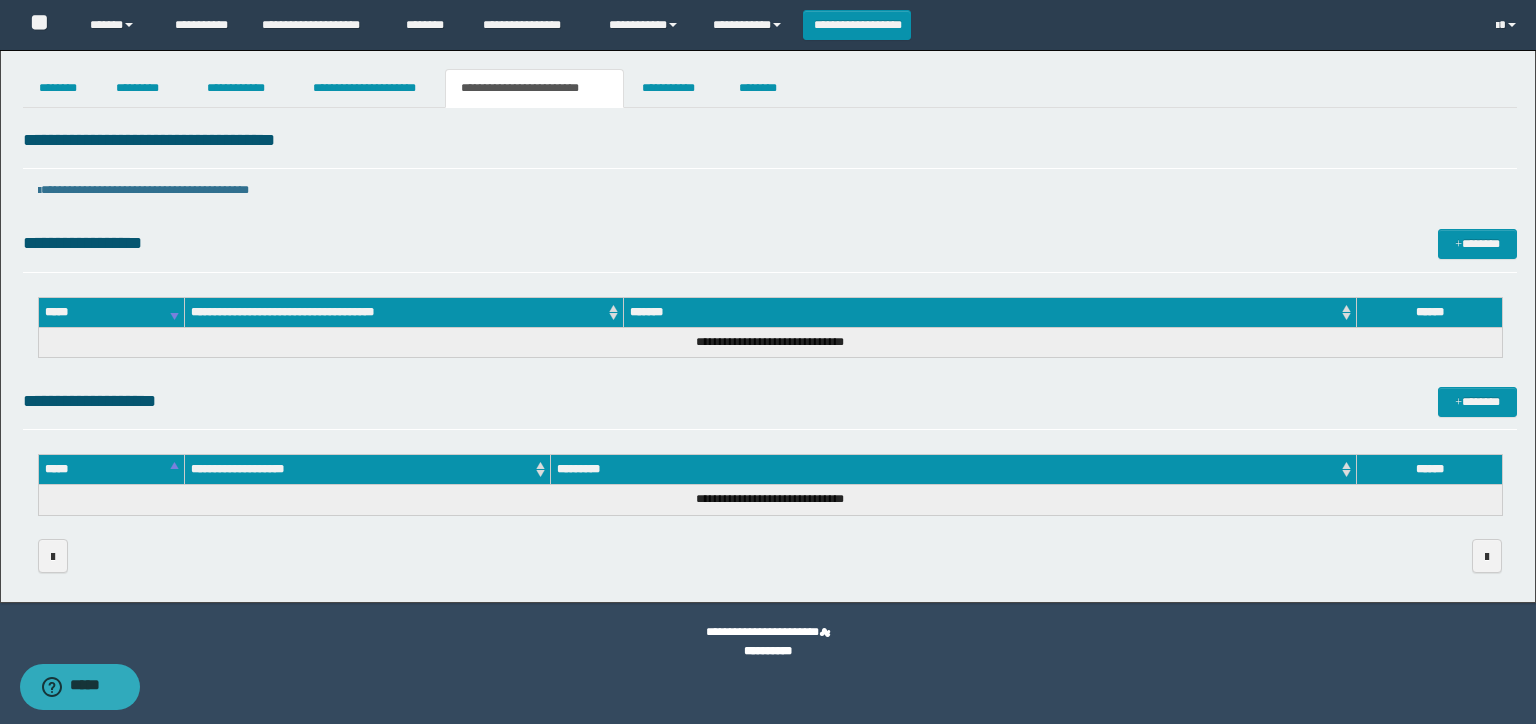 click on "**********" at bounding box center (770, 243) 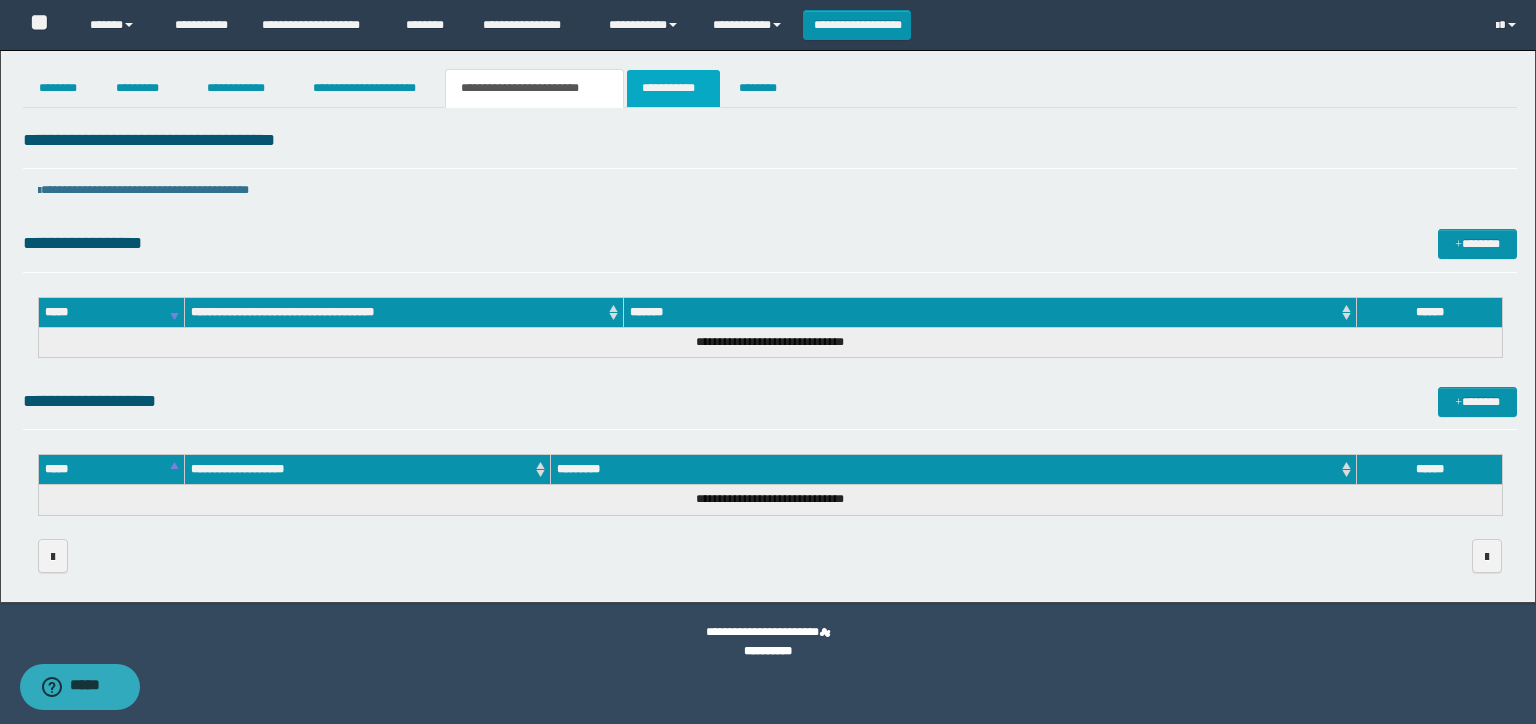 click on "**********" at bounding box center (673, 88) 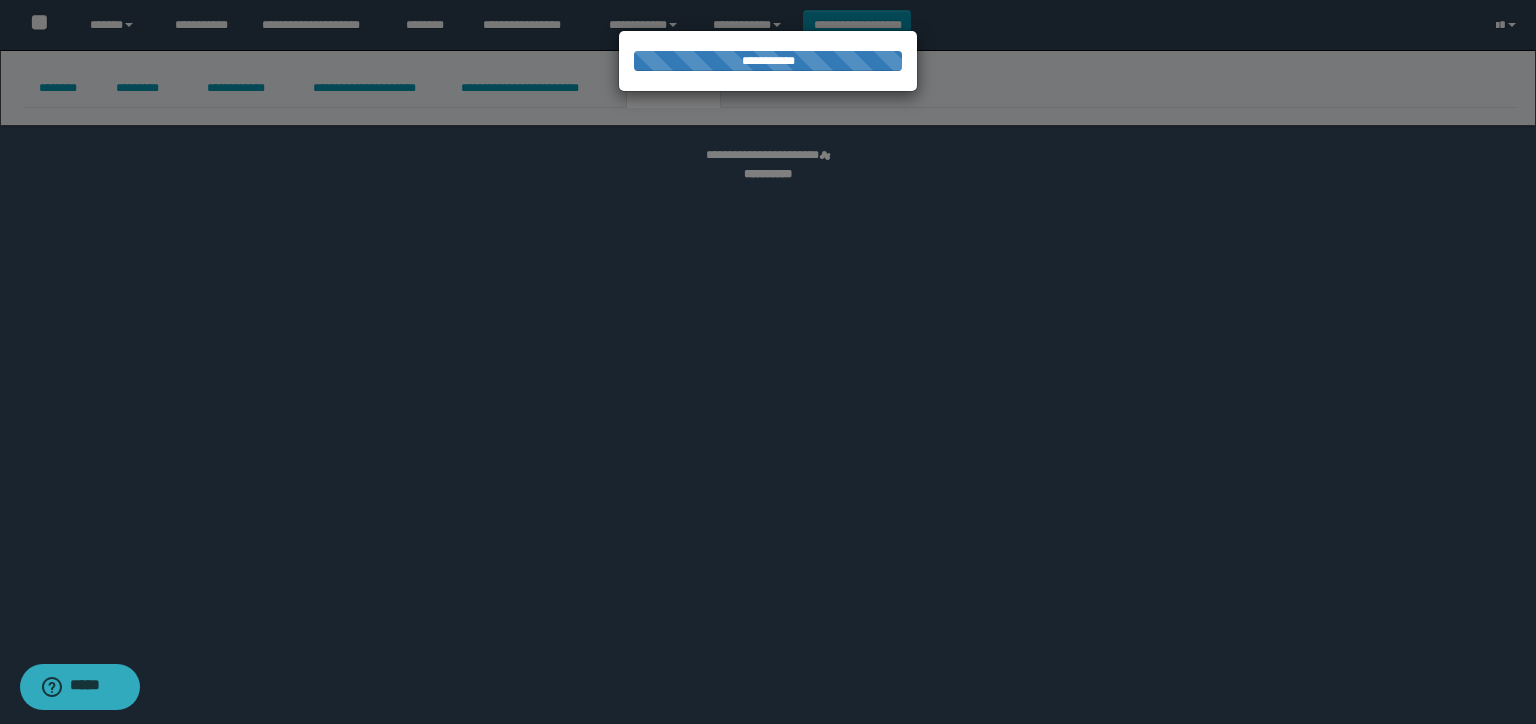 select on "****" 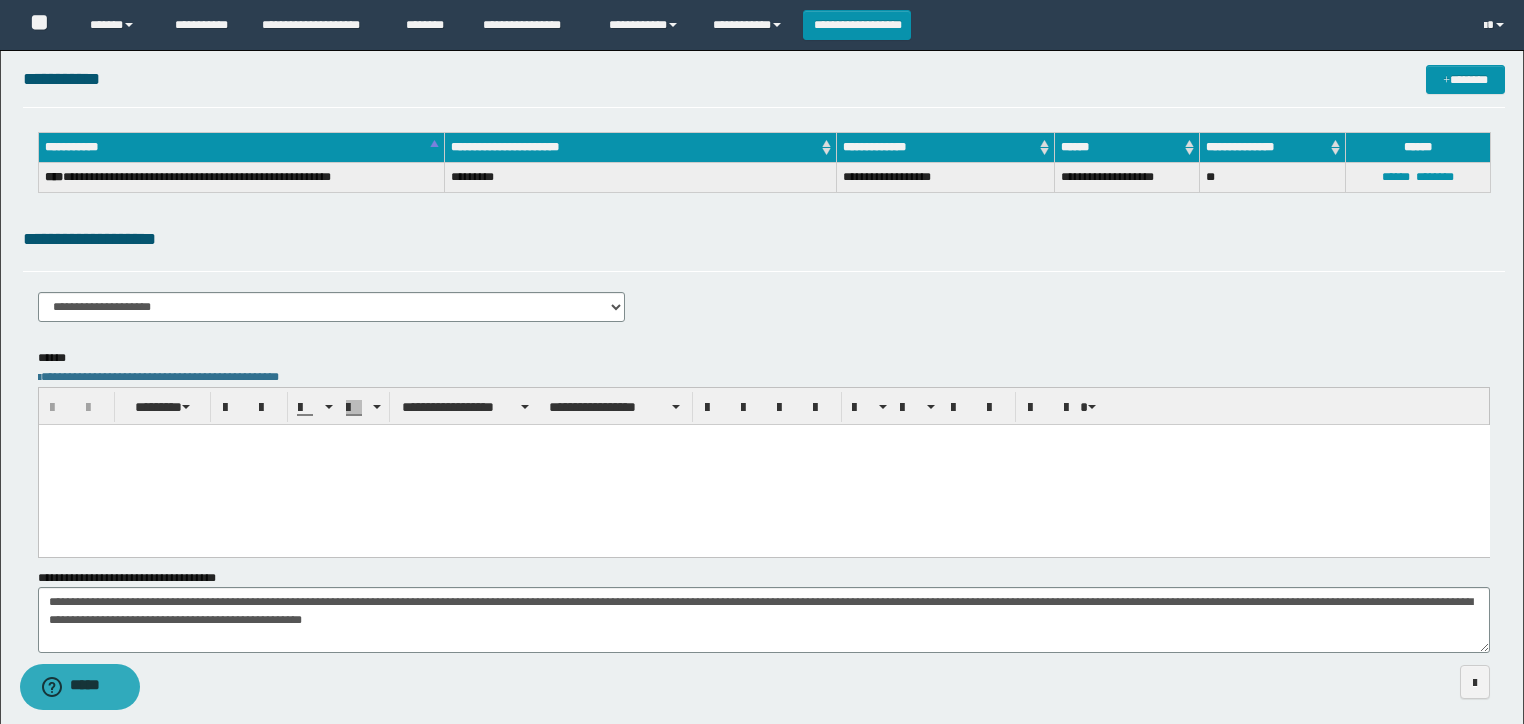 scroll, scrollTop: 0, scrollLeft: 0, axis: both 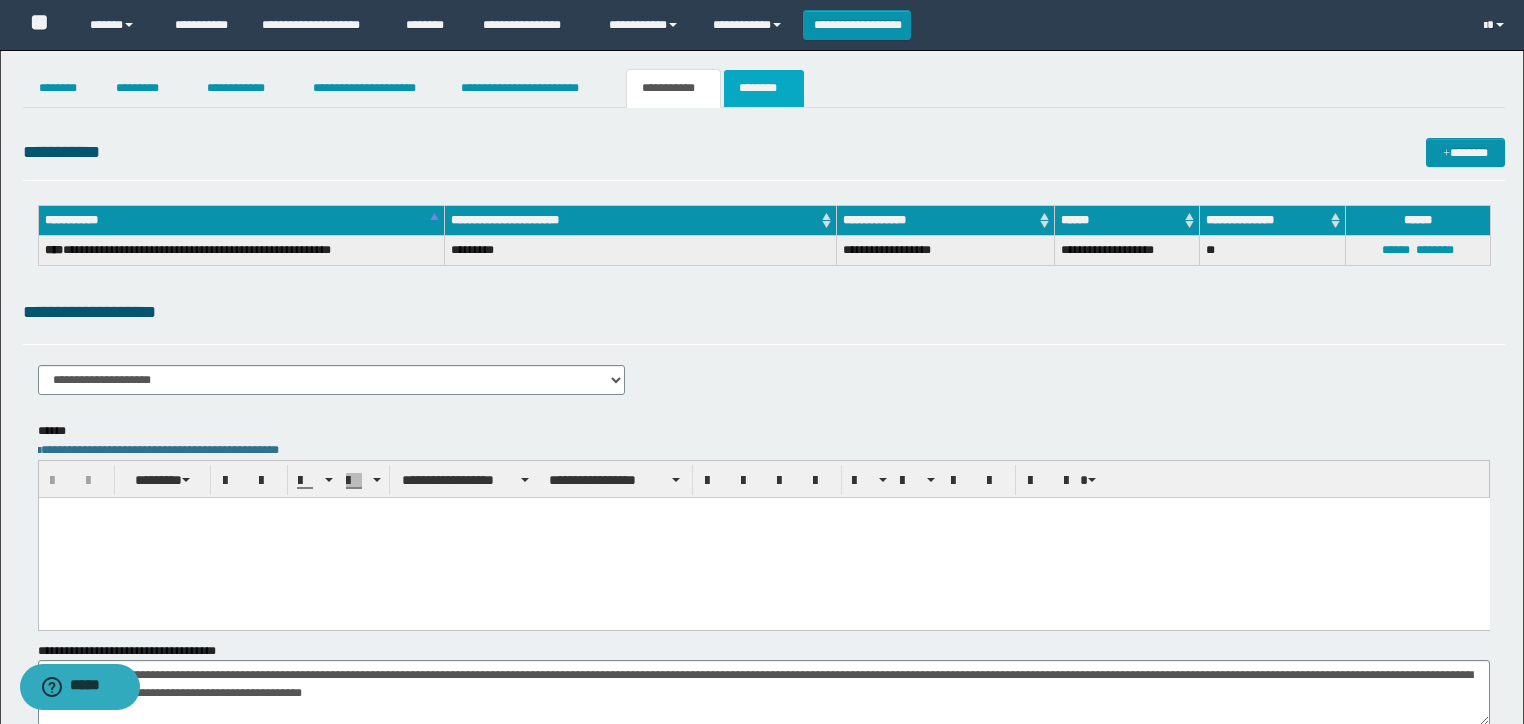 click on "********" at bounding box center [764, 88] 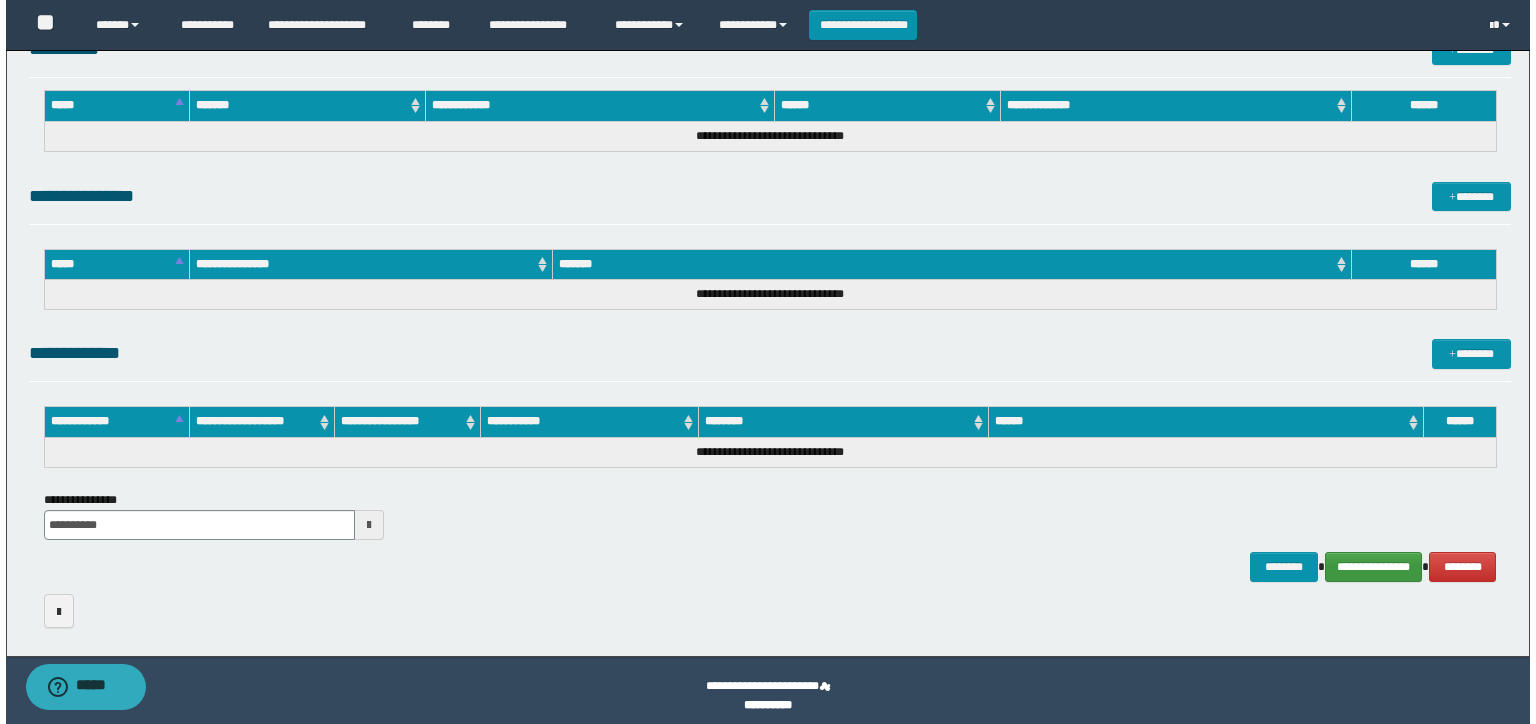 scroll, scrollTop: 815, scrollLeft: 0, axis: vertical 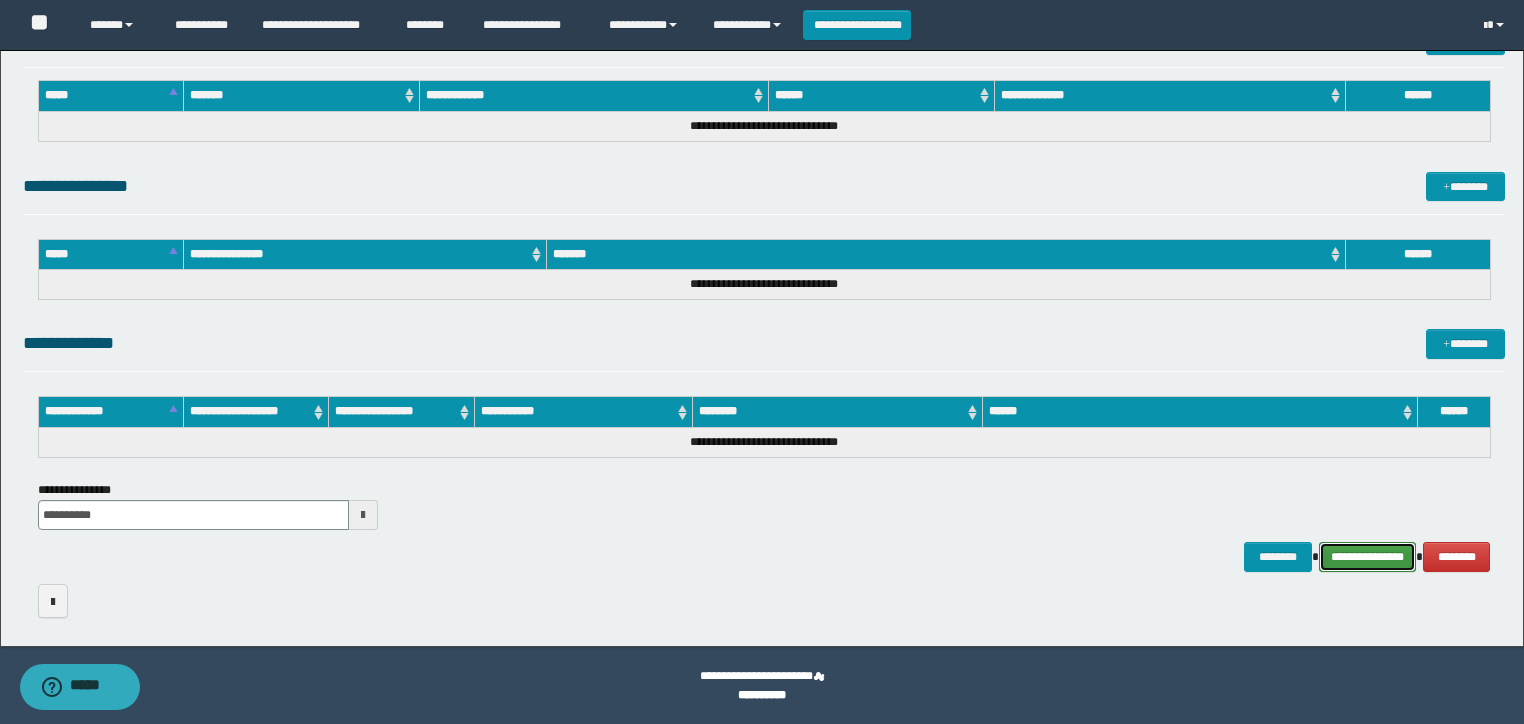 click on "**********" at bounding box center (1368, 557) 